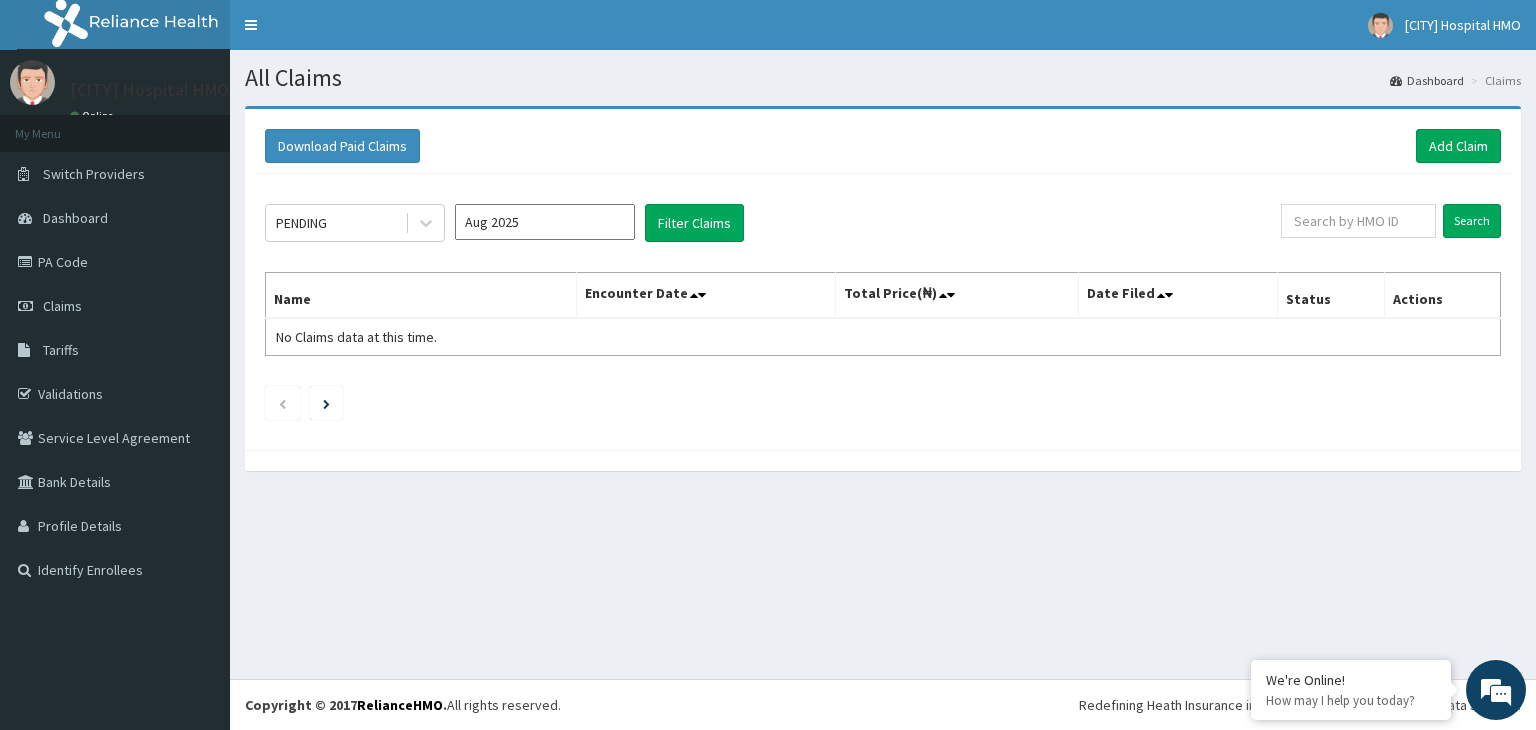 scroll, scrollTop: 0, scrollLeft: 0, axis: both 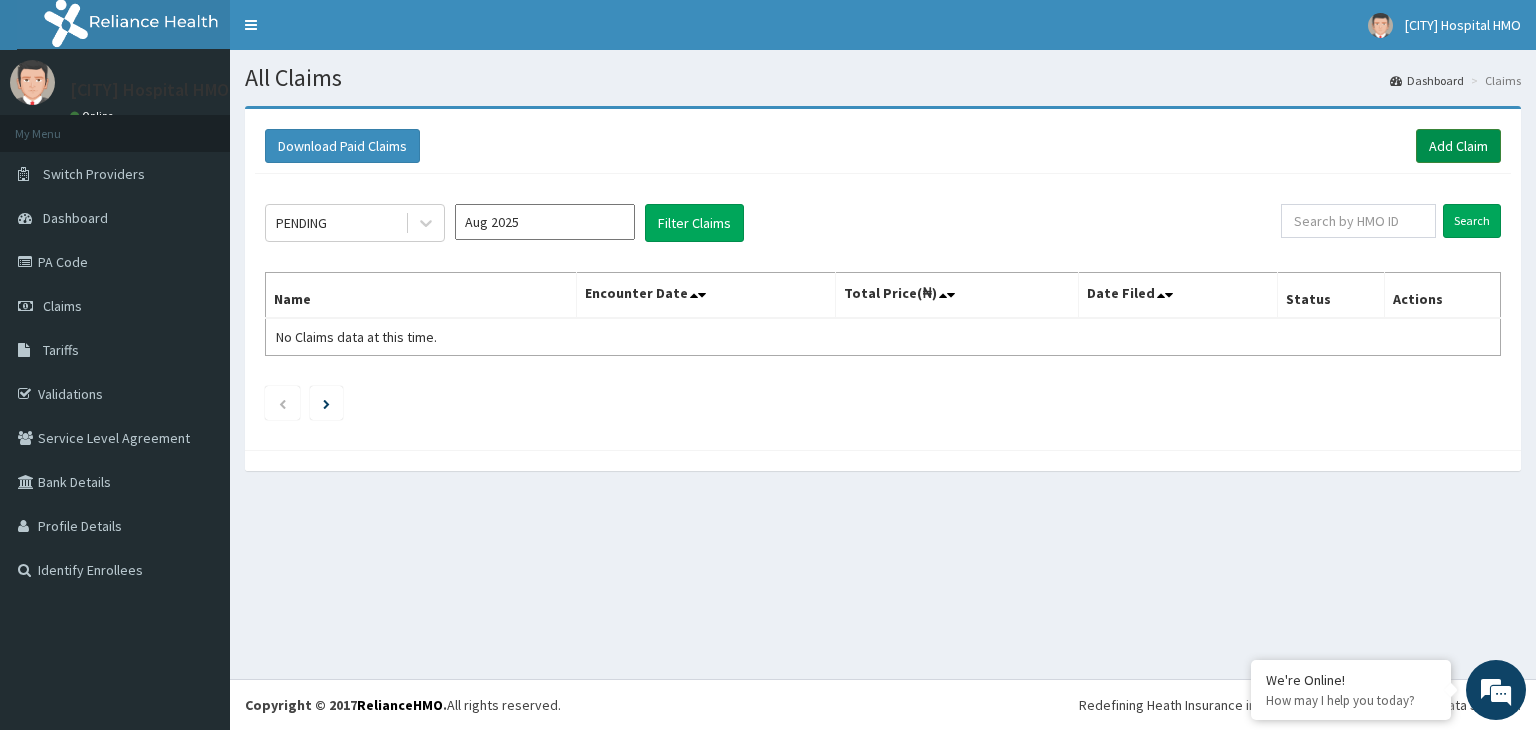click on "Add Claim" at bounding box center [1458, 146] 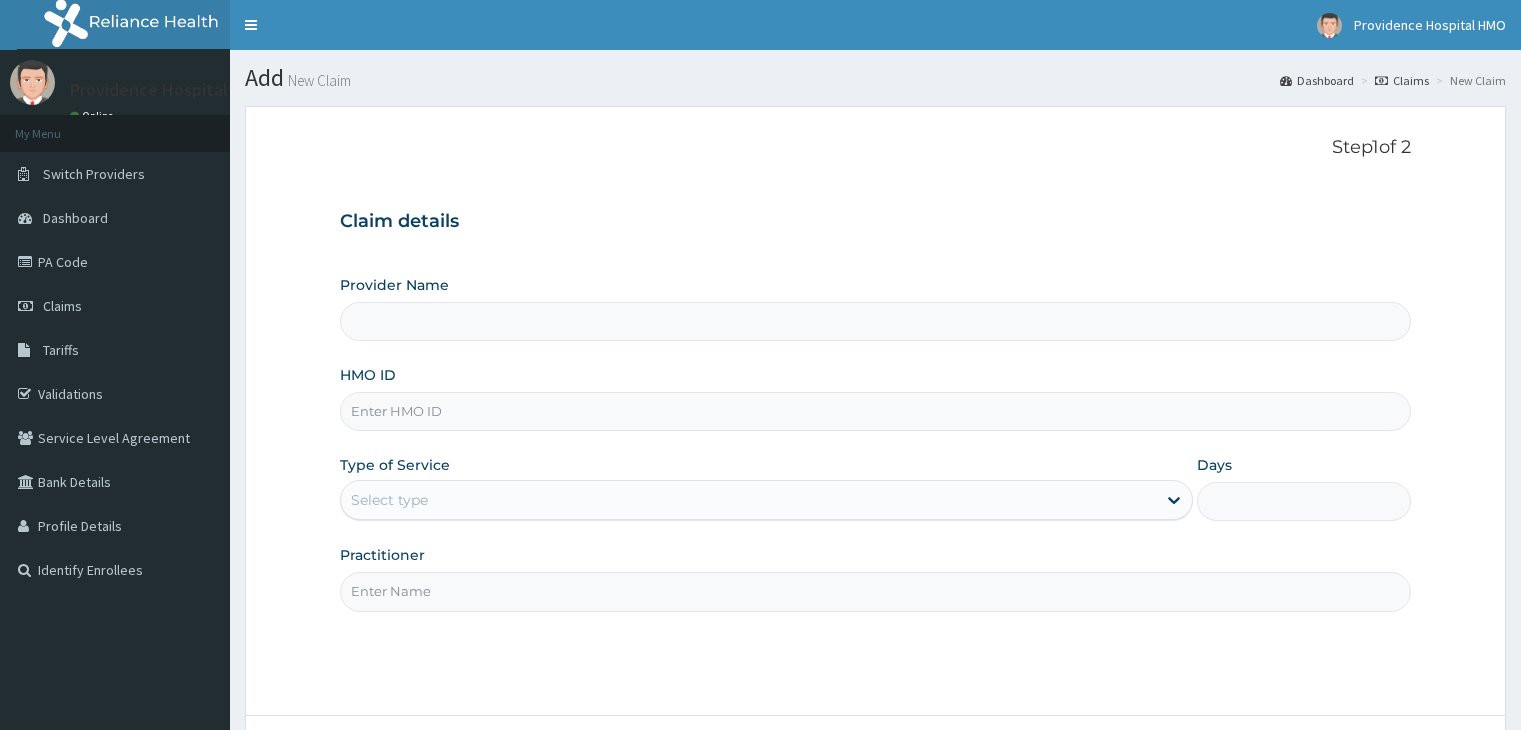 scroll, scrollTop: 0, scrollLeft: 0, axis: both 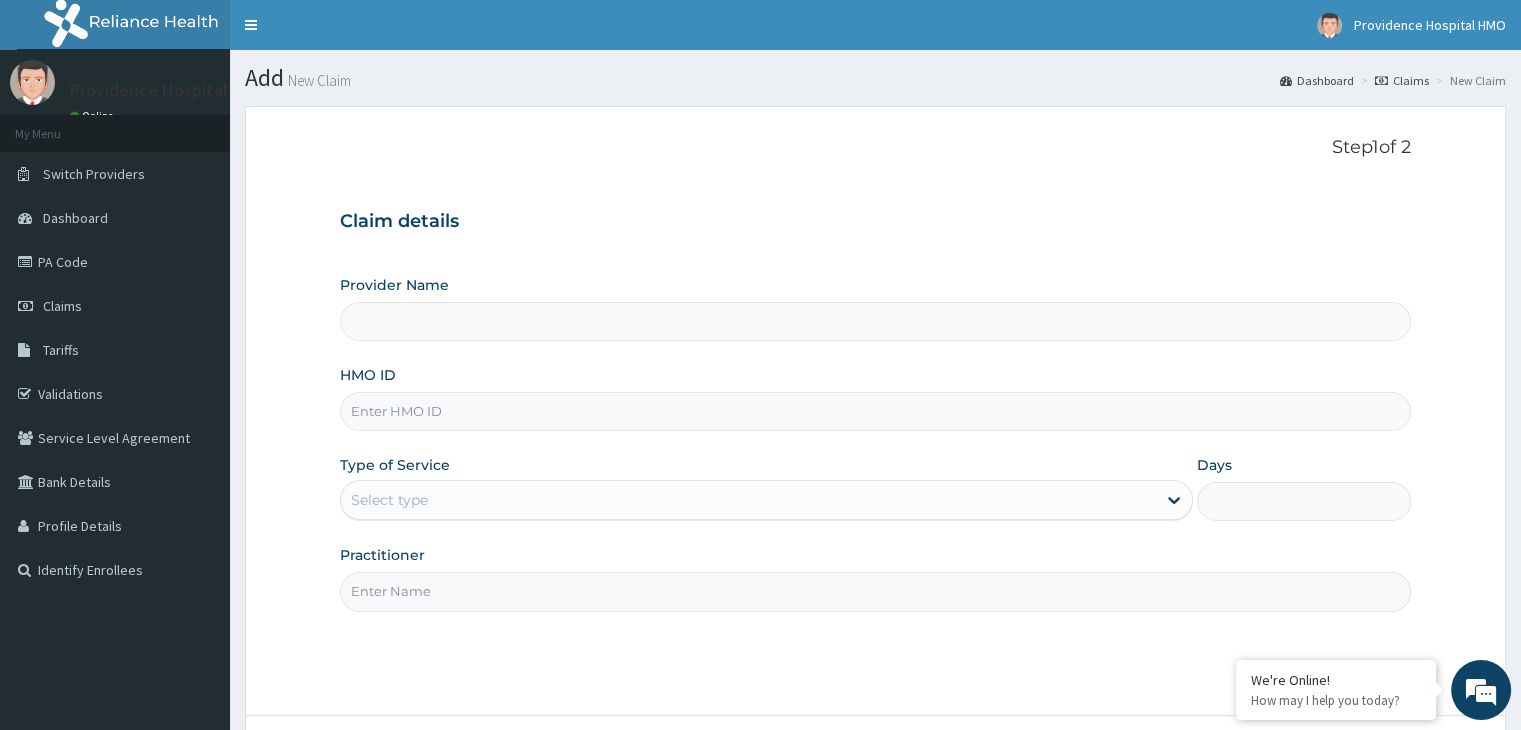 click on "Provider Name" at bounding box center (875, 321) 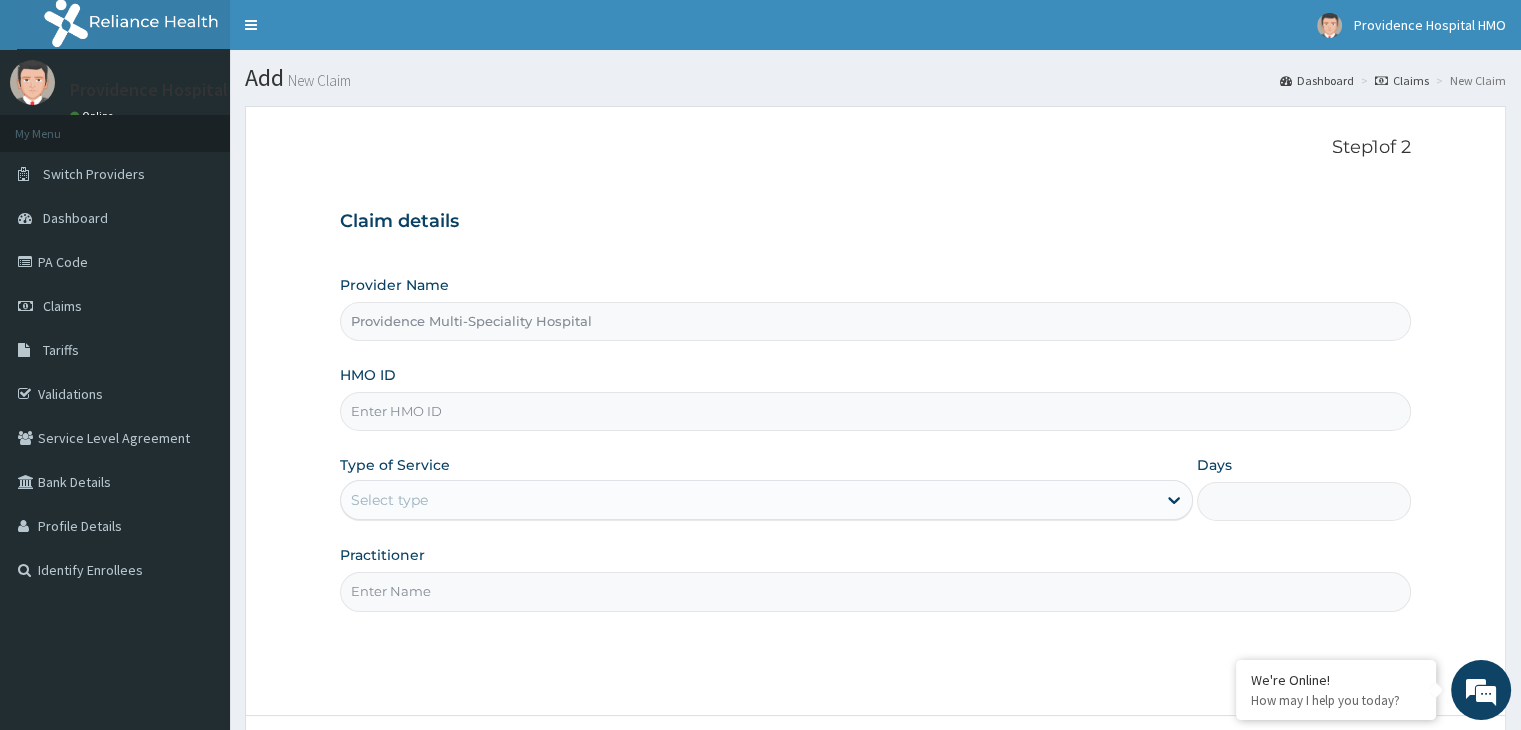 click on "HMO ID" at bounding box center (875, 411) 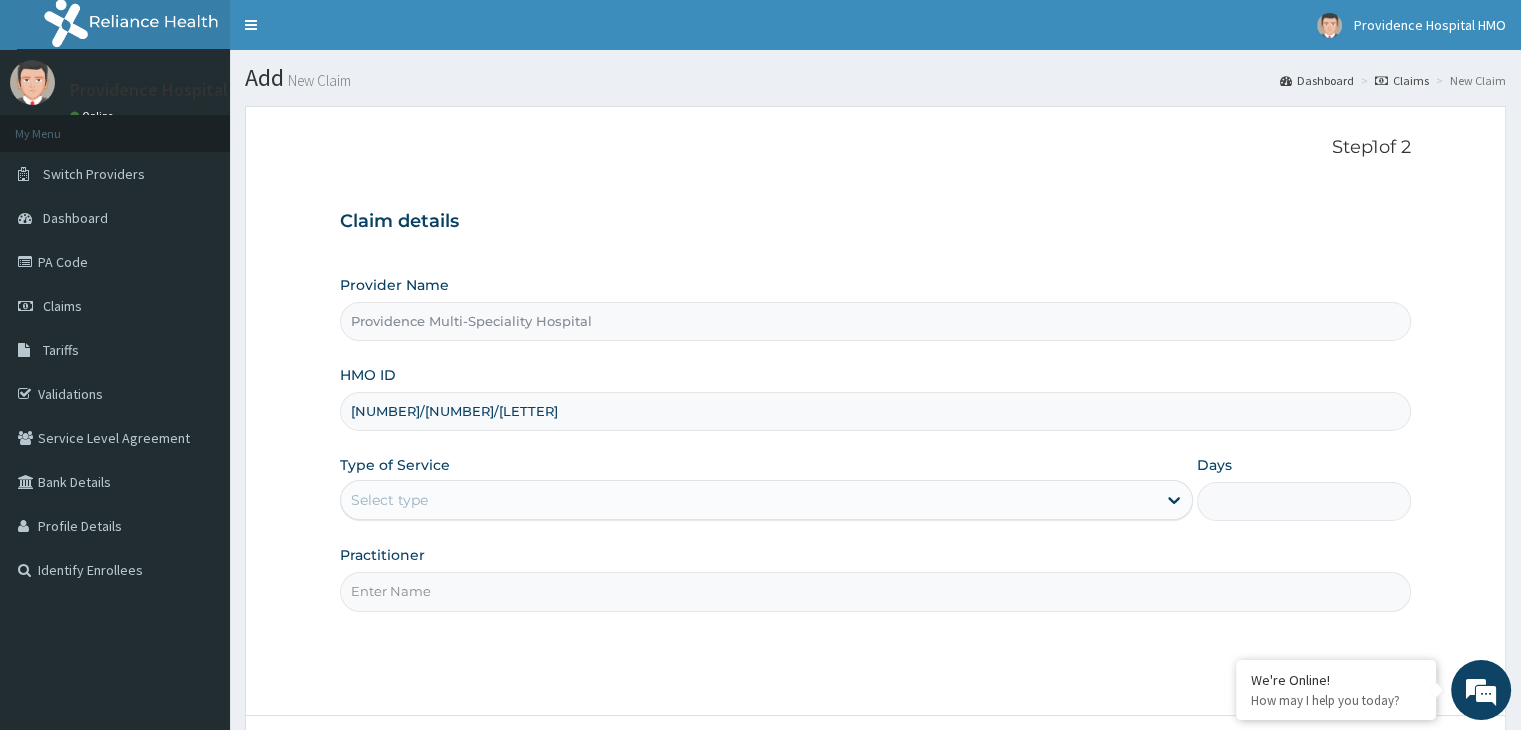 type on "dej/10012/a" 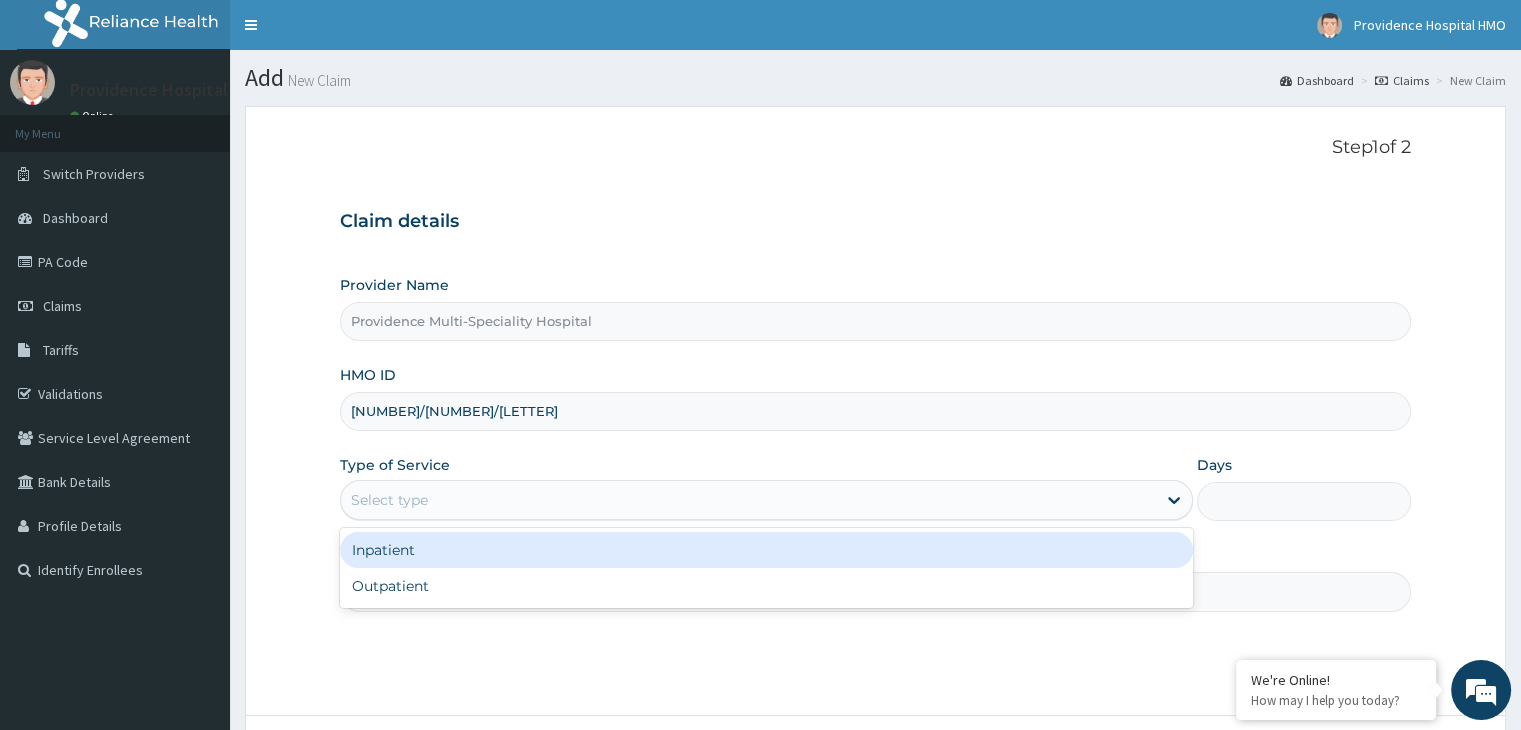click on "Select type" at bounding box center (748, 500) 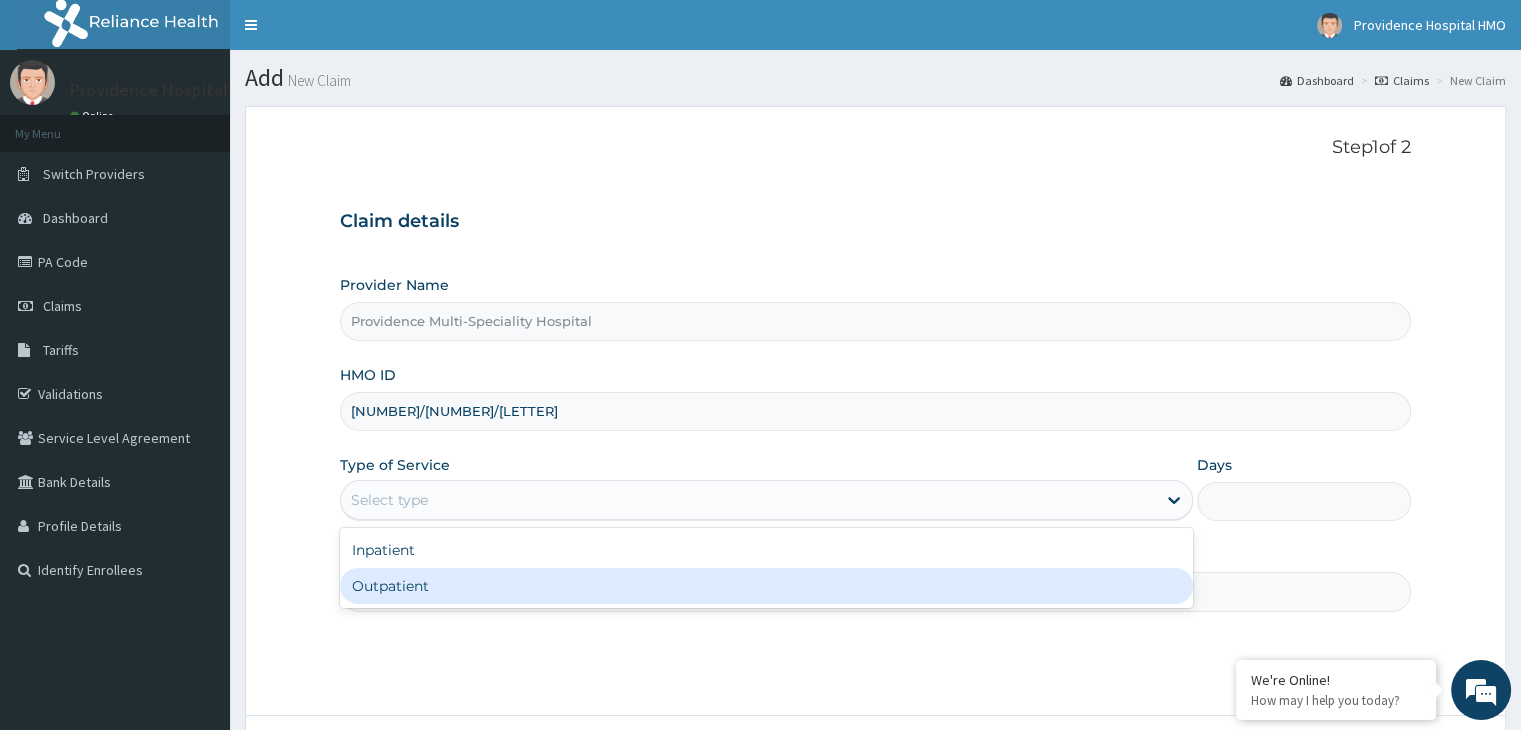 click on "Outpatient" at bounding box center (766, 586) 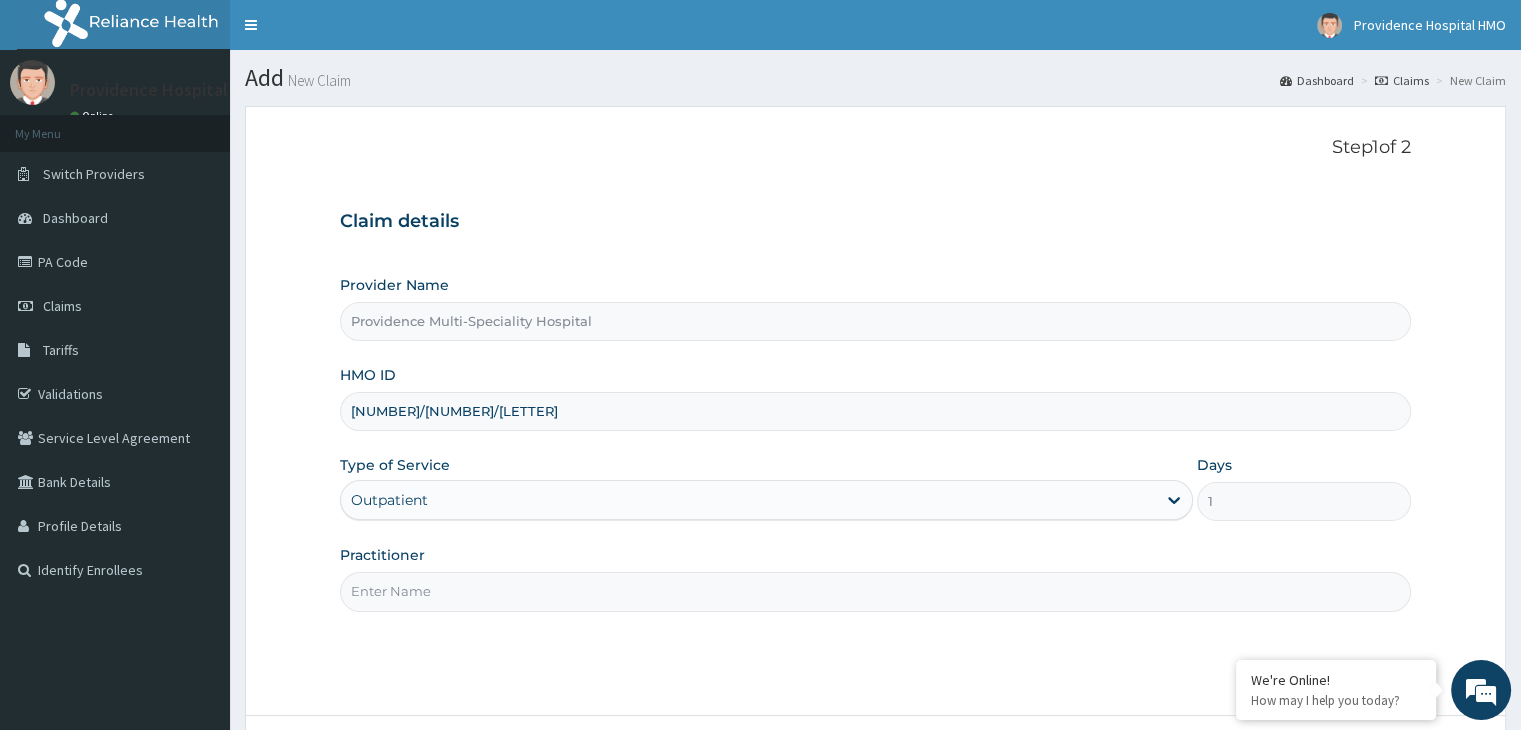 click on "Practitioner" at bounding box center (875, 591) 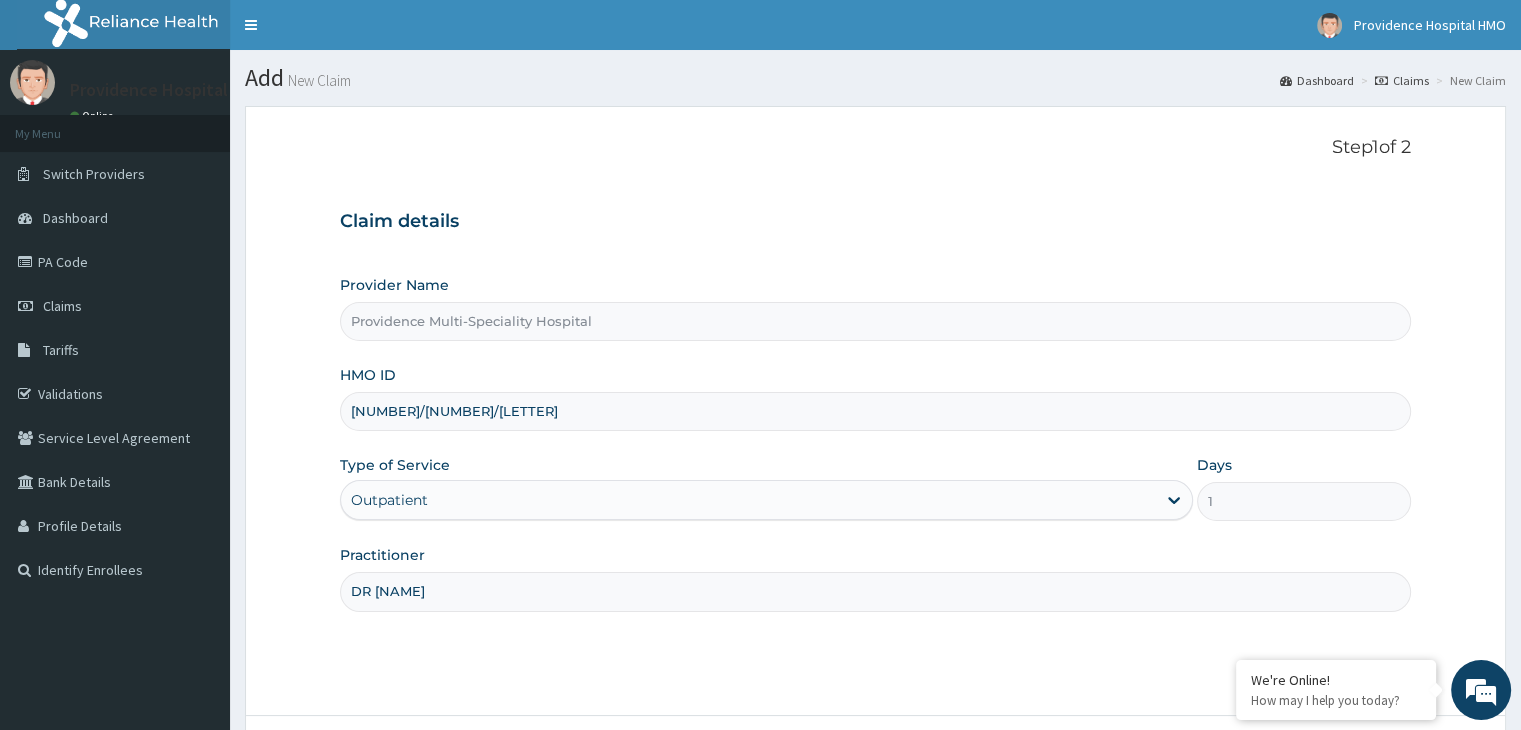 scroll, scrollTop: 0, scrollLeft: 0, axis: both 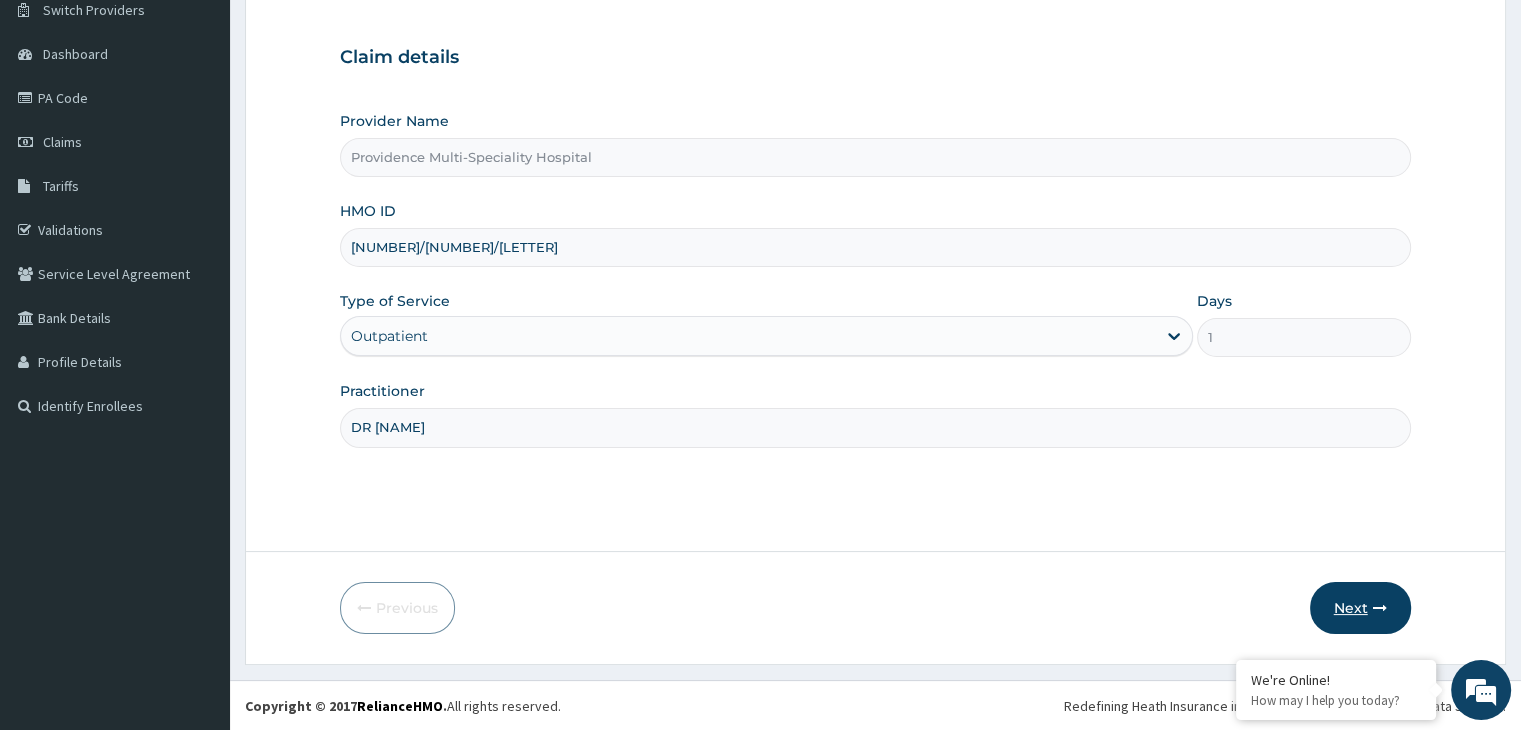 type on "DR [LAST]" 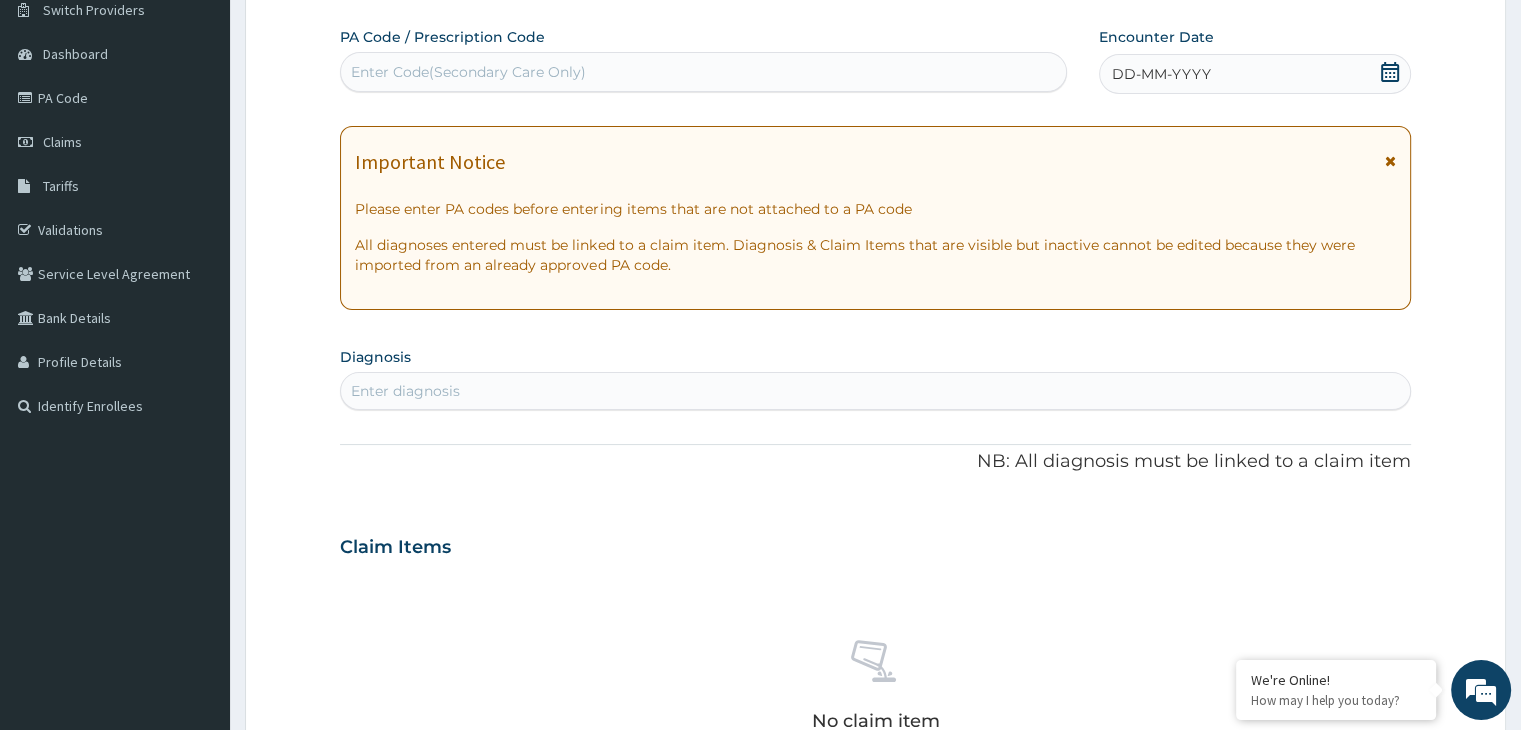 click at bounding box center [1390, 74] 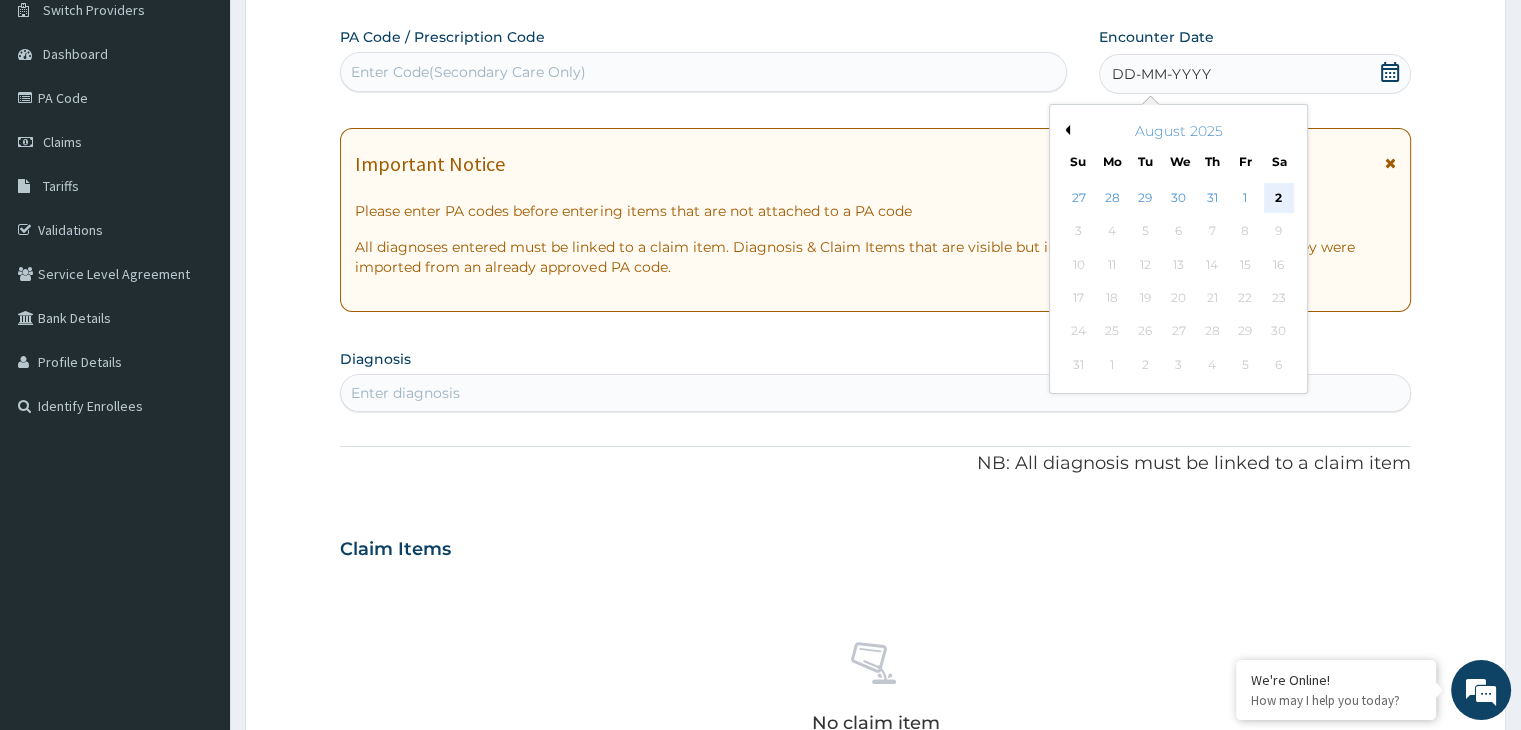 click on "2" at bounding box center [1279, 198] 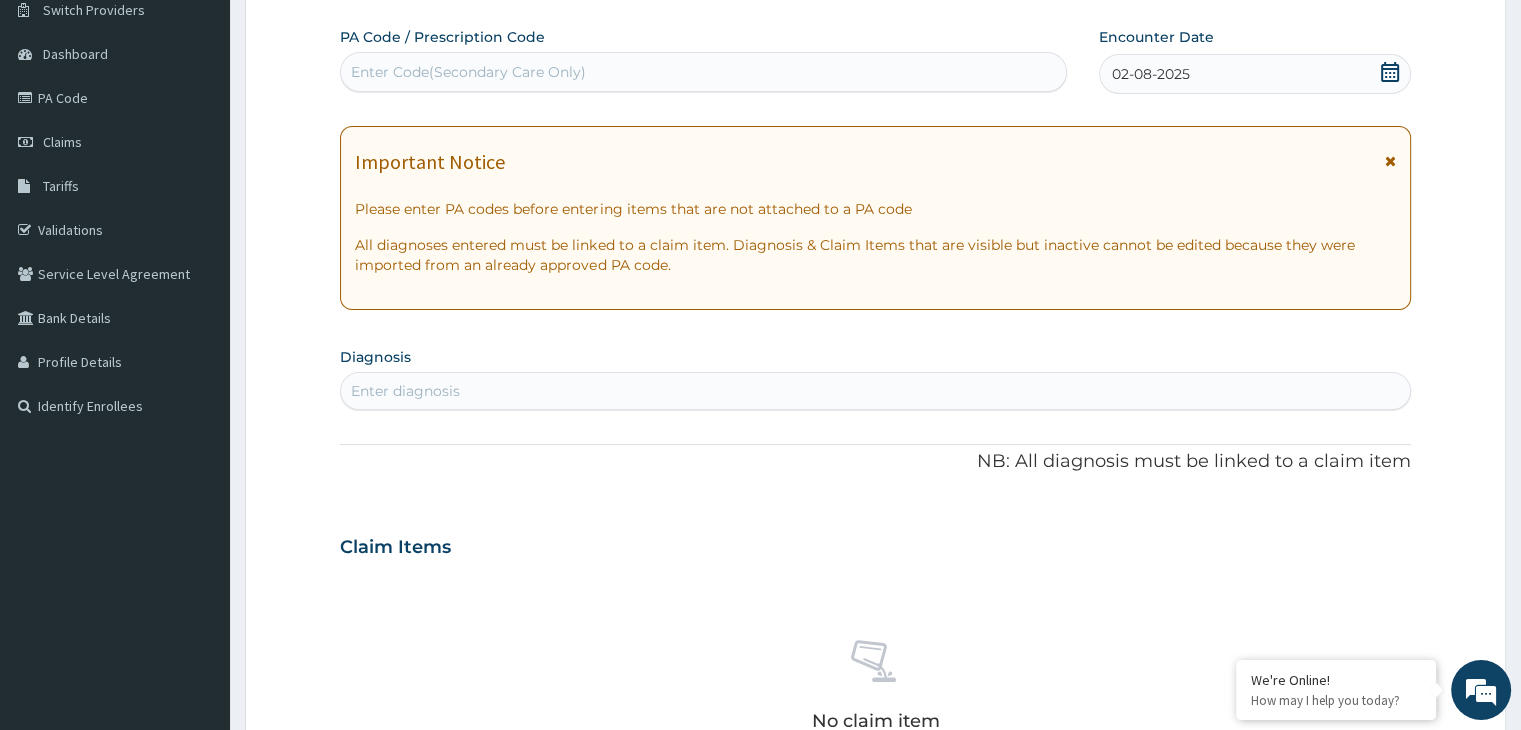 click at bounding box center [1390, 161] 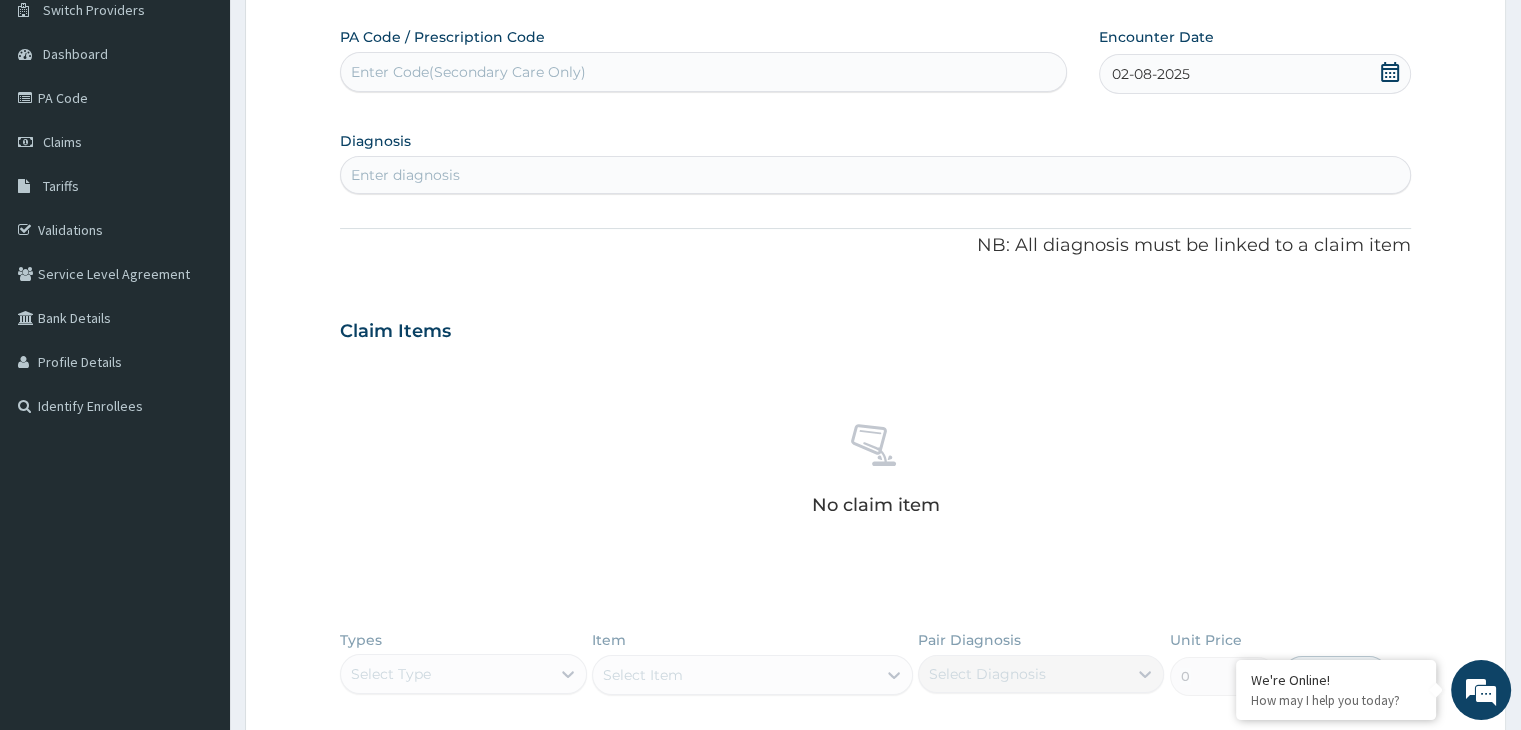 click on "Enter diagnosis" at bounding box center [875, 175] 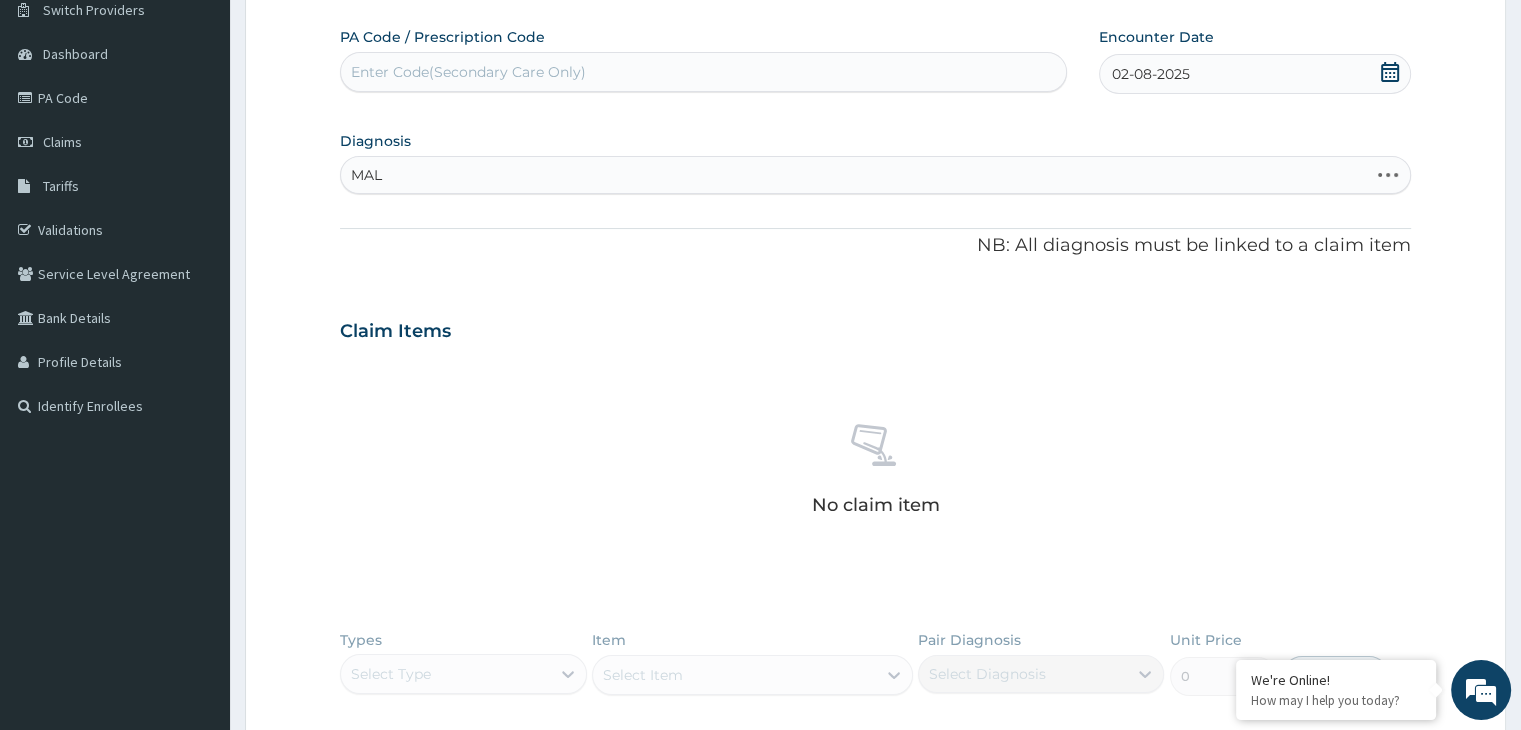 type on "MALA" 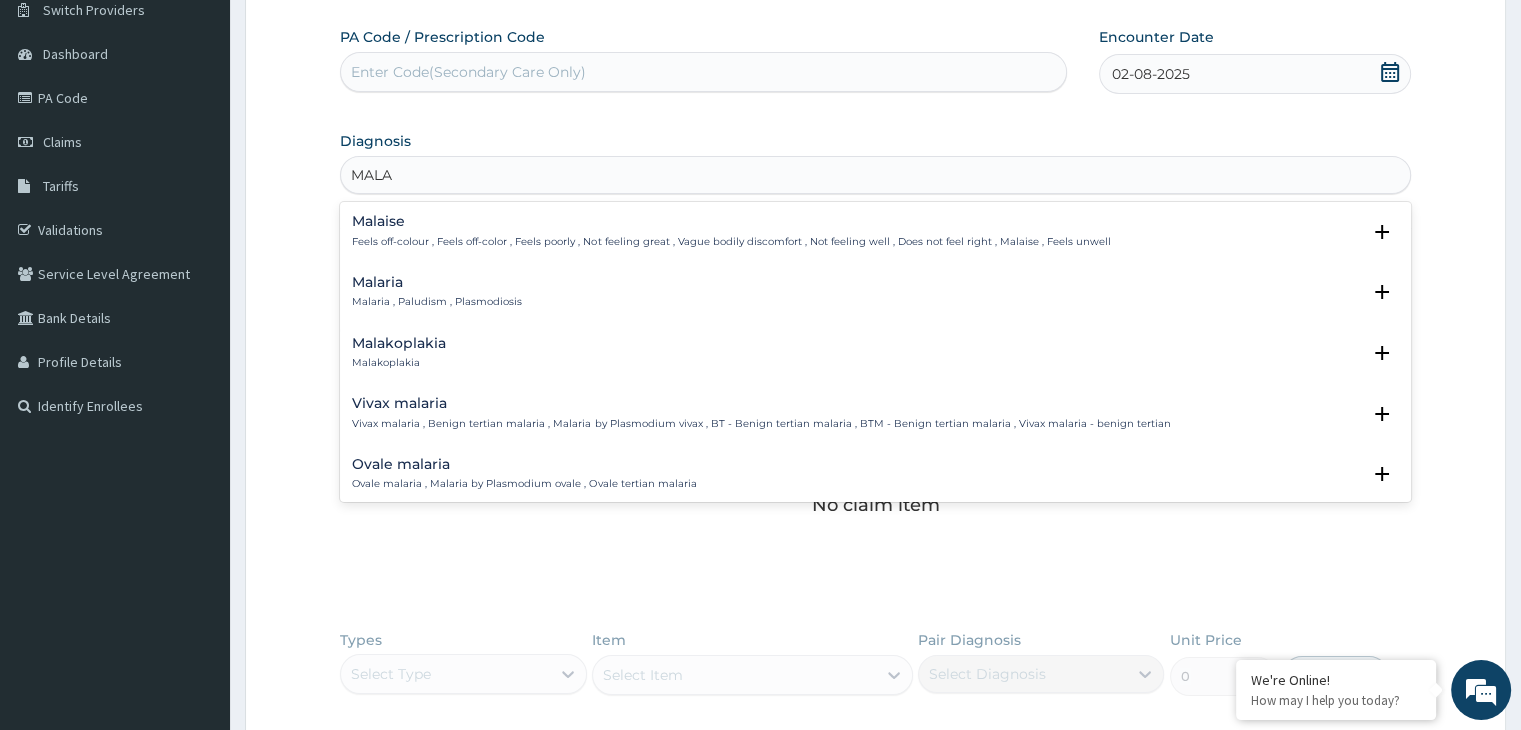 click on "Malaria Malaria , Paludism , Plasmodiosis" at bounding box center [875, 292] 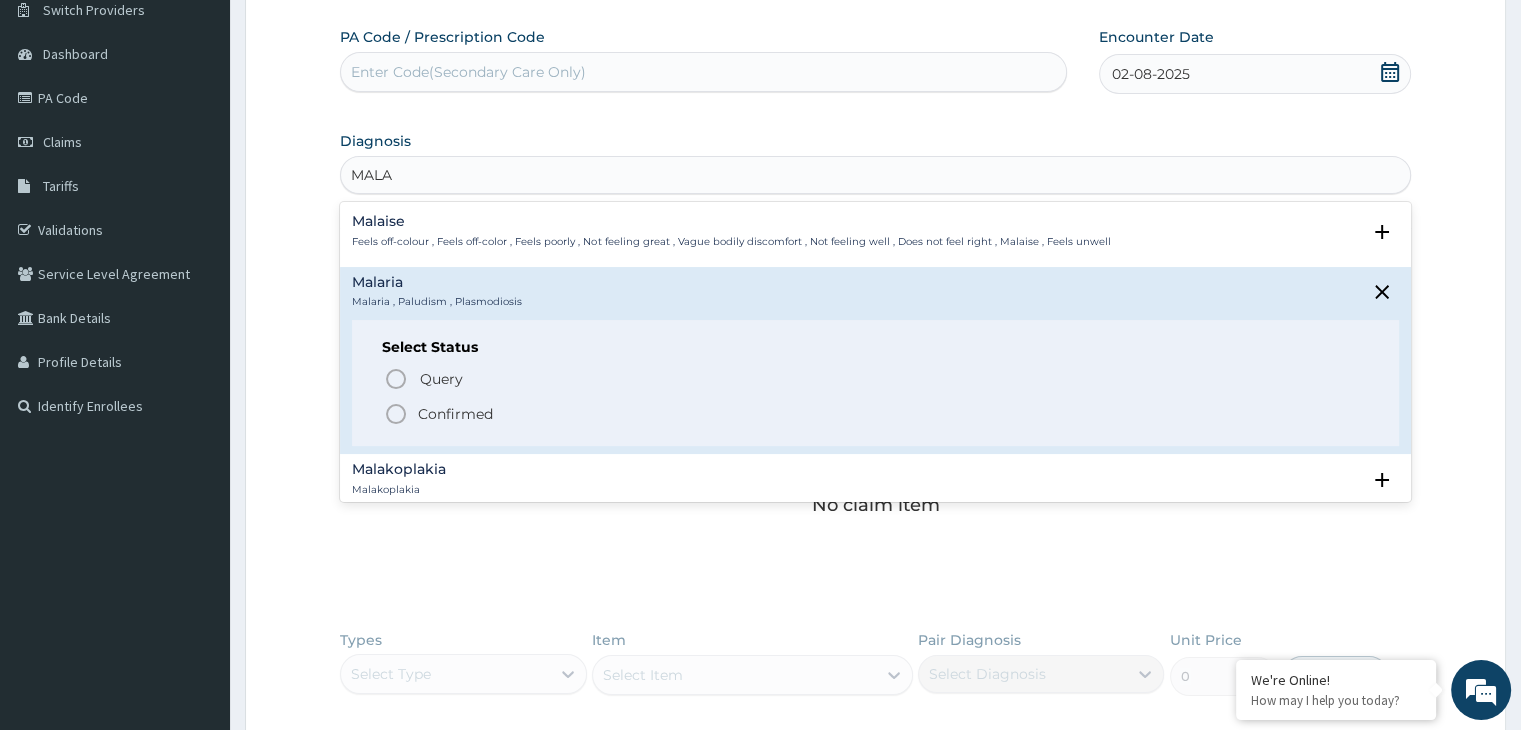 click on "Query Query covers suspected (?), Keep in view (kiv), Ruled out (r/o) Confirmed" at bounding box center (875, 395) 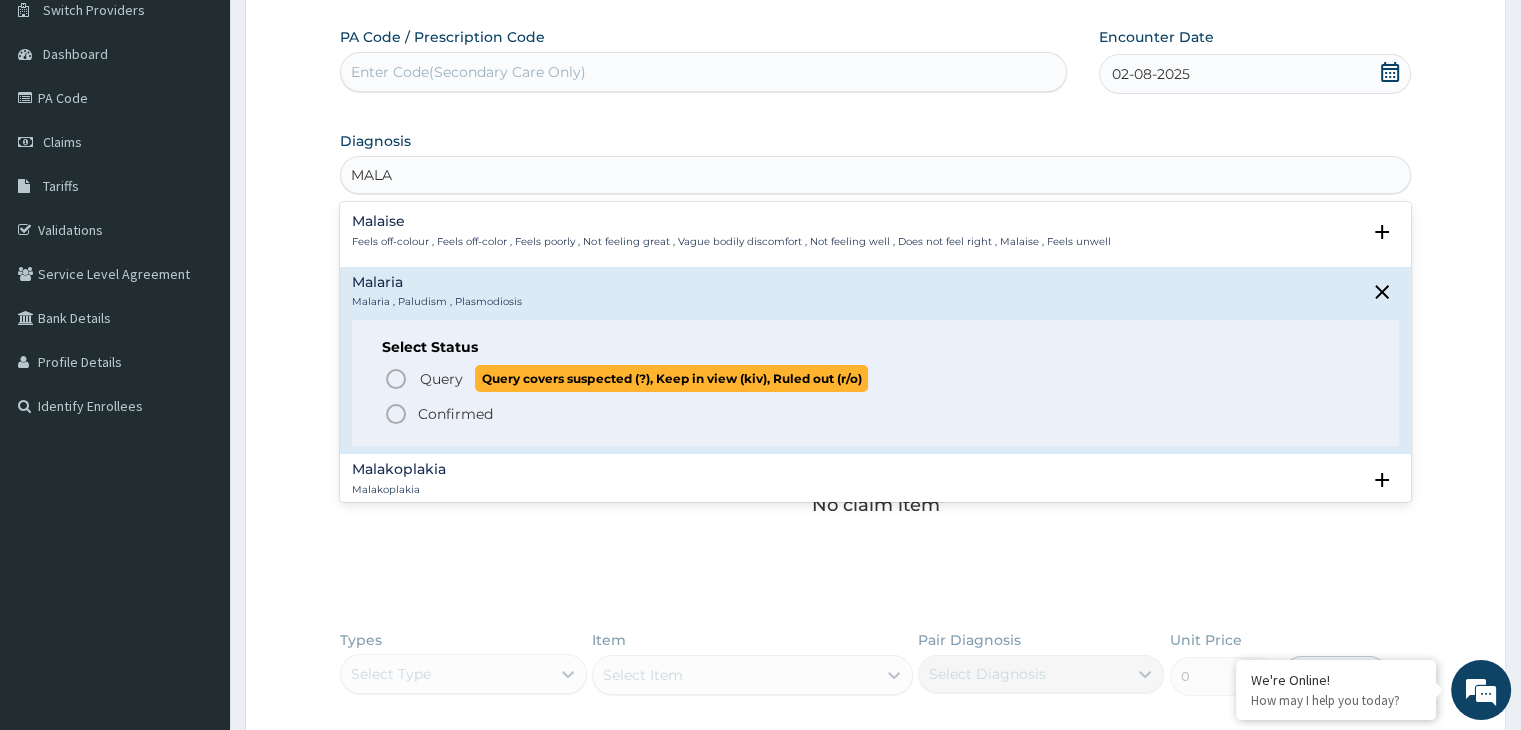 click on "Query" at bounding box center (441, 379) 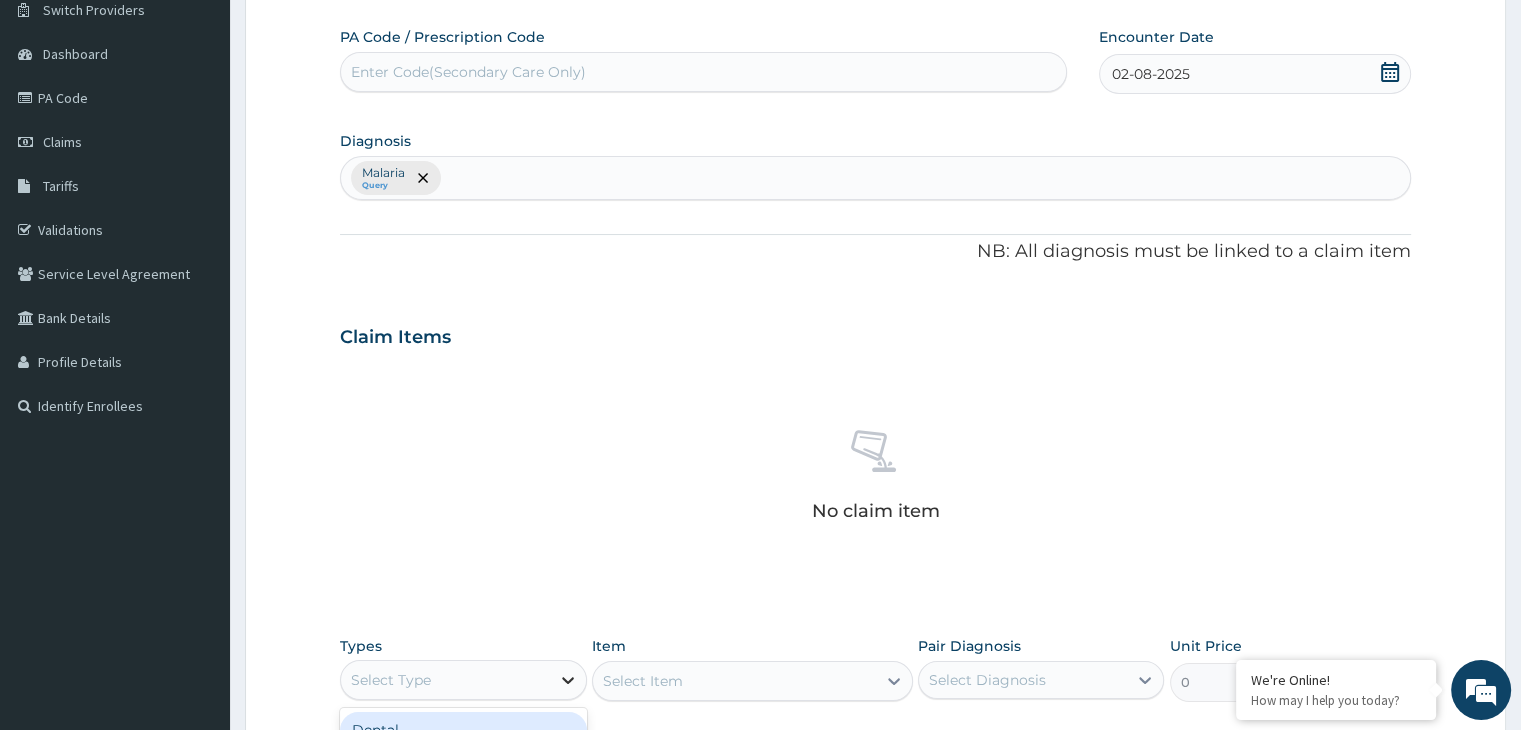 click 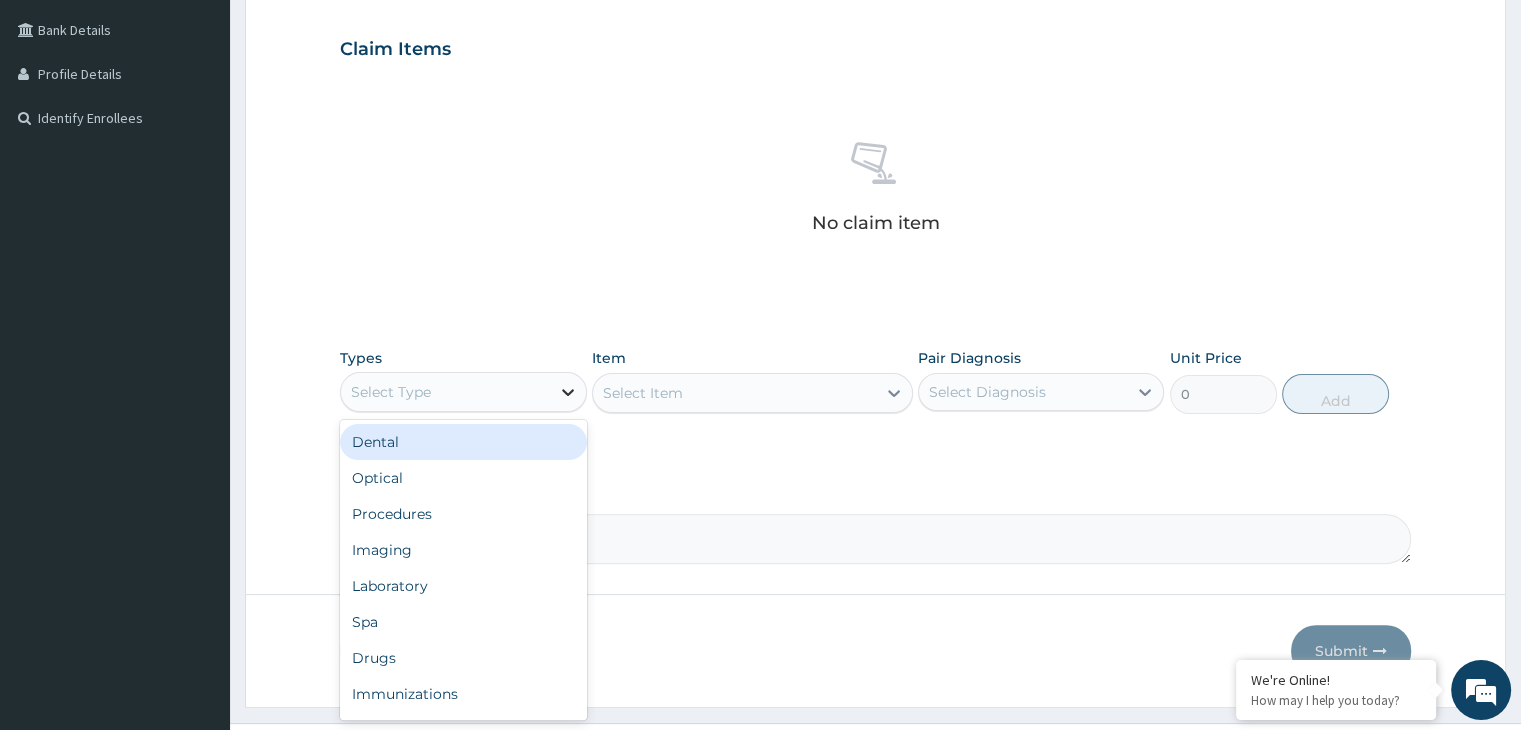 scroll, scrollTop: 495, scrollLeft: 0, axis: vertical 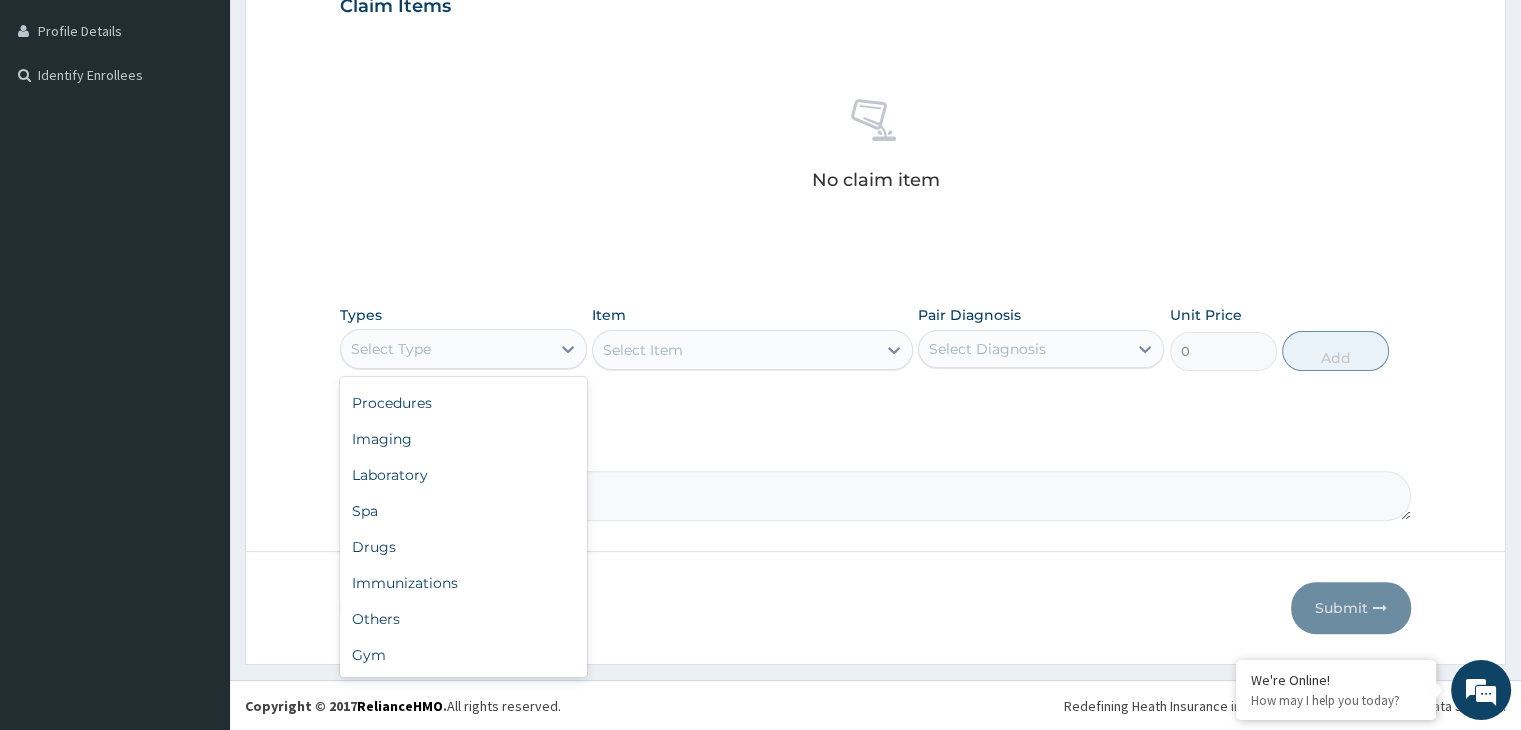 click on "Procedures" at bounding box center [463, 403] 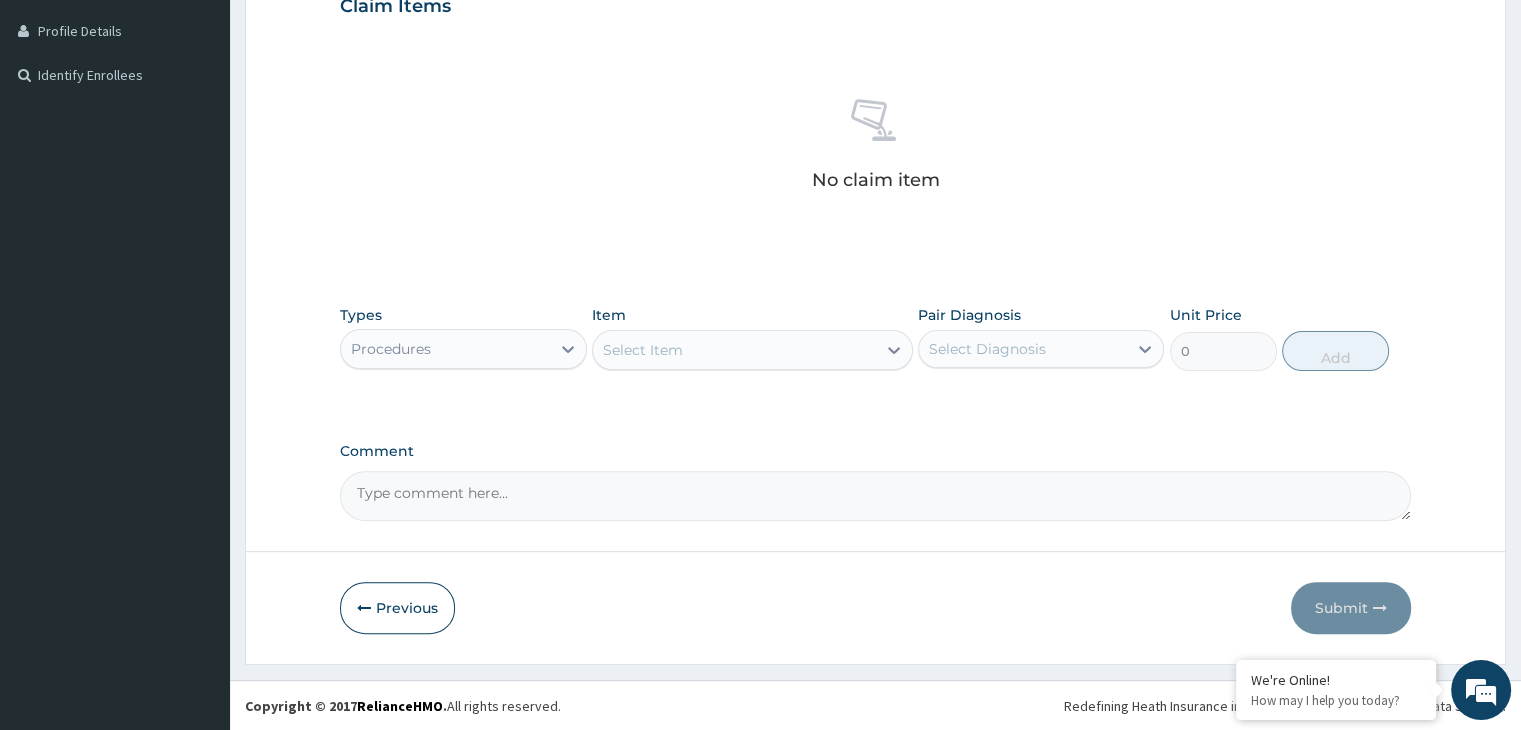 click on "Select Item" at bounding box center (734, 350) 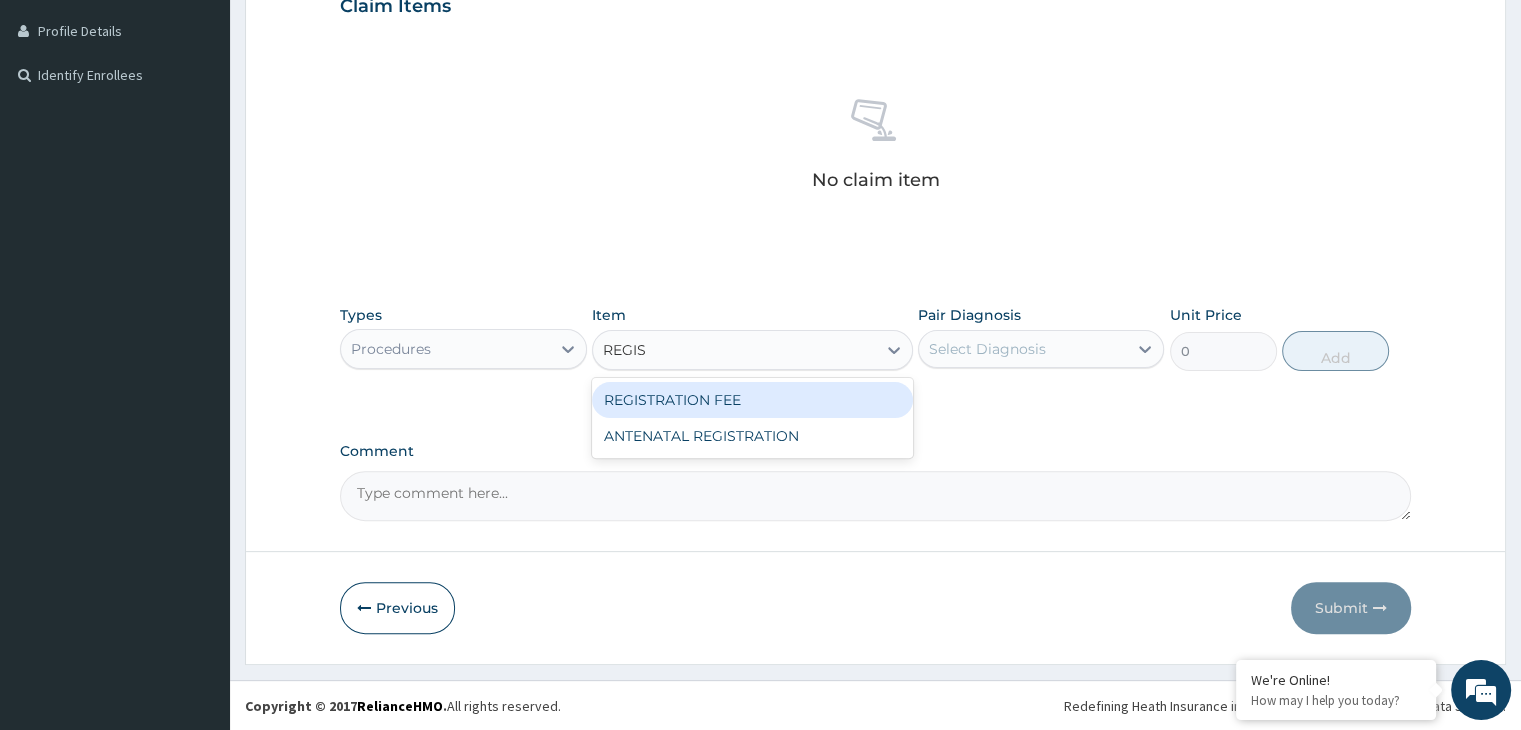 type on "REGIST" 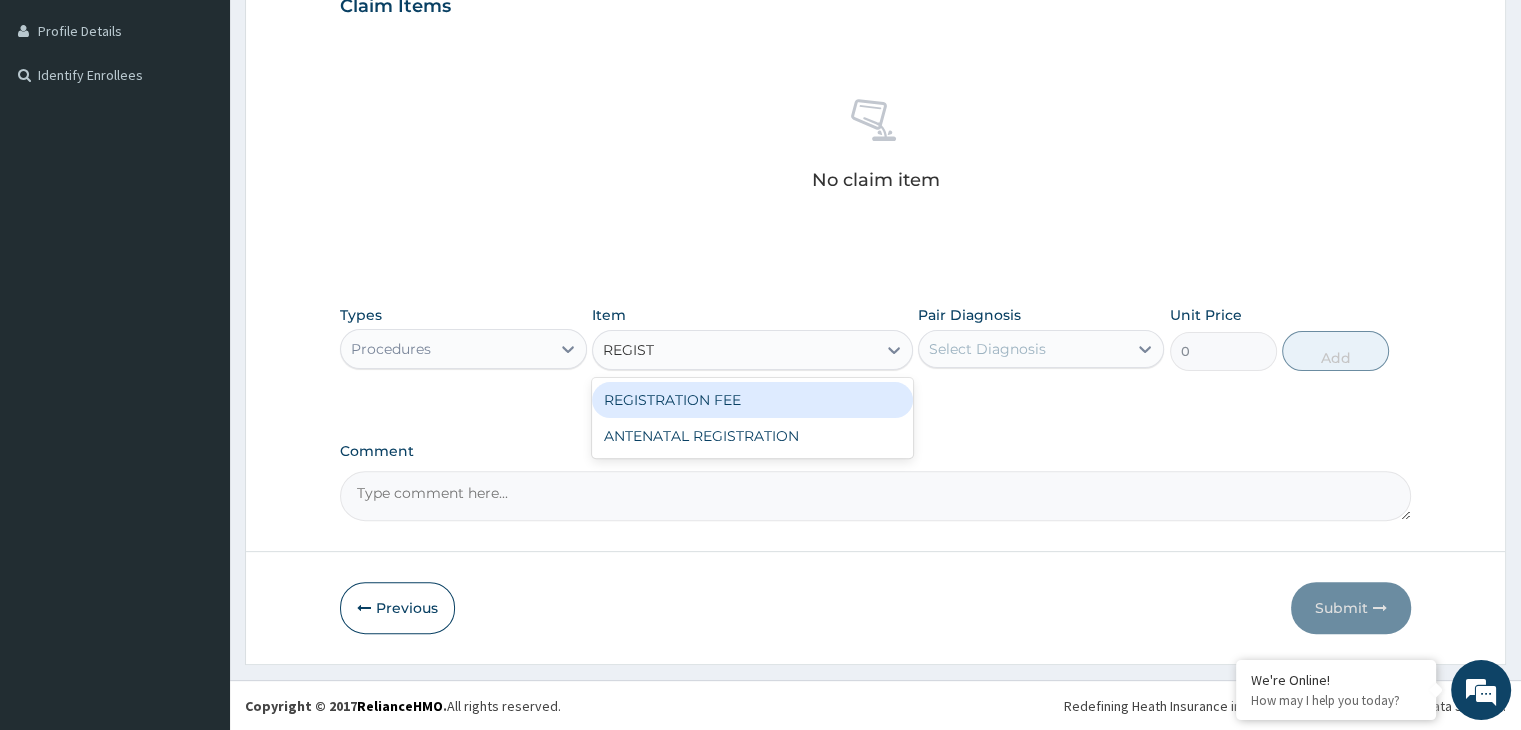 click on "REGISTRATION FEE" at bounding box center (752, 400) 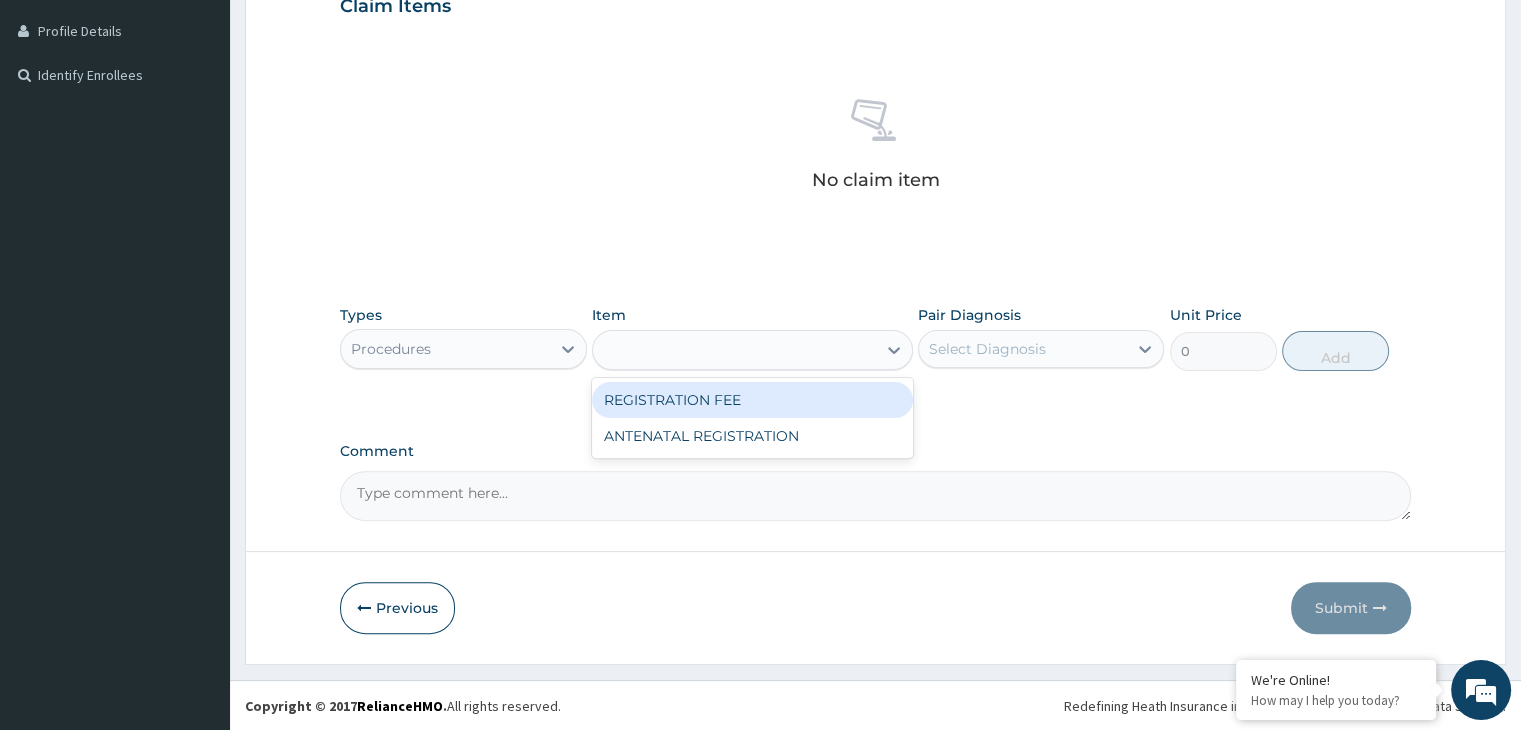 type on "2530" 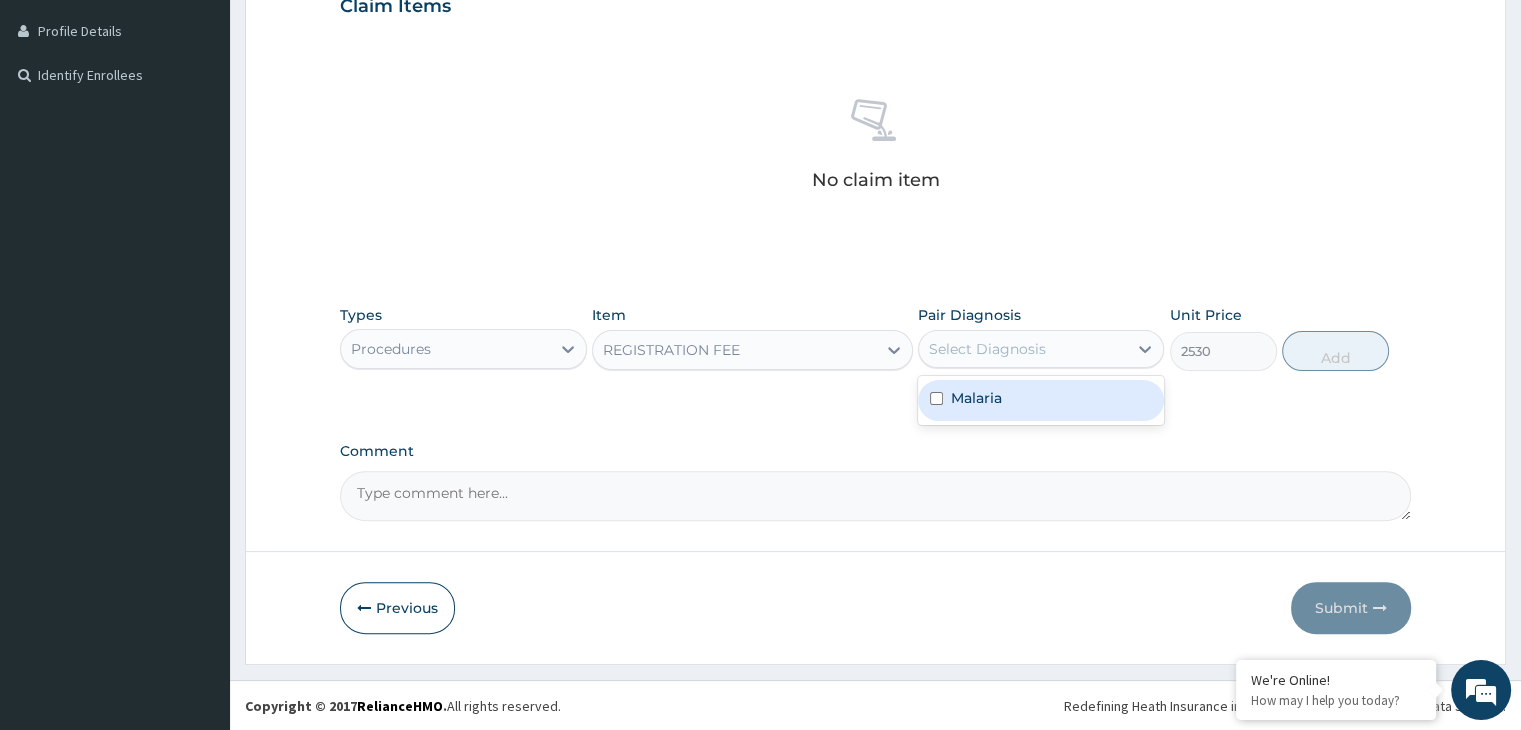 click on "Select Diagnosis" at bounding box center [987, 349] 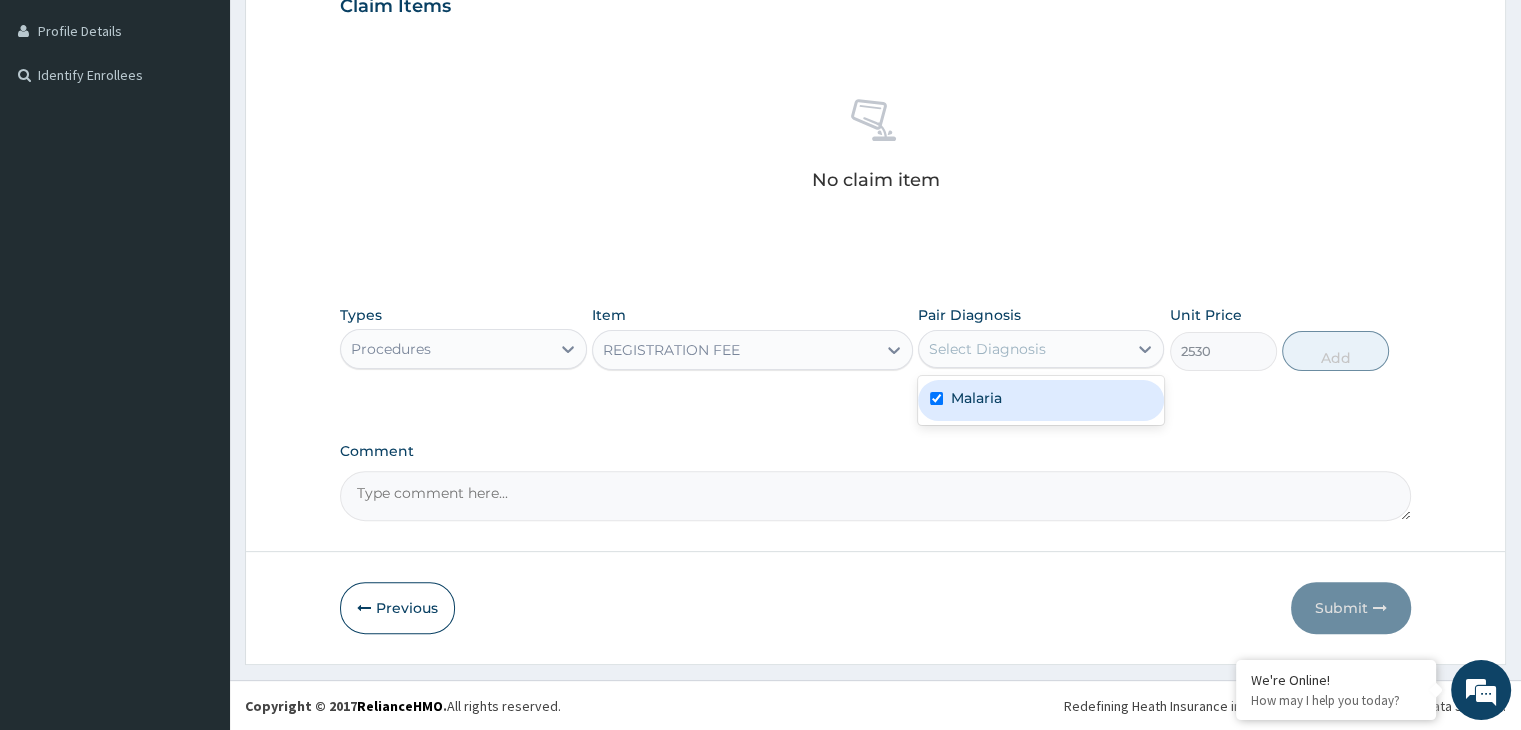checkbox on "true" 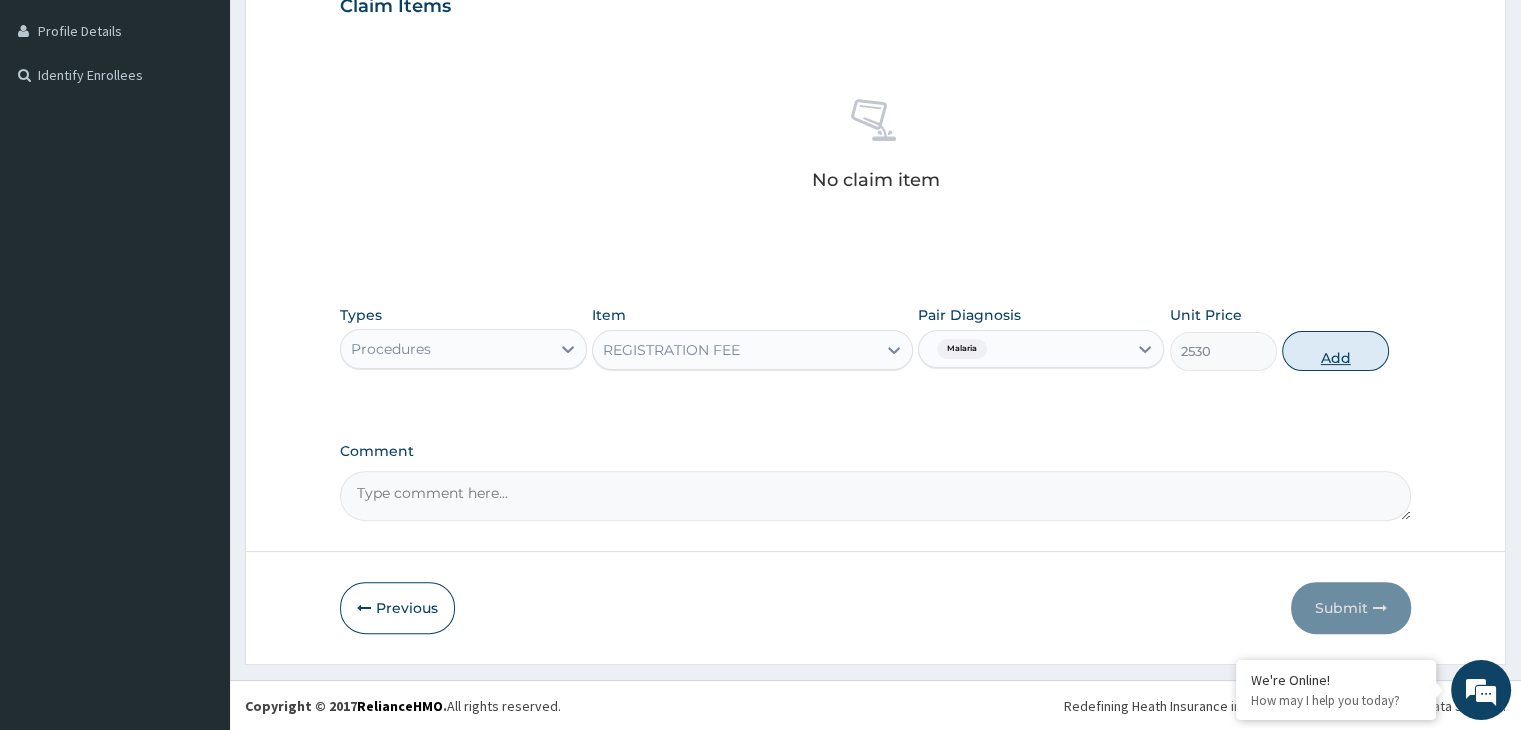 click on "Add" at bounding box center (1335, 351) 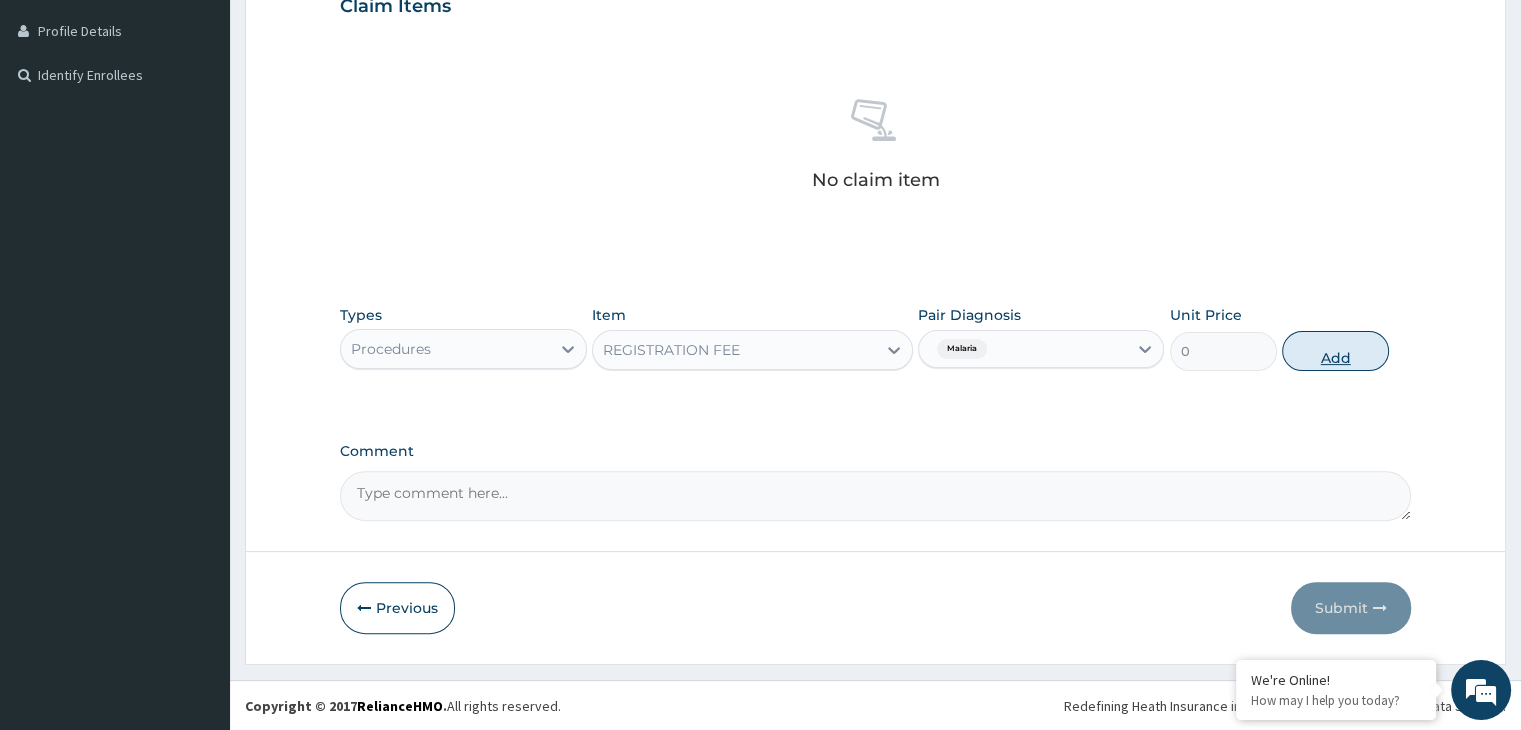 scroll, scrollTop: 398, scrollLeft: 0, axis: vertical 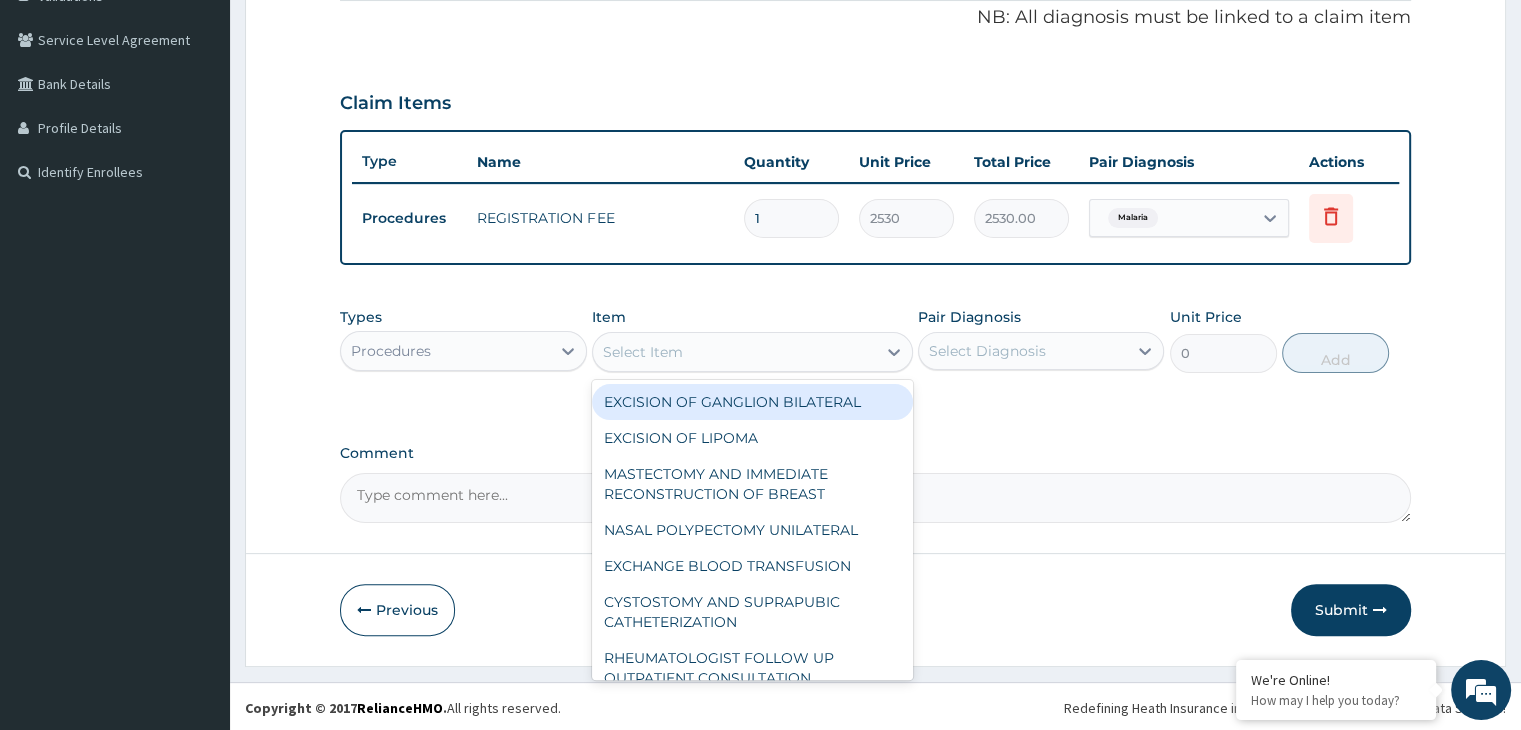 click on "Select Item" at bounding box center [734, 352] 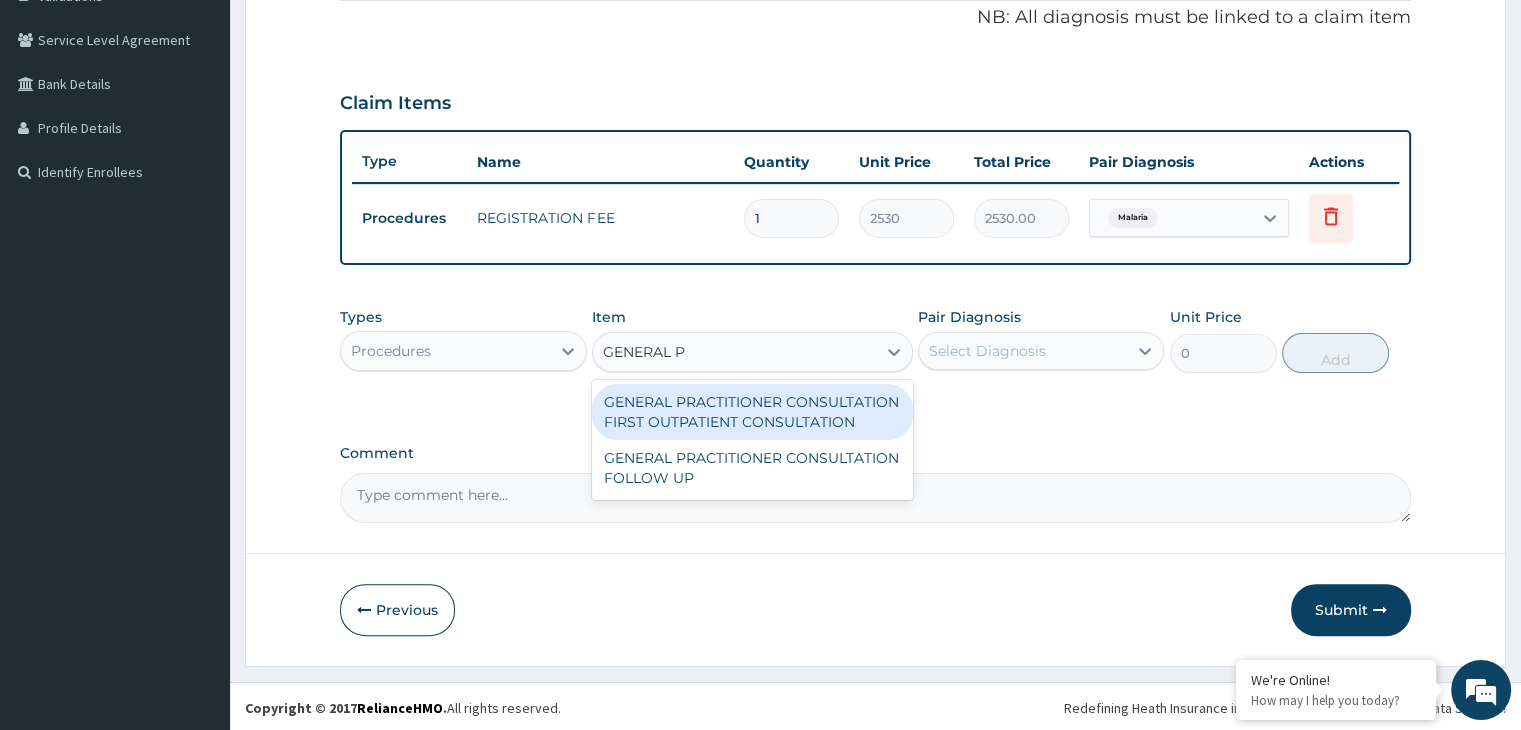 type on "GENERAL PR" 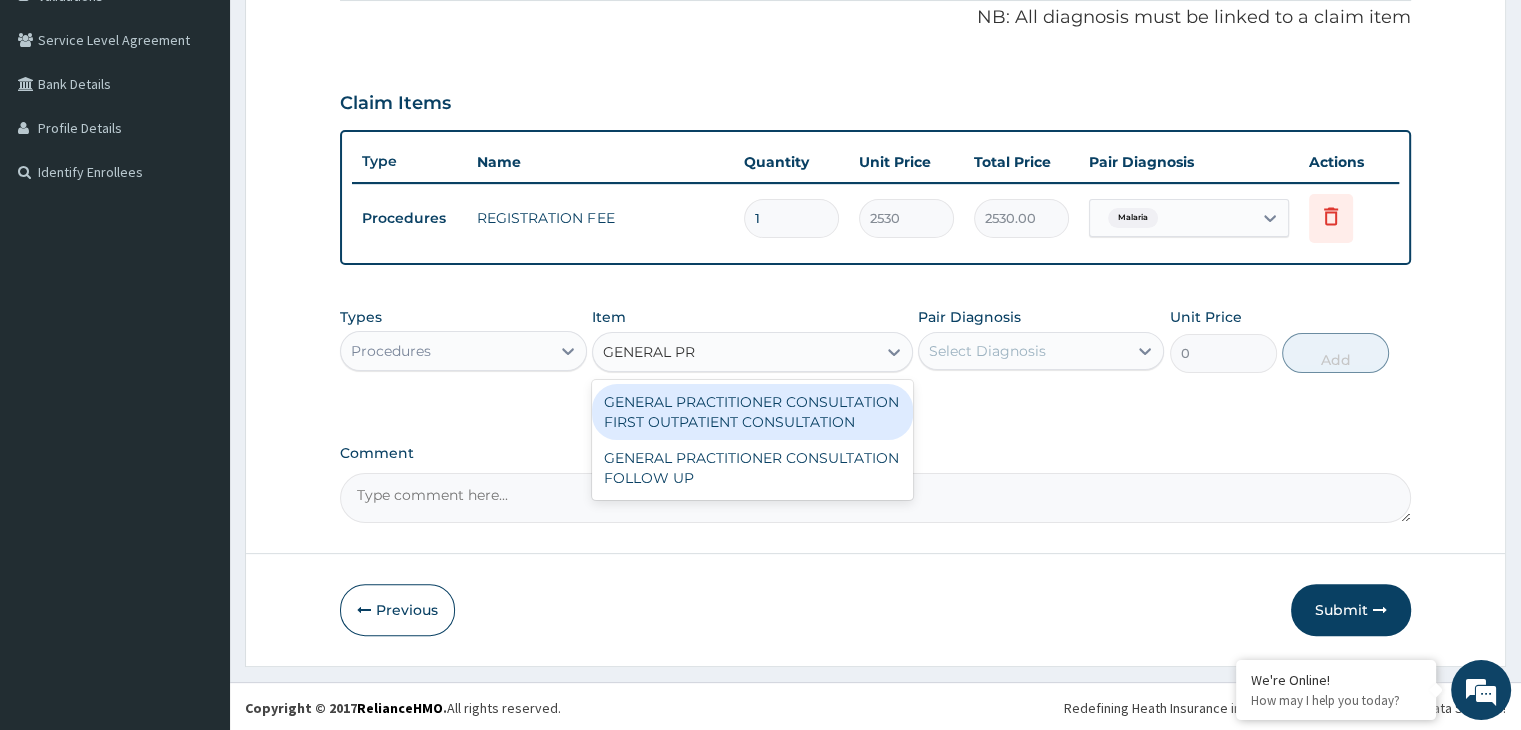 click on "GENERAL PRACTITIONER CONSULTATION FIRST OUTPATIENT CONSULTATION" at bounding box center [752, 412] 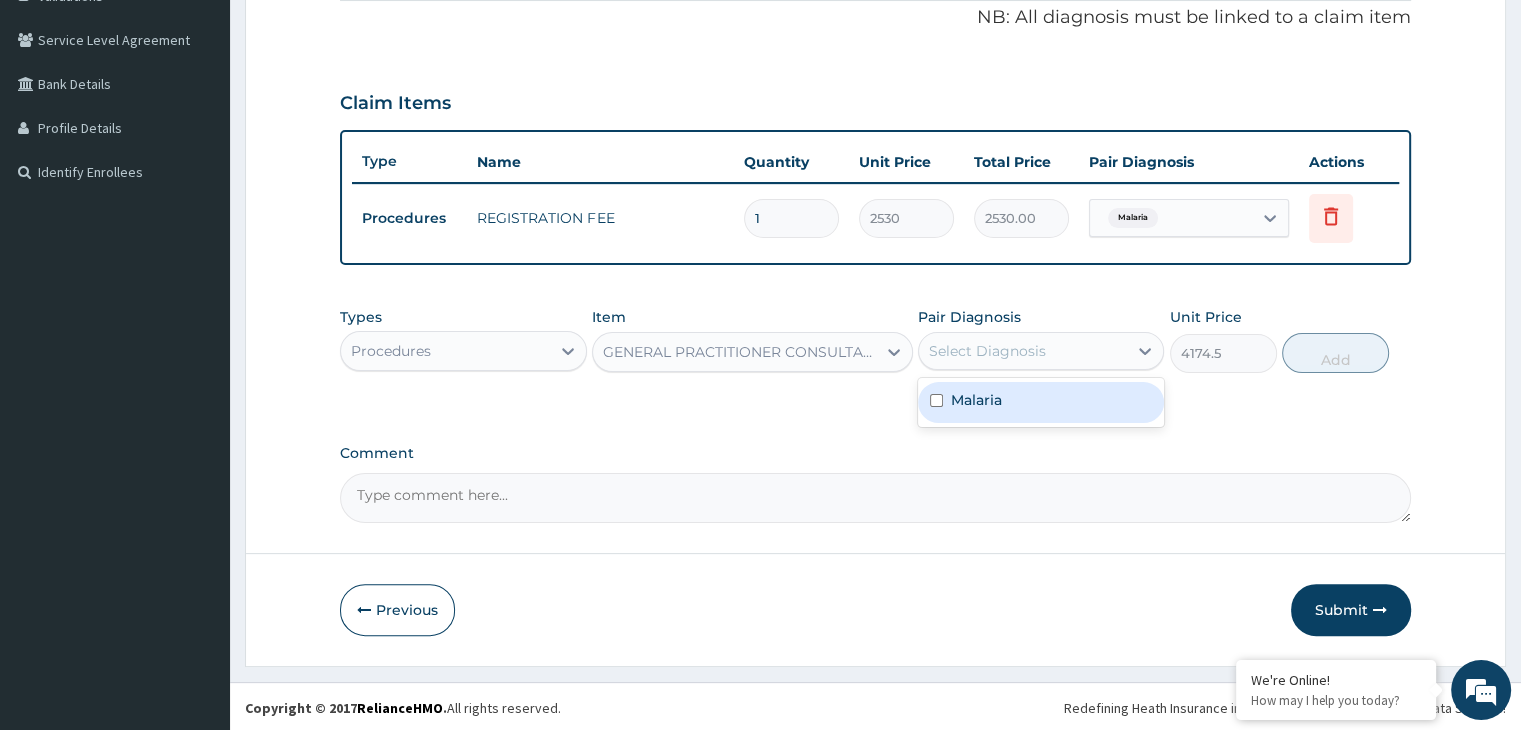click on "Select Diagnosis" at bounding box center [987, 351] 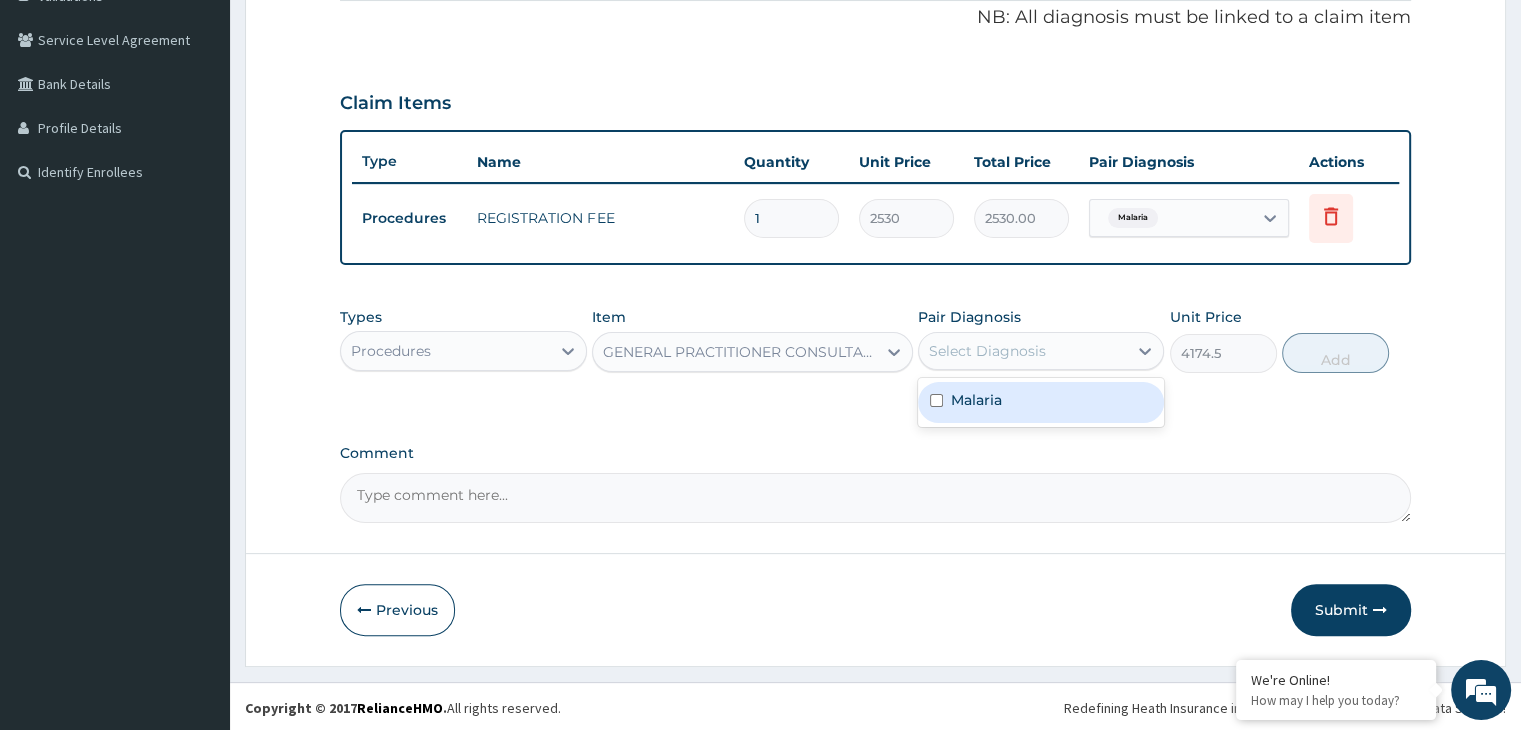 click on "Malaria" at bounding box center (1041, 402) 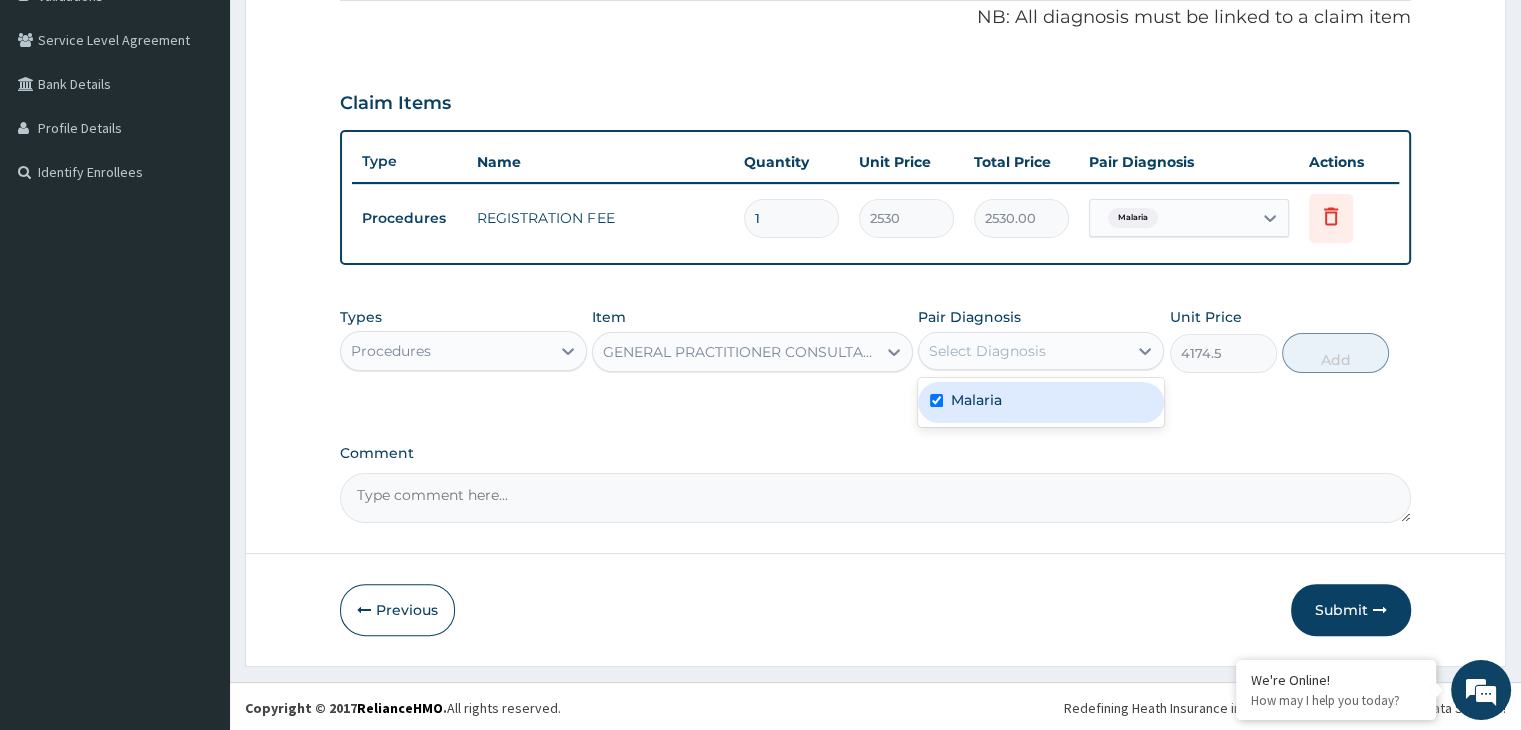 checkbox on "true" 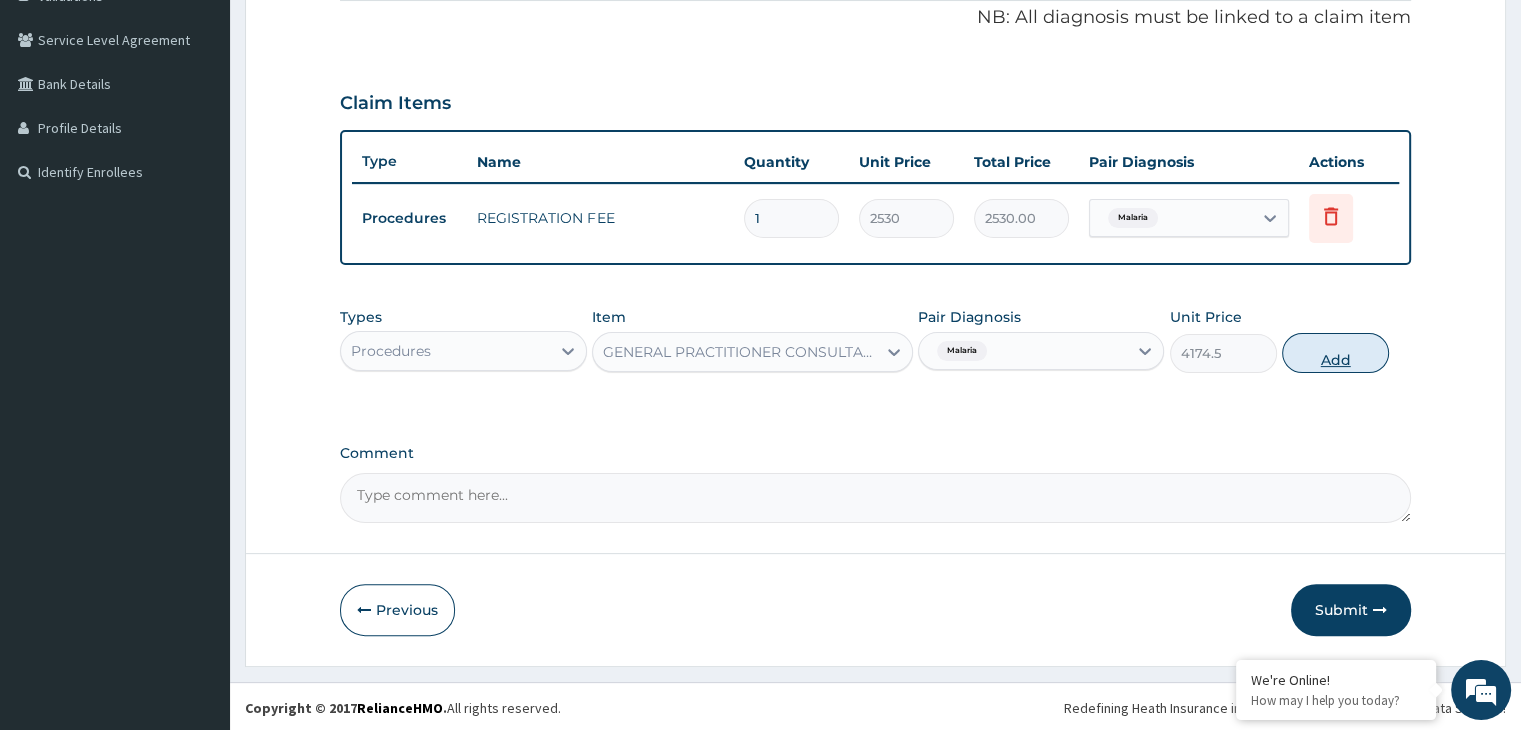 click on "Add" at bounding box center (1335, 353) 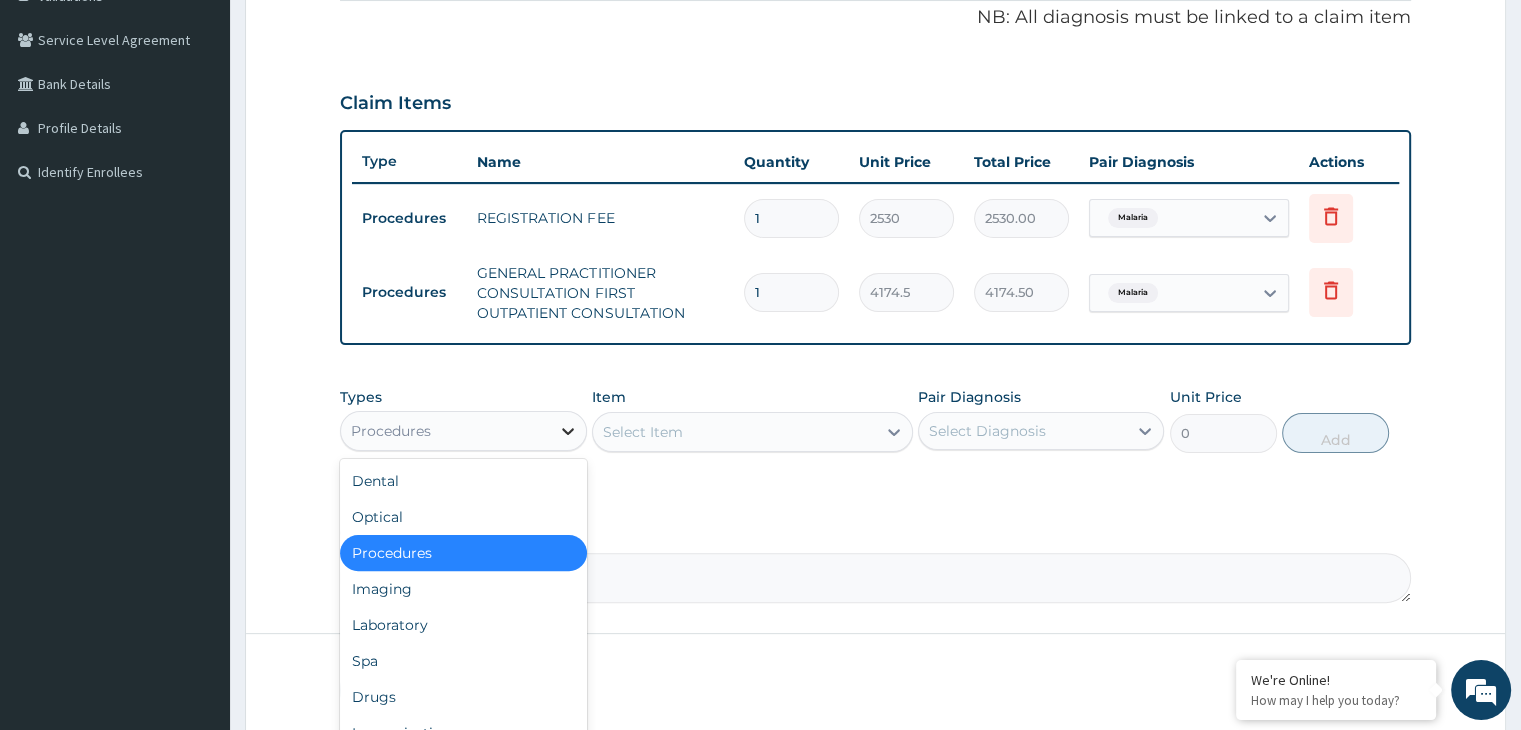 click 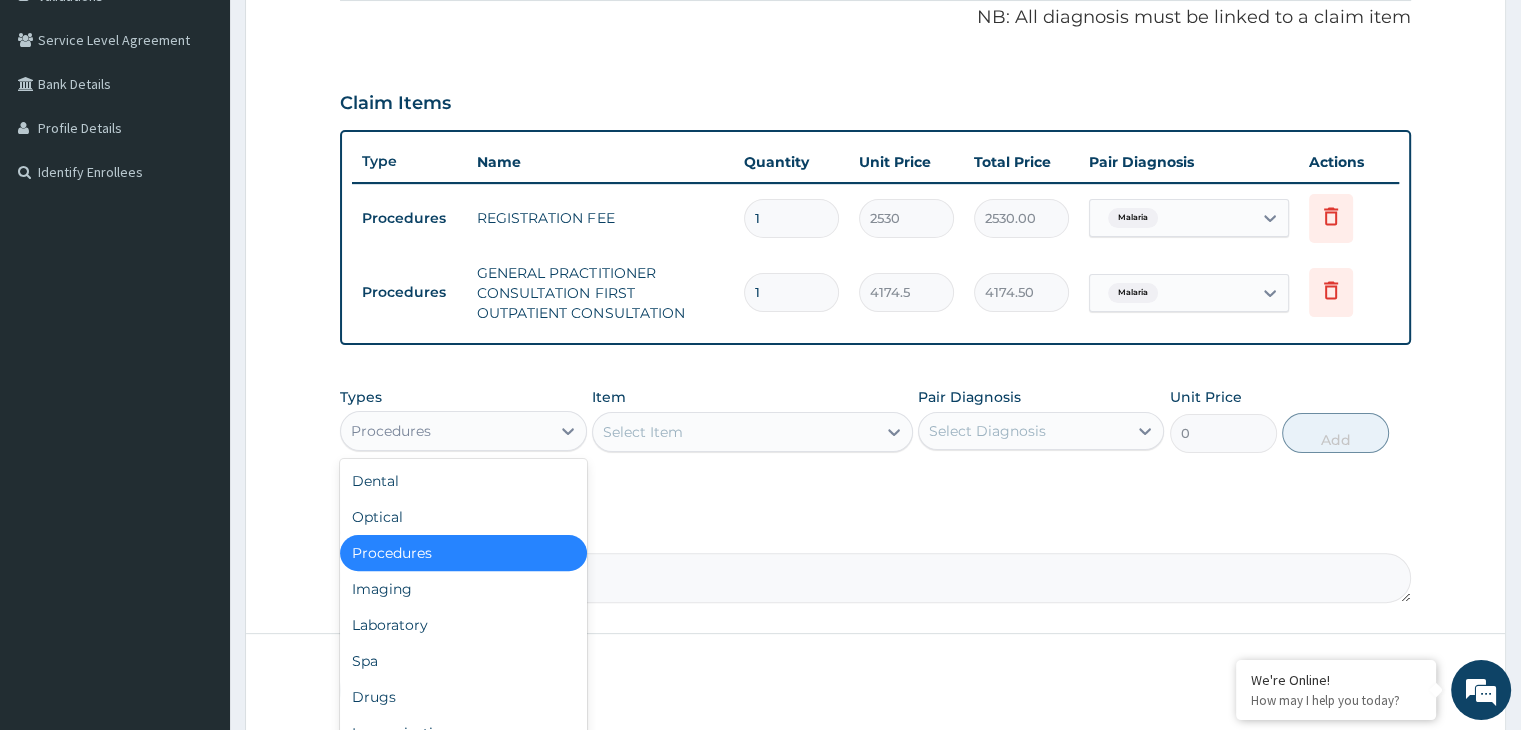 click on "Laboratory" at bounding box center (463, 625) 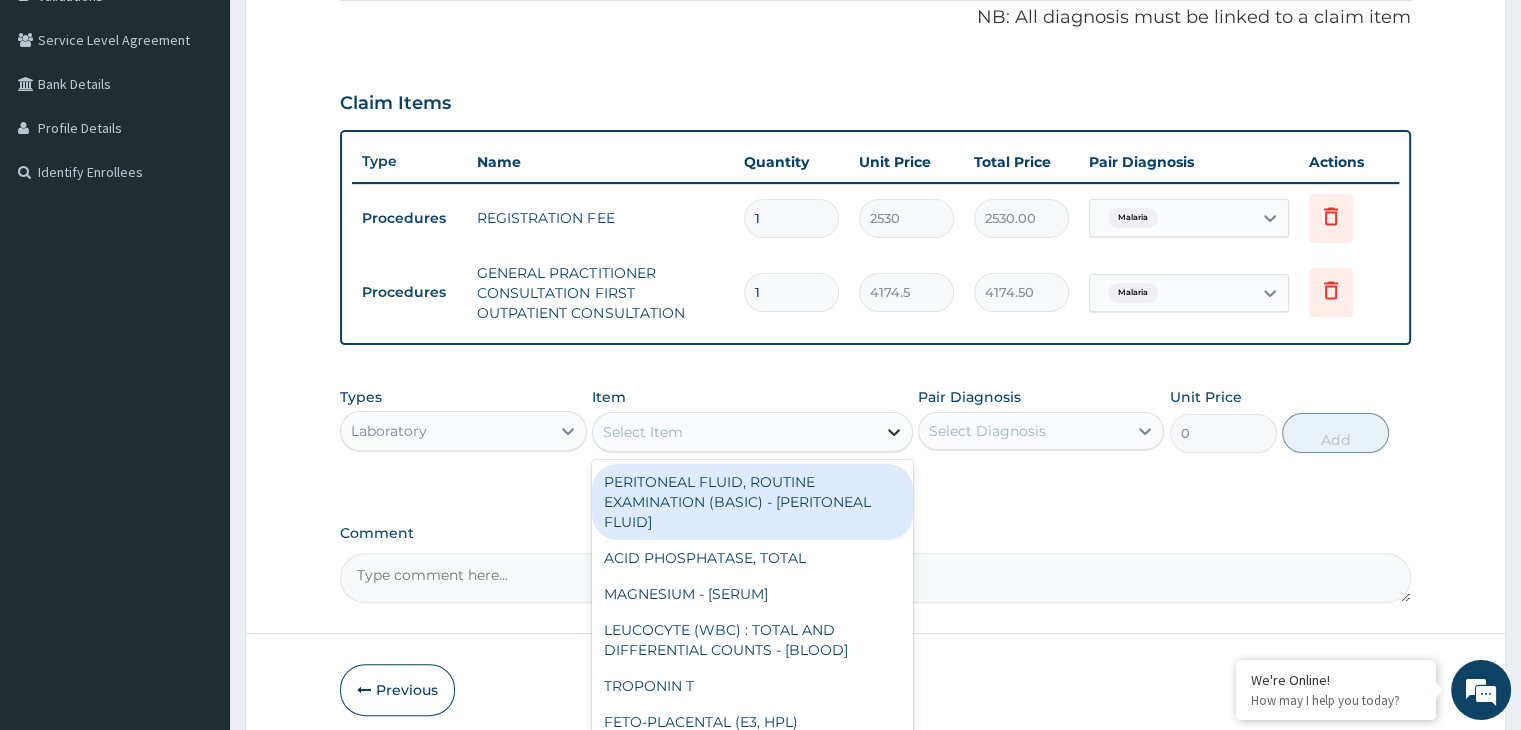 click 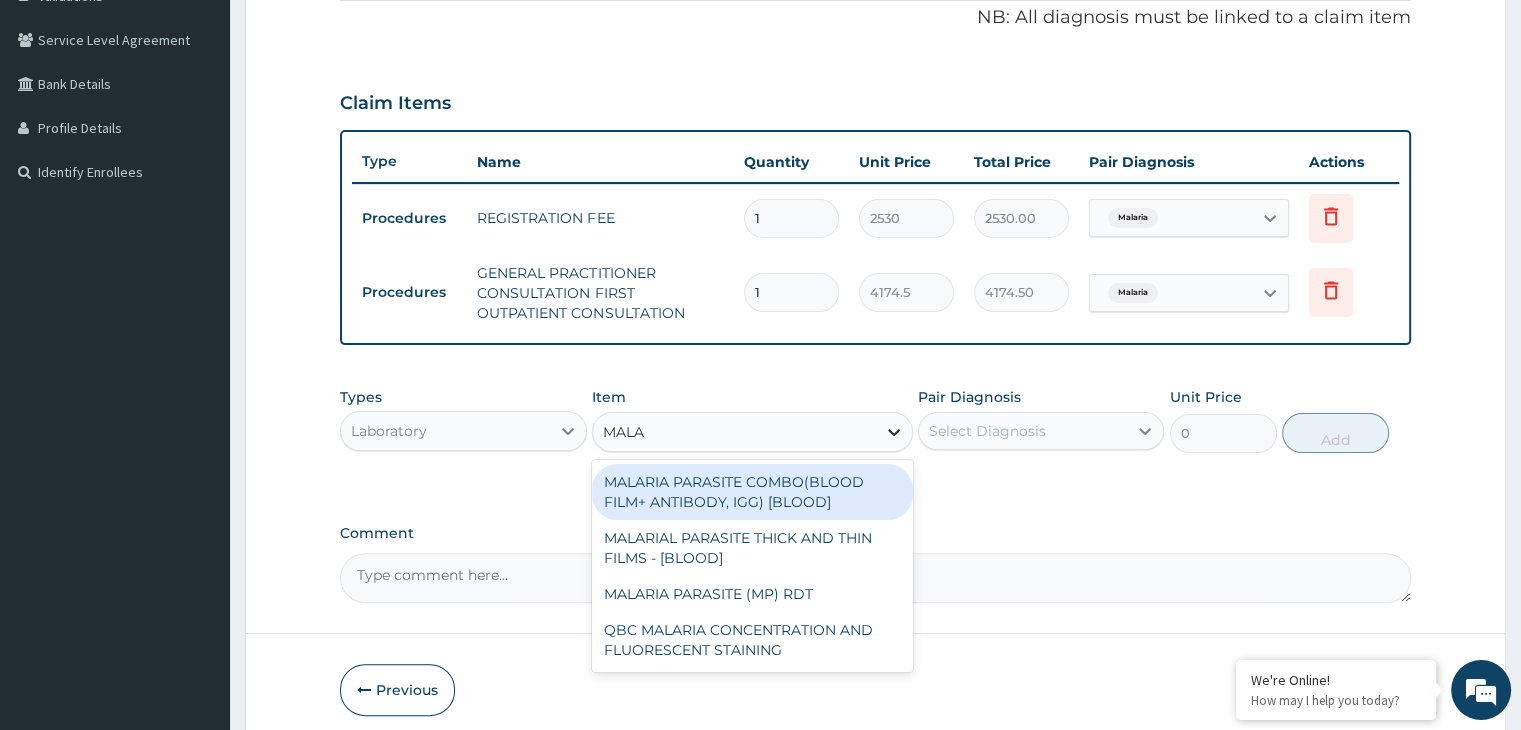 type on "MALAR" 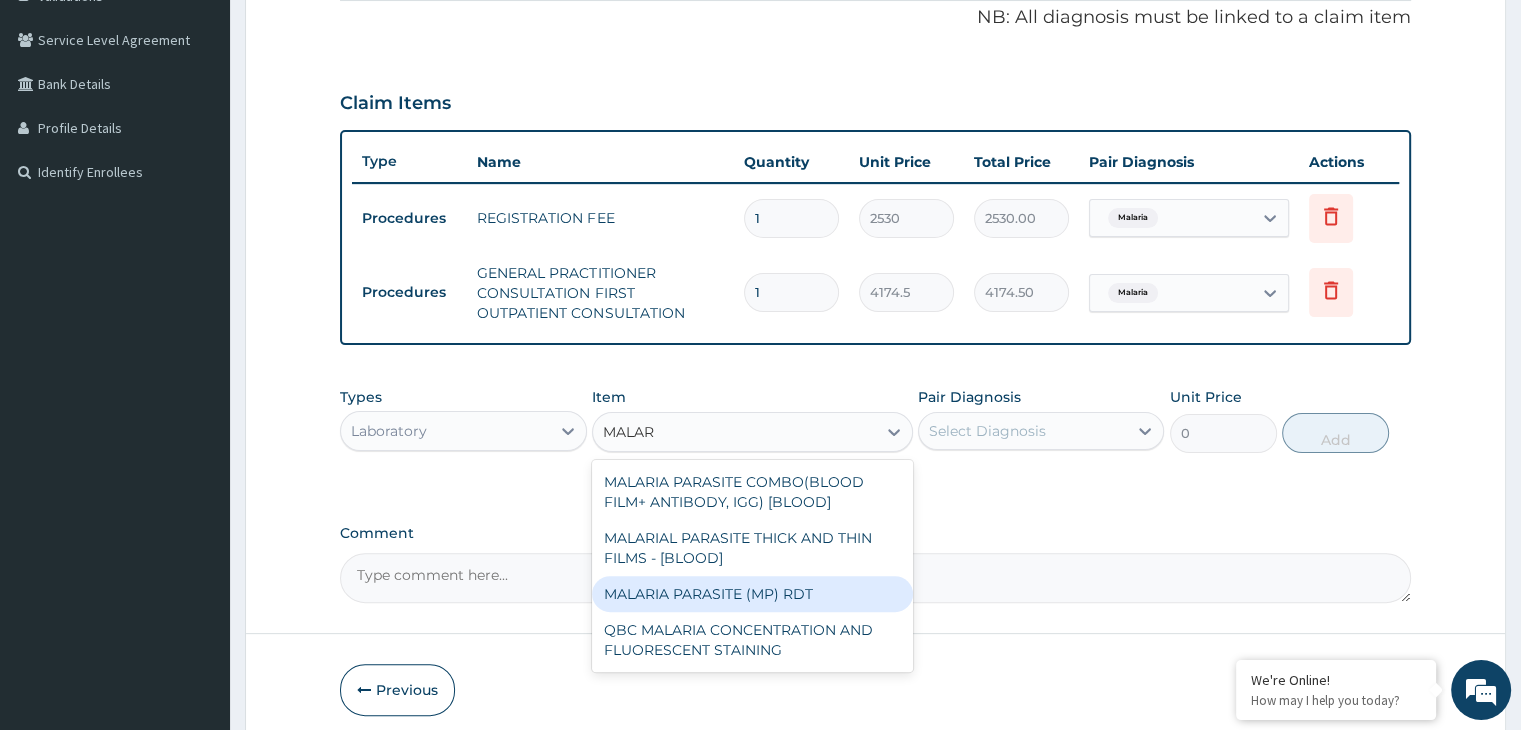 click on "MALARIA PARASITE (MP) RDT" at bounding box center (752, 594) 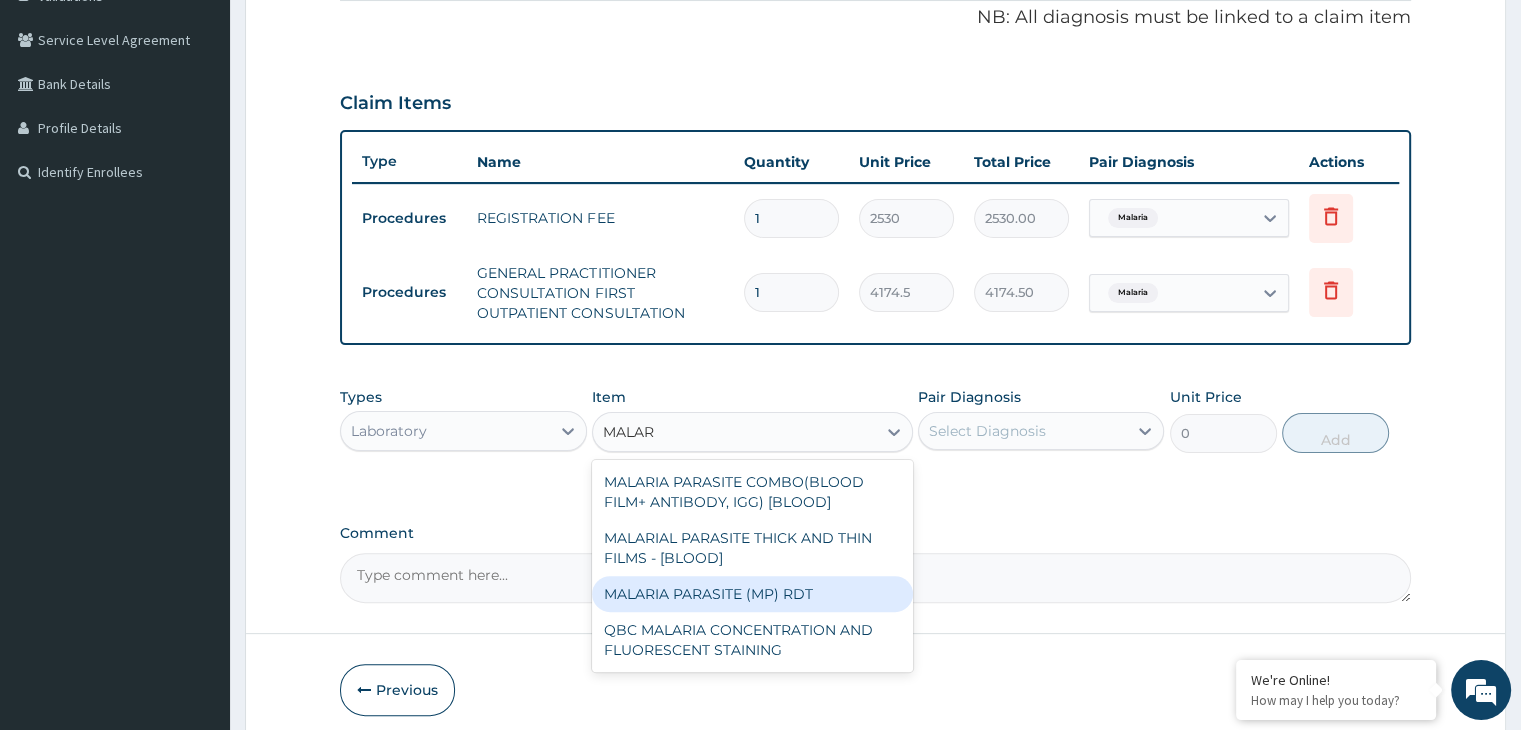 type 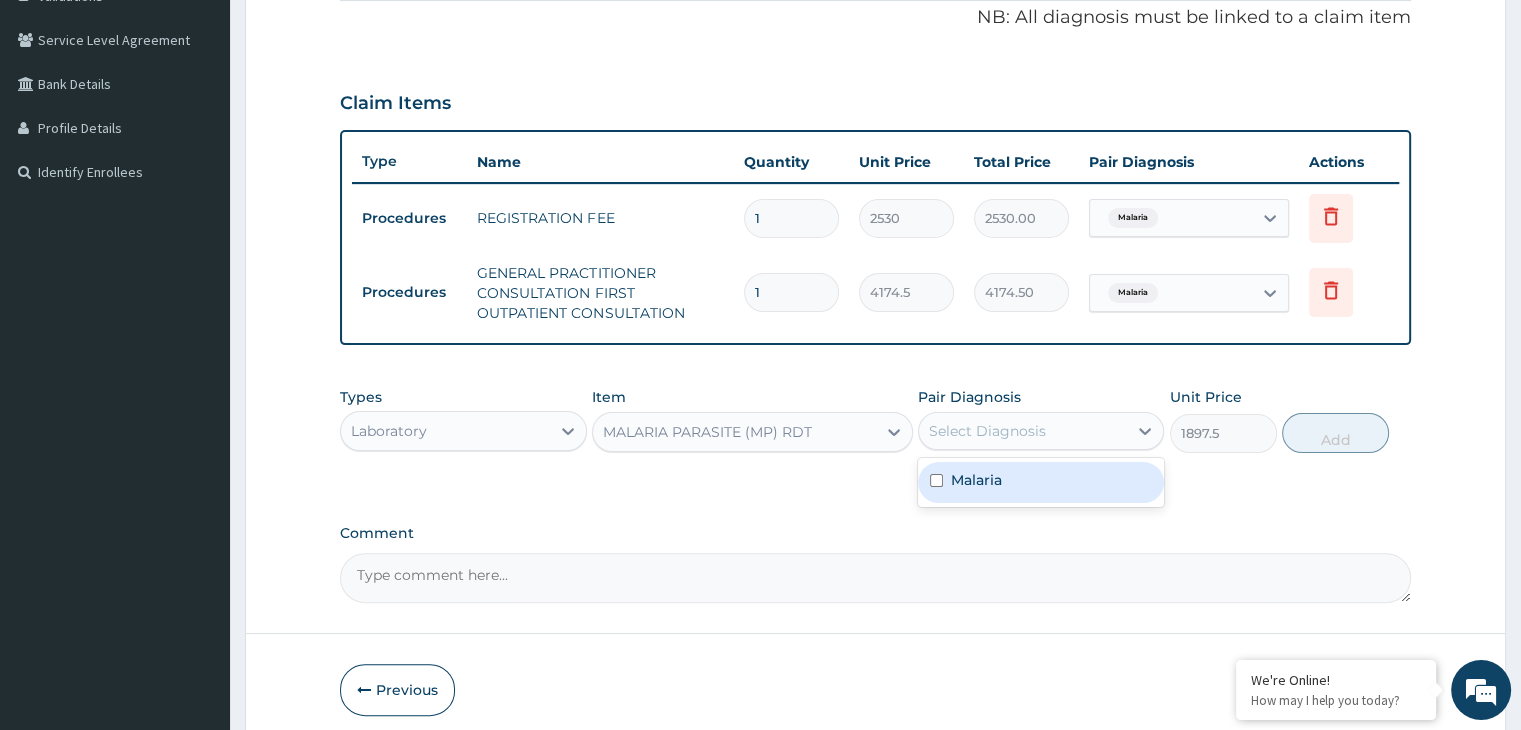 click on "Select Diagnosis" at bounding box center [1023, 431] 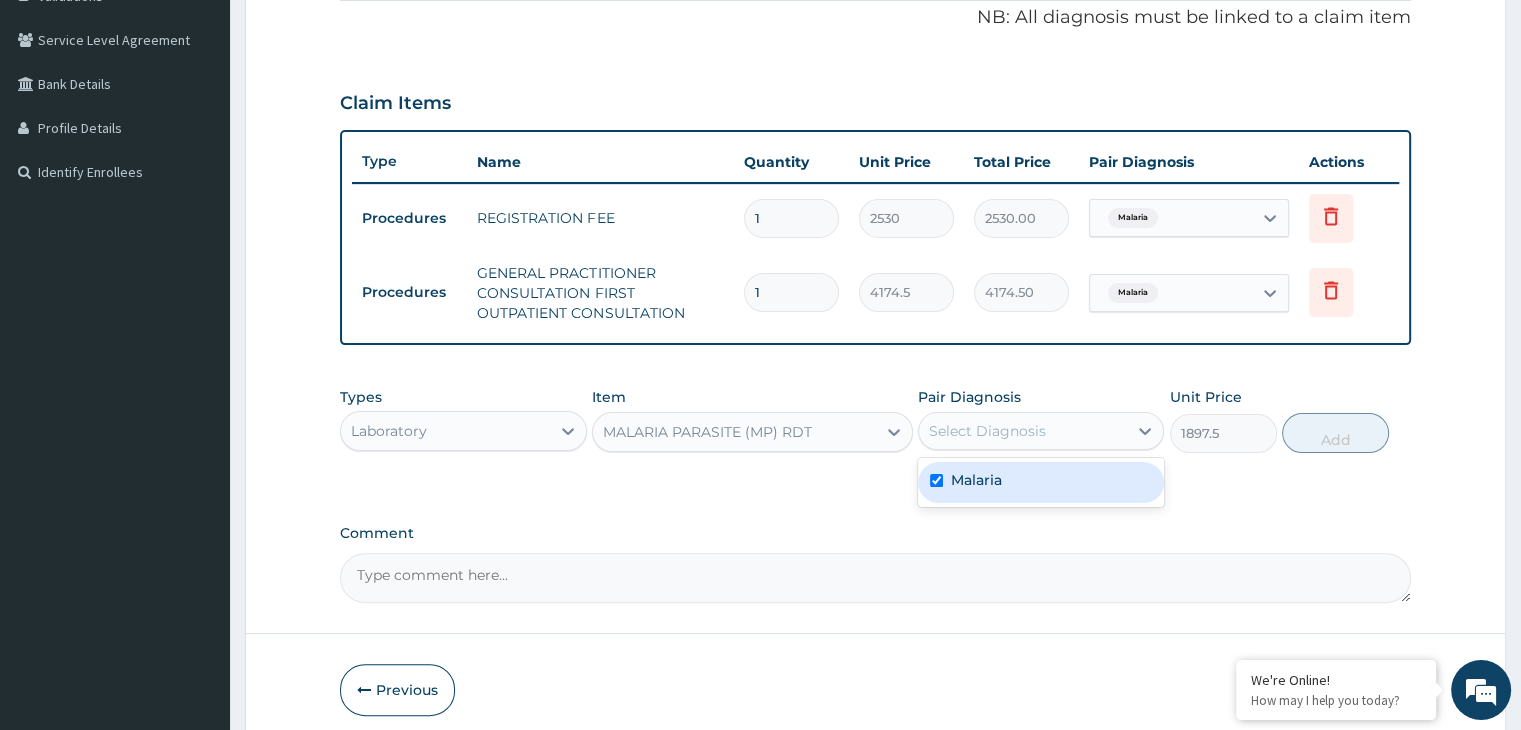 checkbox on "true" 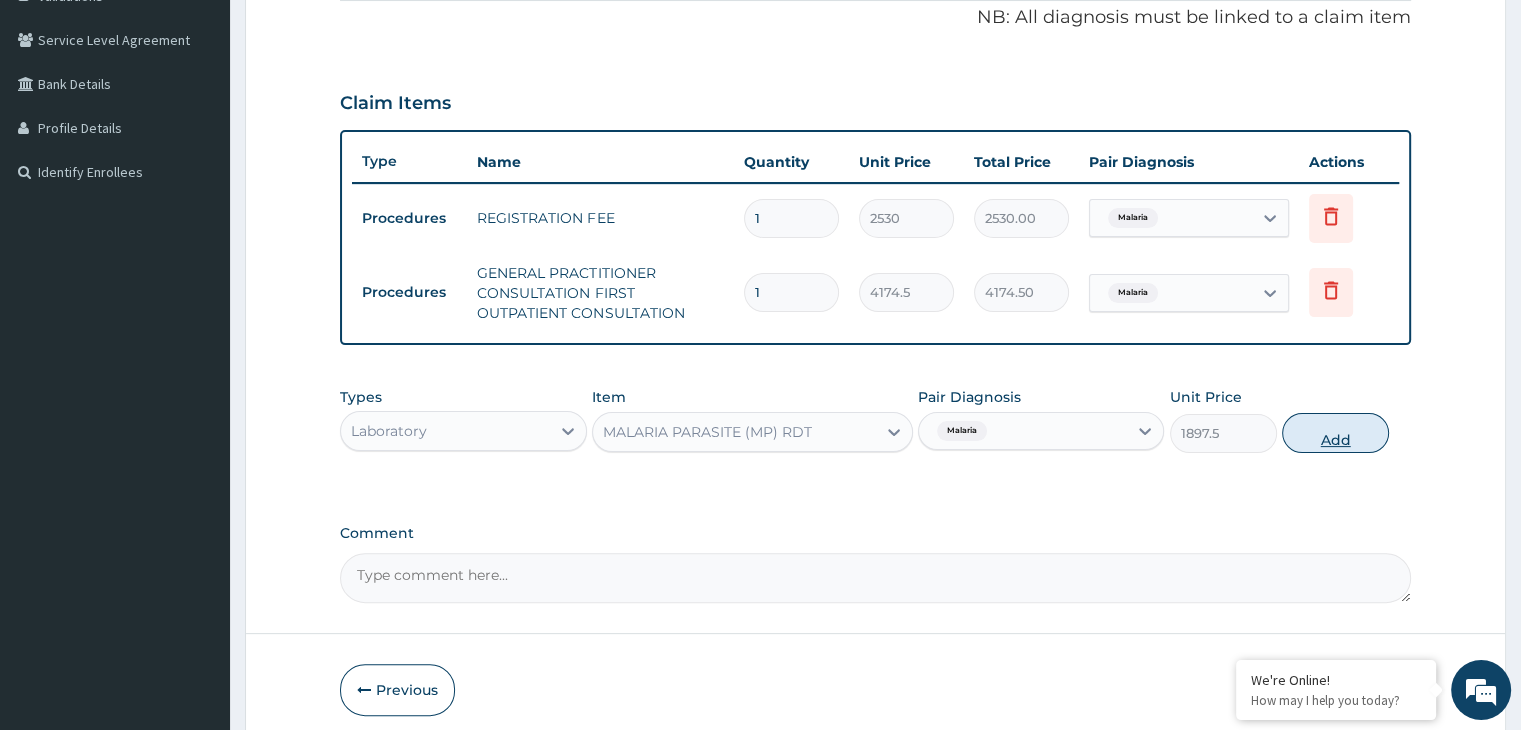 click on "Add" at bounding box center (1335, 433) 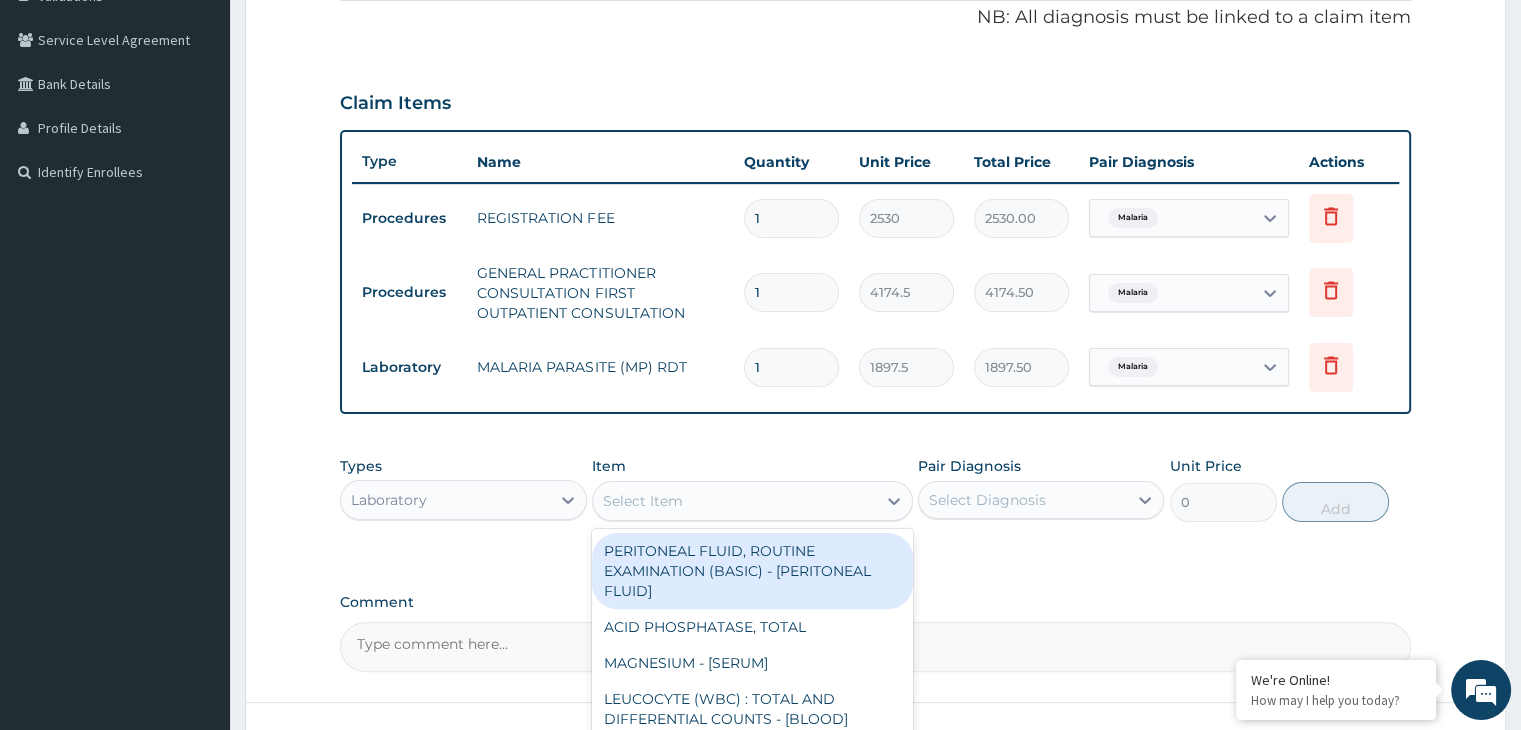 click on "Select Item" at bounding box center (734, 501) 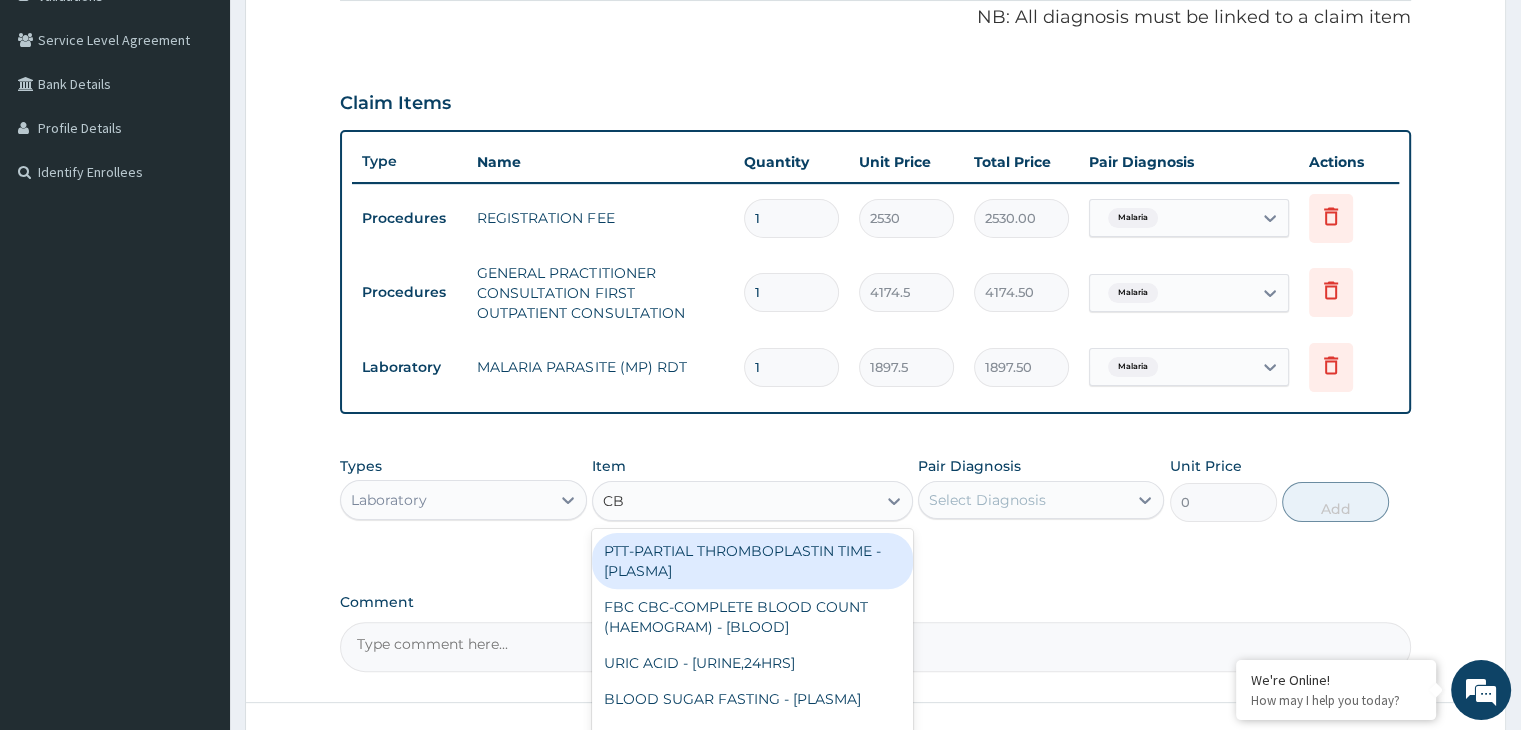 type on "CBC" 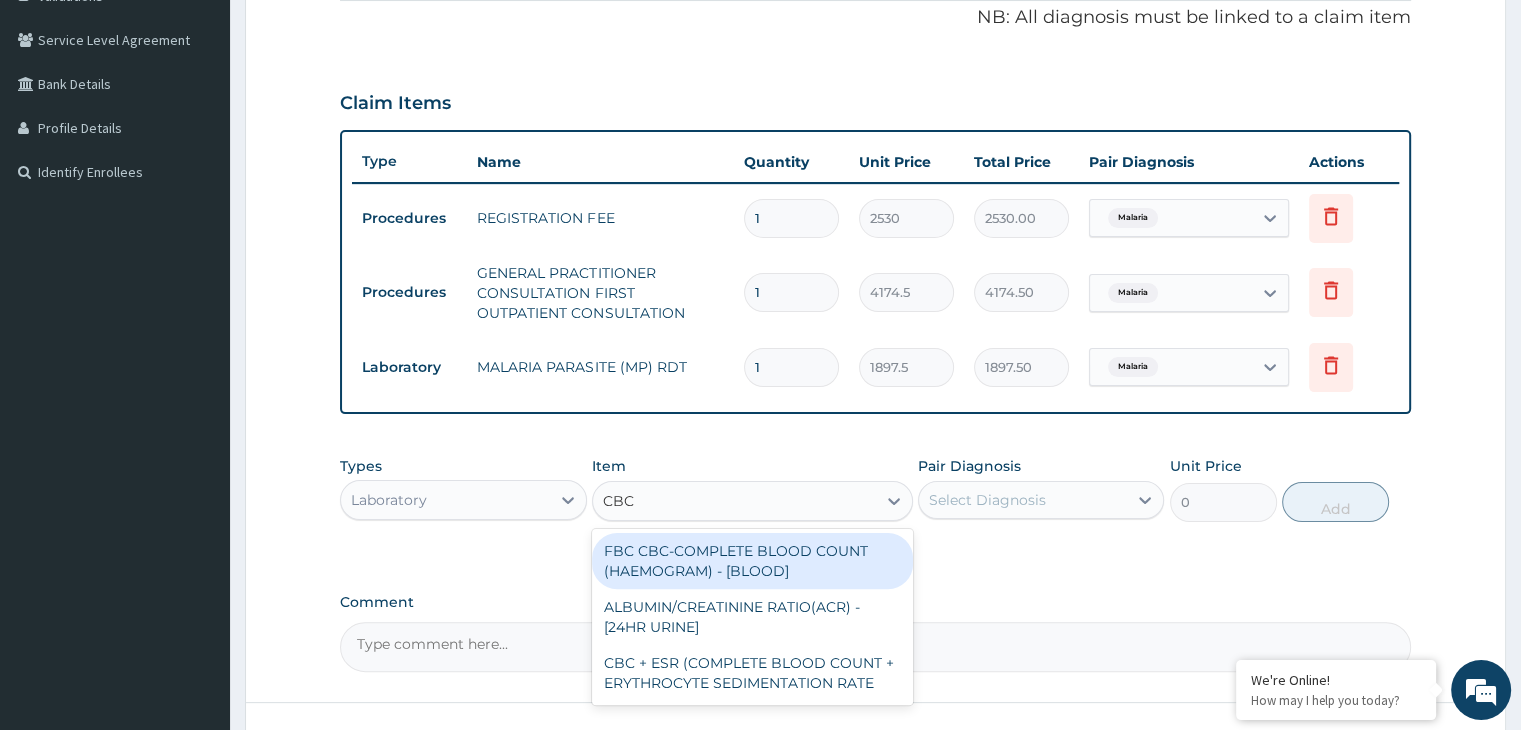 click on "FBC CBC-COMPLETE BLOOD COUNT (HAEMOGRAM) - [BLOOD]" at bounding box center (752, 561) 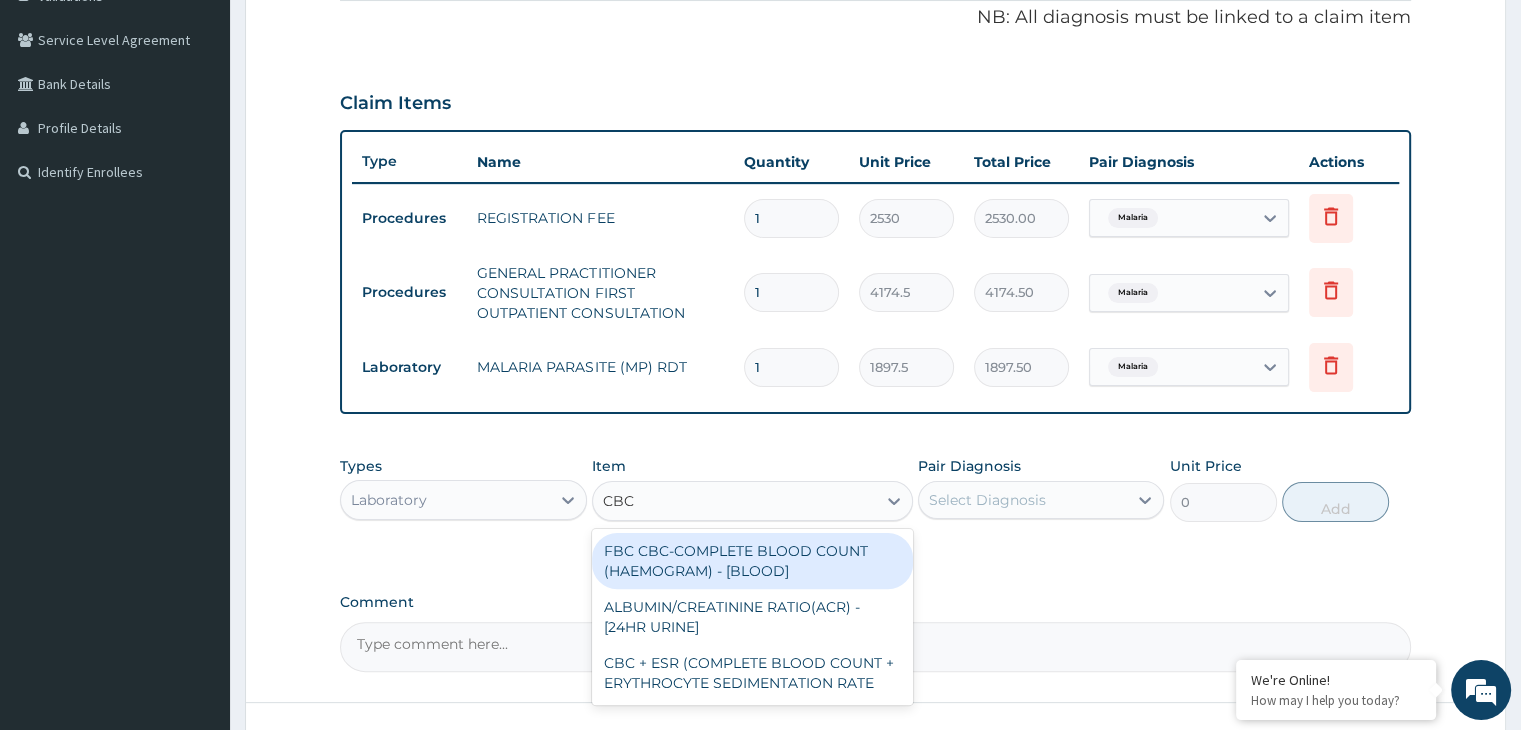 type 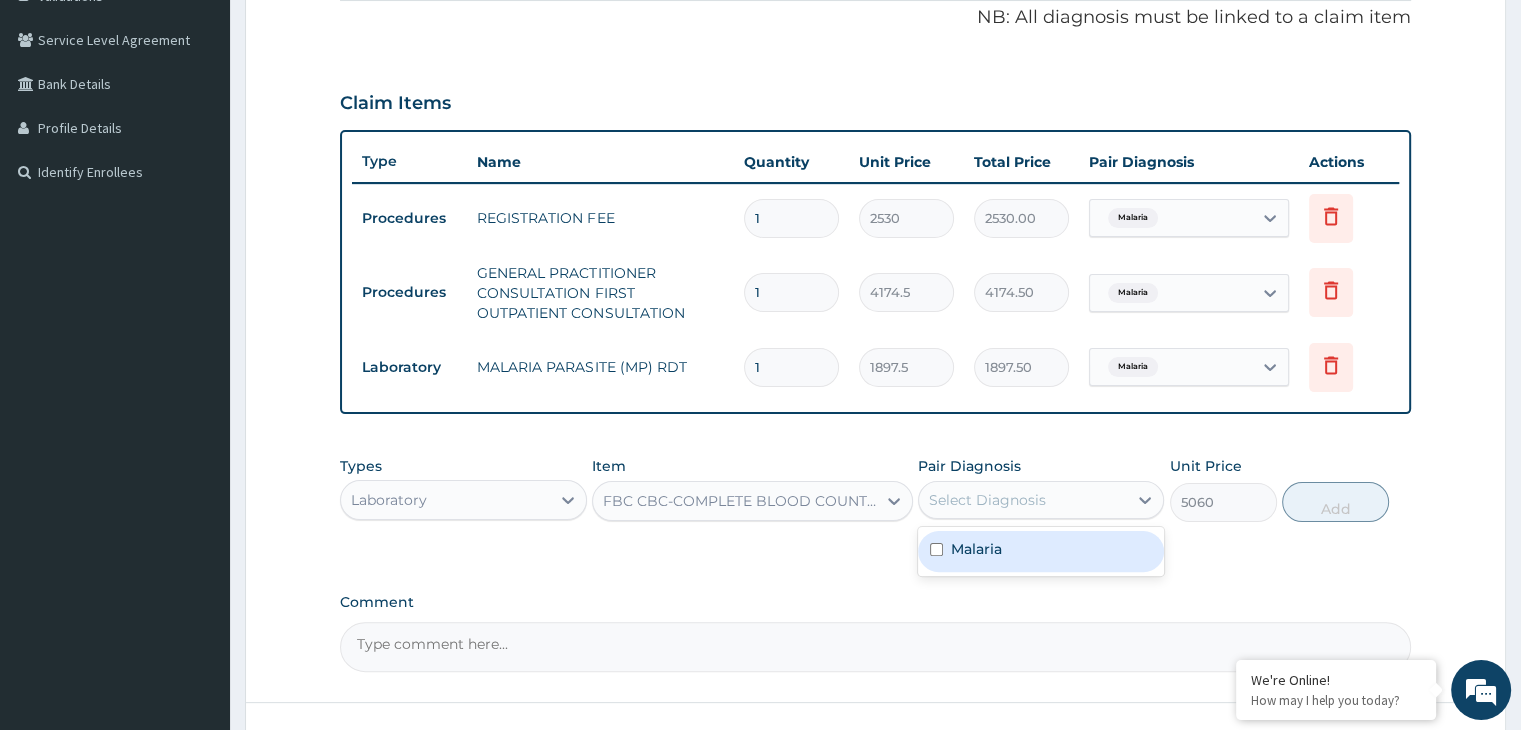click on "Select Diagnosis" at bounding box center (987, 500) 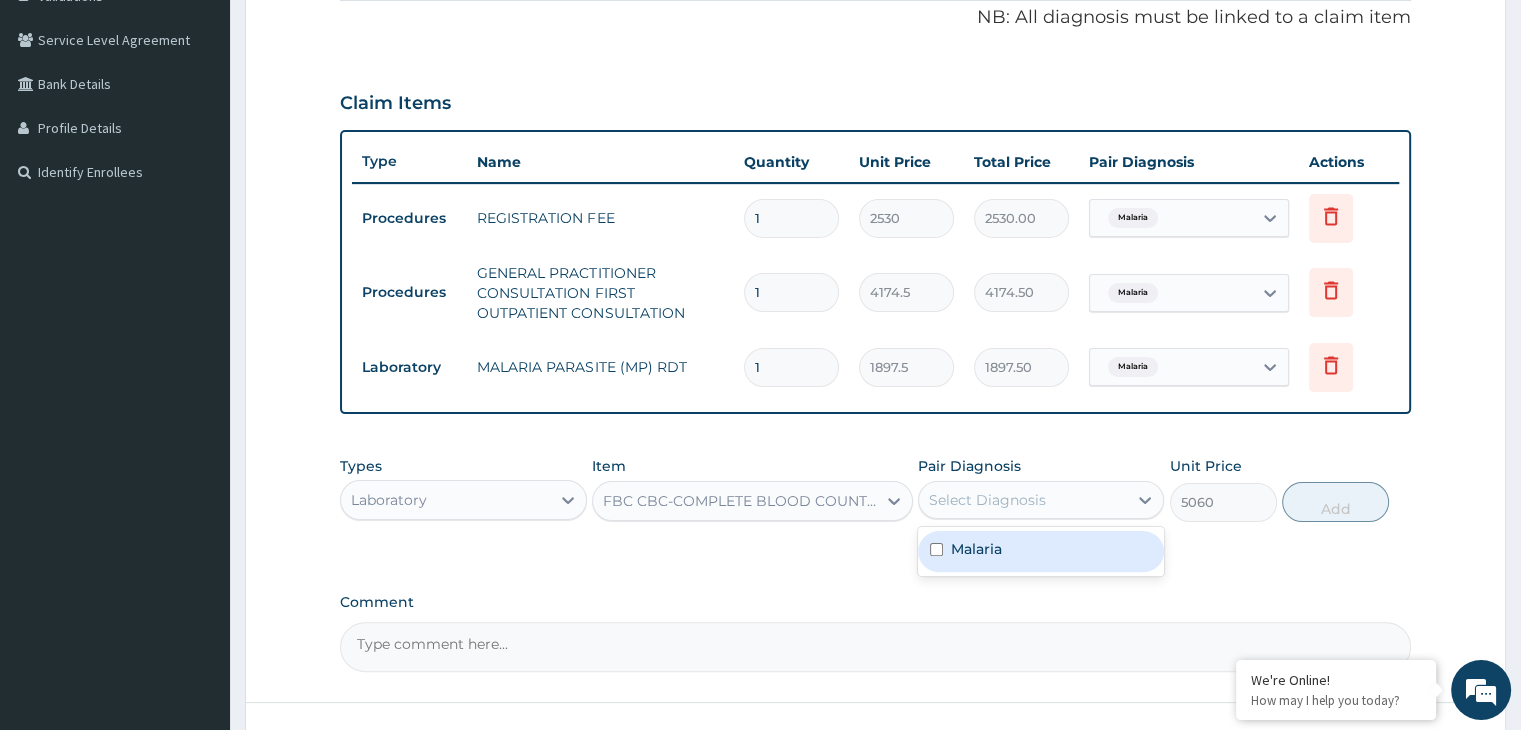 click at bounding box center (936, 549) 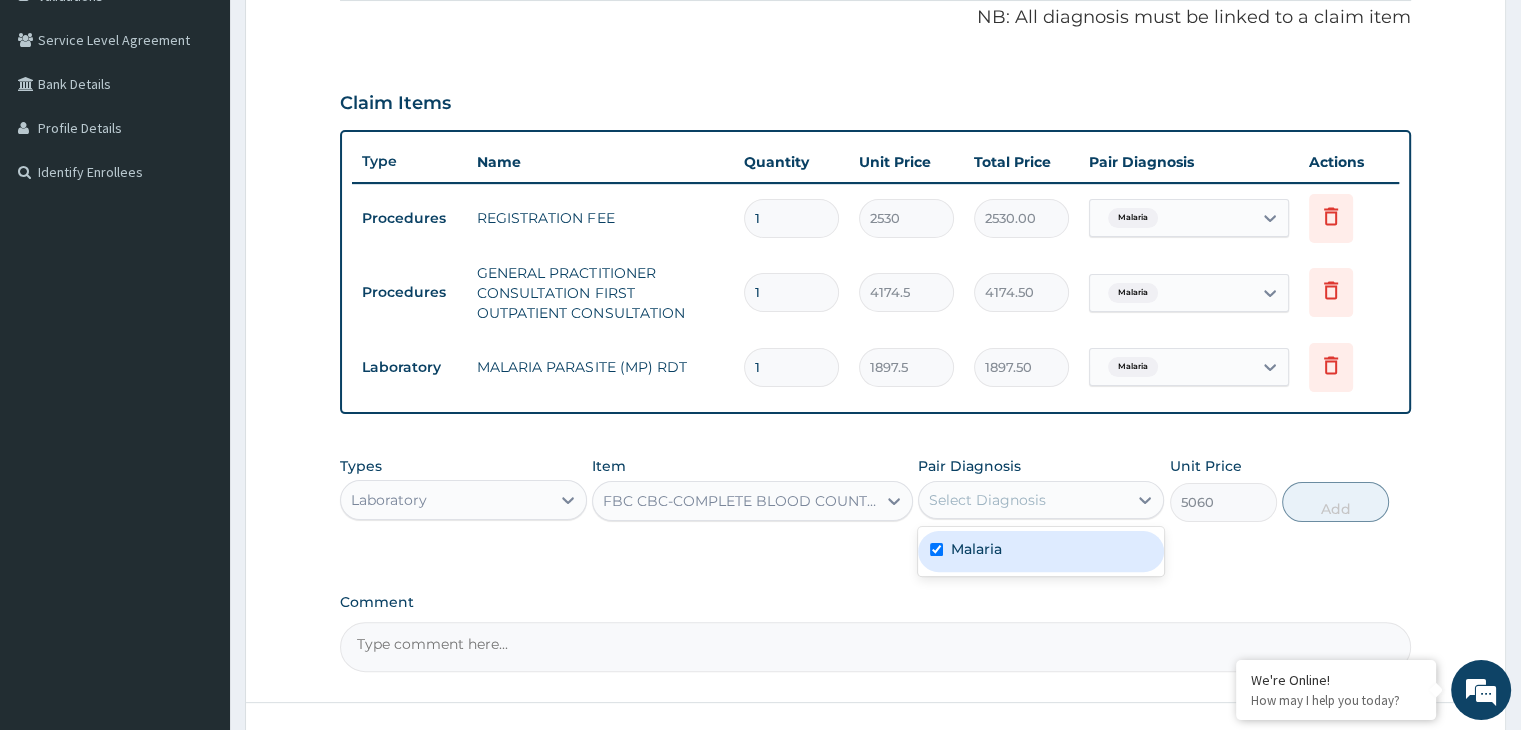 checkbox on "true" 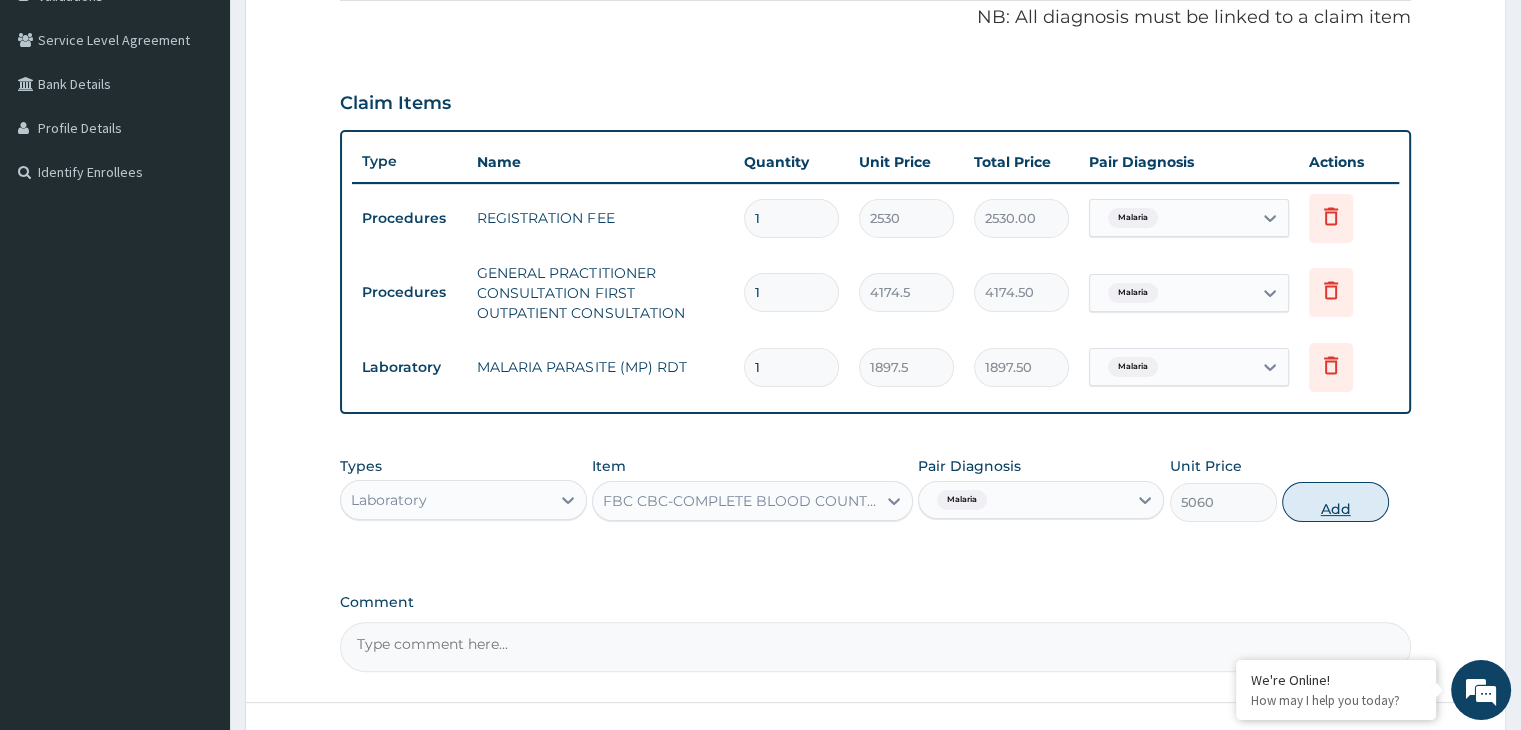 click on "Add" at bounding box center [1335, 502] 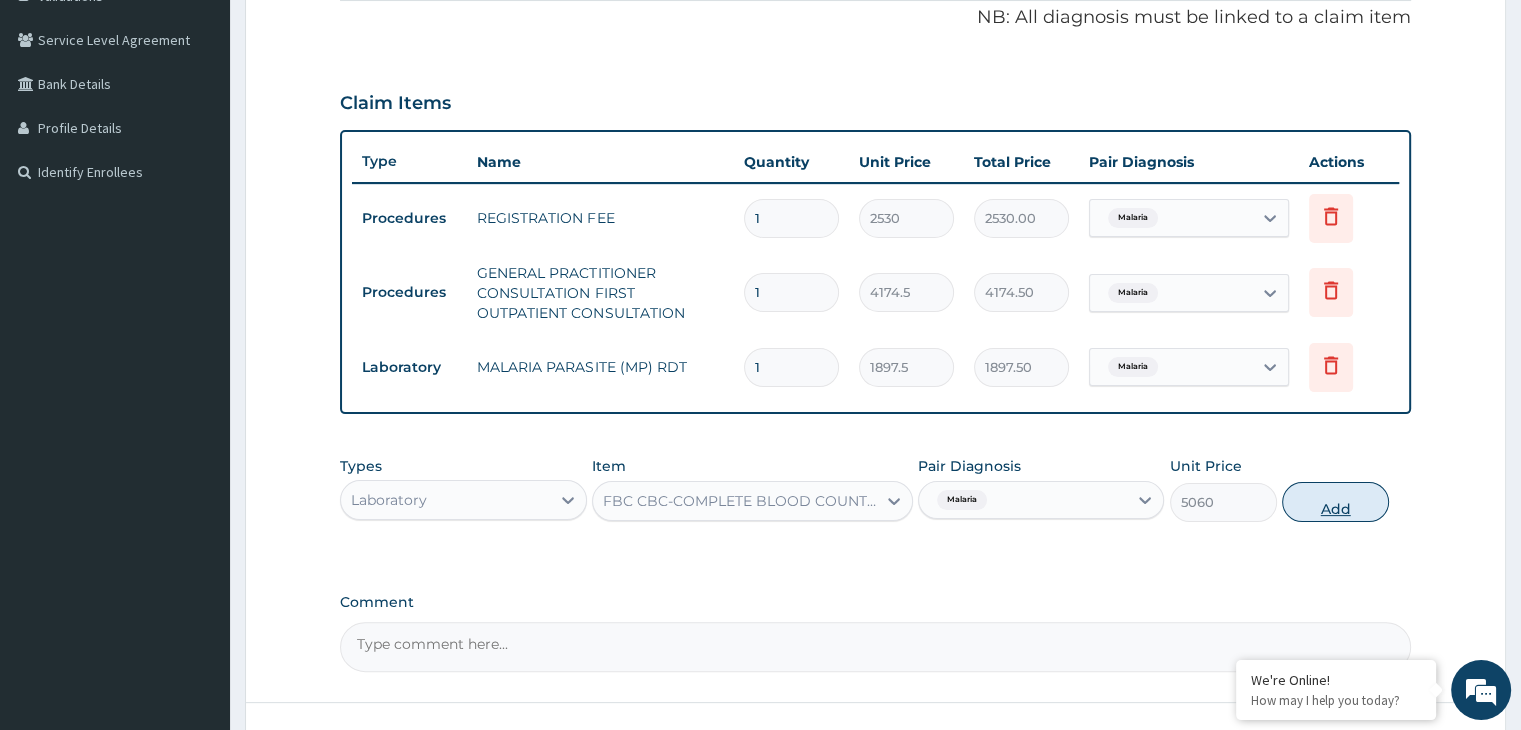 type on "0" 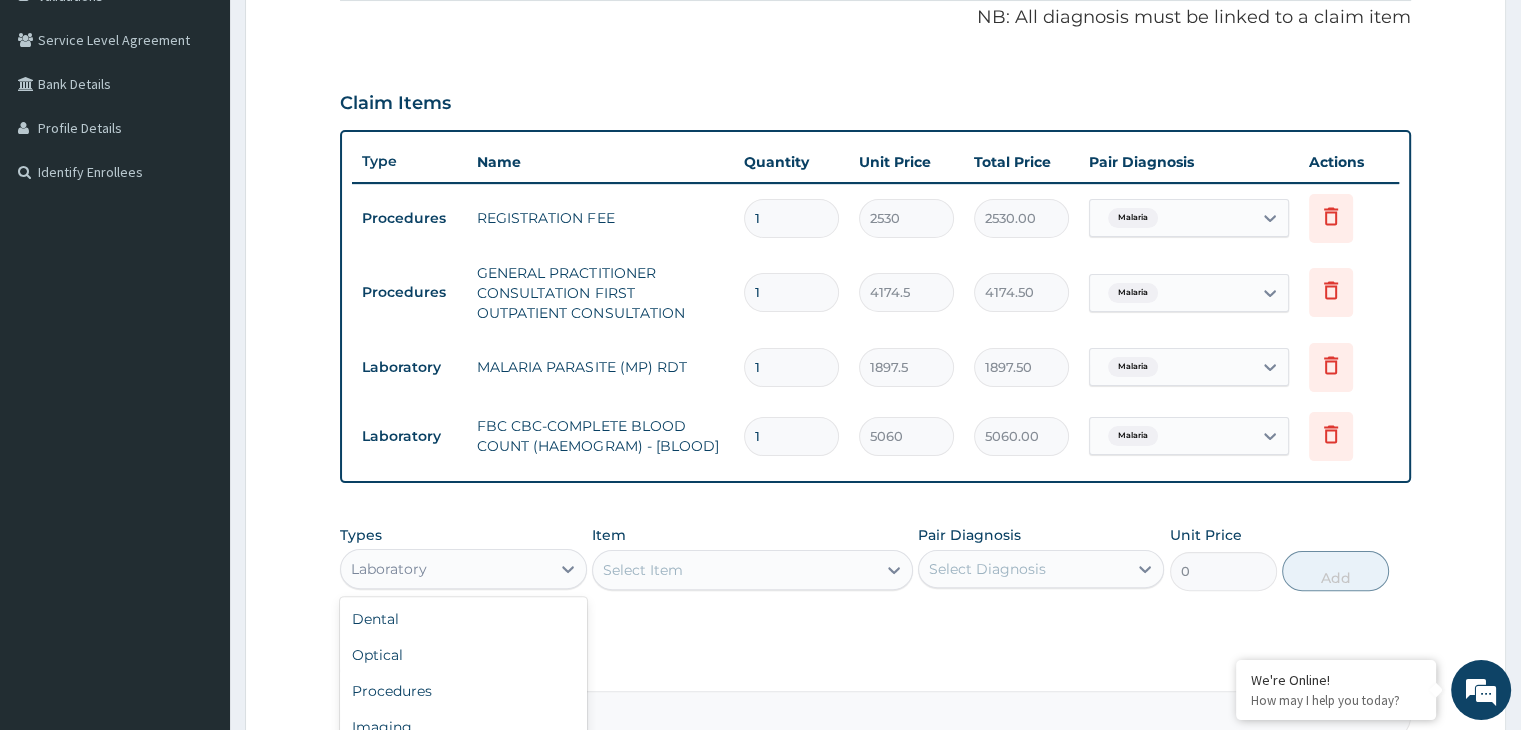 click on "Laboratory" at bounding box center [445, 569] 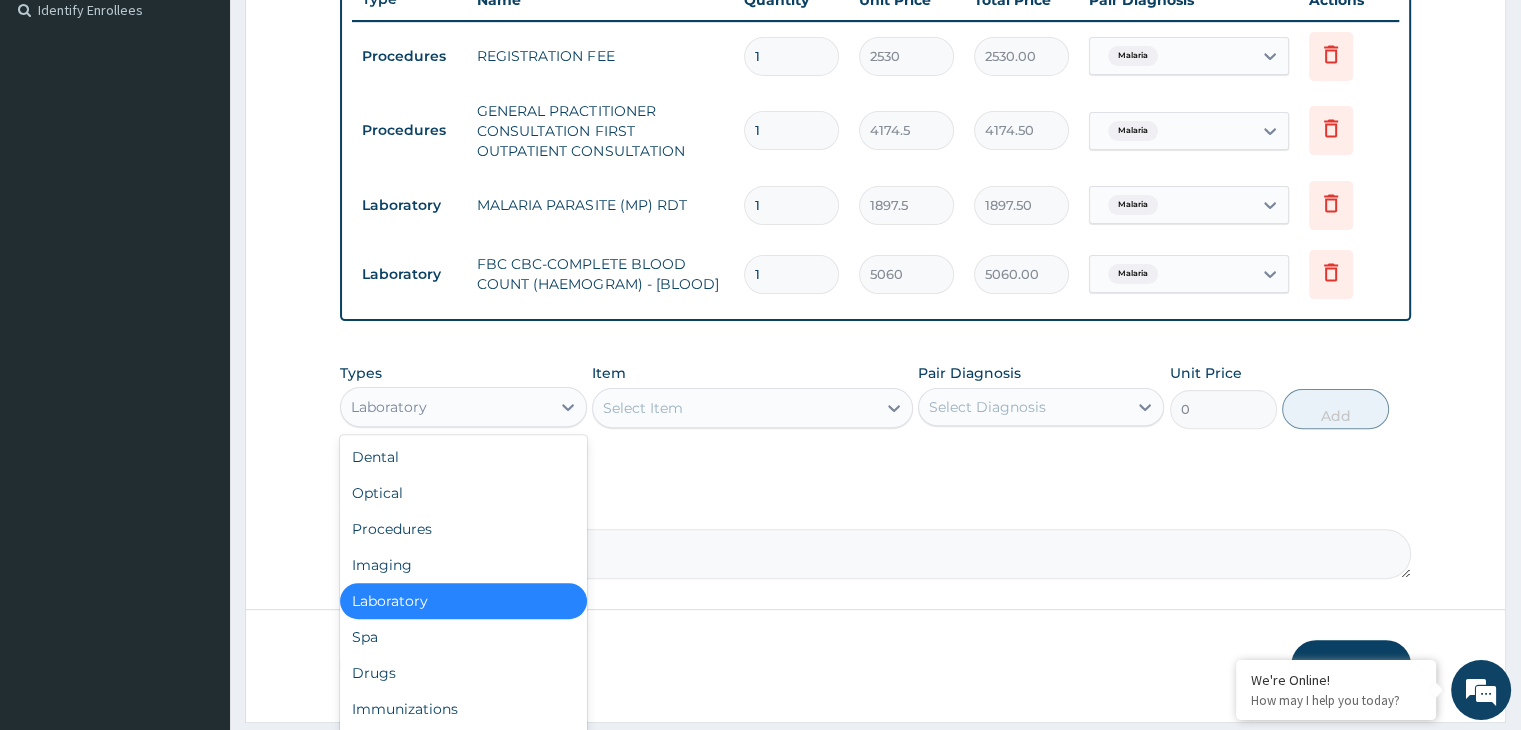 scroll, scrollTop: 616, scrollLeft: 0, axis: vertical 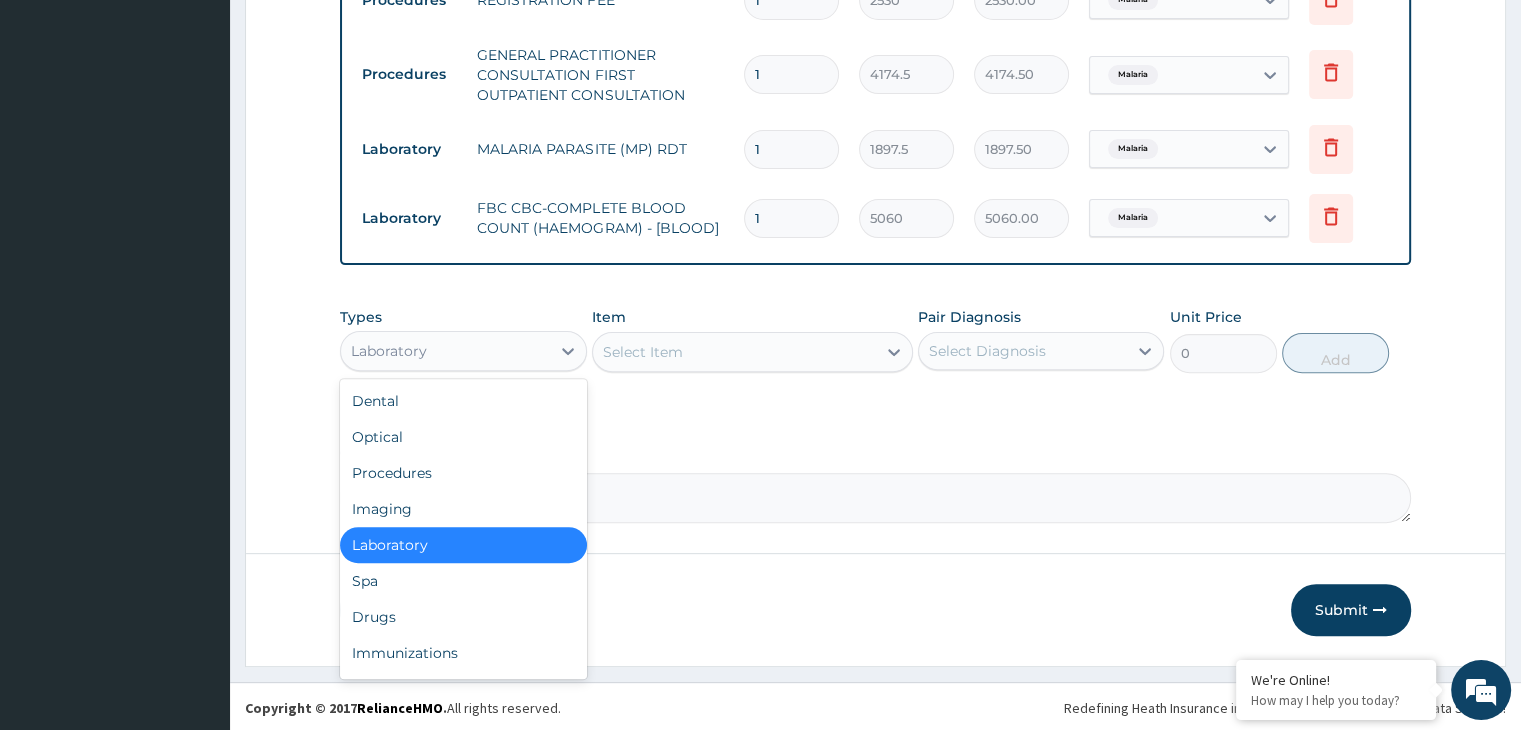 click on "Drugs" at bounding box center (463, 617) 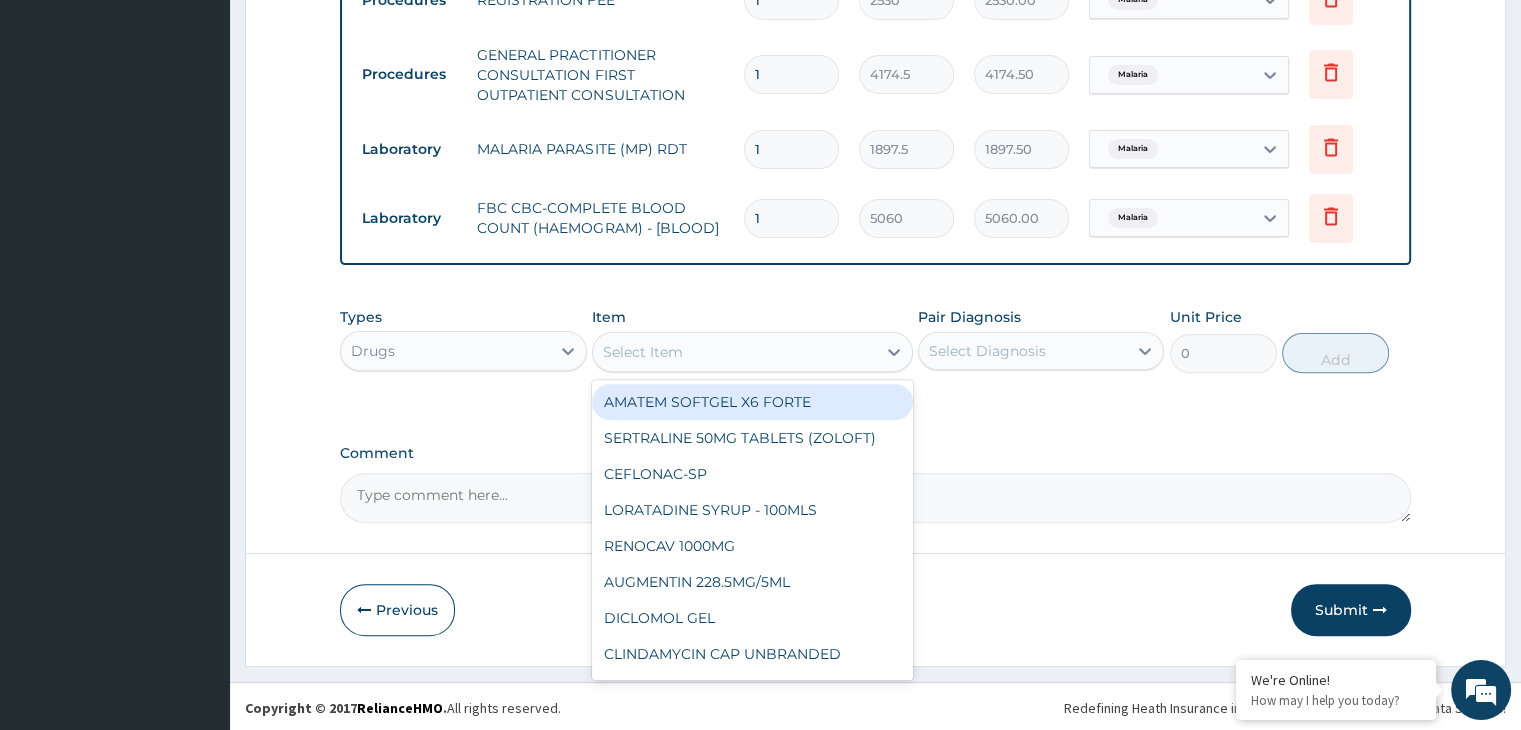 click on "Select Item" at bounding box center (734, 352) 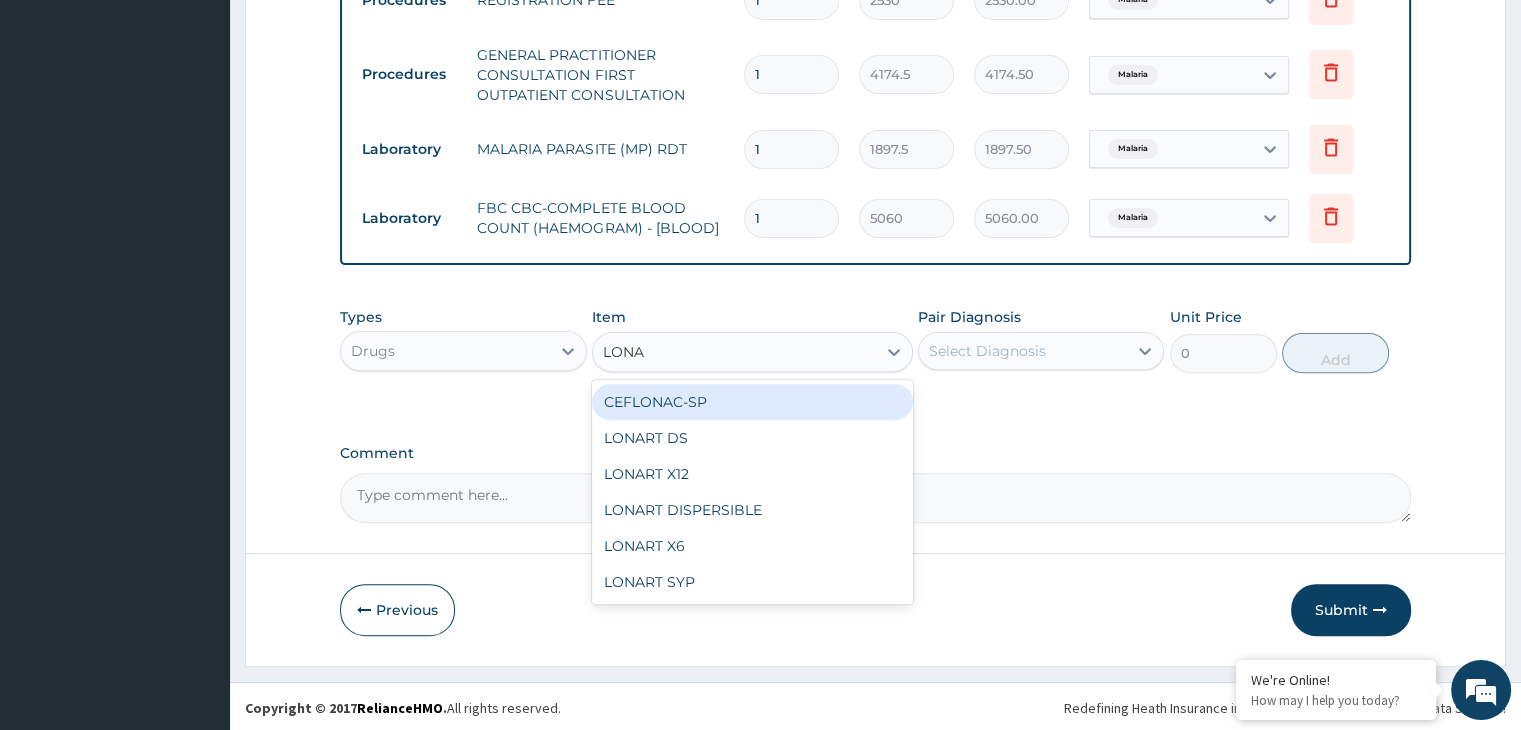 type on "LONAR" 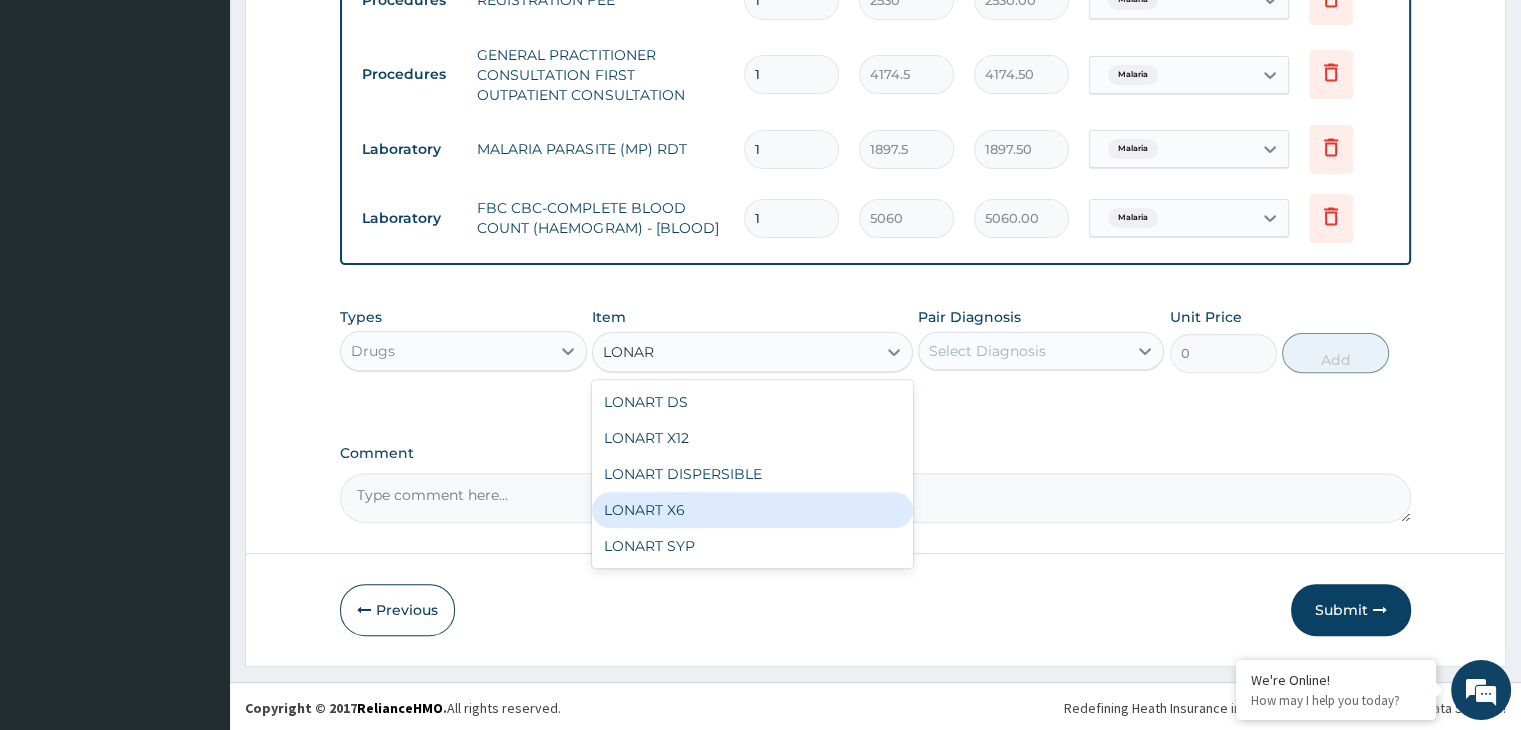 click on "LONART X6" at bounding box center (752, 510) 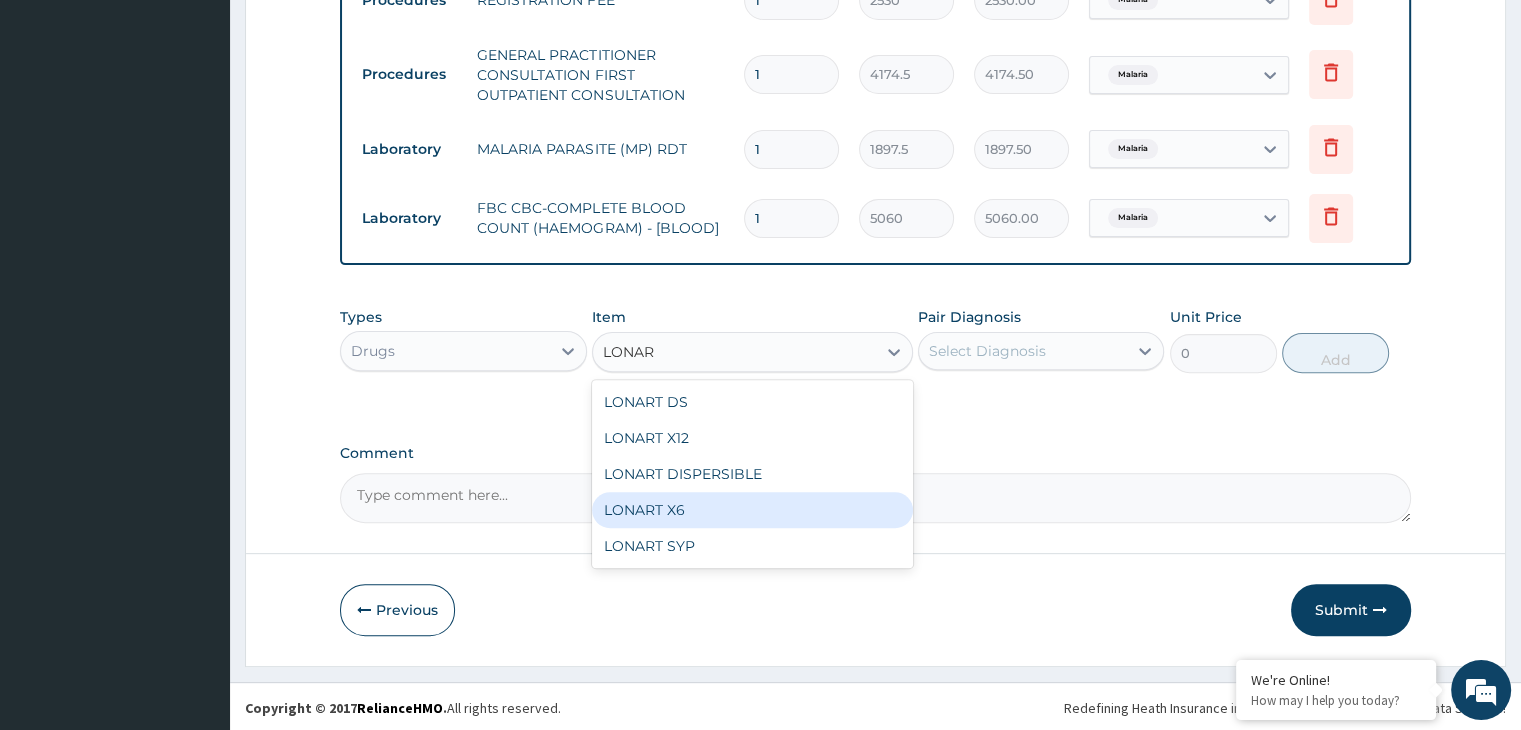 type 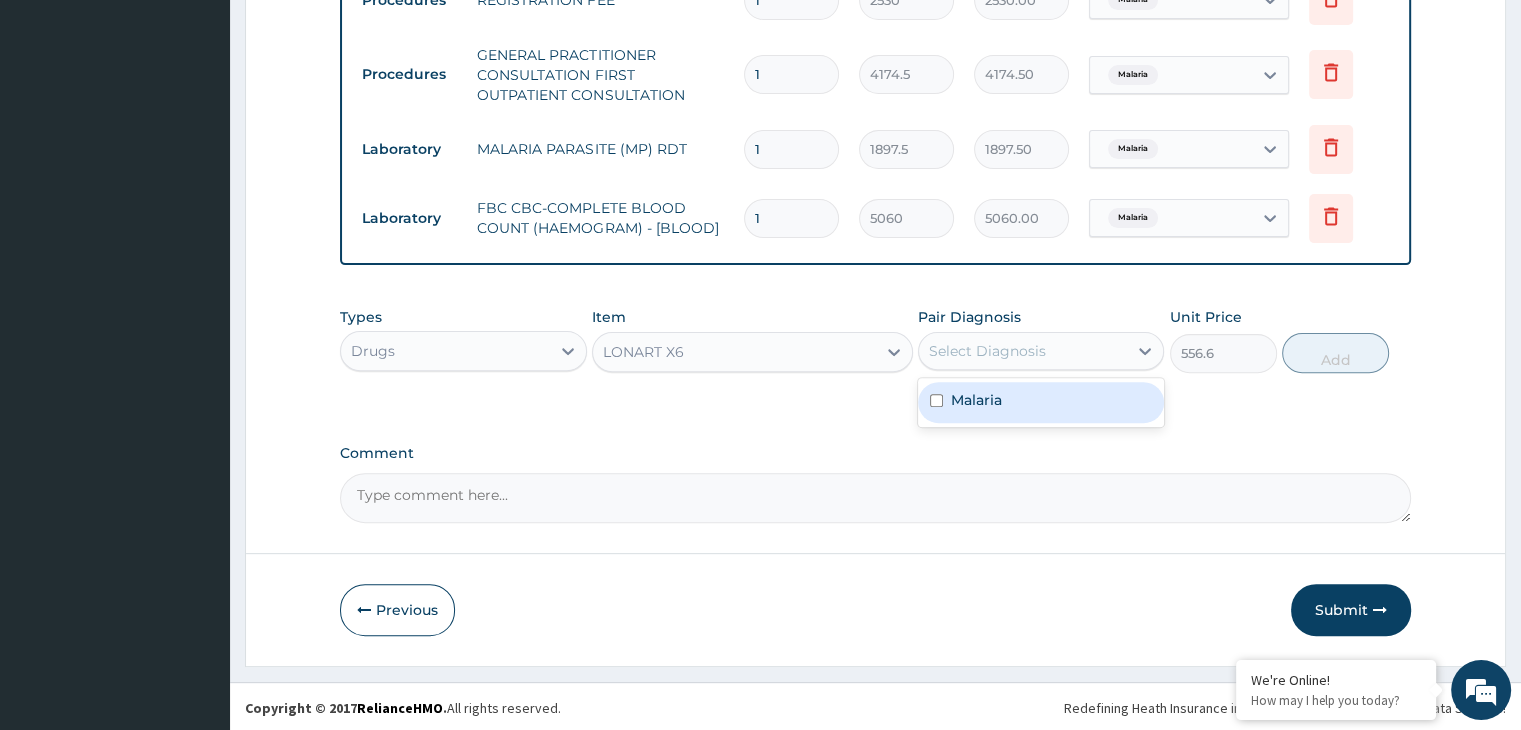 click on "Select Diagnosis" at bounding box center (987, 351) 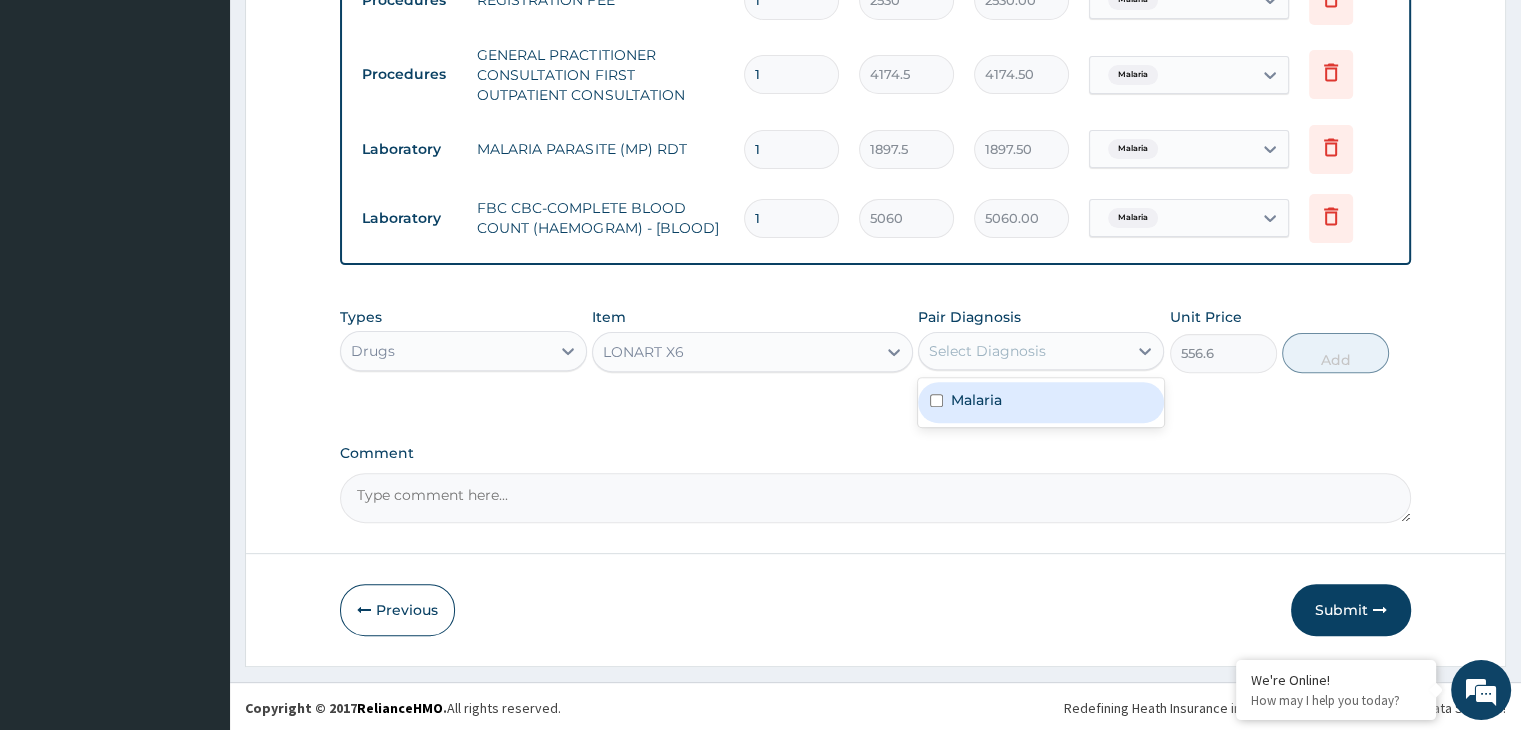 click on "Malaria" at bounding box center [976, 400] 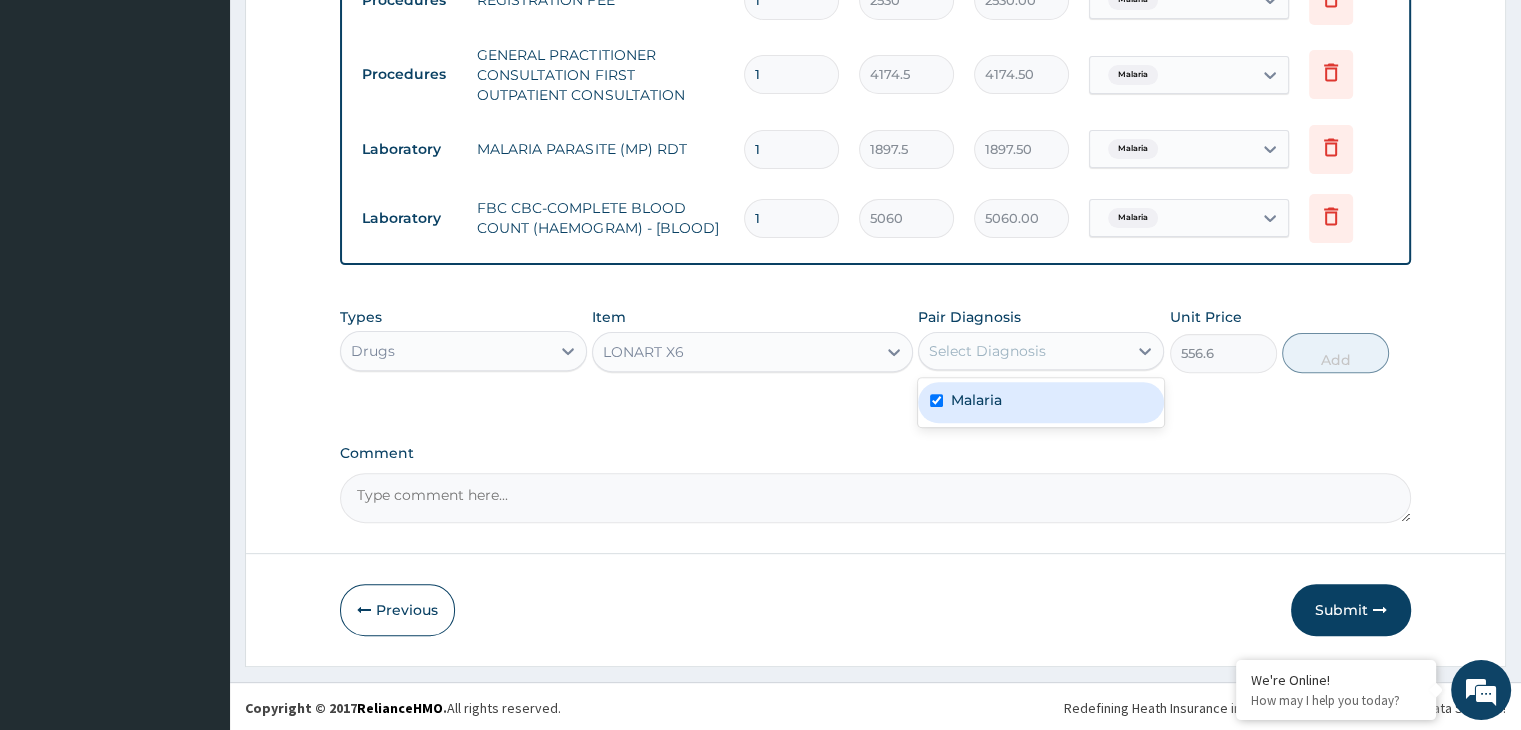 checkbox on "true" 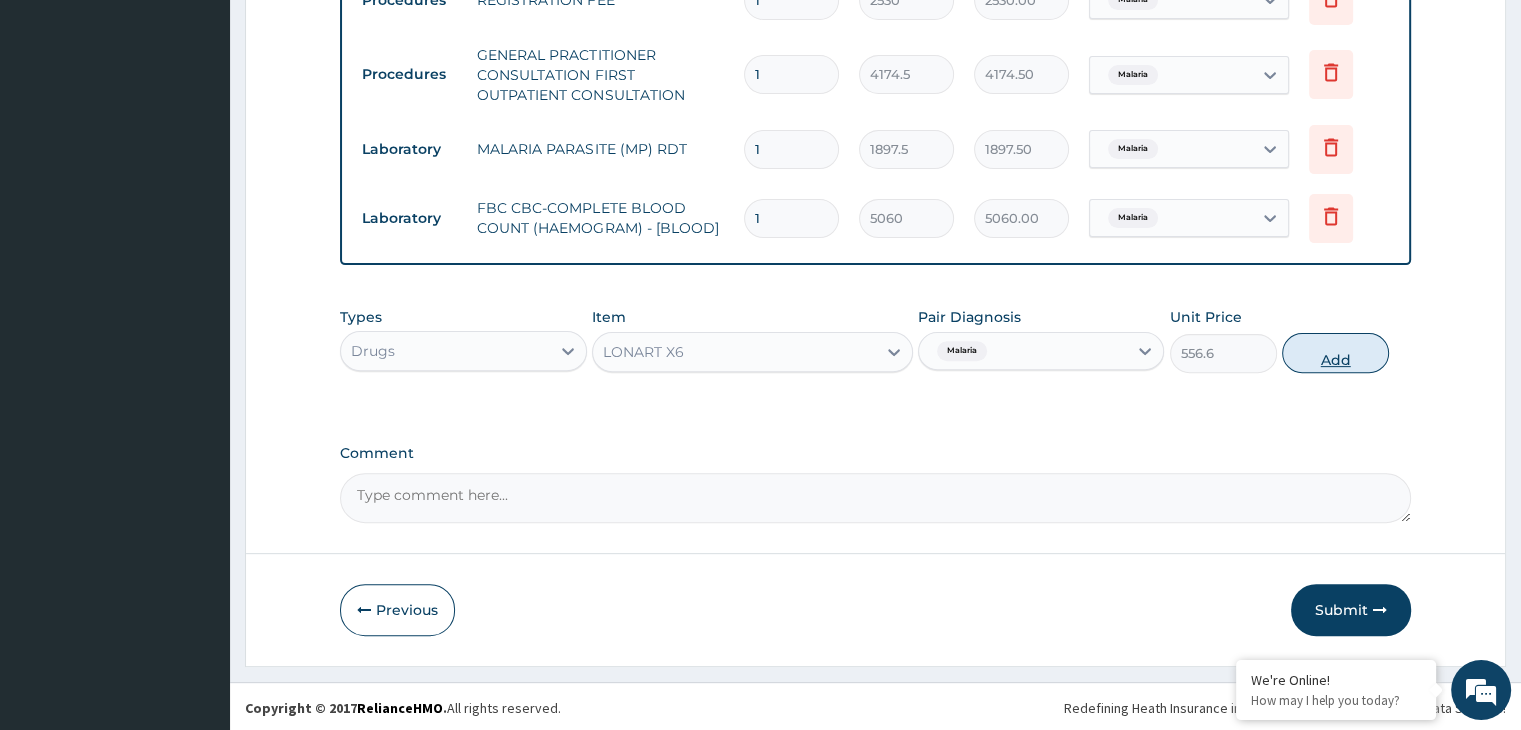 click on "Add" at bounding box center (1335, 353) 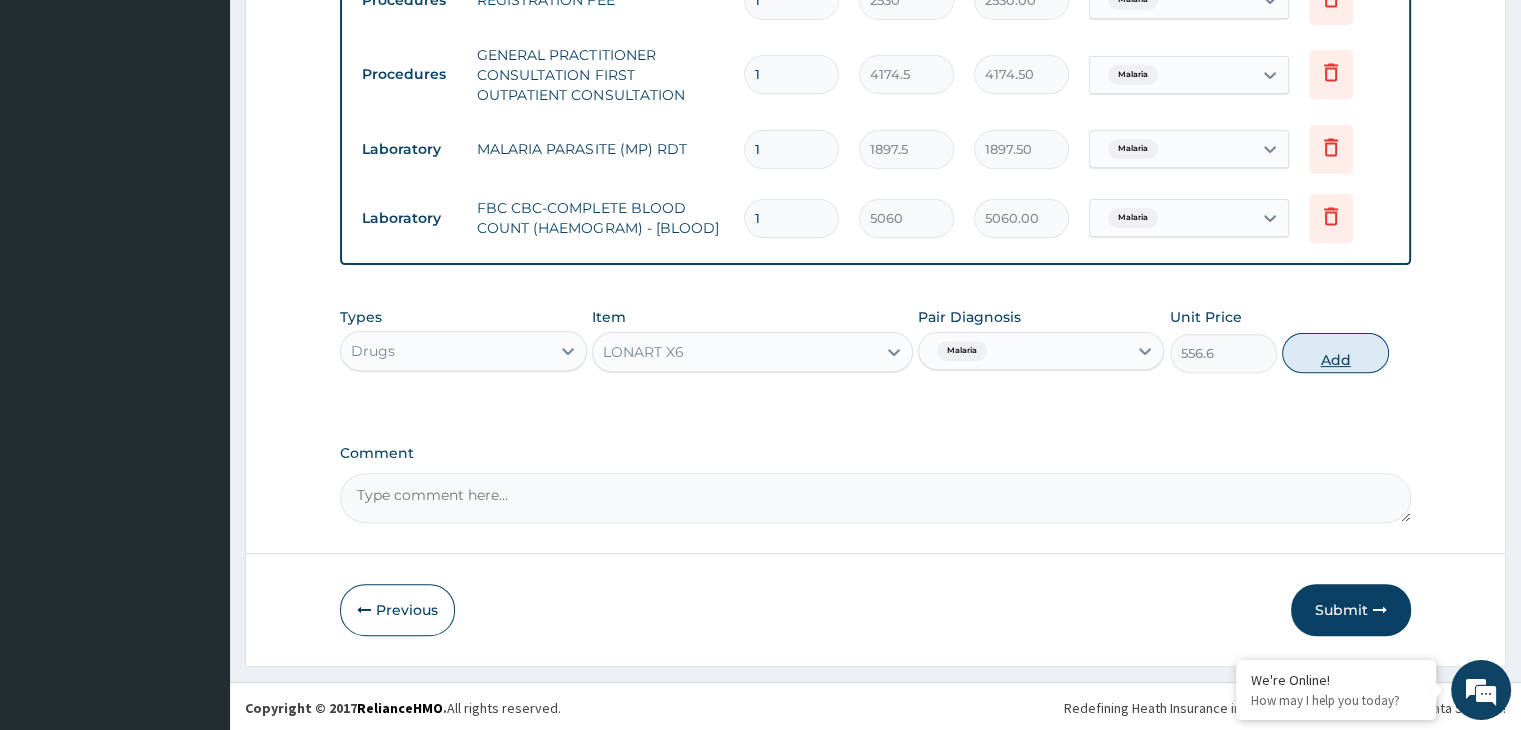 type on "0" 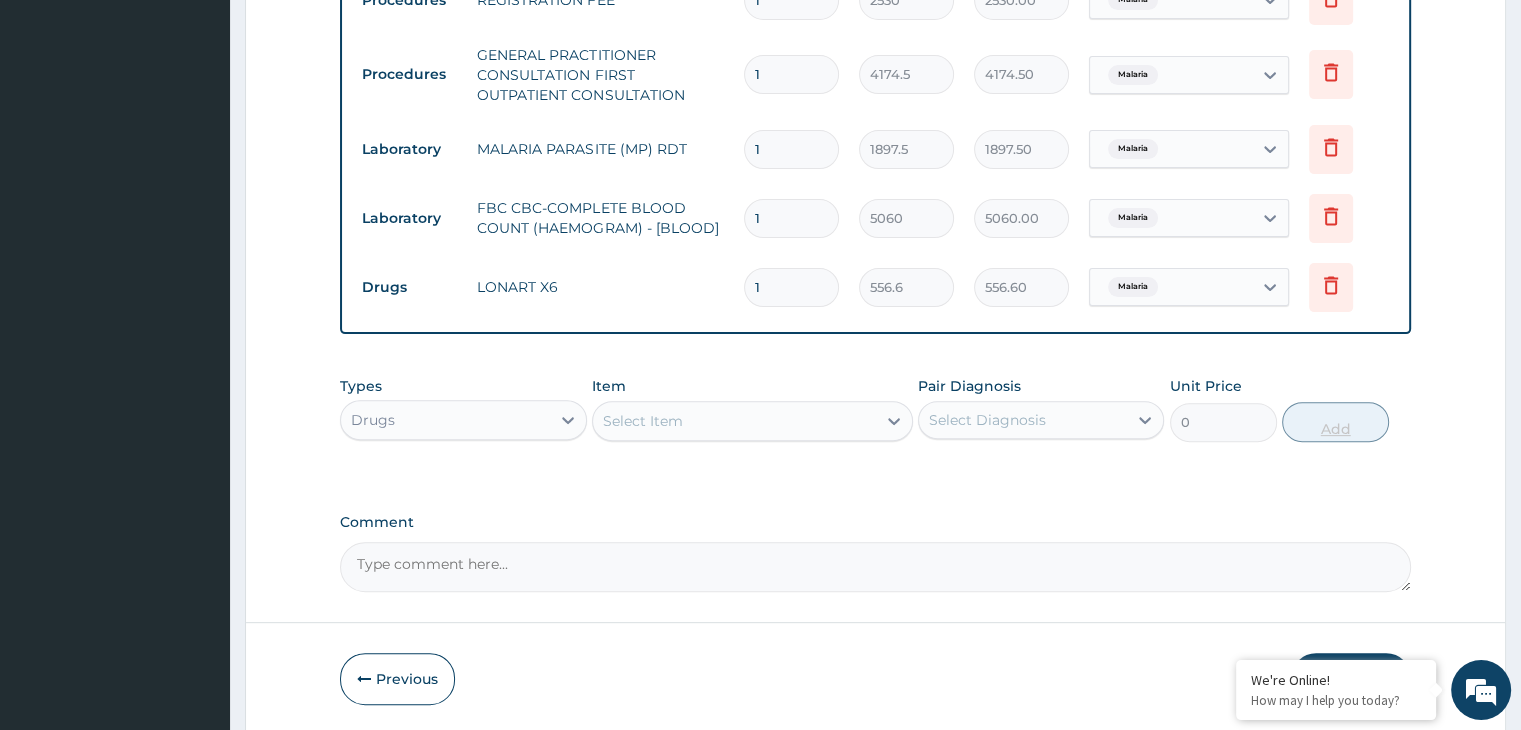 type 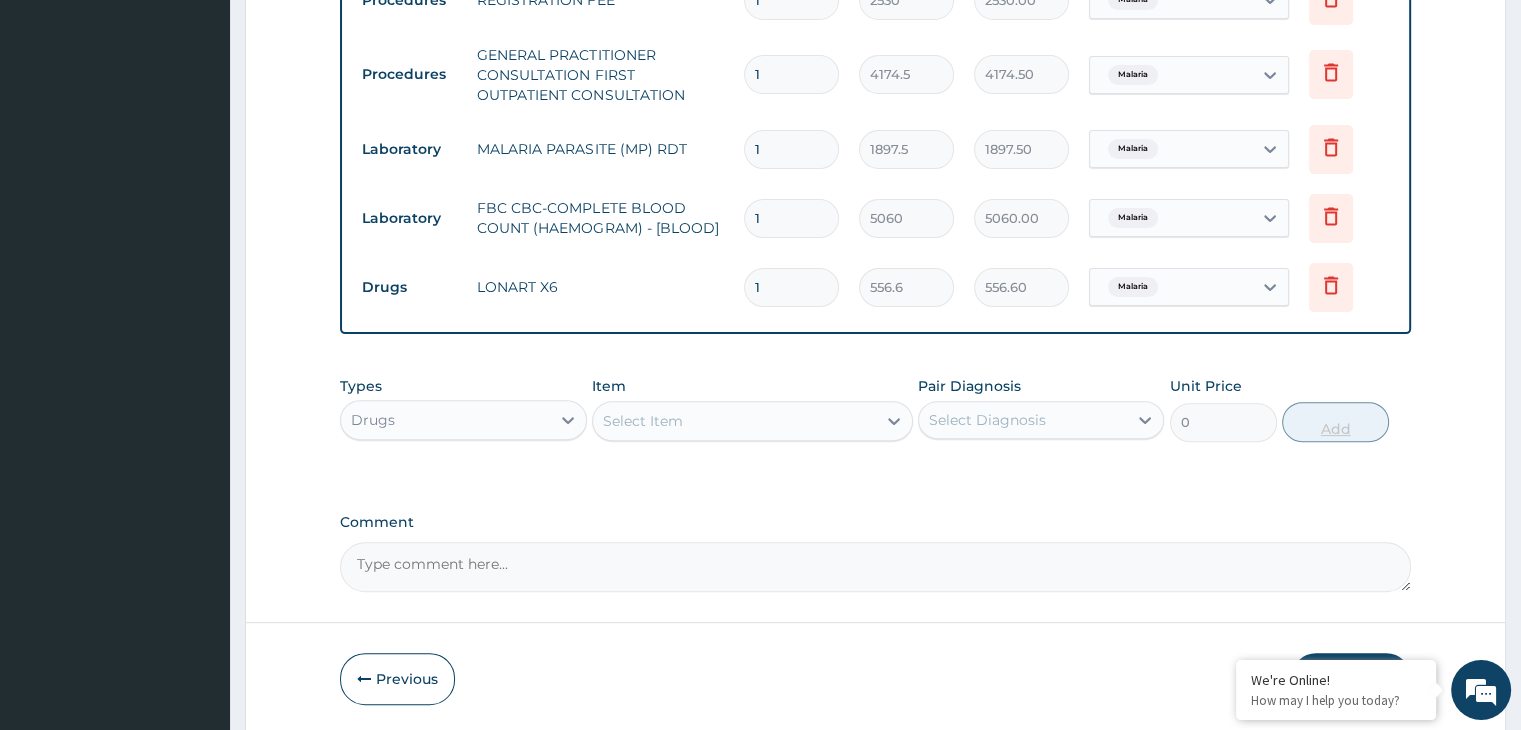 type on "0.00" 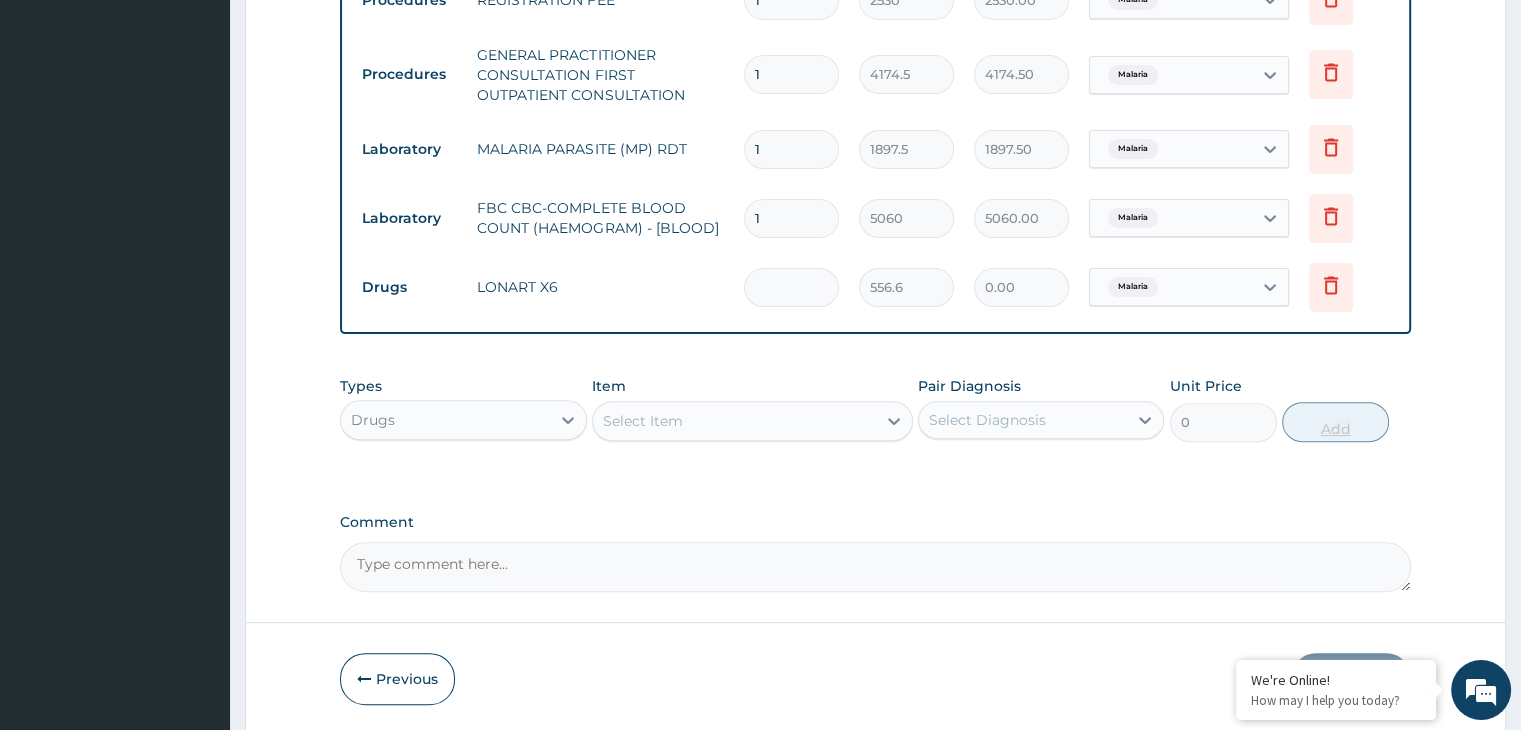 type on "6" 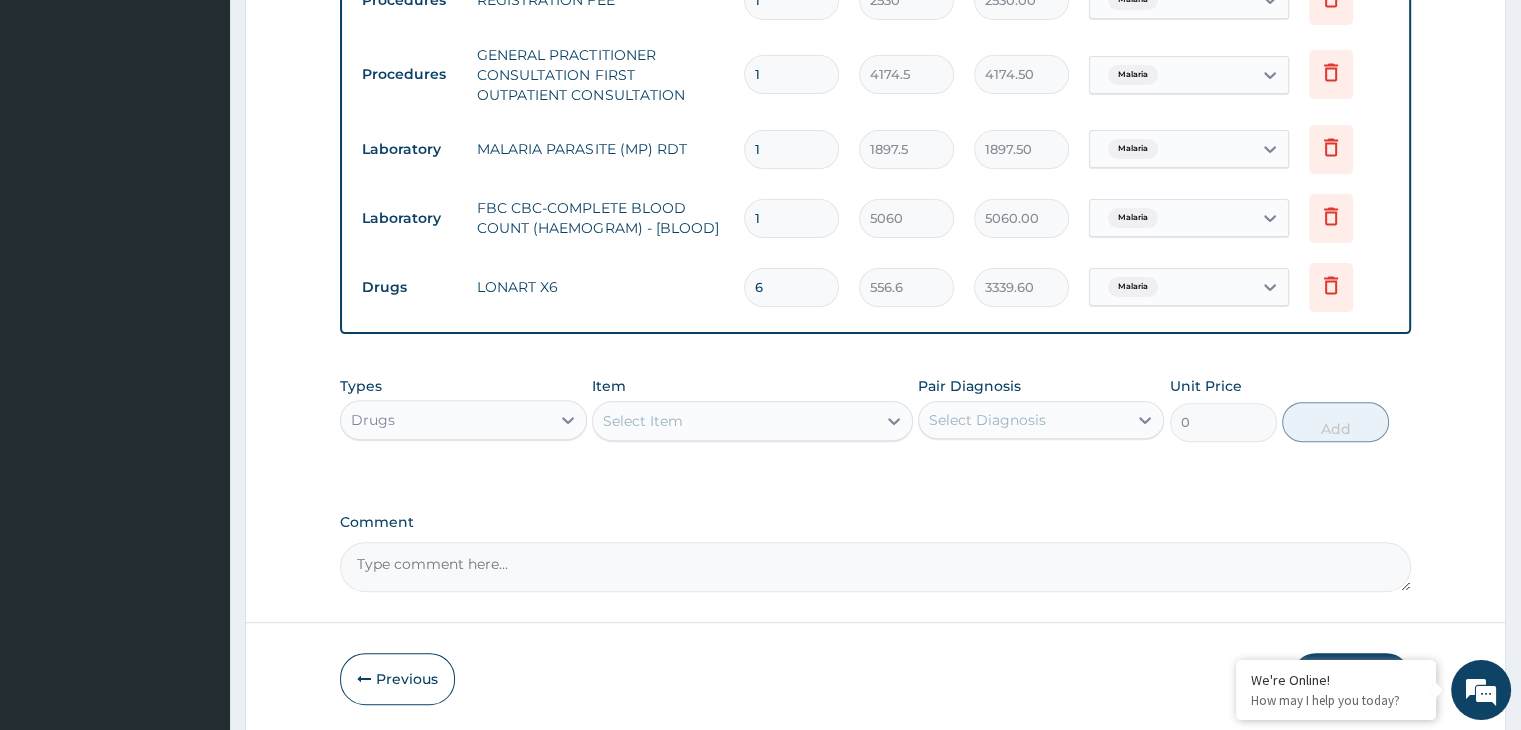 type on "6" 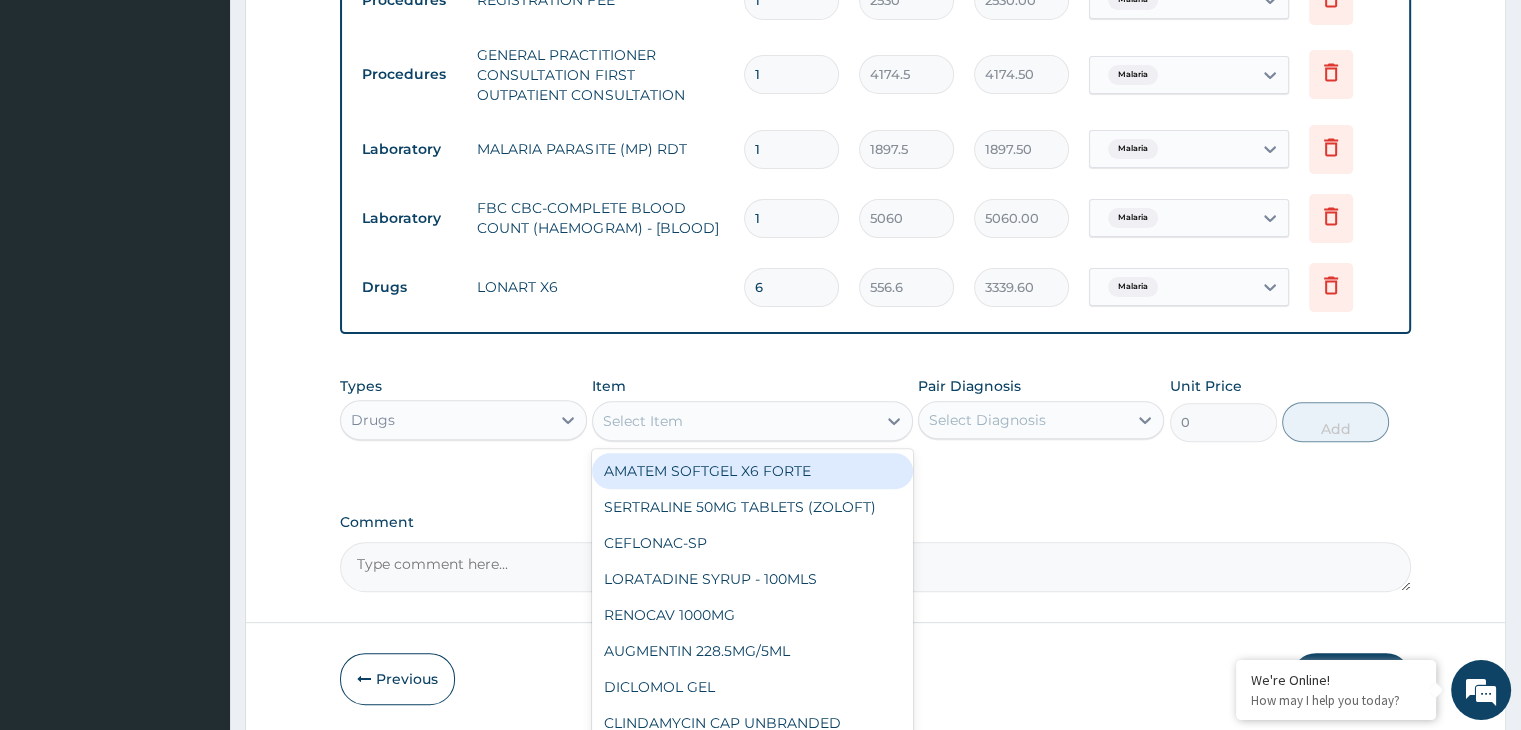 click on "Select Item" at bounding box center (734, 421) 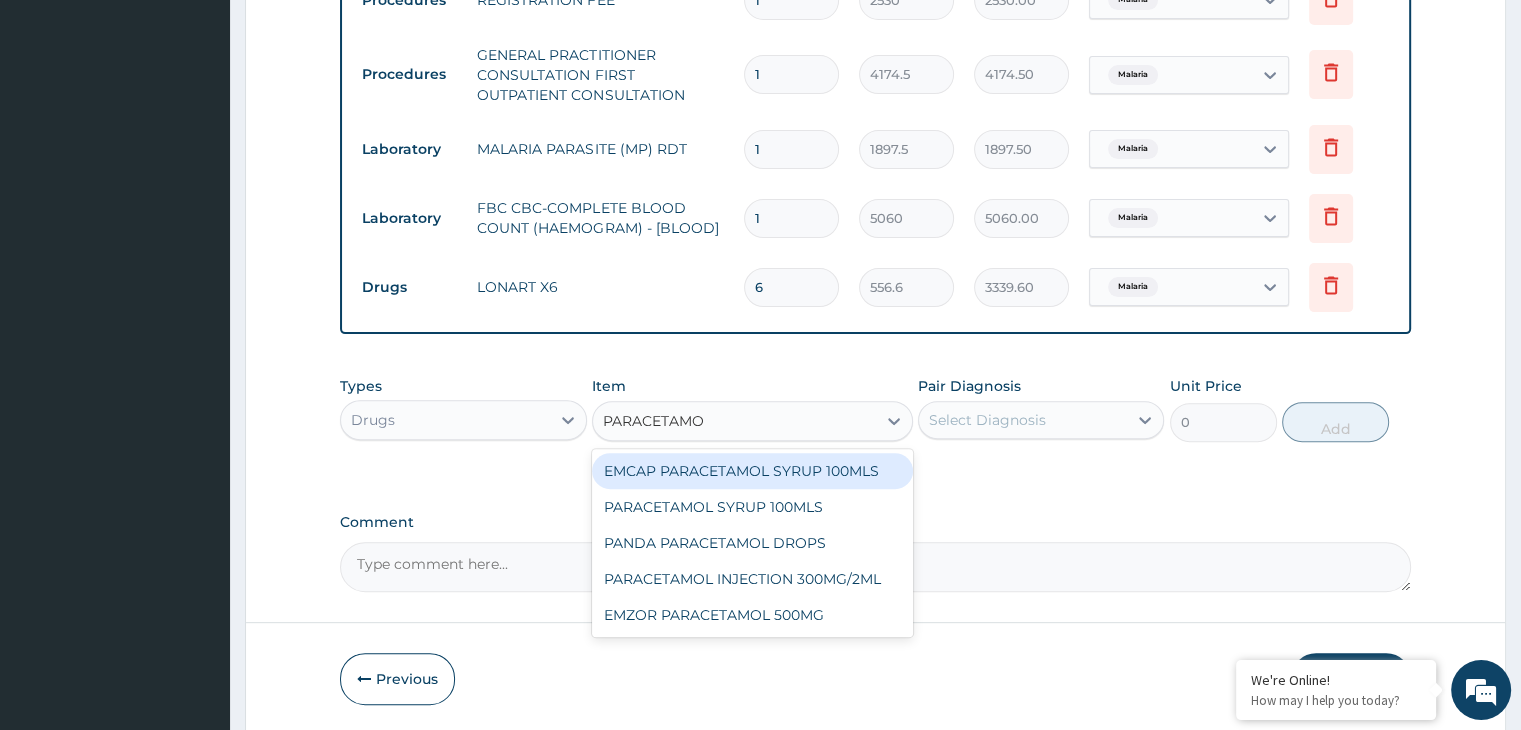 type on "PARACETAMOL" 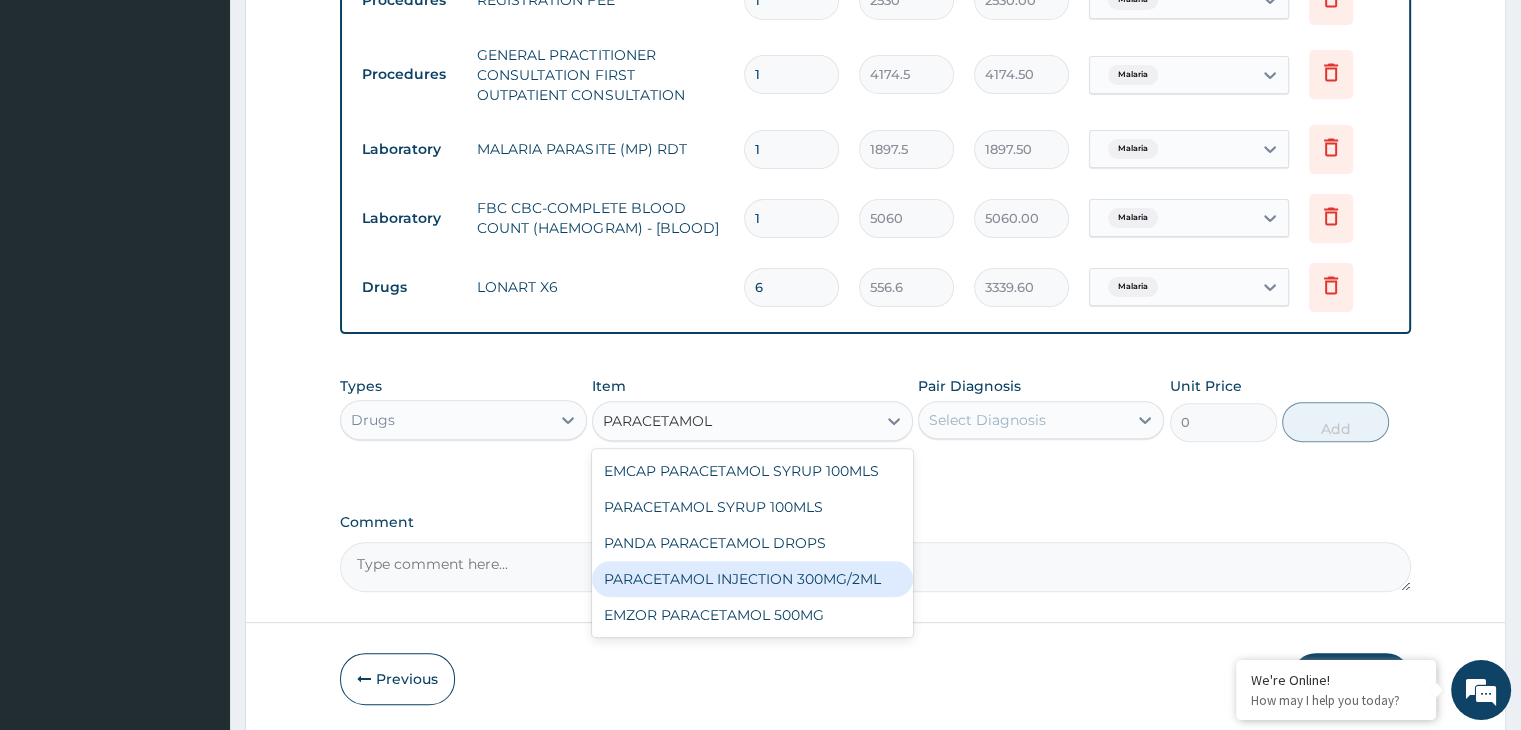 click on "PARACETAMOL INJECTION 300MG/2ML" at bounding box center [752, 579] 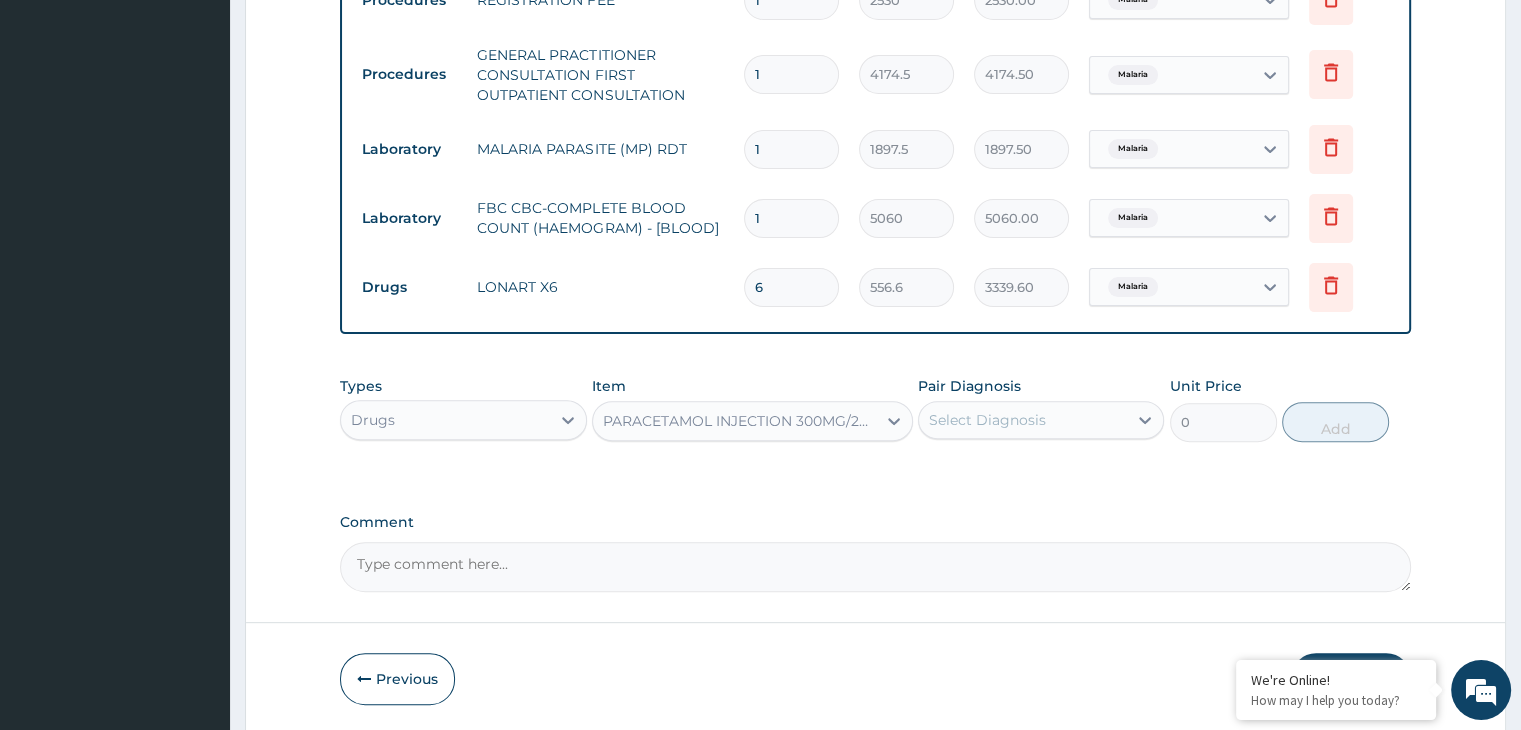 type 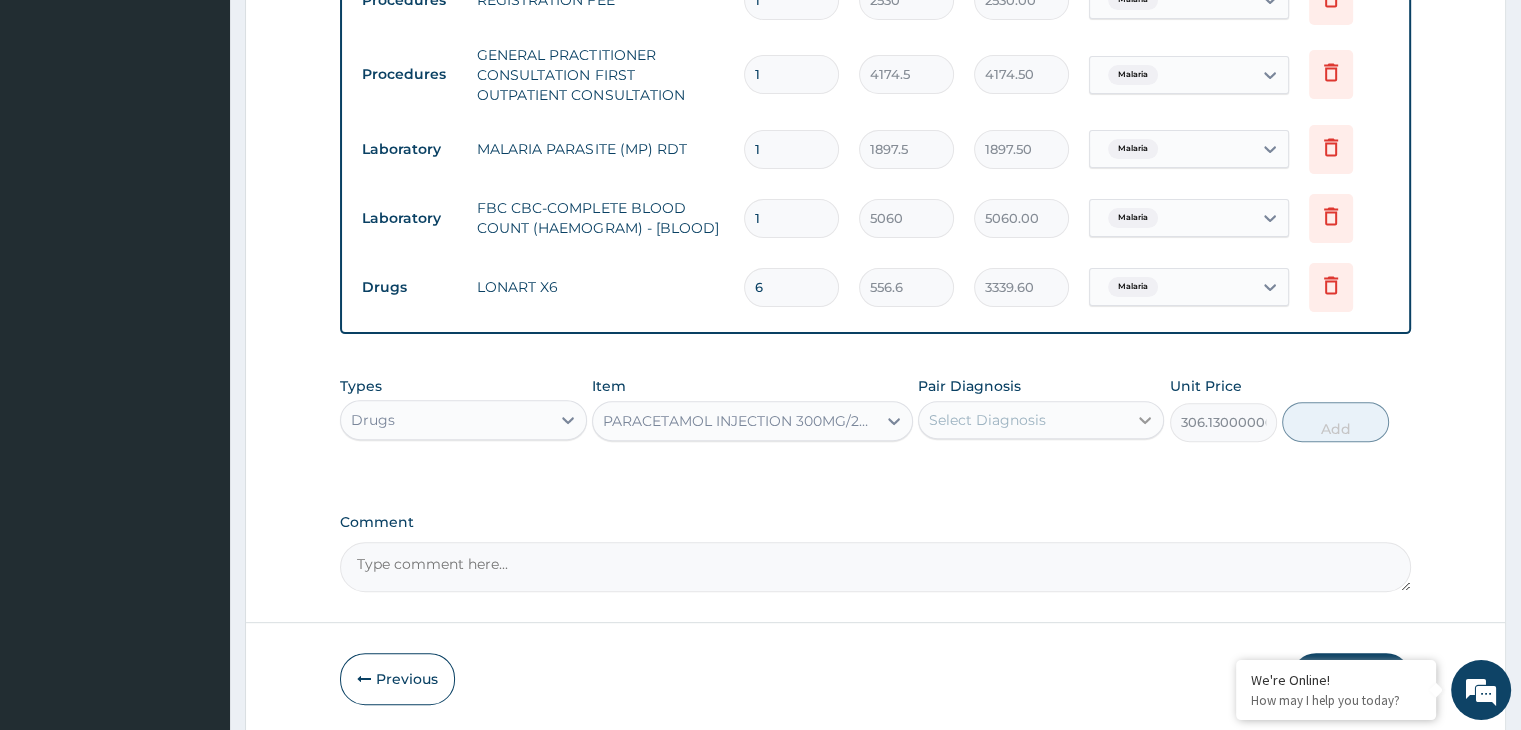 click 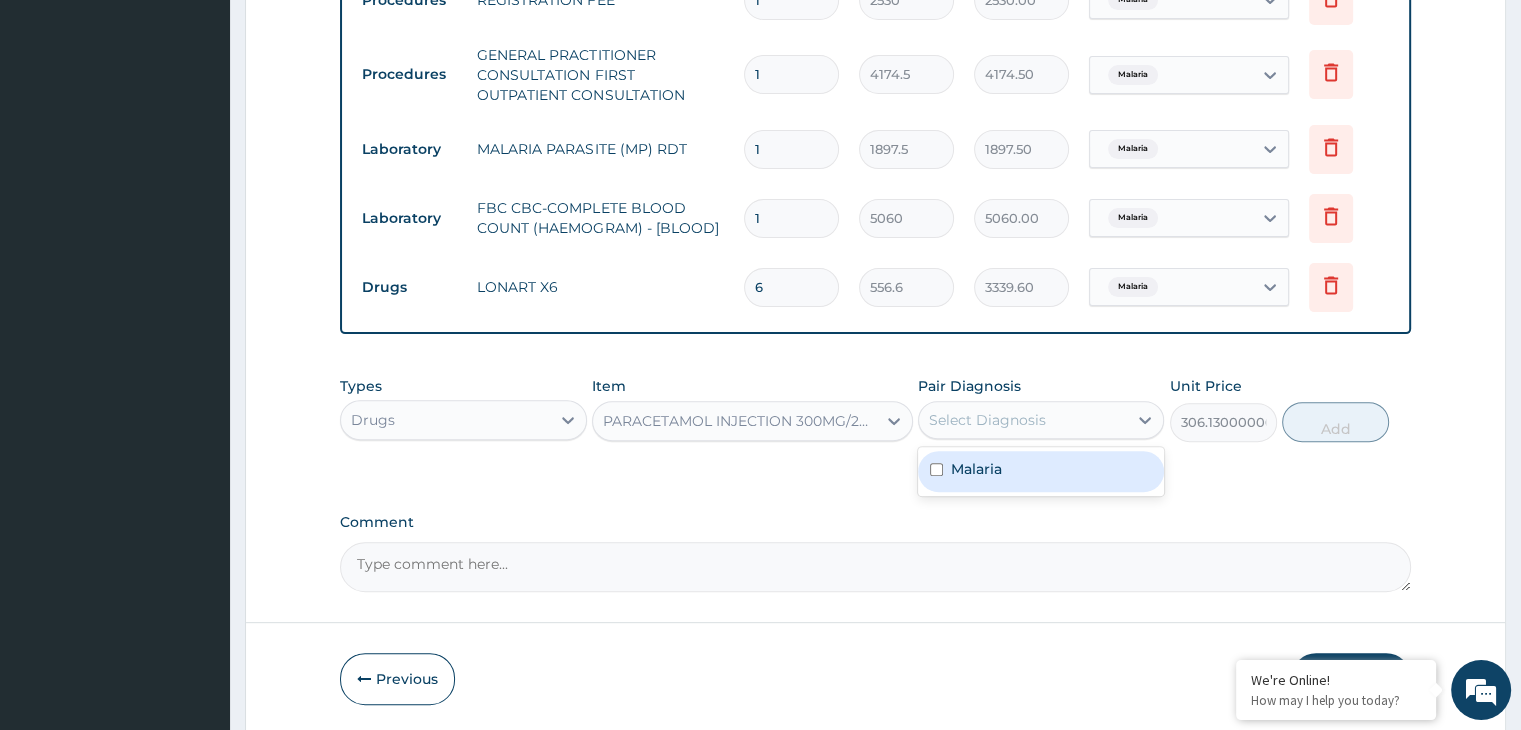 click on "Malaria" at bounding box center [1041, 471] 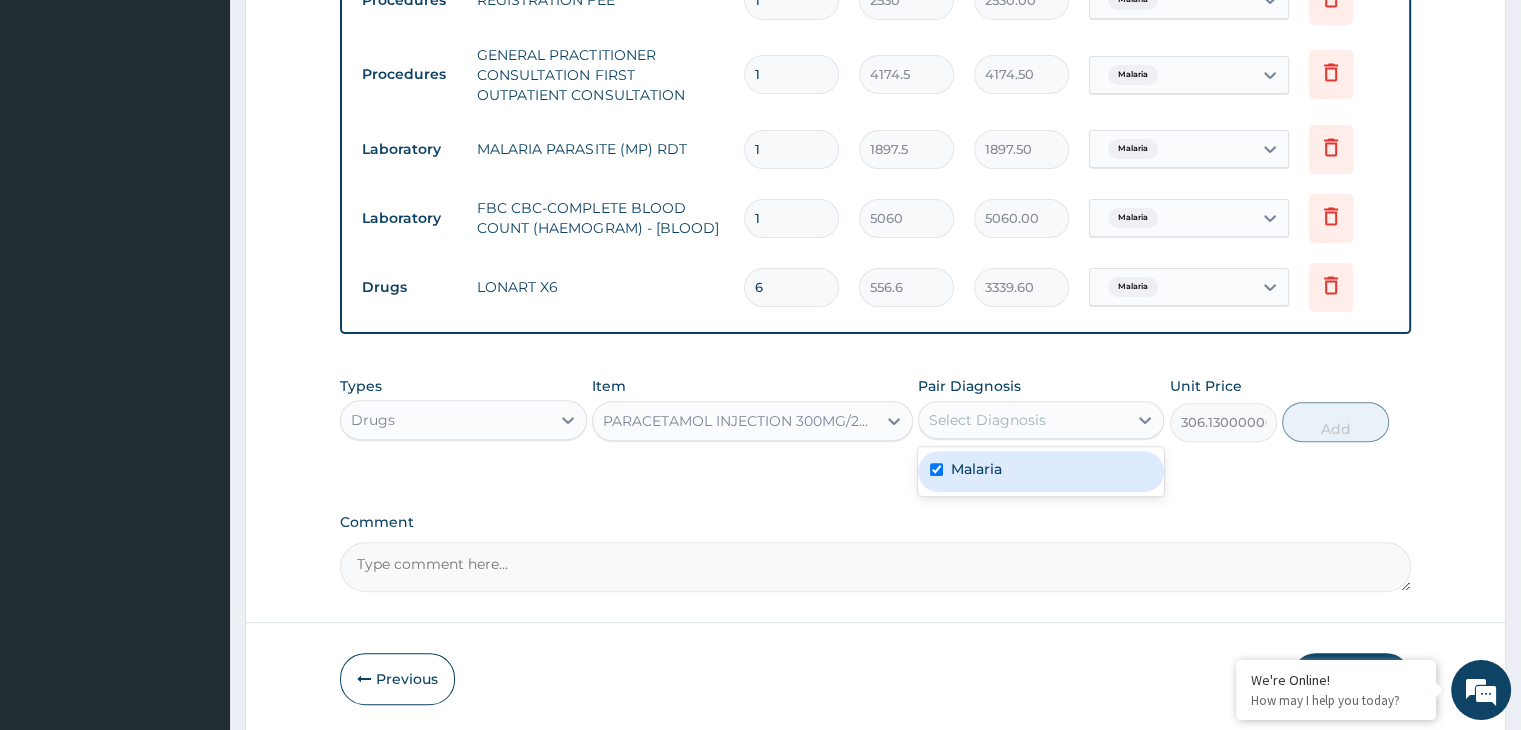 checkbox on "true" 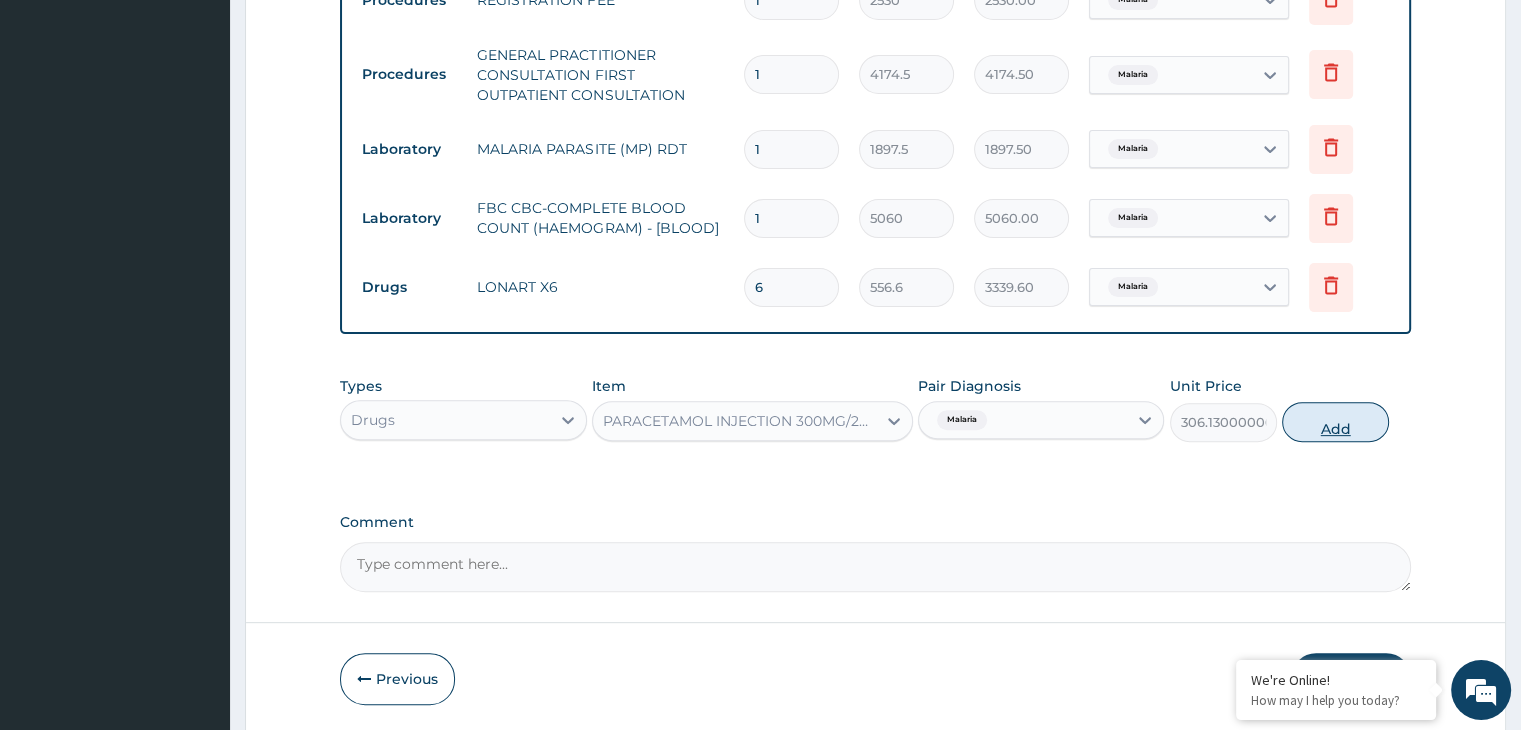 click on "Add" at bounding box center [1335, 422] 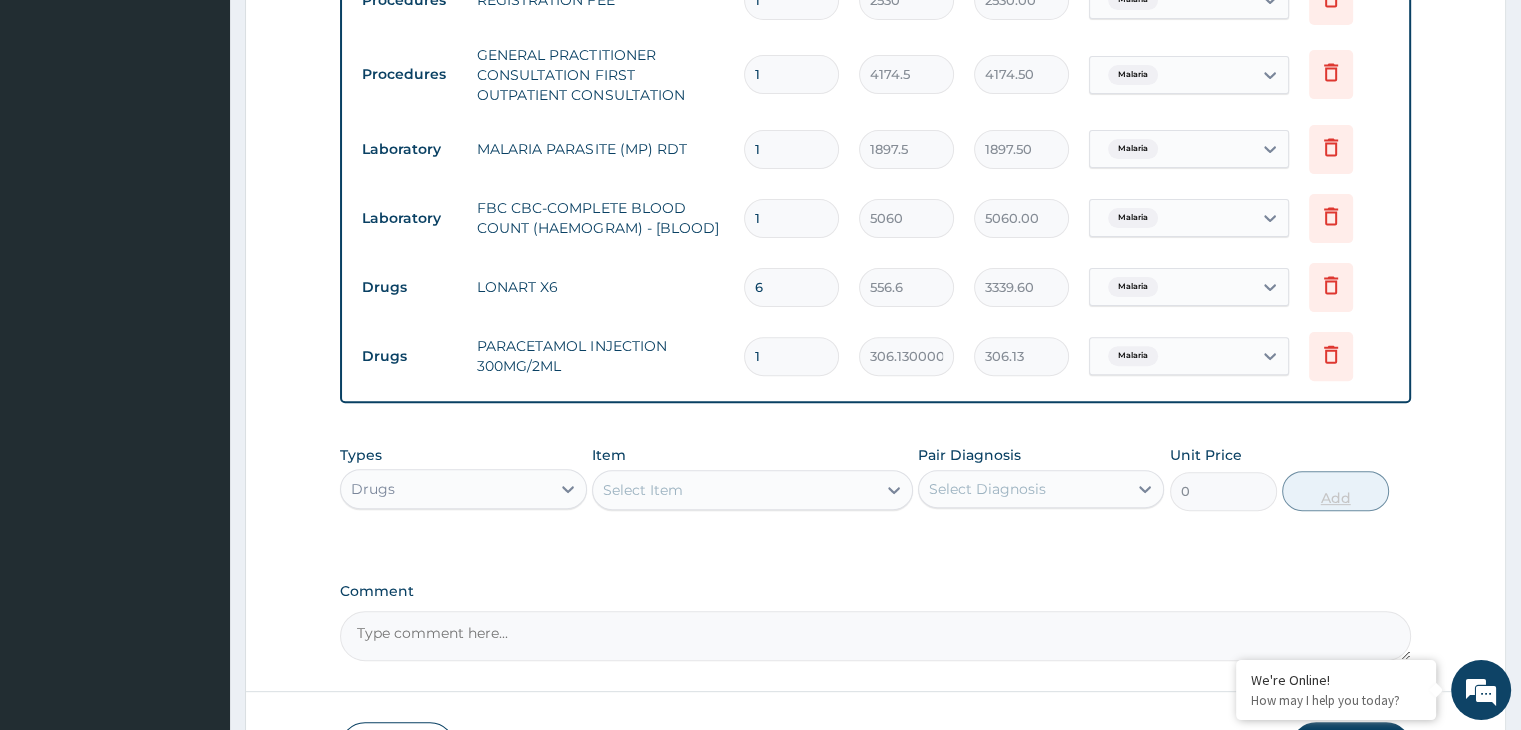 type 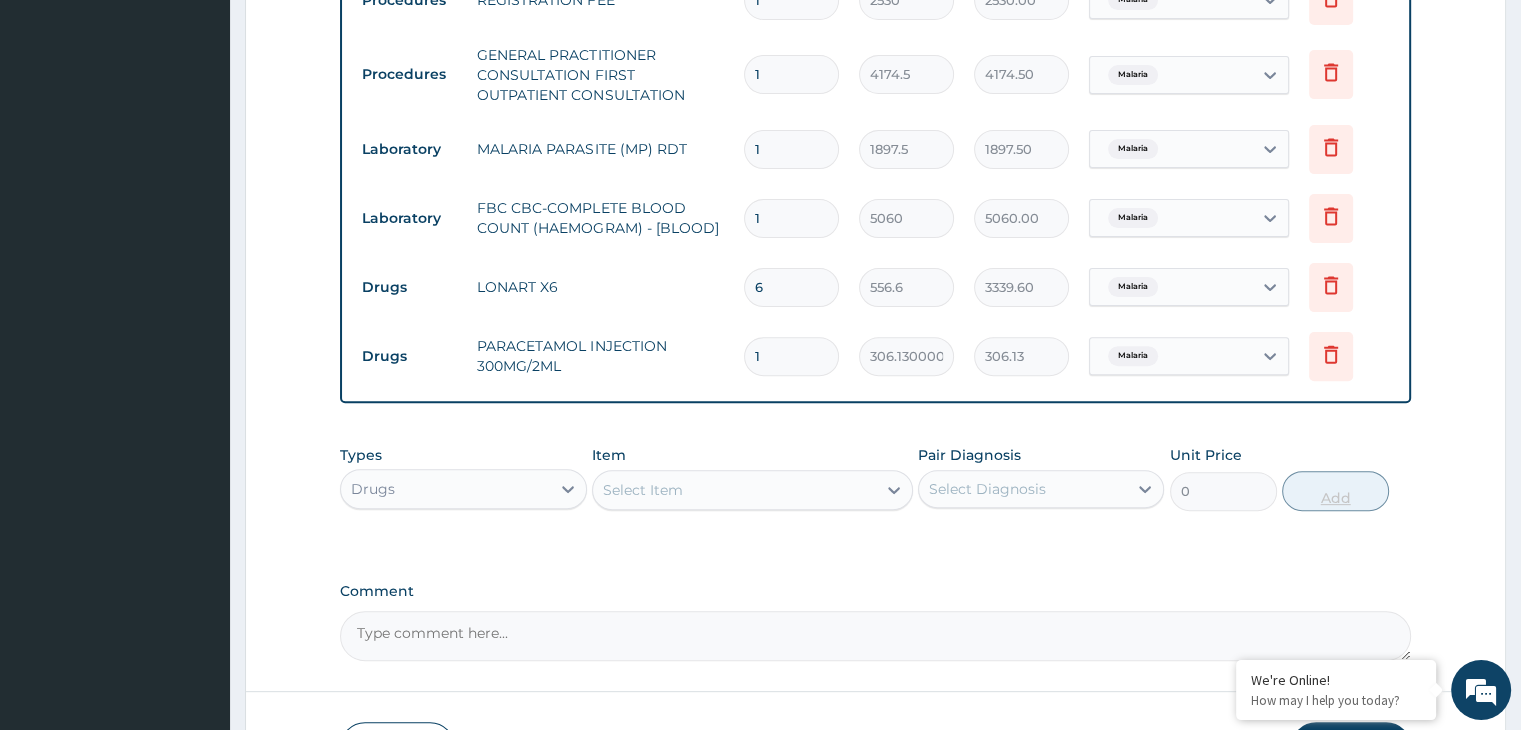 type on "0.00" 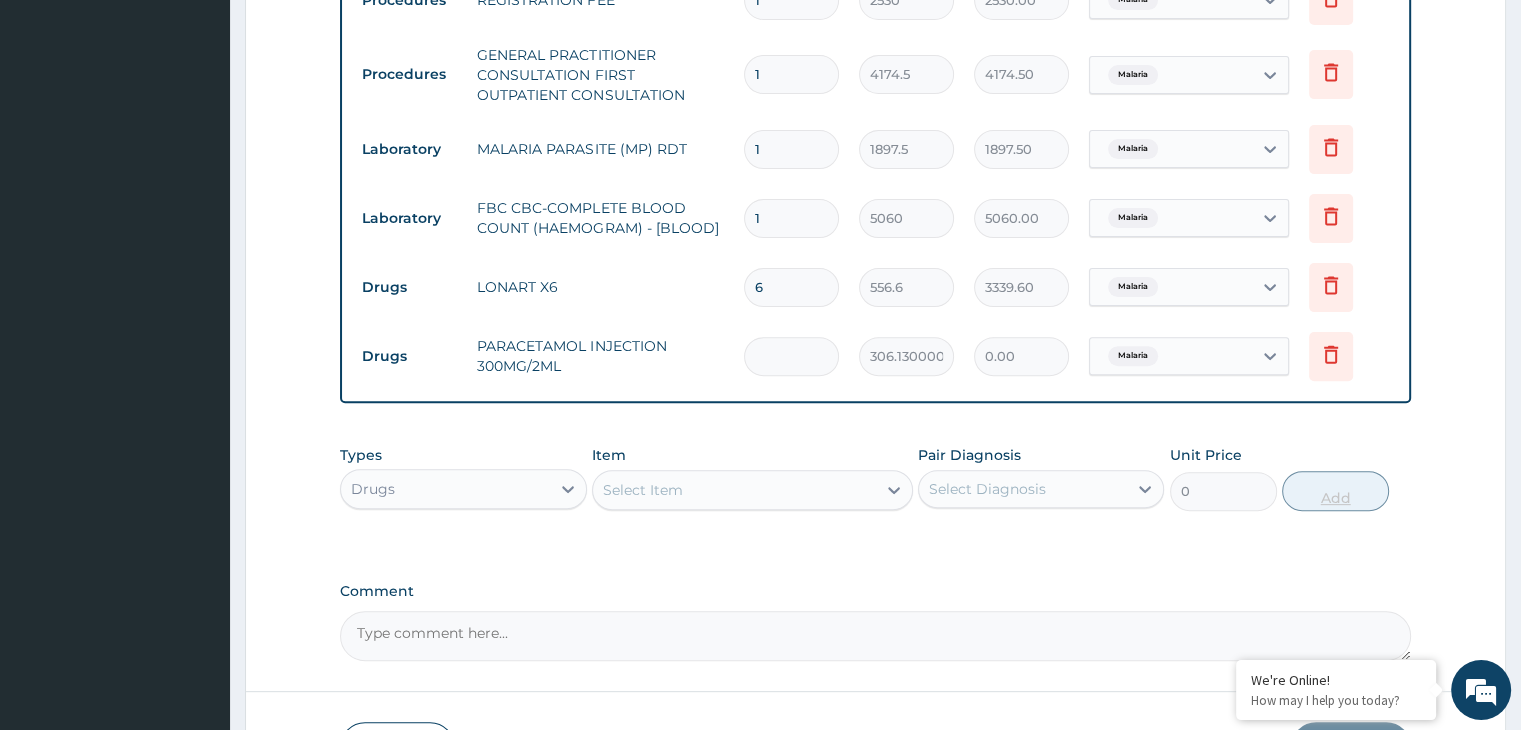 type on "2" 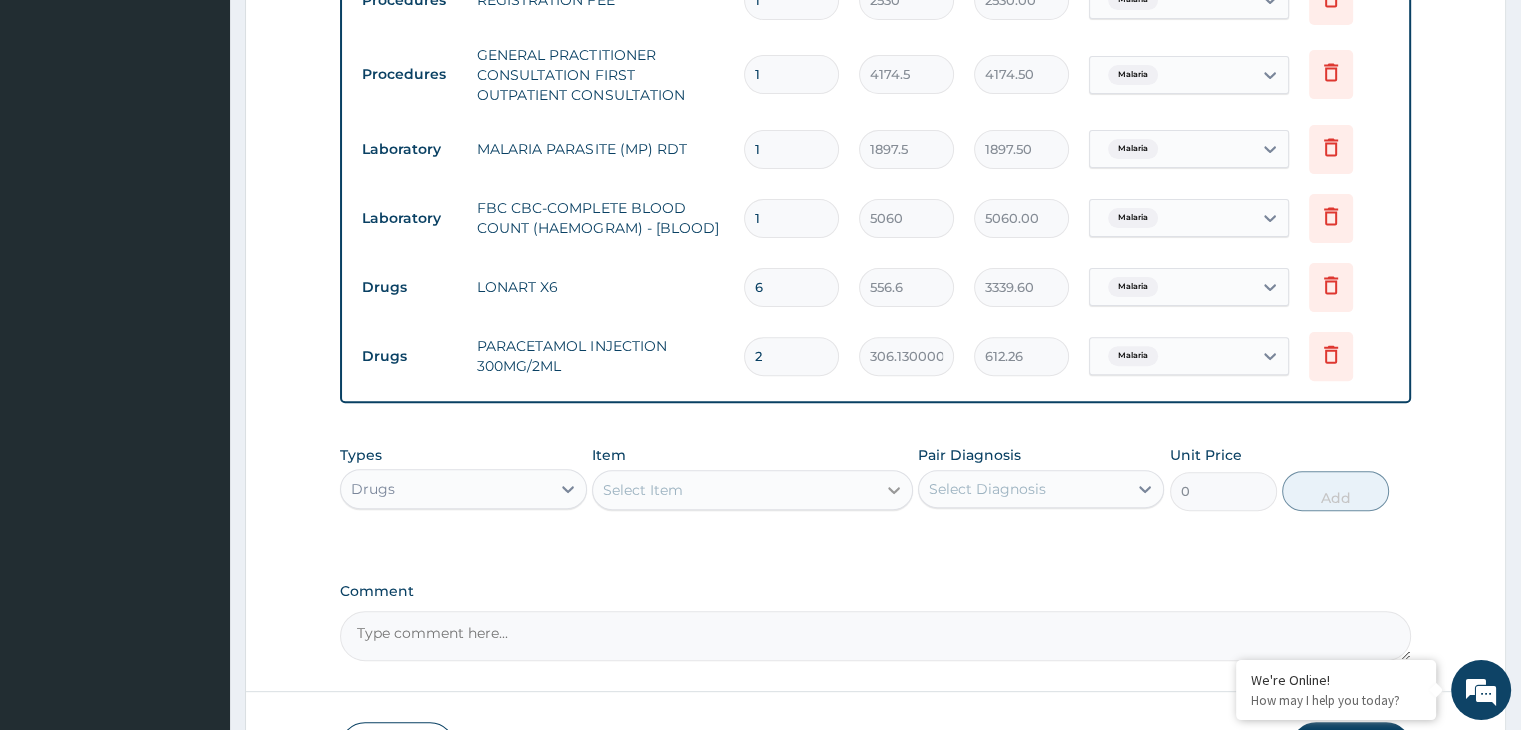 type on "2" 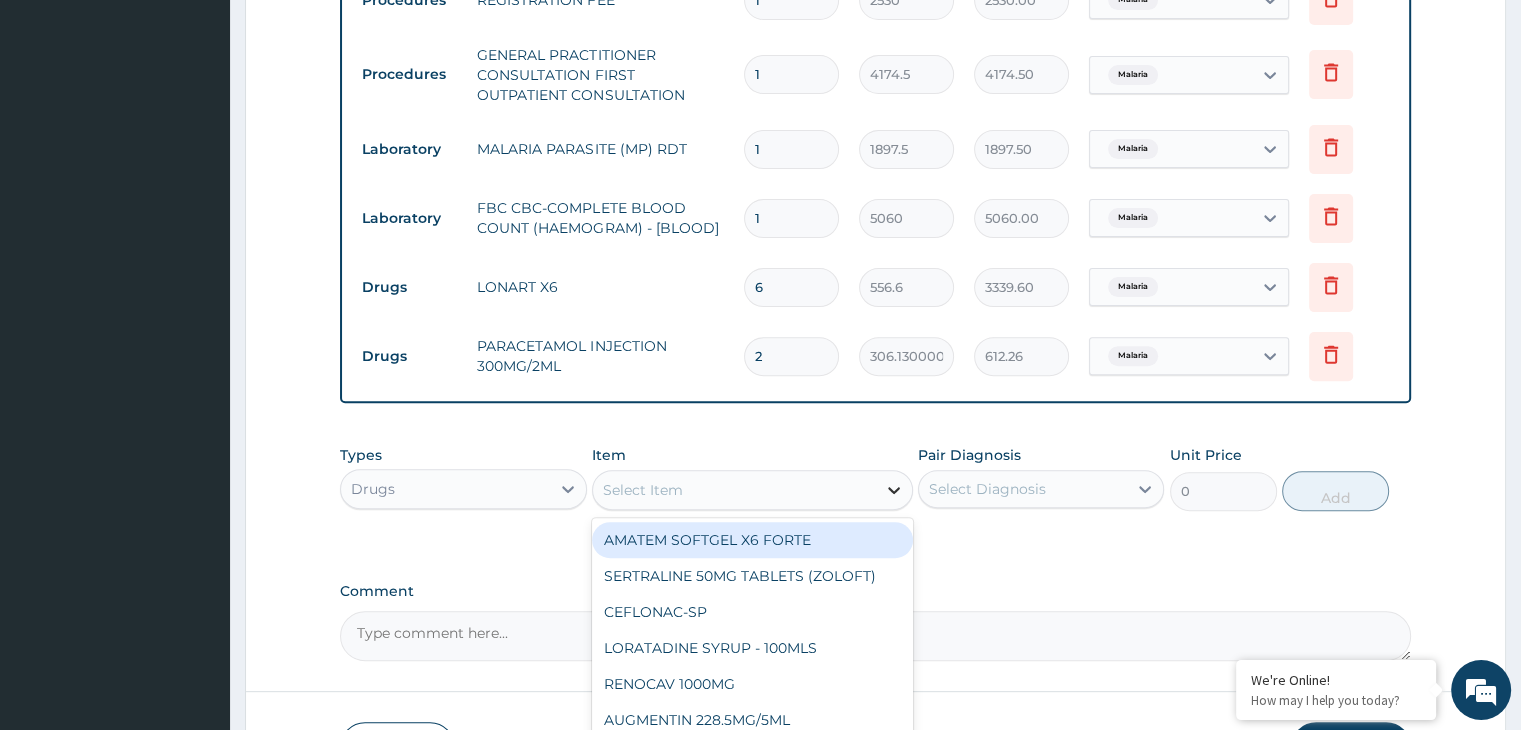 click at bounding box center (894, 490) 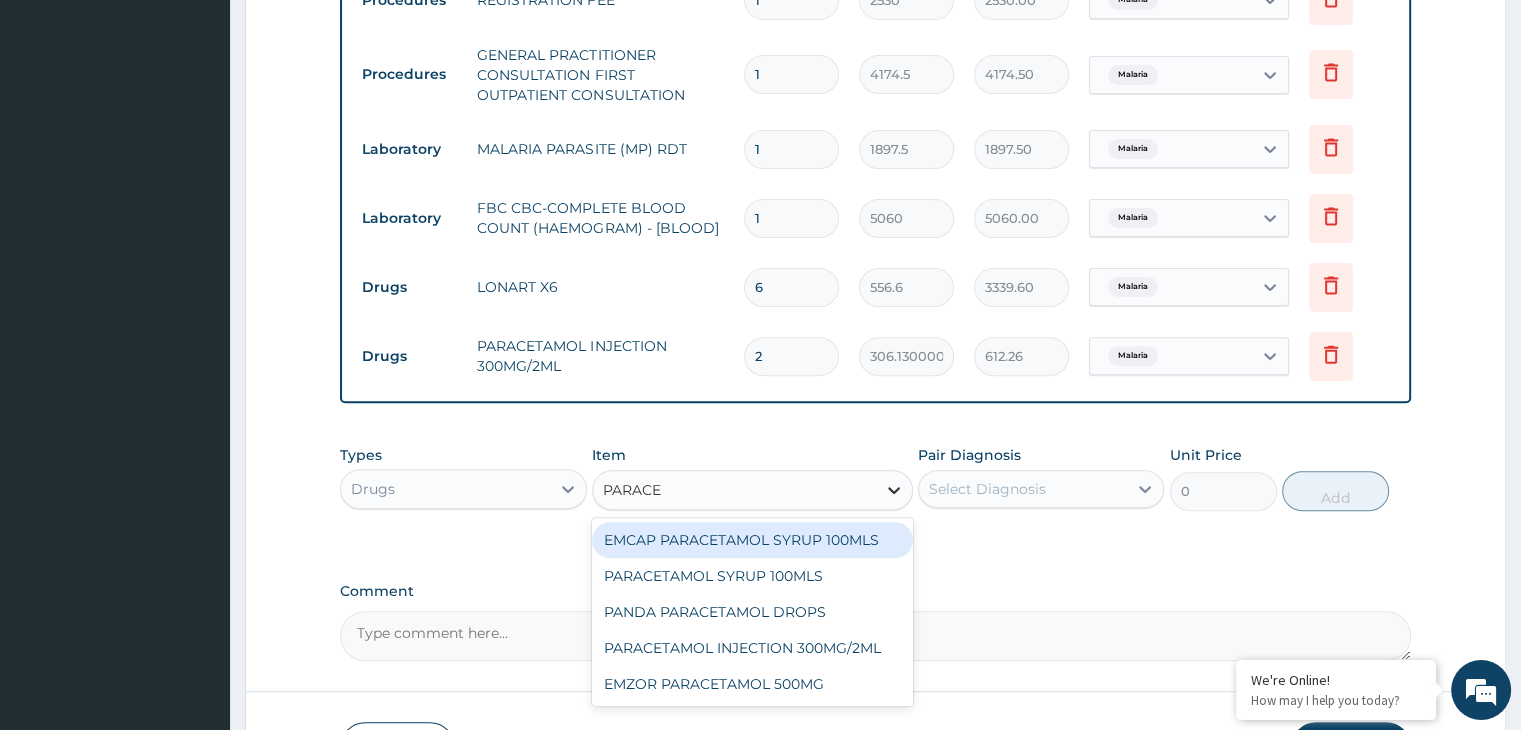 type on "PARACET" 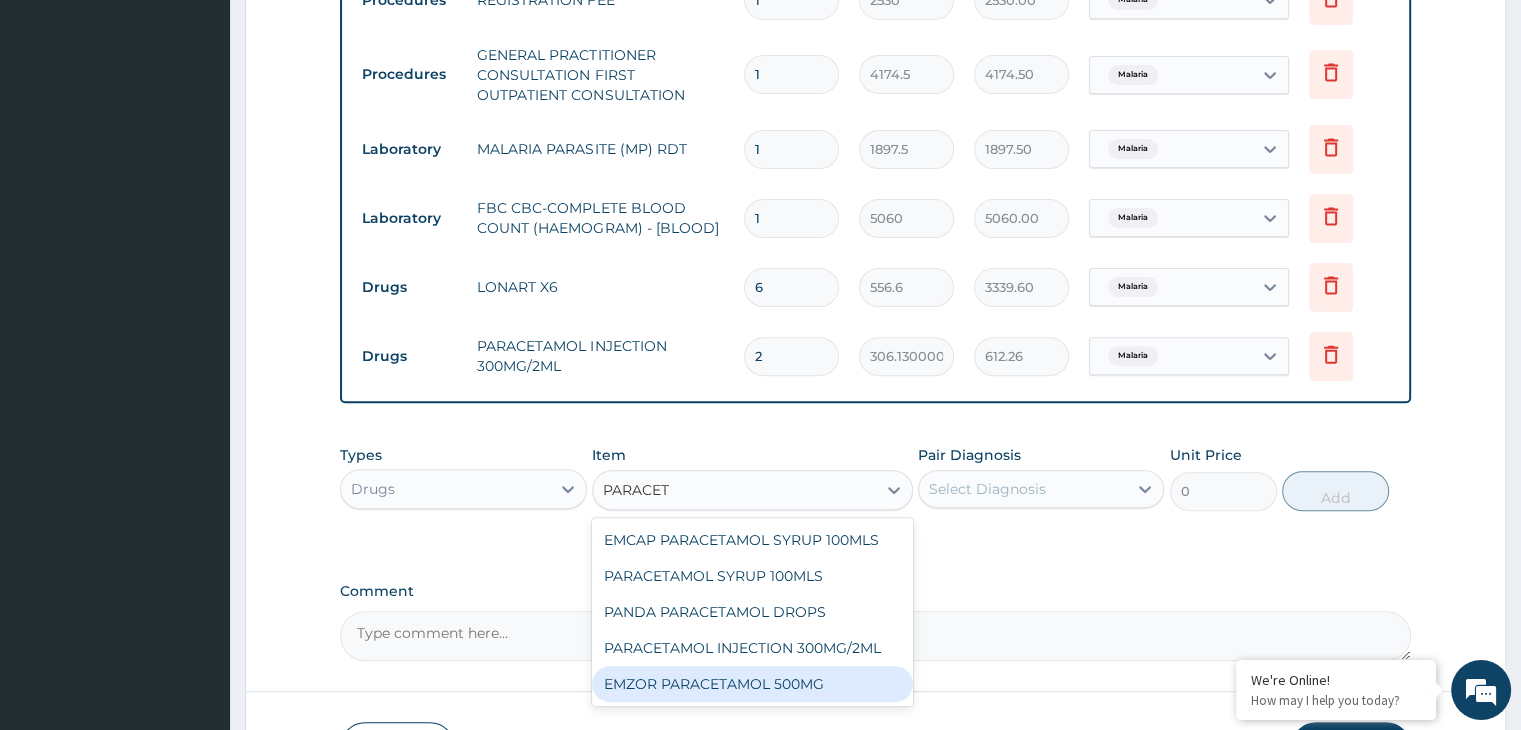 click on "EMZOR PARACETAMOL 500MG" at bounding box center [752, 684] 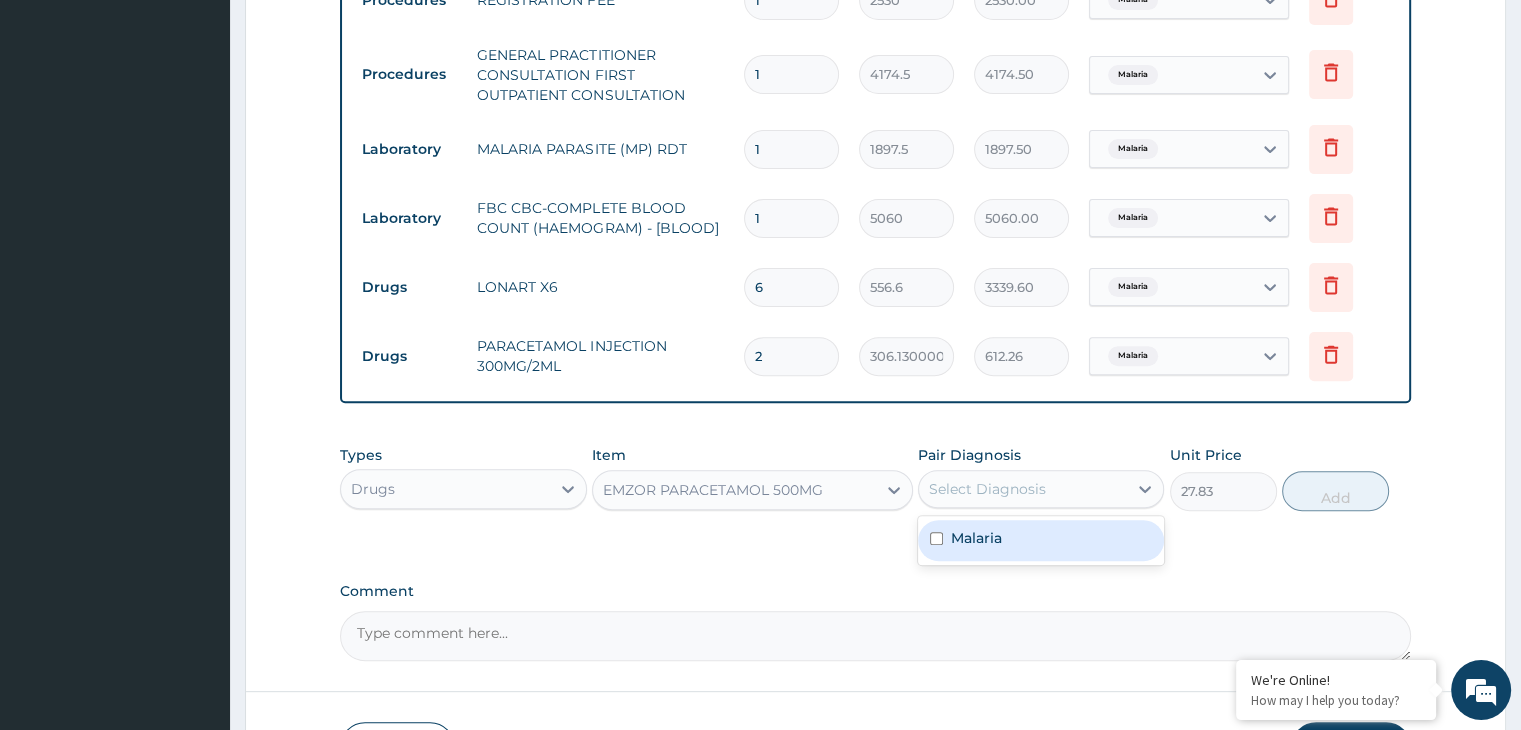 click on "Select Diagnosis" at bounding box center (1023, 489) 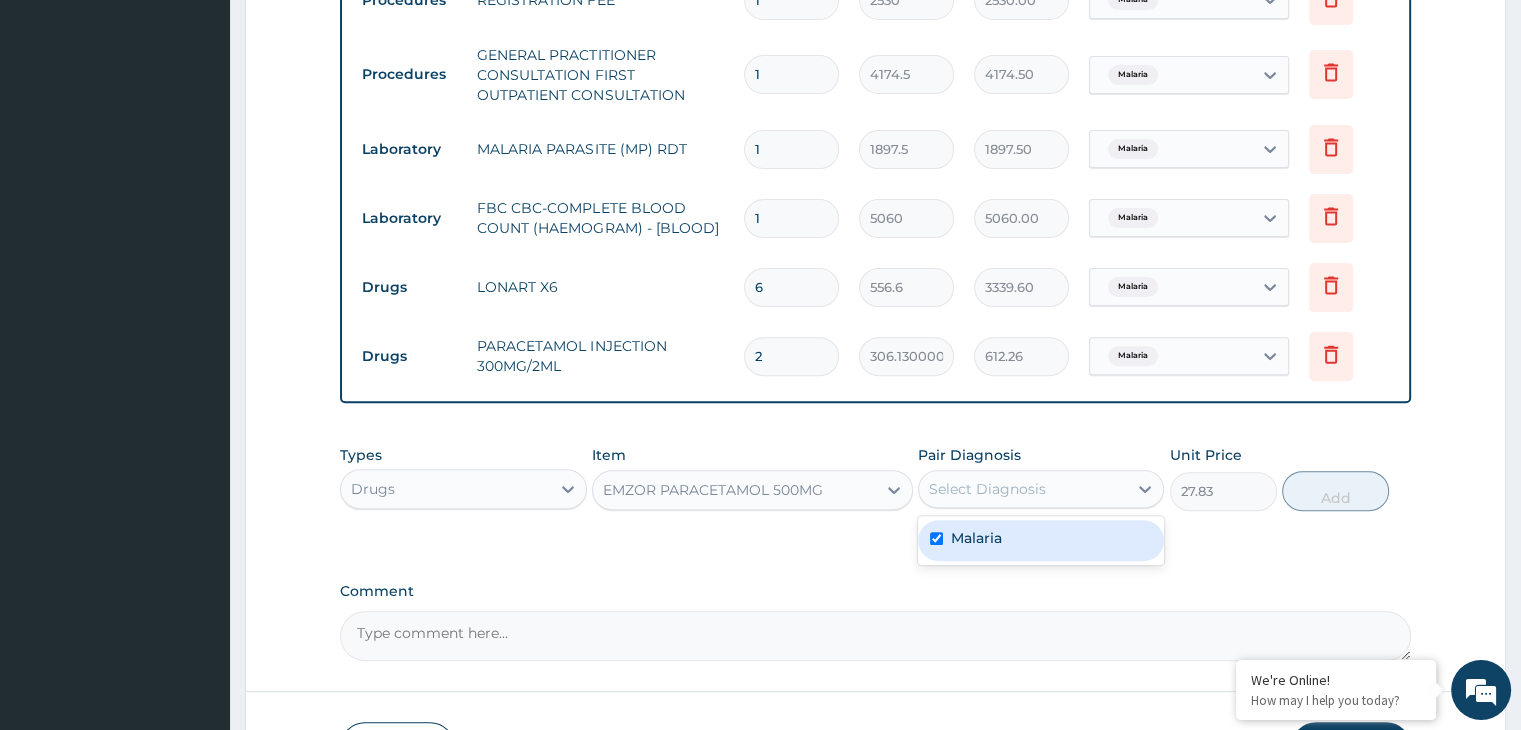 checkbox on "true" 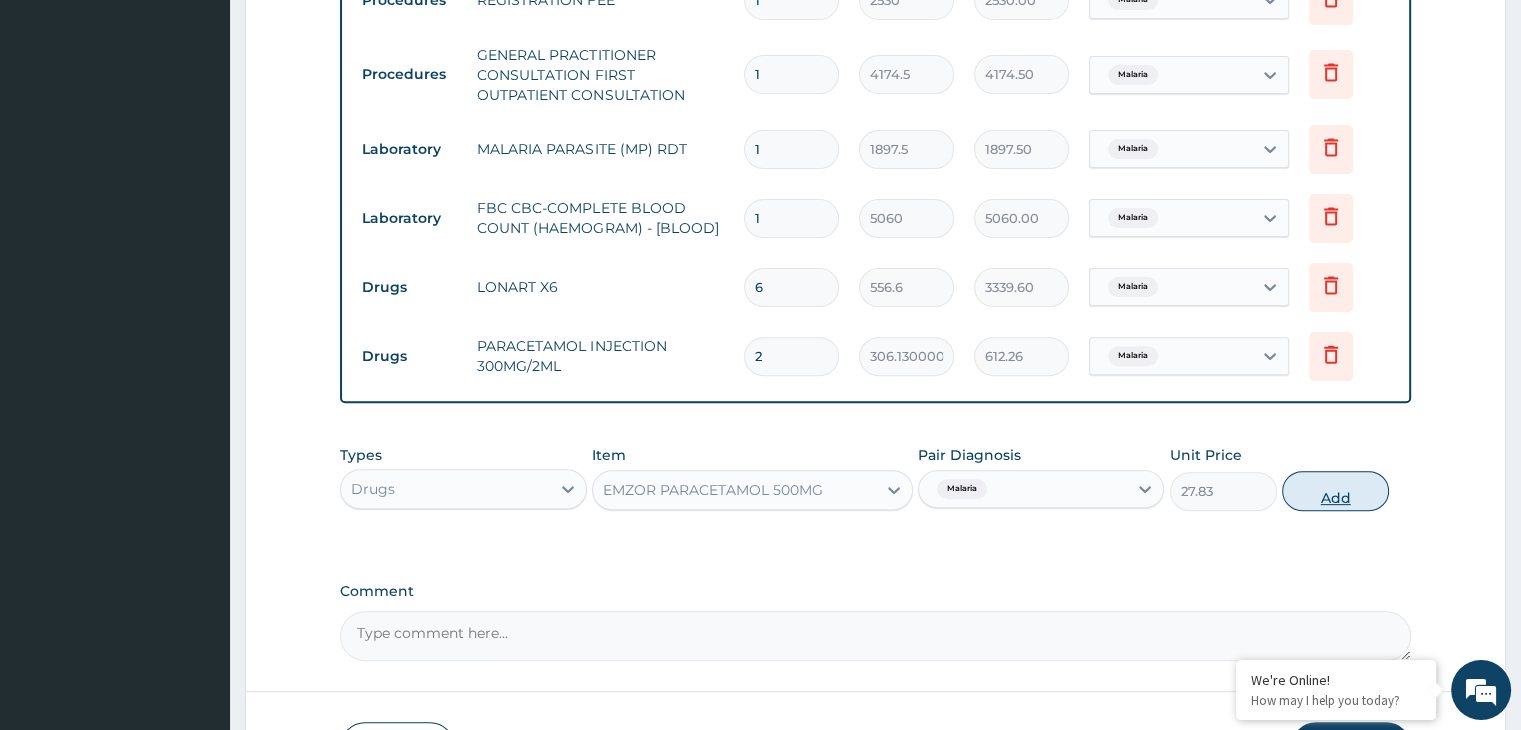 click on "Add" at bounding box center [1335, 491] 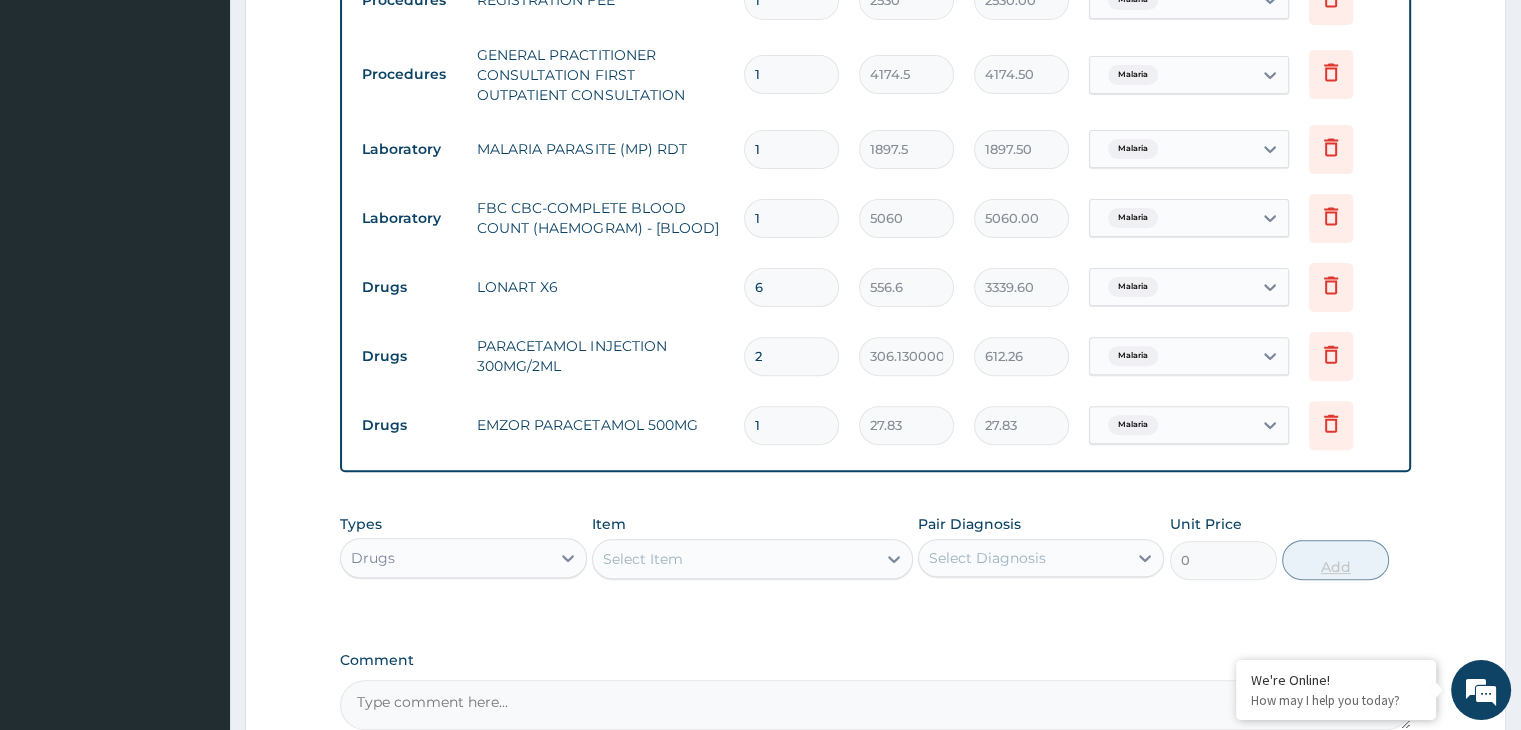 type on "18" 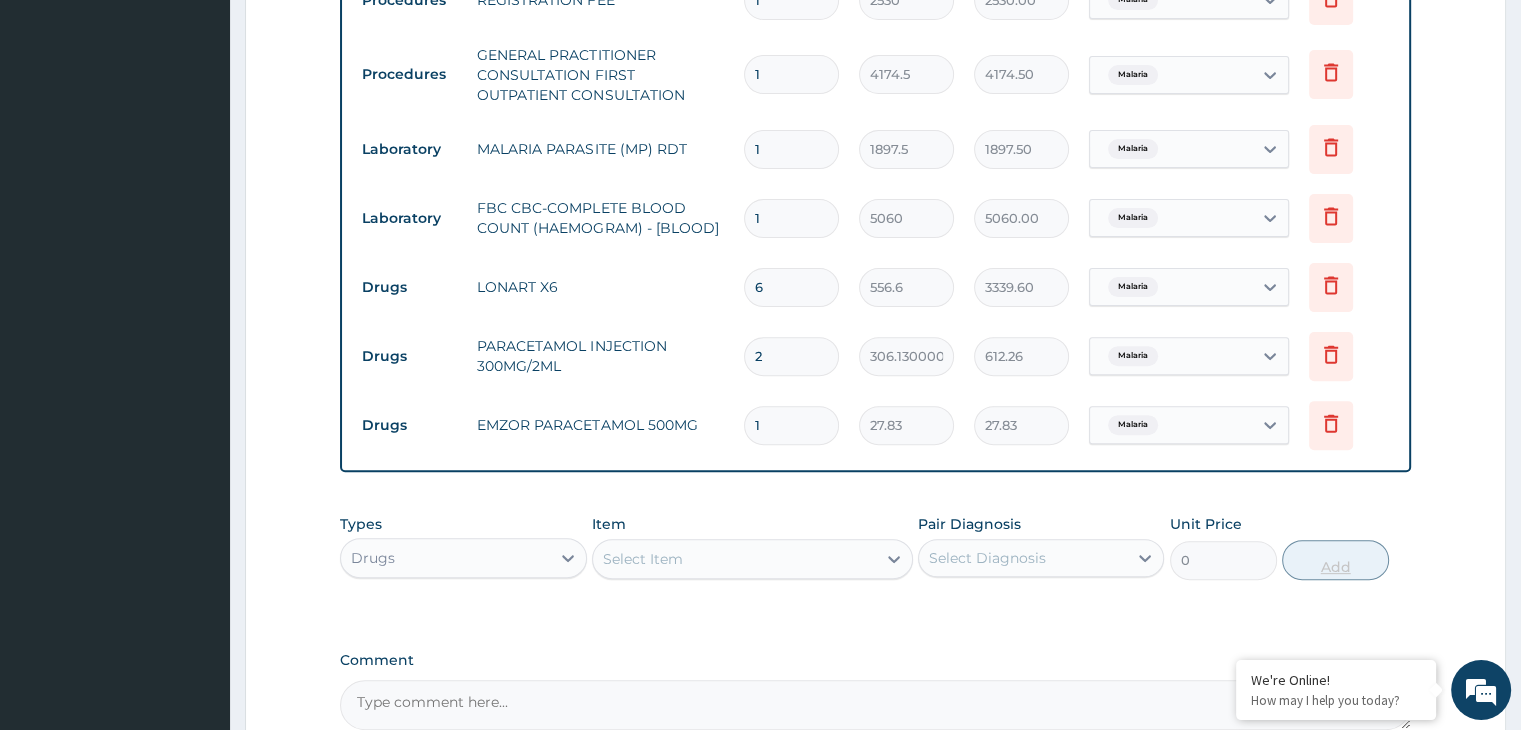 type on "500.94" 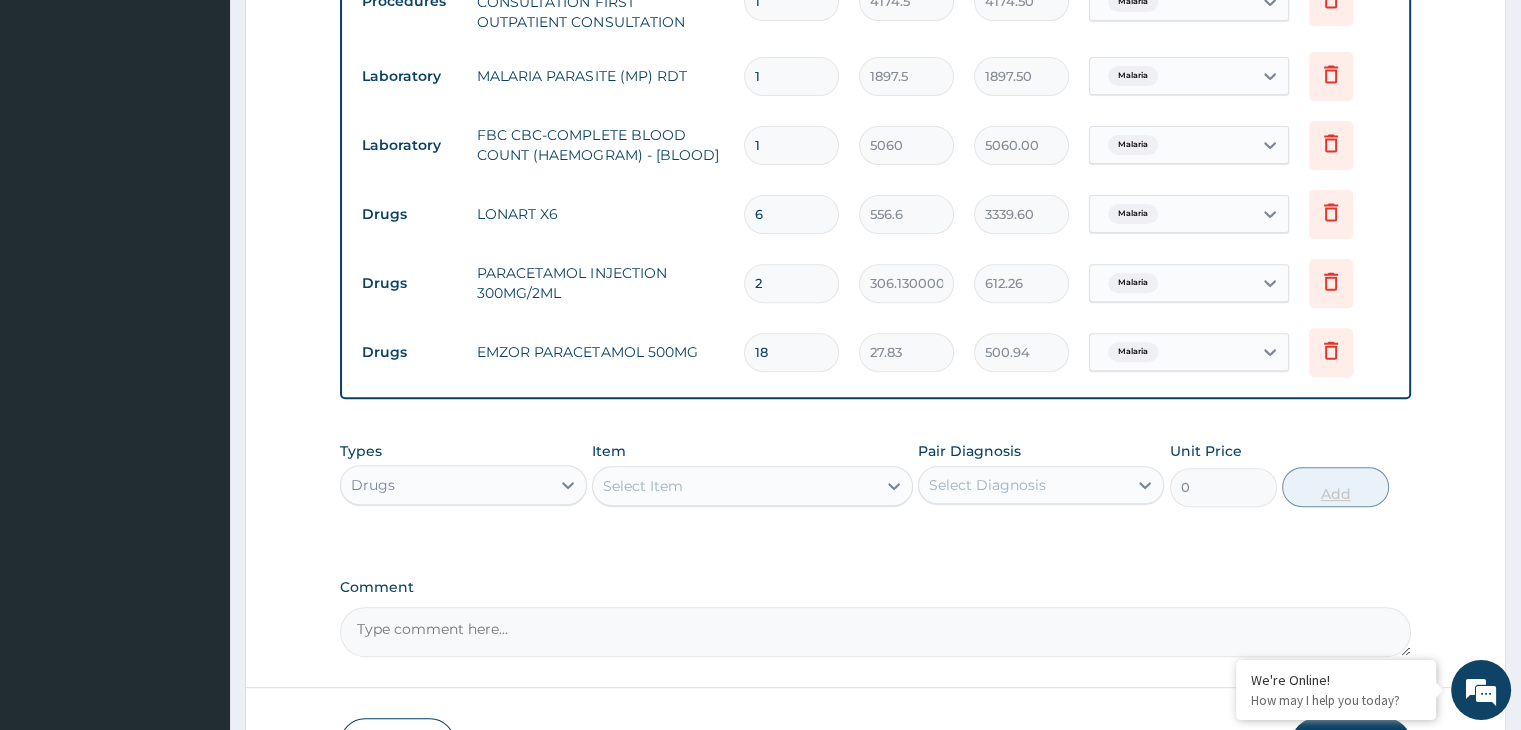 scroll, scrollTop: 822, scrollLeft: 0, axis: vertical 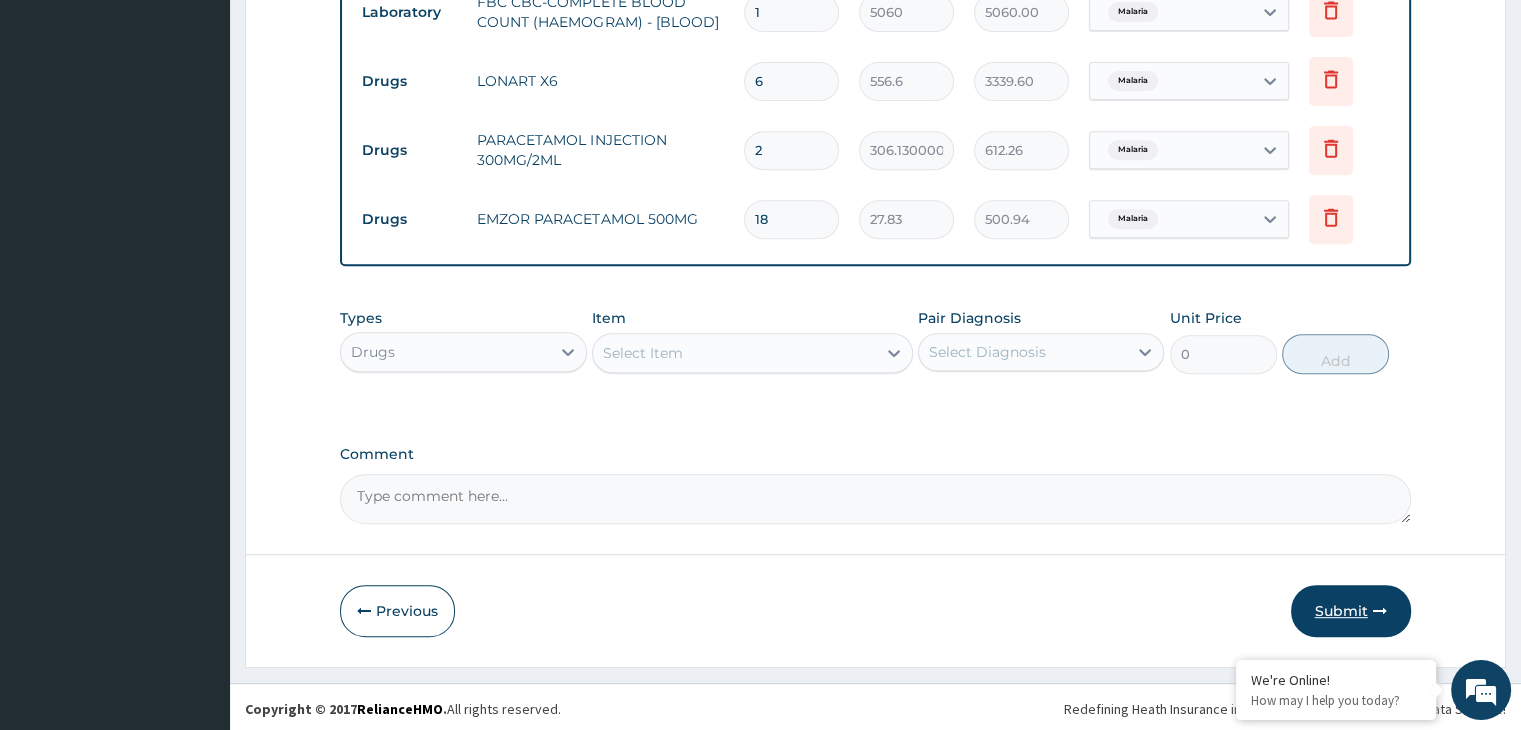 type on "18" 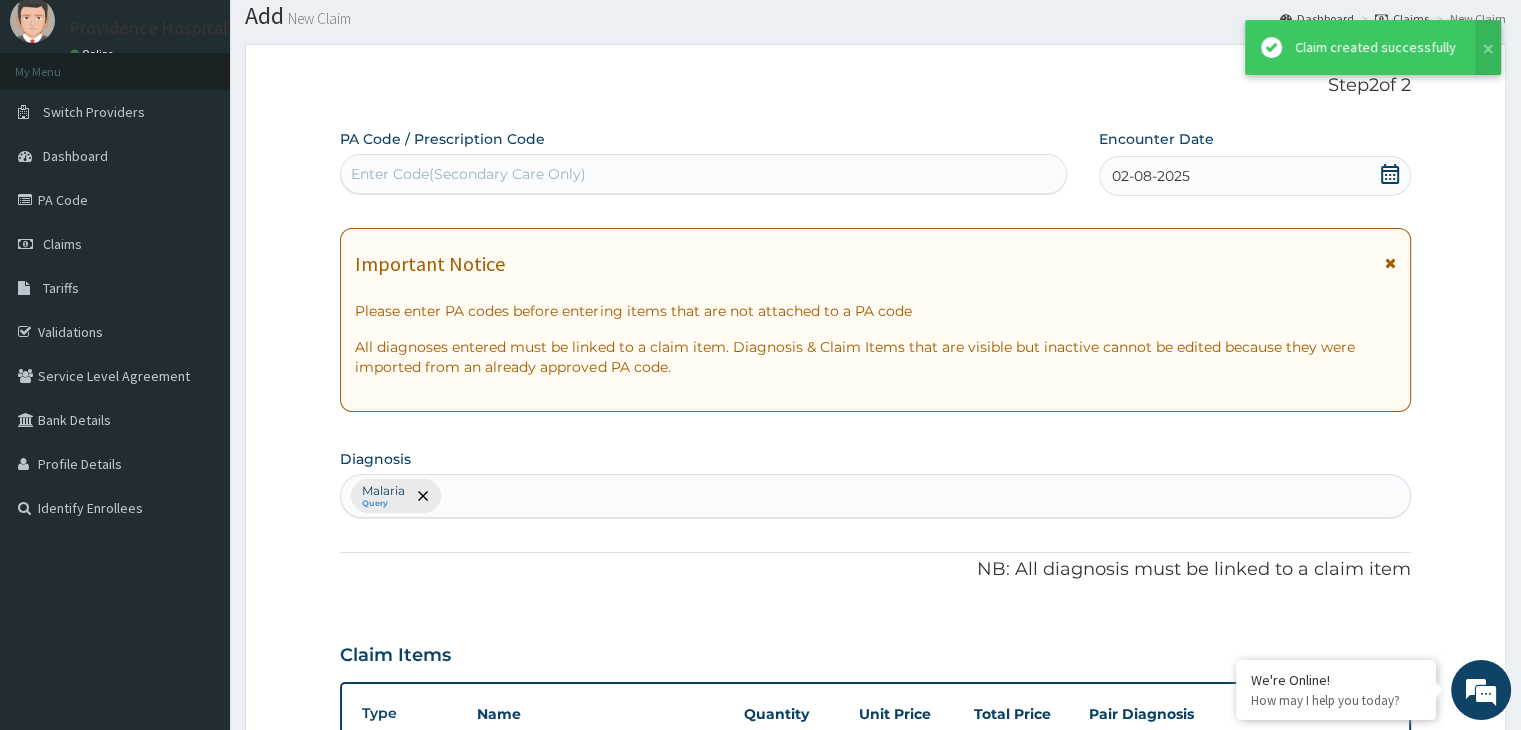 scroll, scrollTop: 822, scrollLeft: 0, axis: vertical 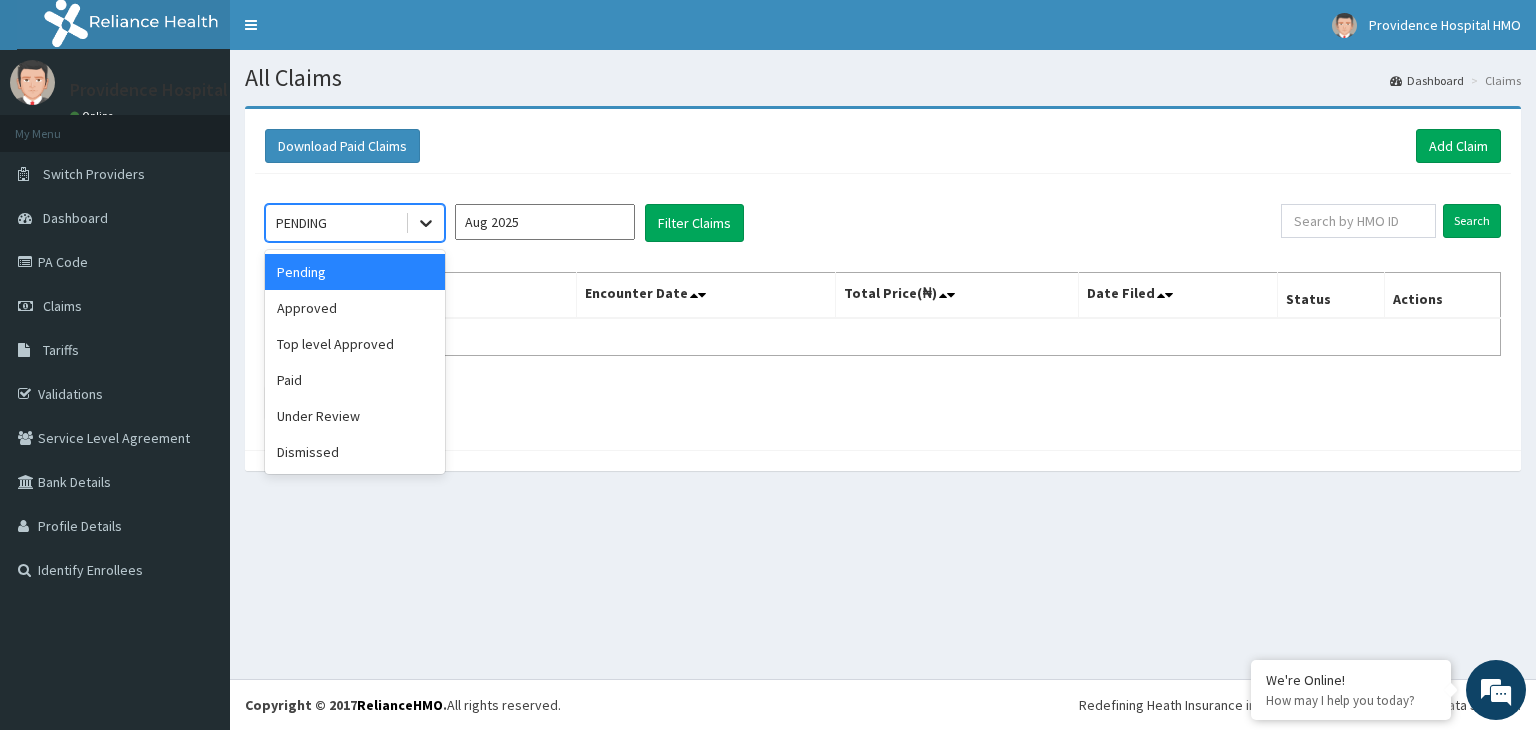 click 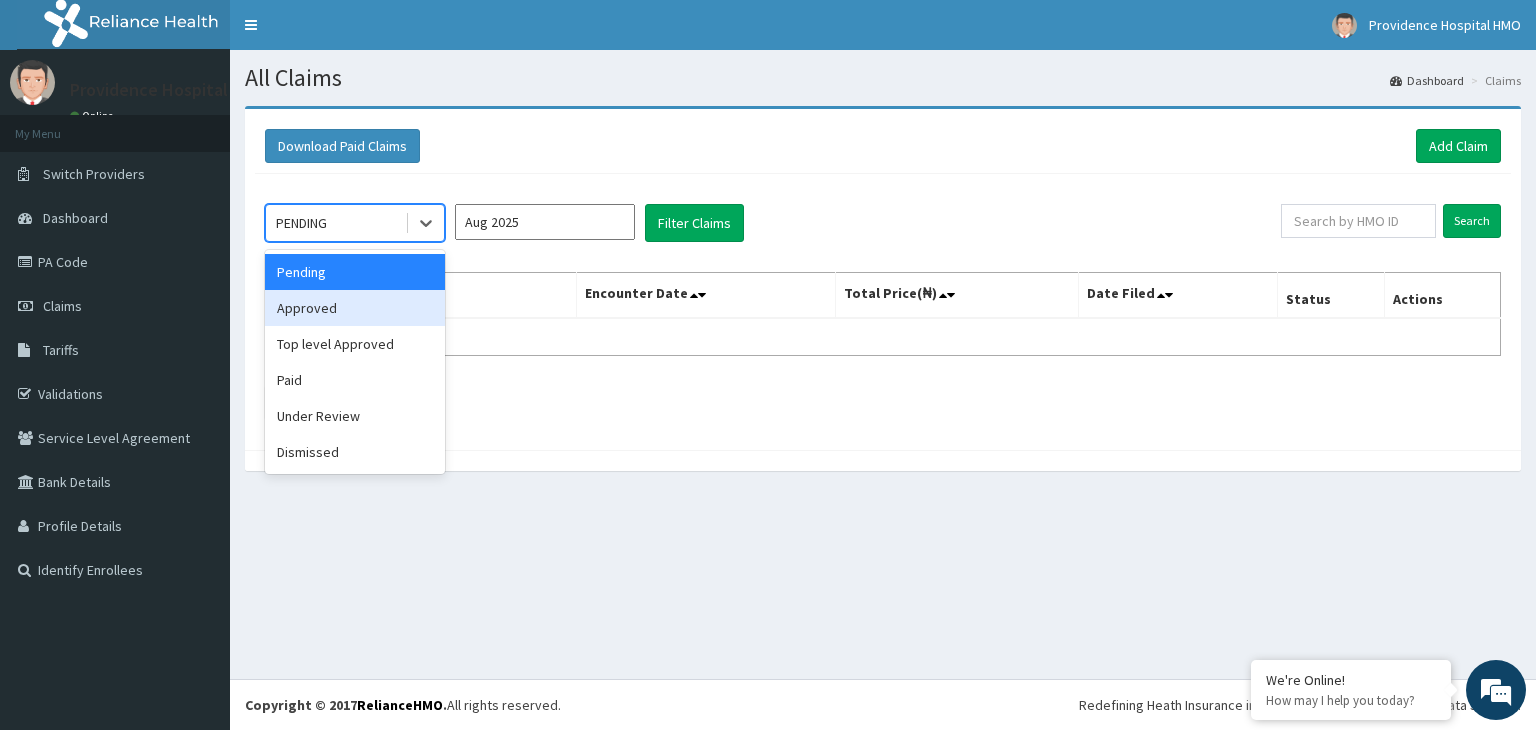 click on "Approved" at bounding box center (355, 308) 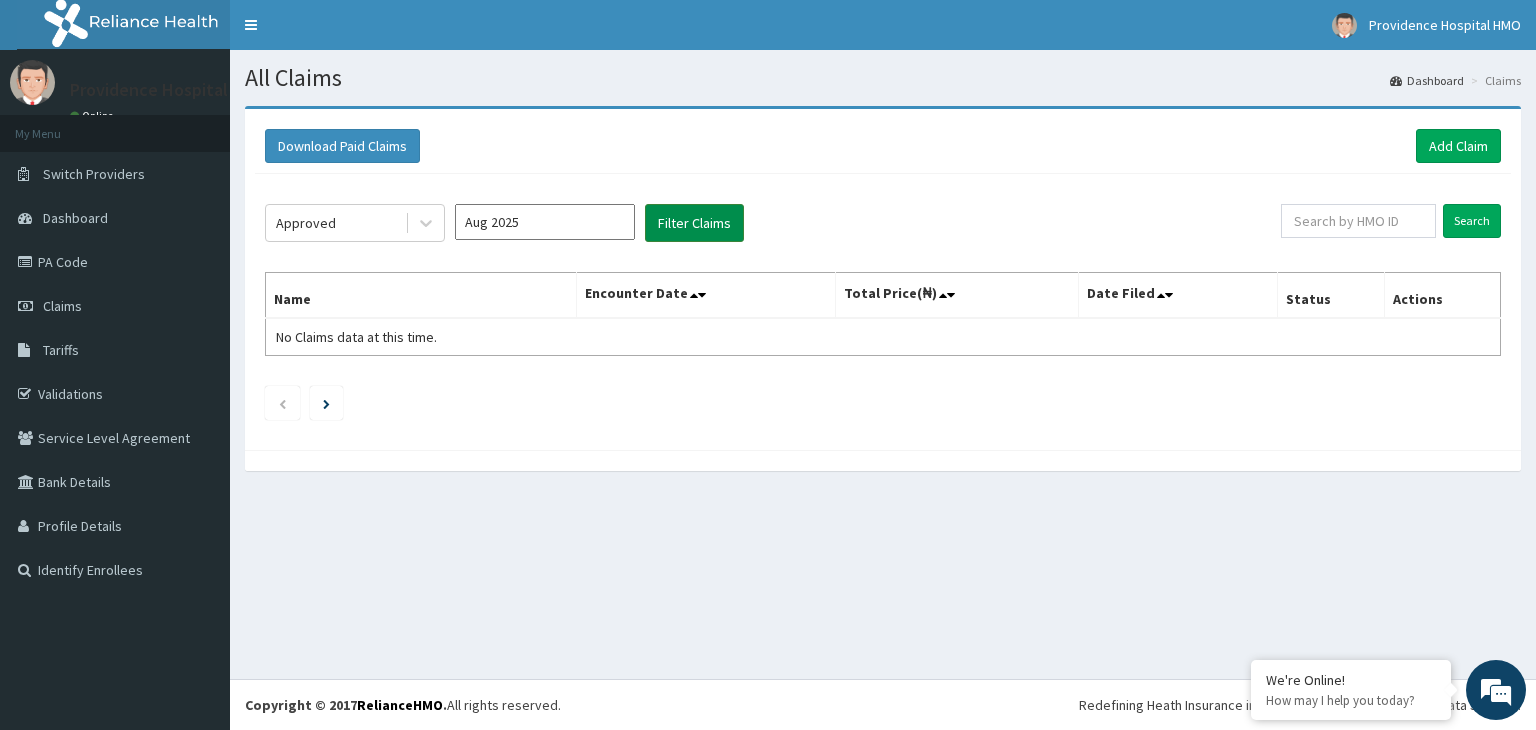 click on "Filter Claims" at bounding box center (694, 223) 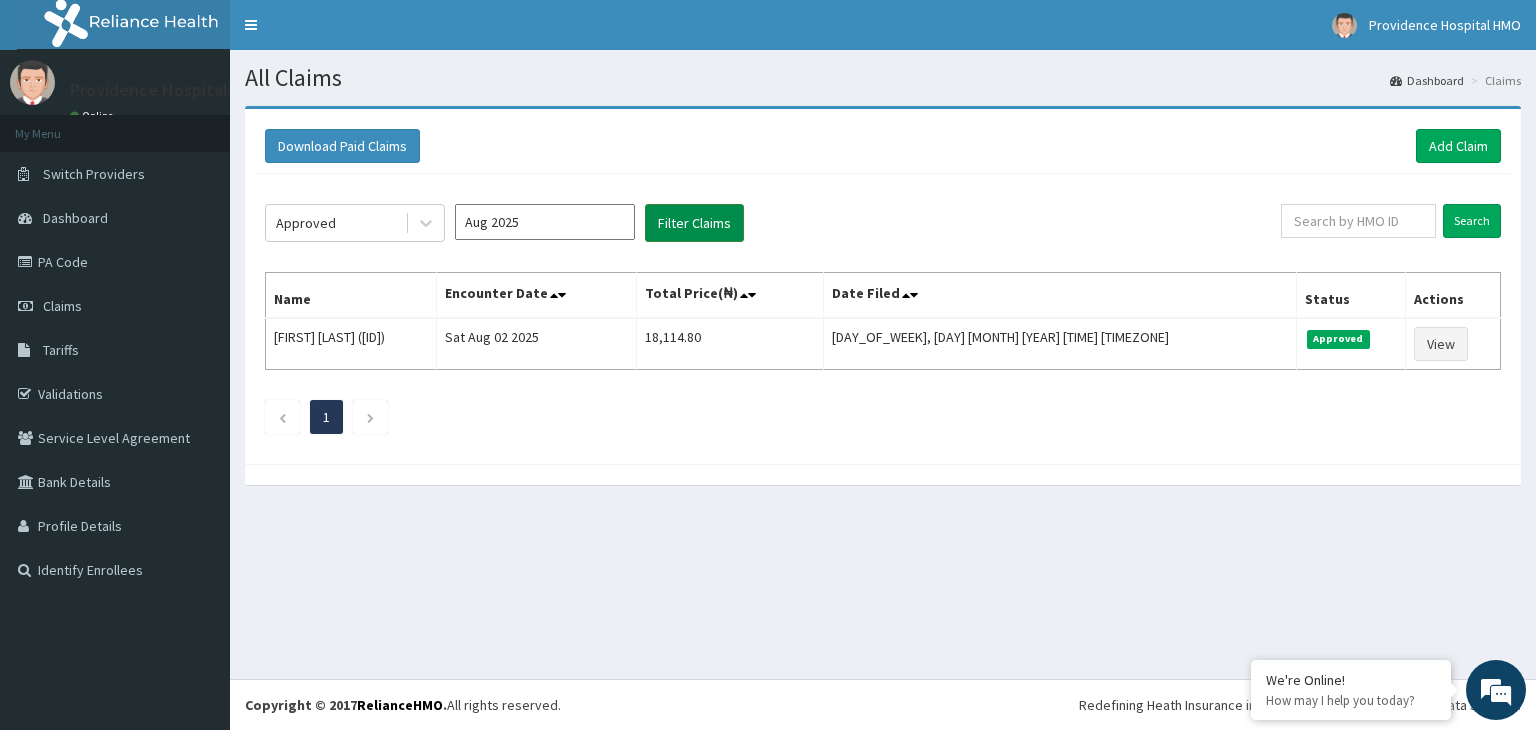 scroll, scrollTop: 0, scrollLeft: 0, axis: both 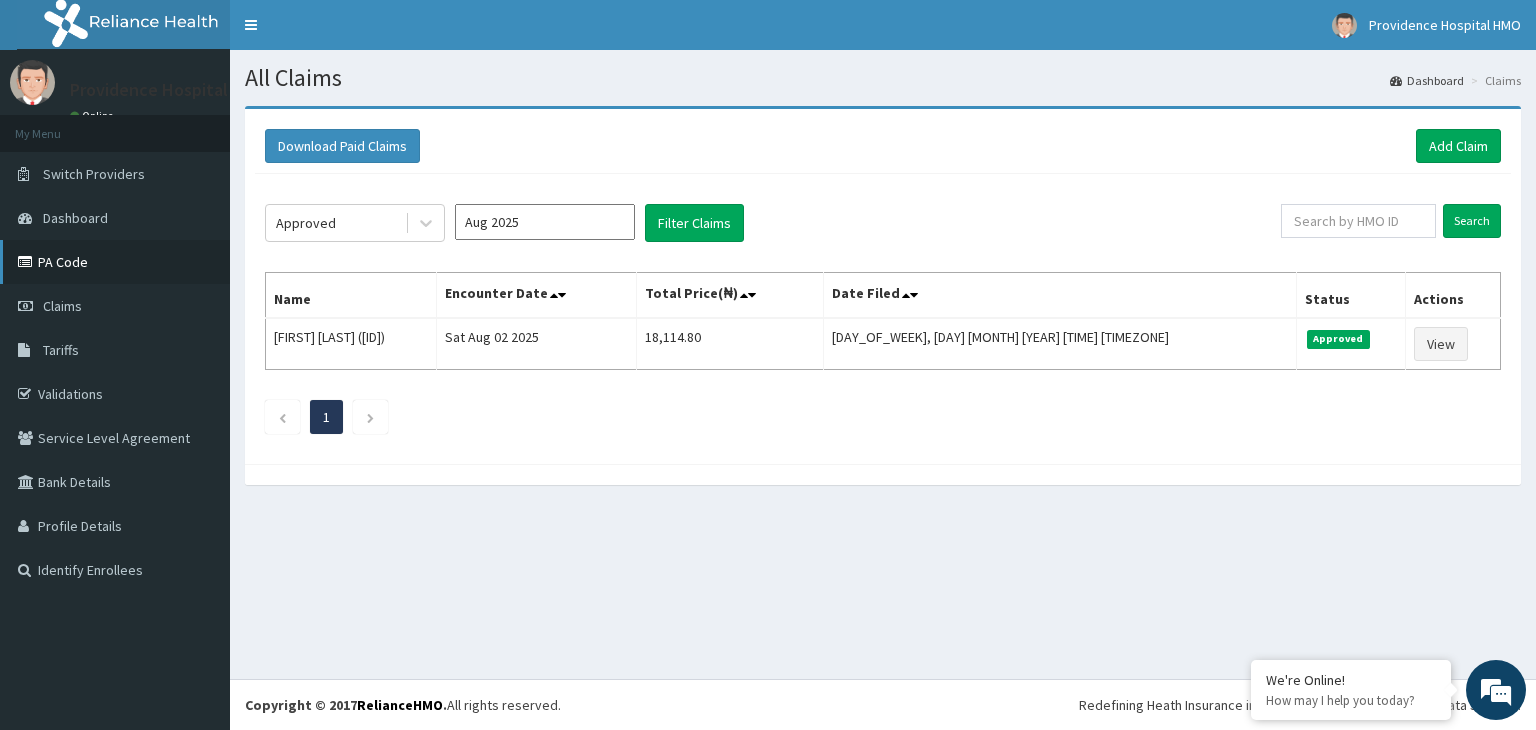 click on "PA Code" at bounding box center [115, 262] 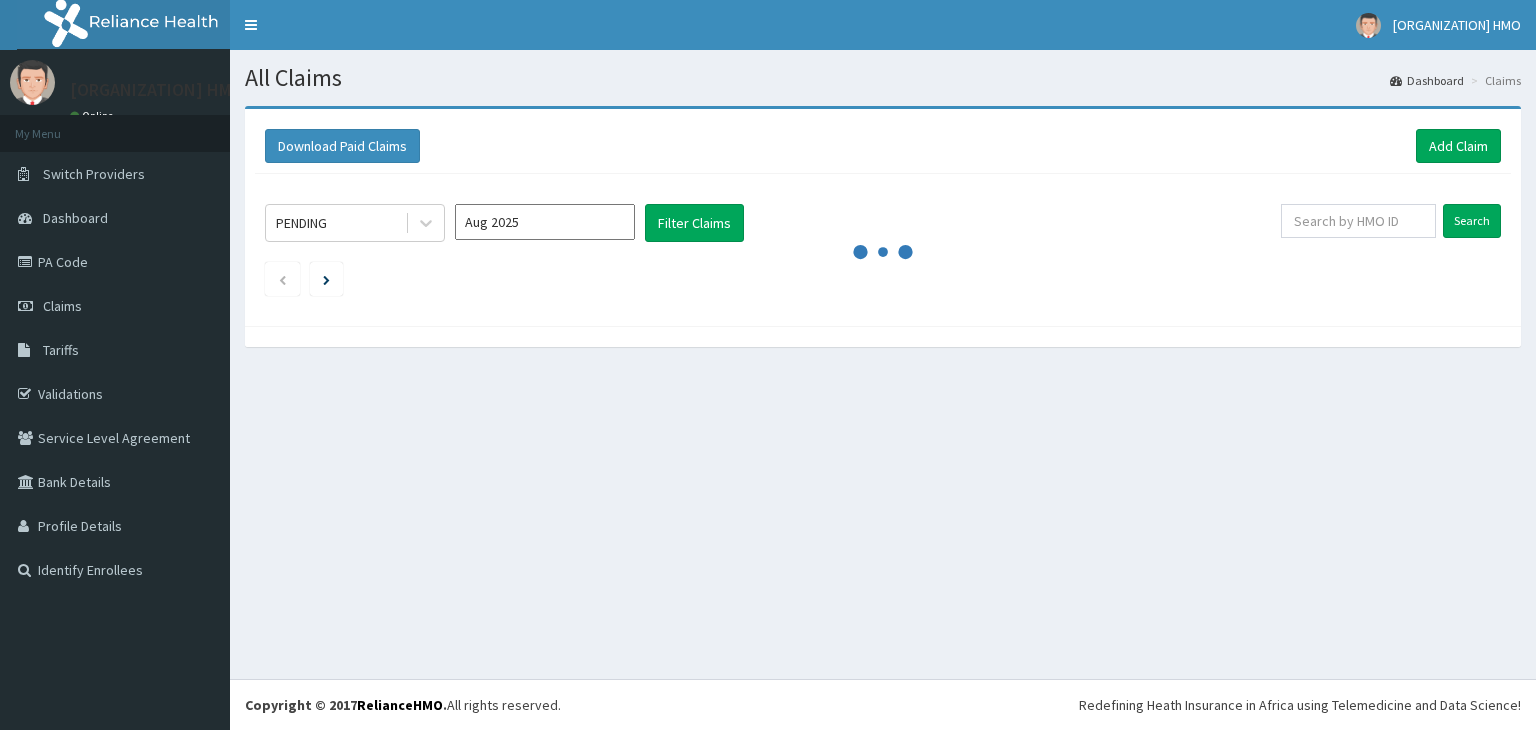 scroll, scrollTop: 0, scrollLeft: 0, axis: both 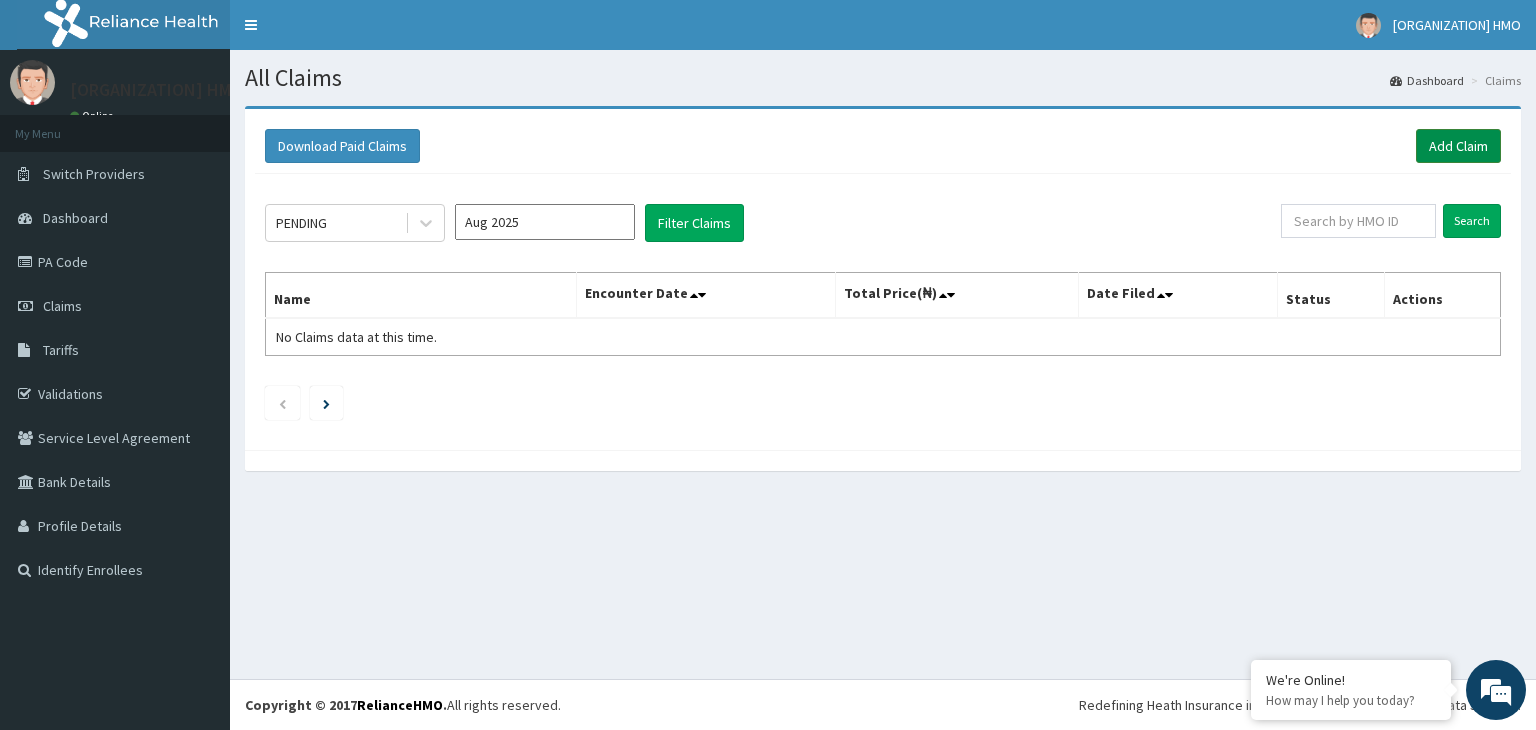 click on "Add Claim" at bounding box center (1458, 146) 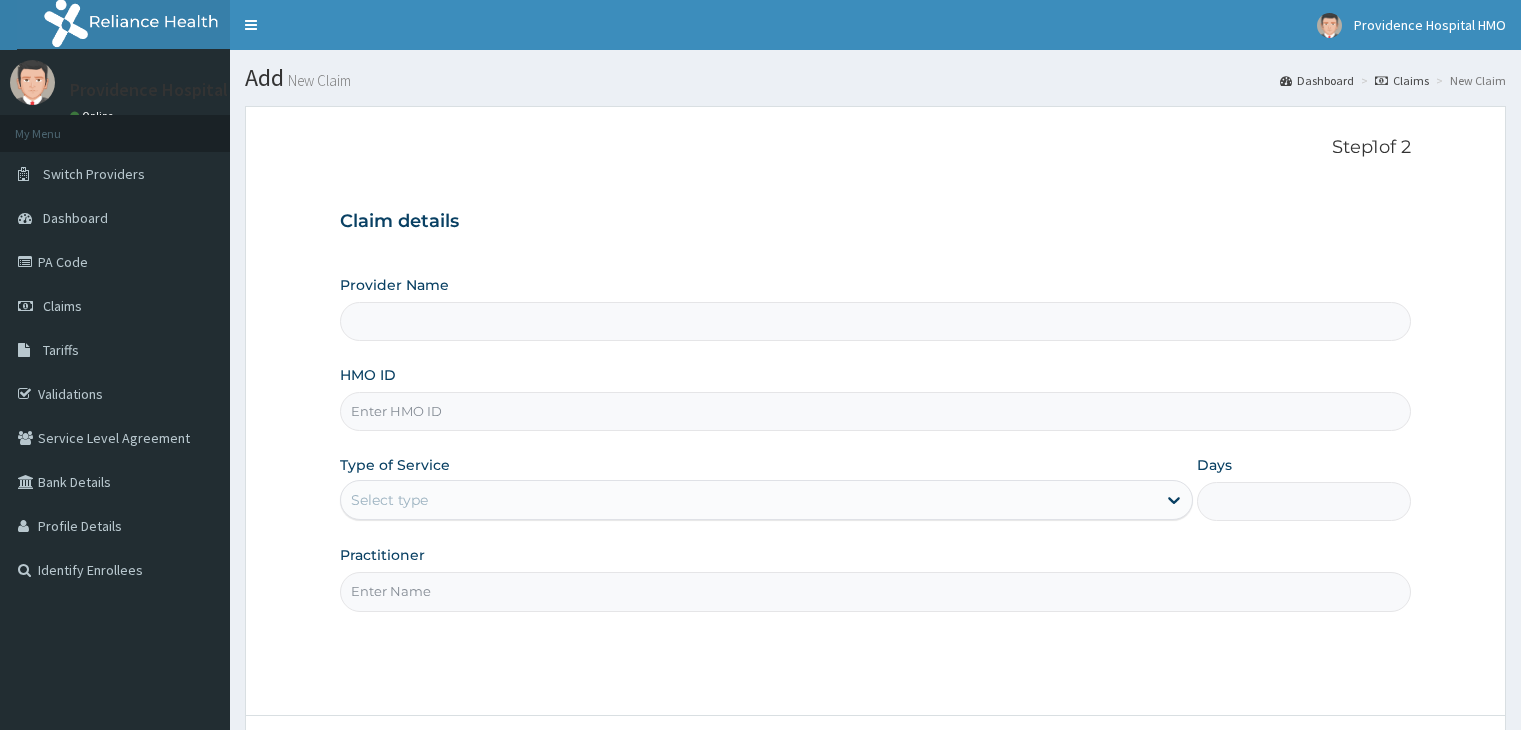 scroll, scrollTop: 0, scrollLeft: 0, axis: both 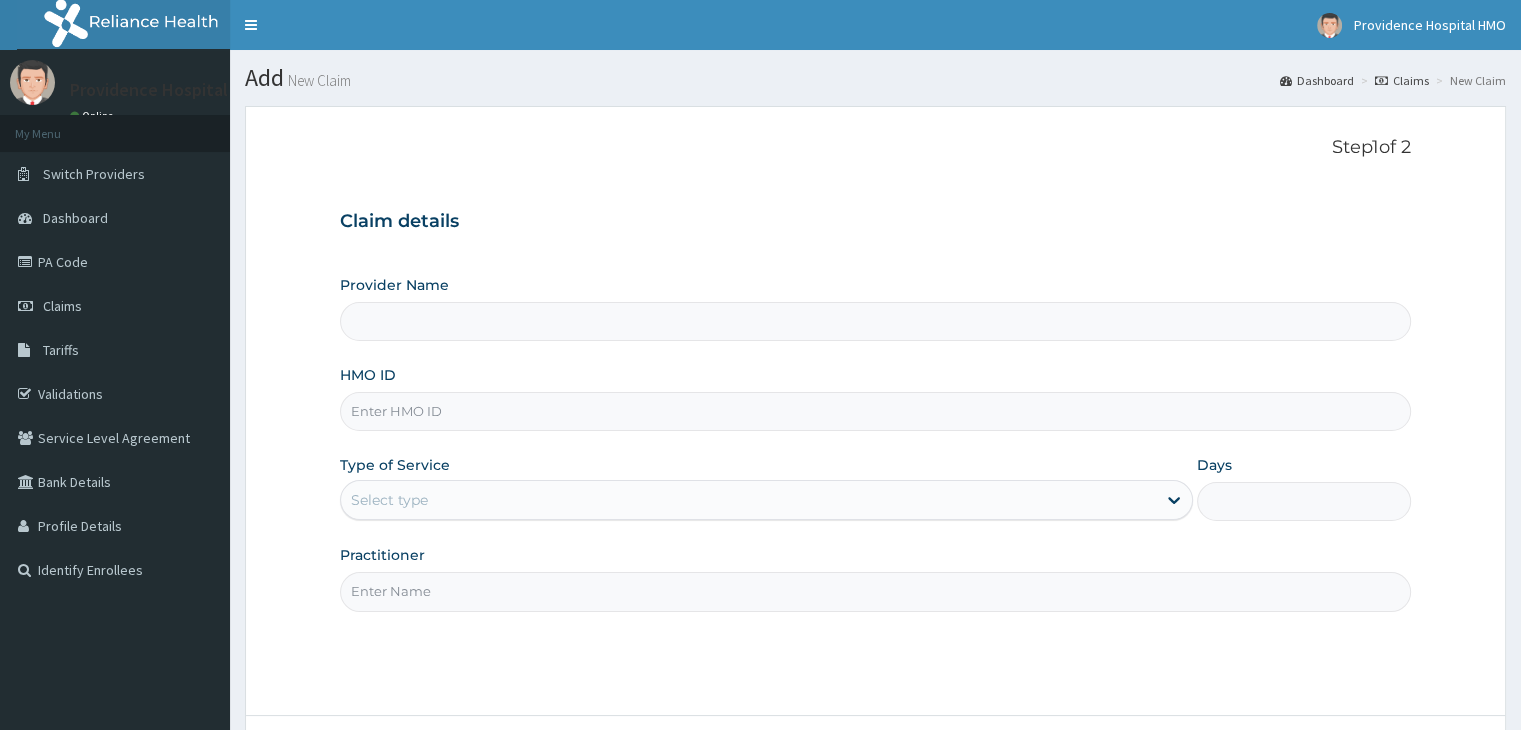 type on "Providence Multi-Speciality Hospital" 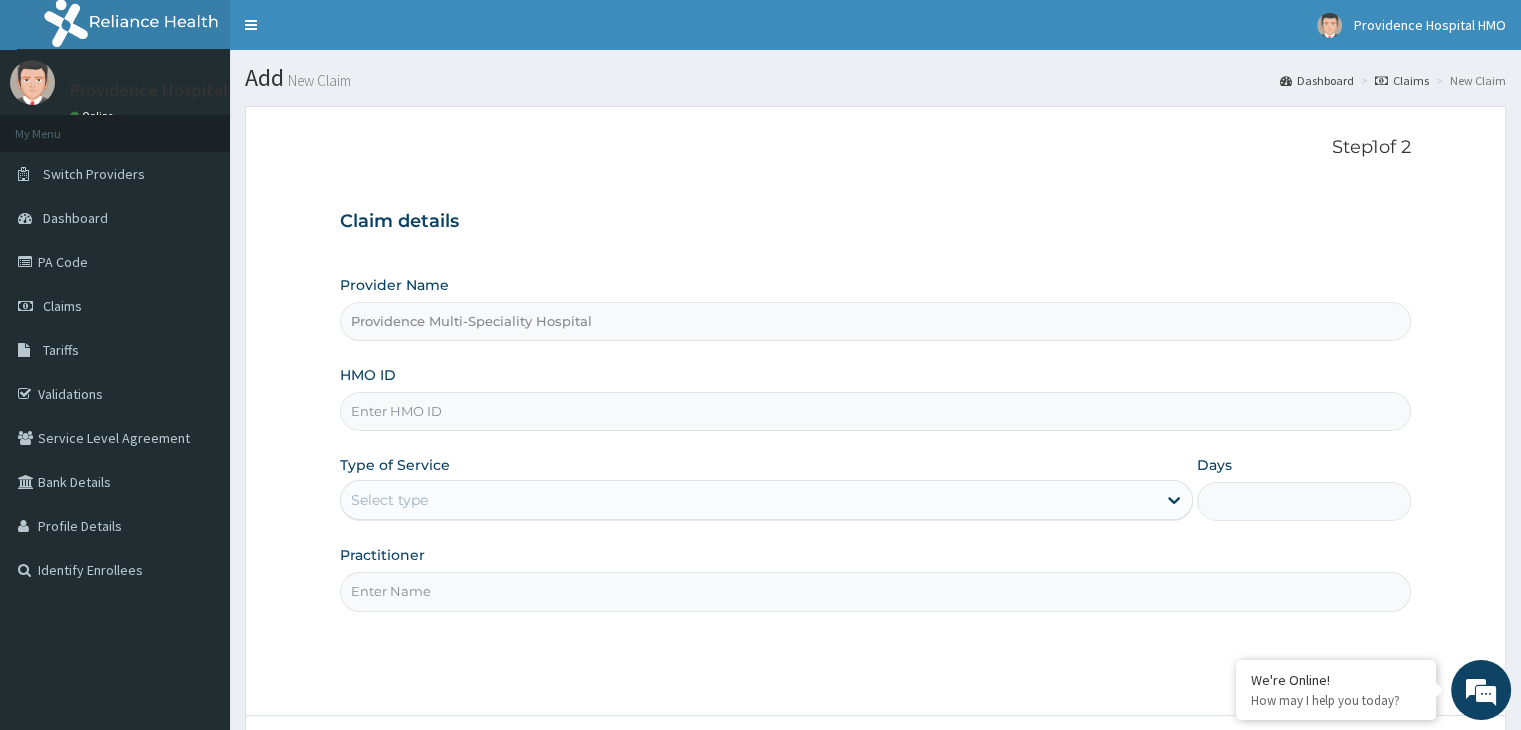 click on "HMO ID" at bounding box center (875, 411) 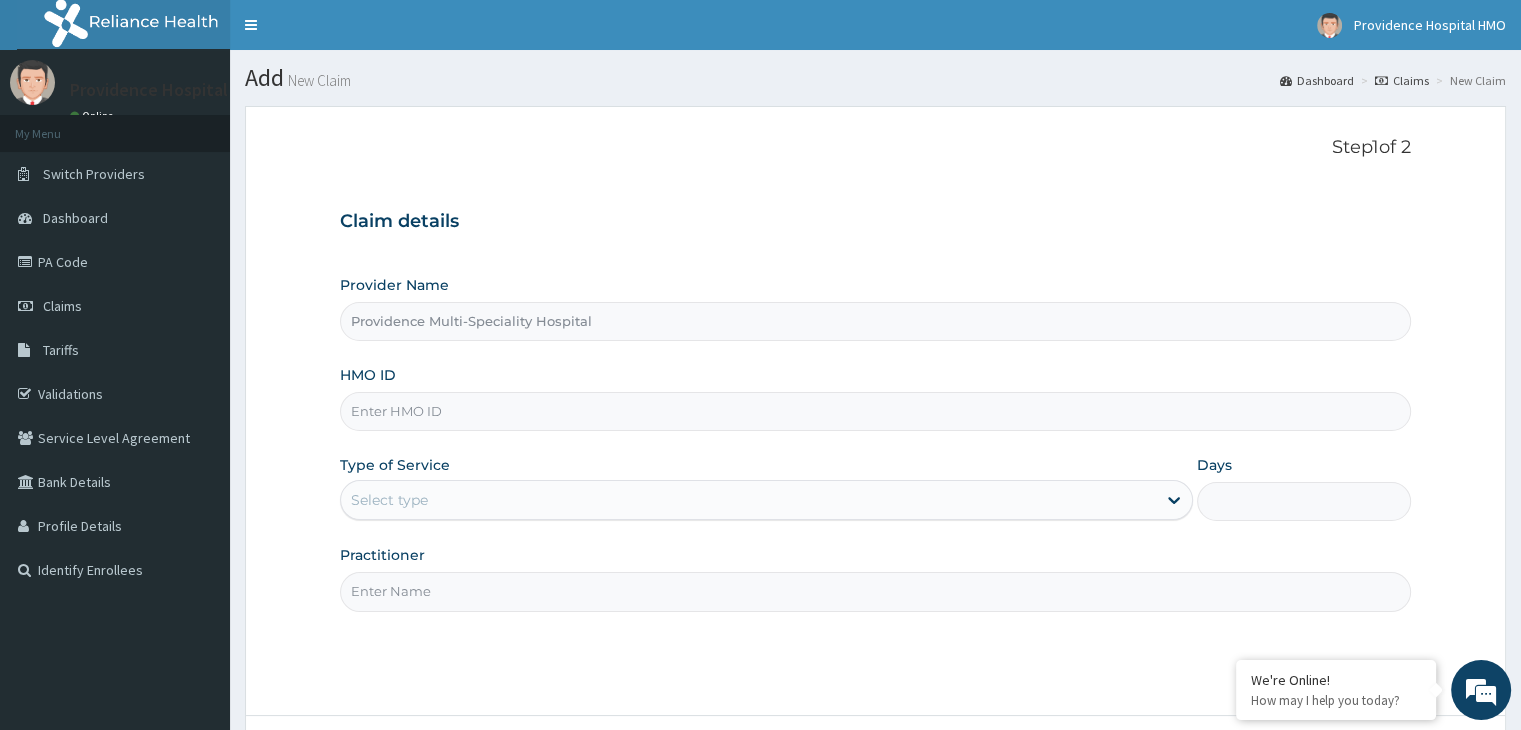 scroll, scrollTop: 0, scrollLeft: 0, axis: both 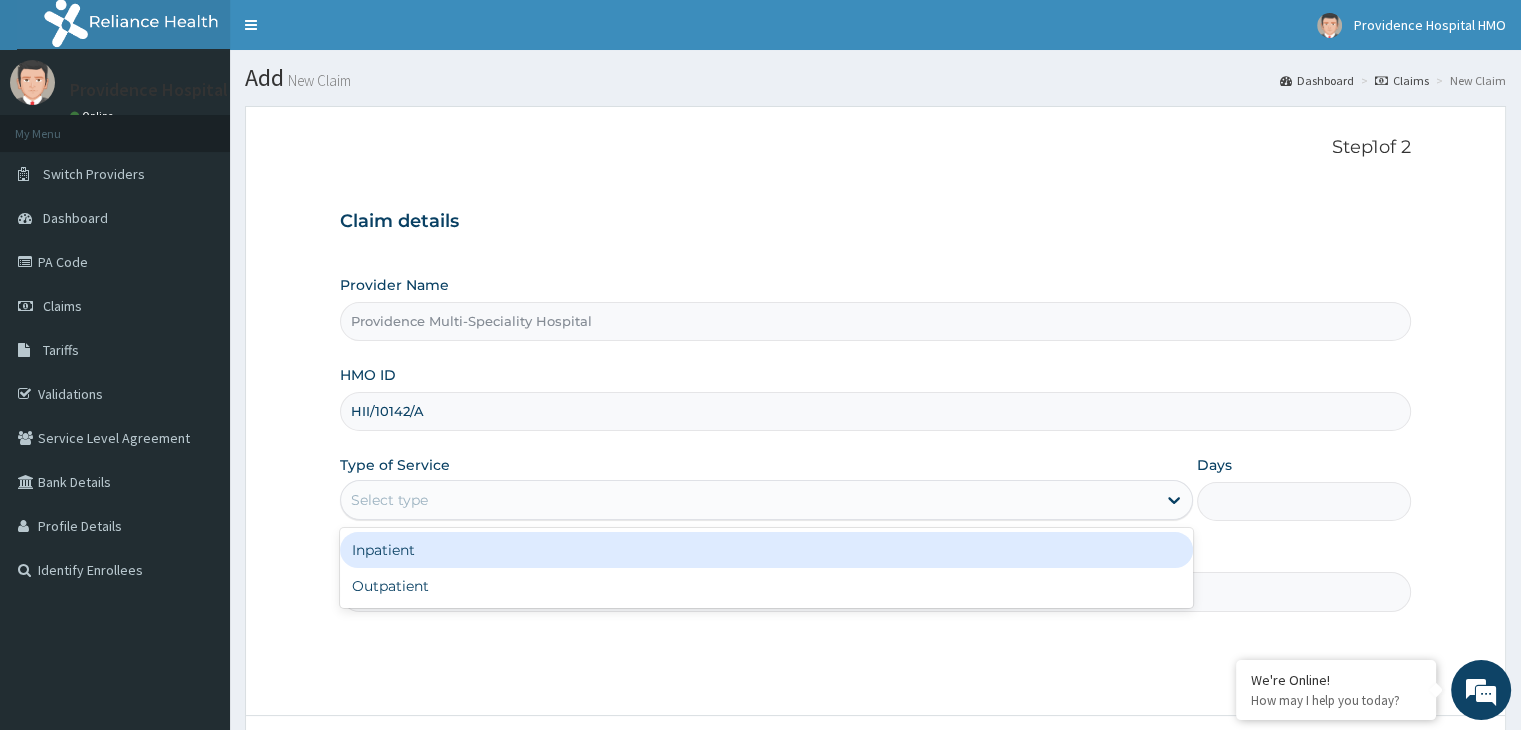 click on "Select type" at bounding box center [748, 500] 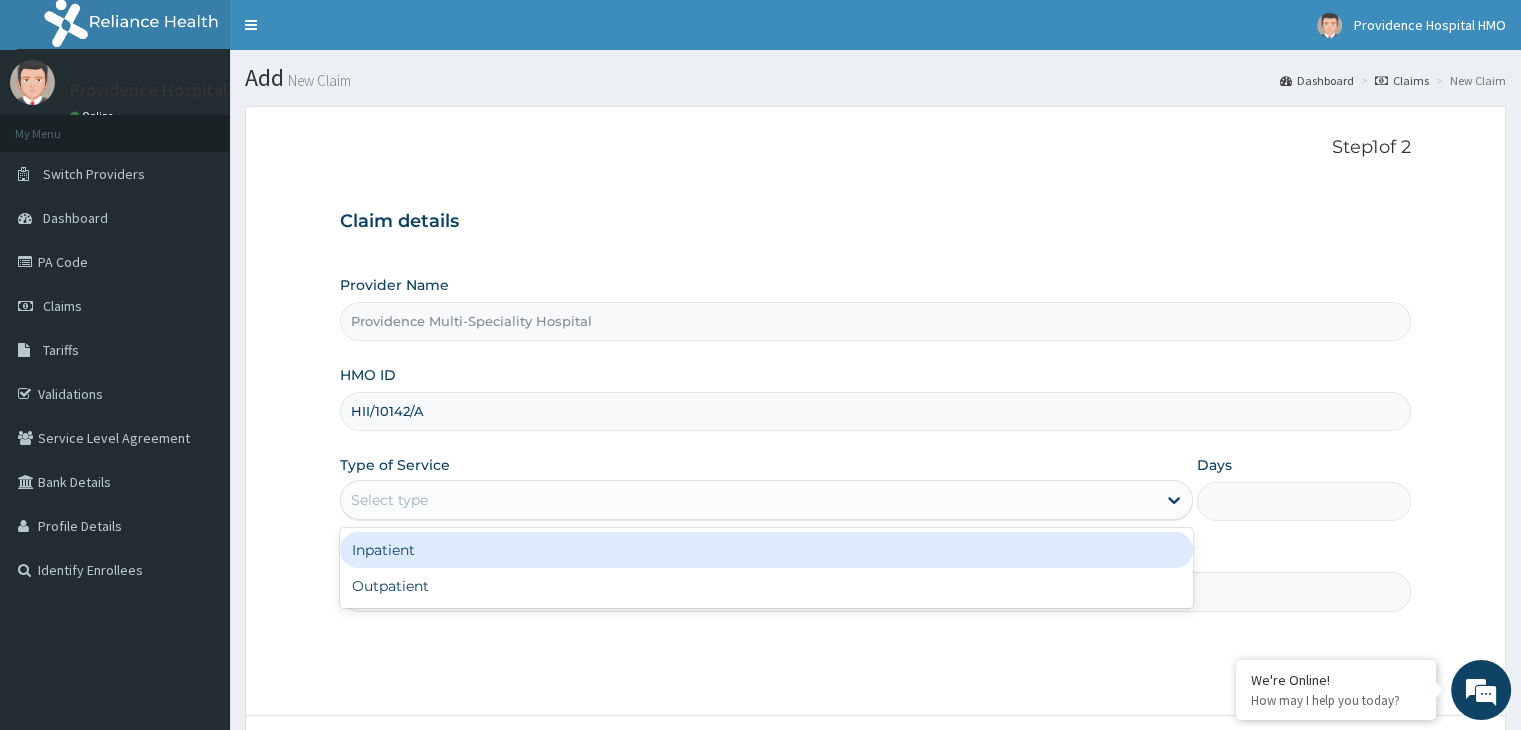 click on "Inpatient" at bounding box center (766, 550) 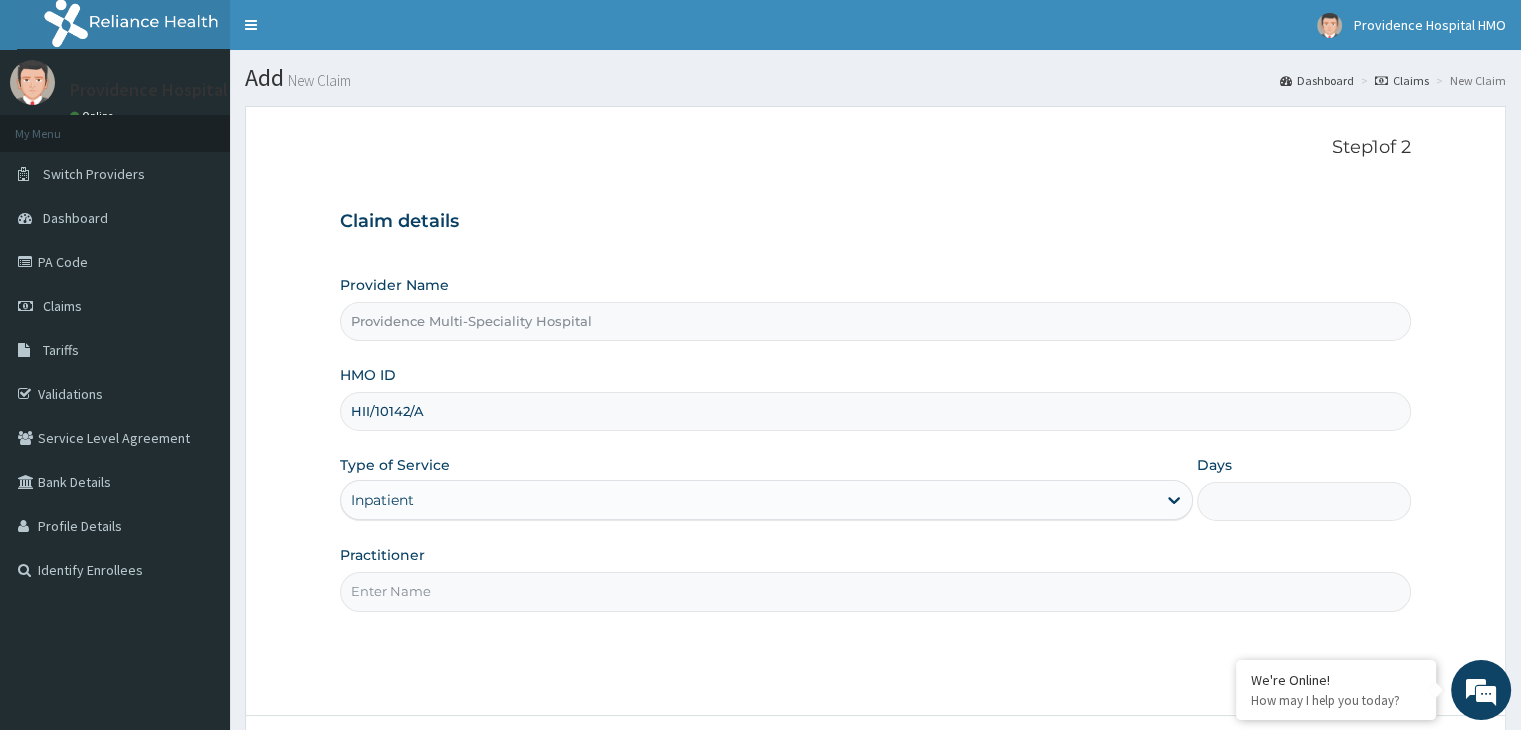 click on "Days" at bounding box center (1303, 501) 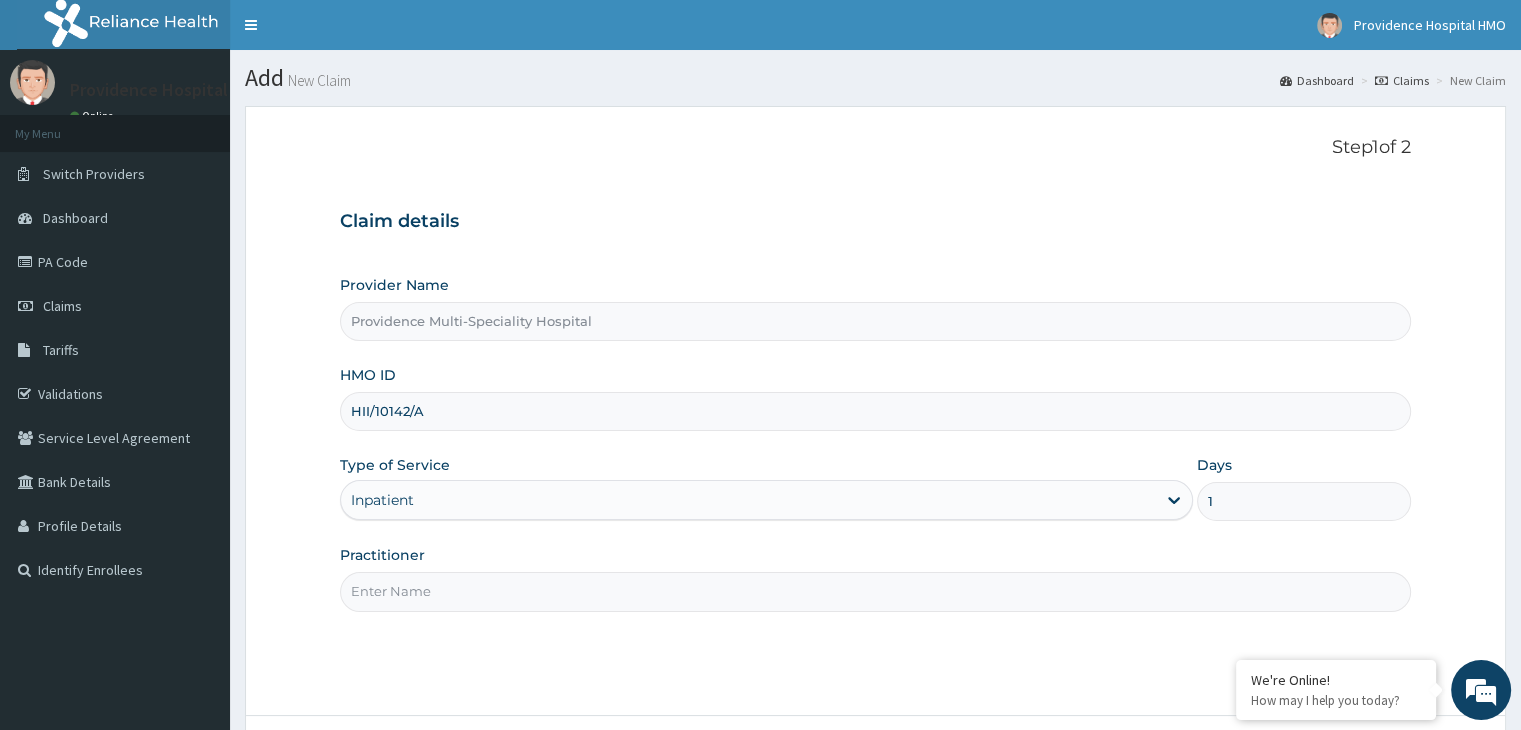 type on "1" 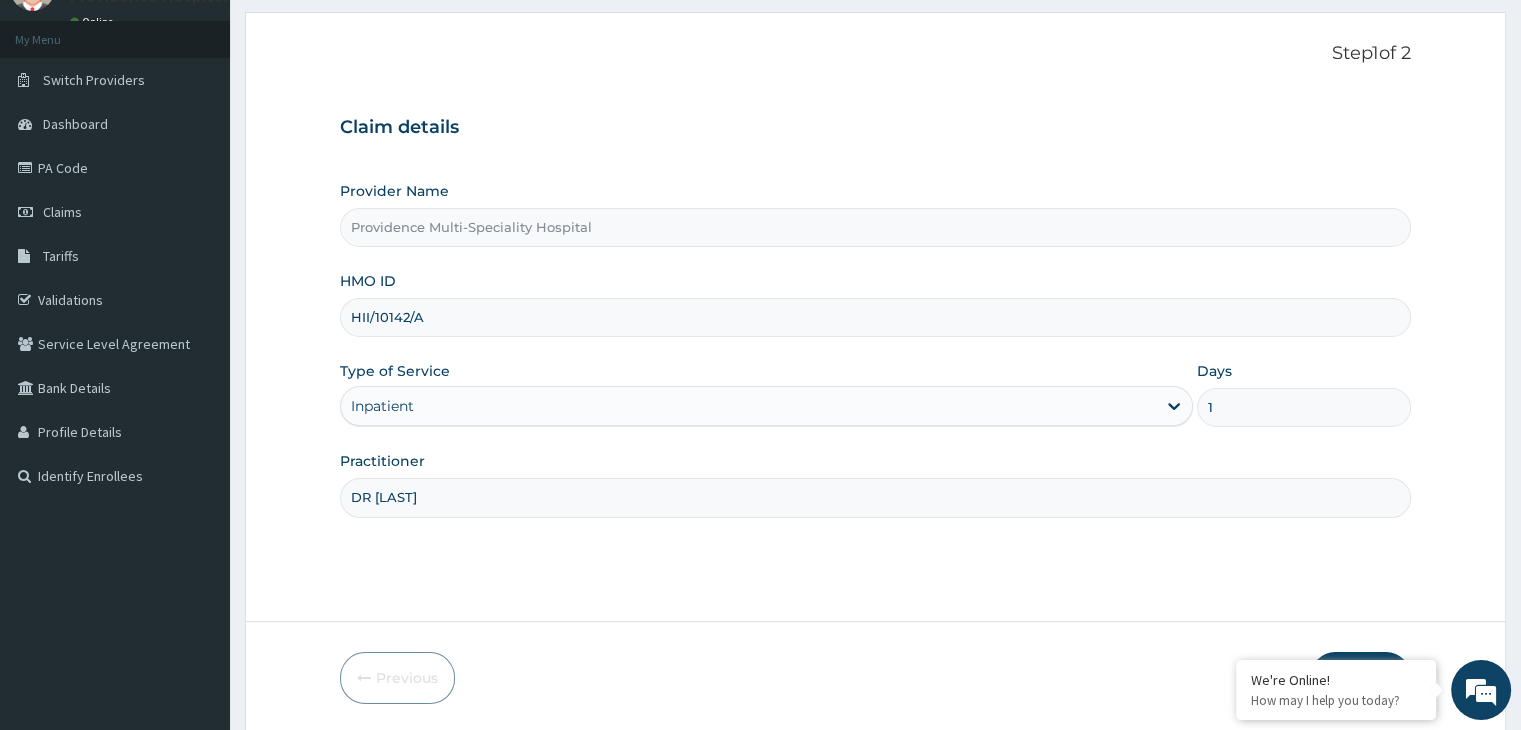 scroll, scrollTop: 164, scrollLeft: 0, axis: vertical 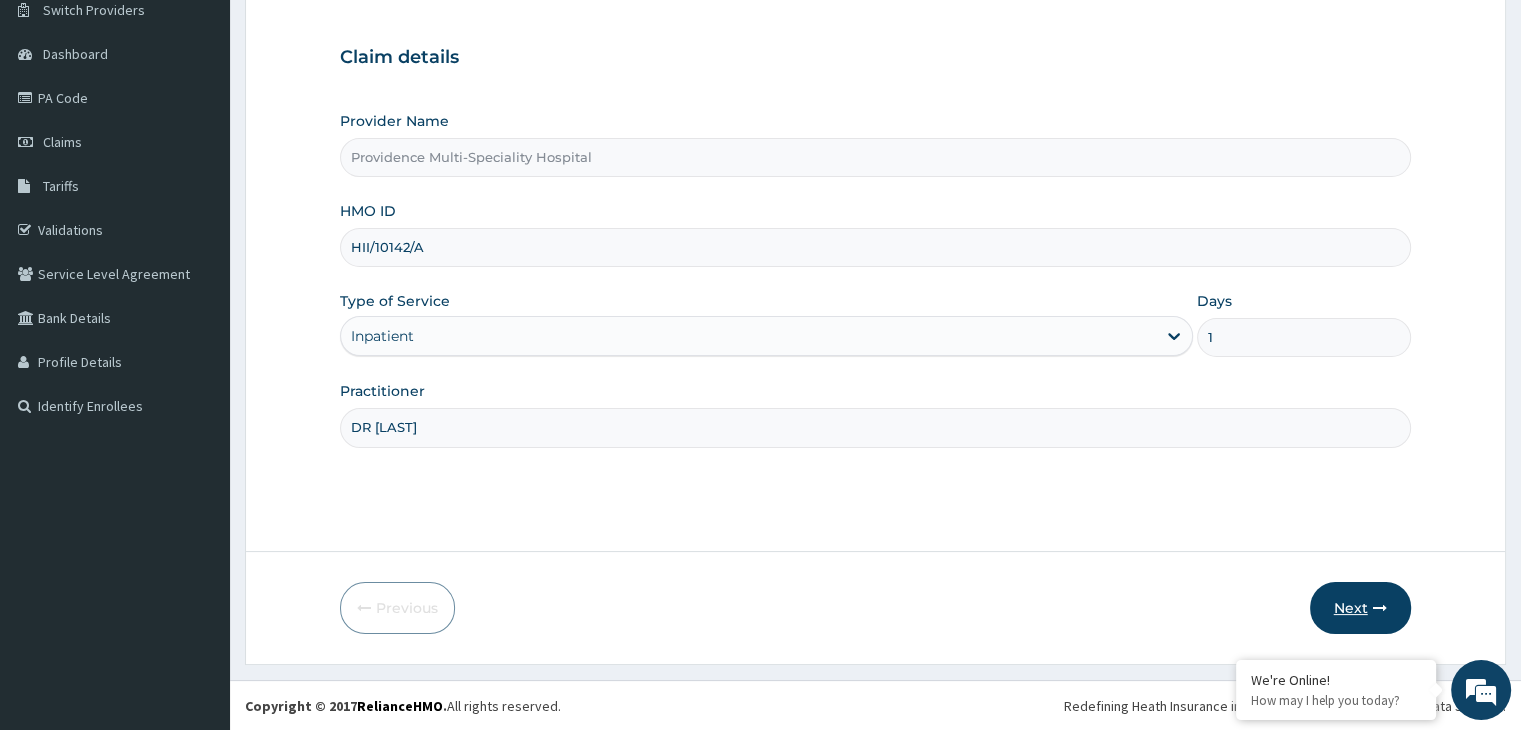 type on "DR BAHAGO" 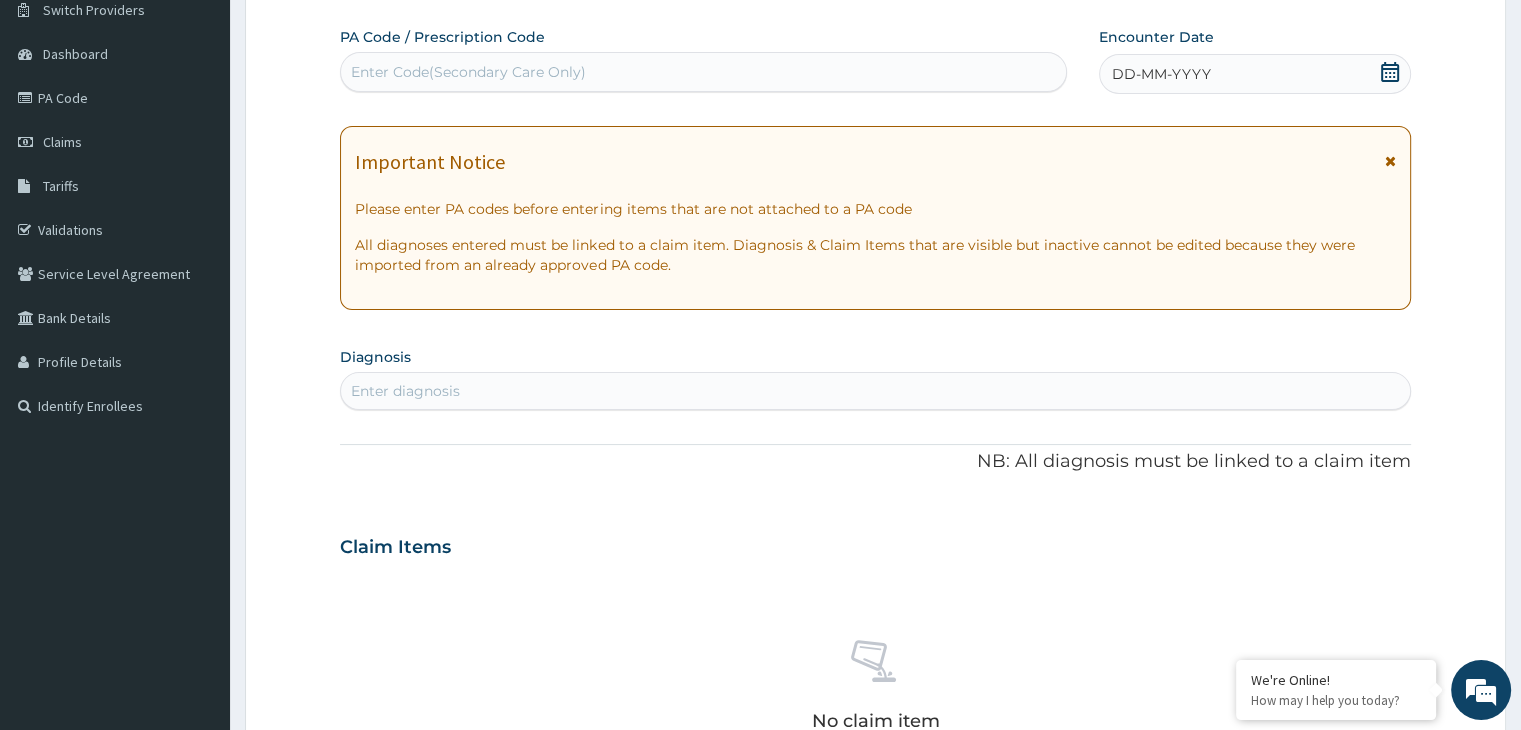 click on "Enter Code(Secondary Care Only)" at bounding box center (703, 72) 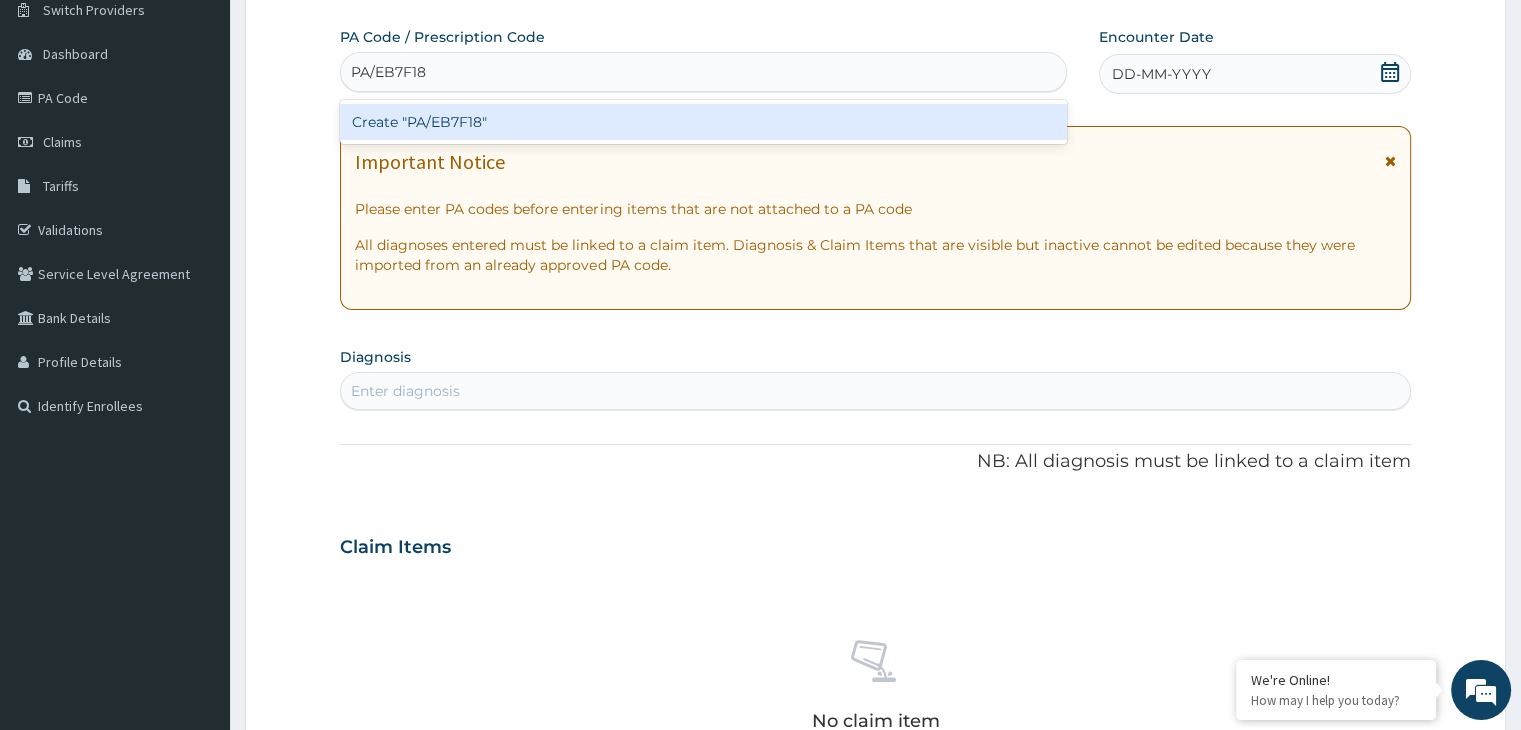 click on "Create "PA/EB7F18"" at bounding box center (703, 122) 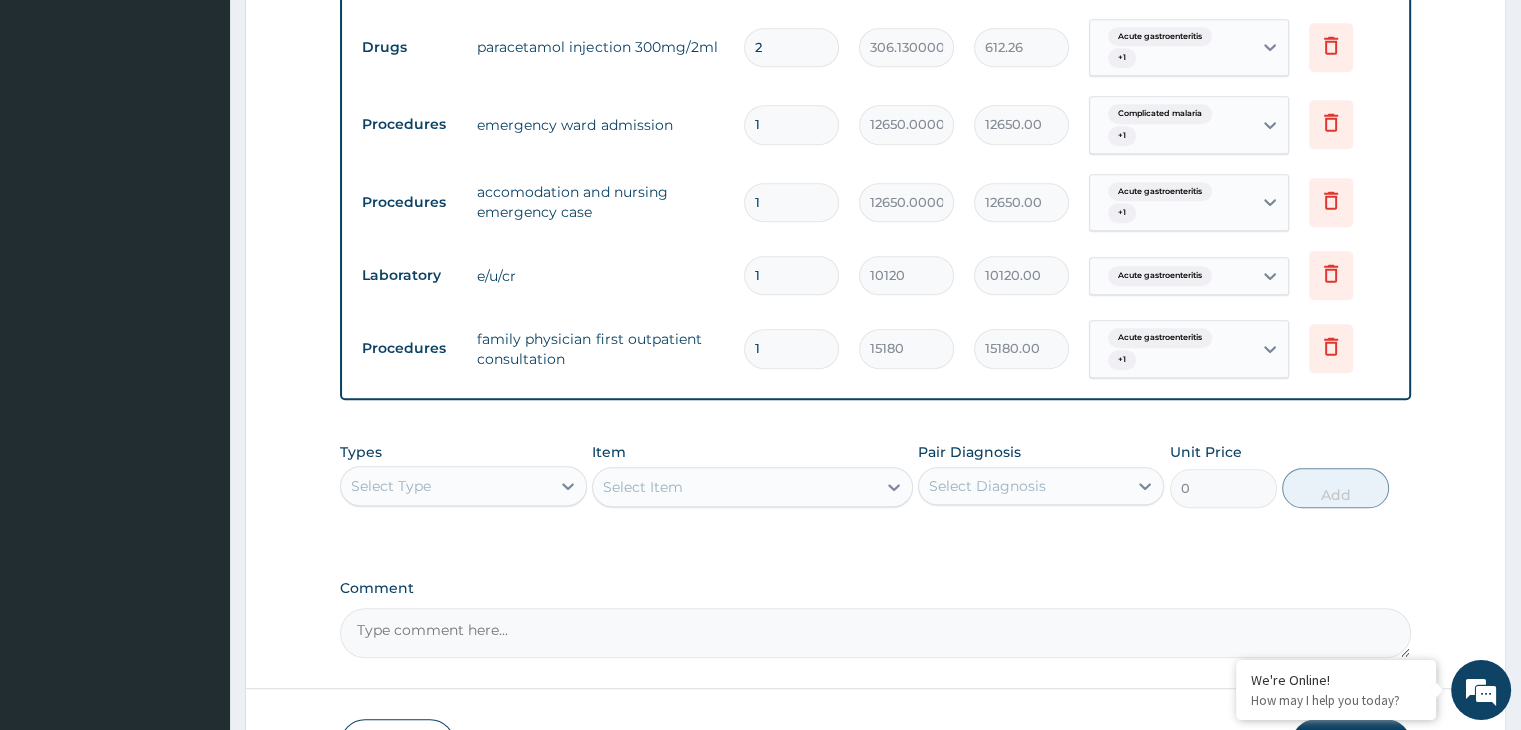 scroll, scrollTop: 945, scrollLeft: 0, axis: vertical 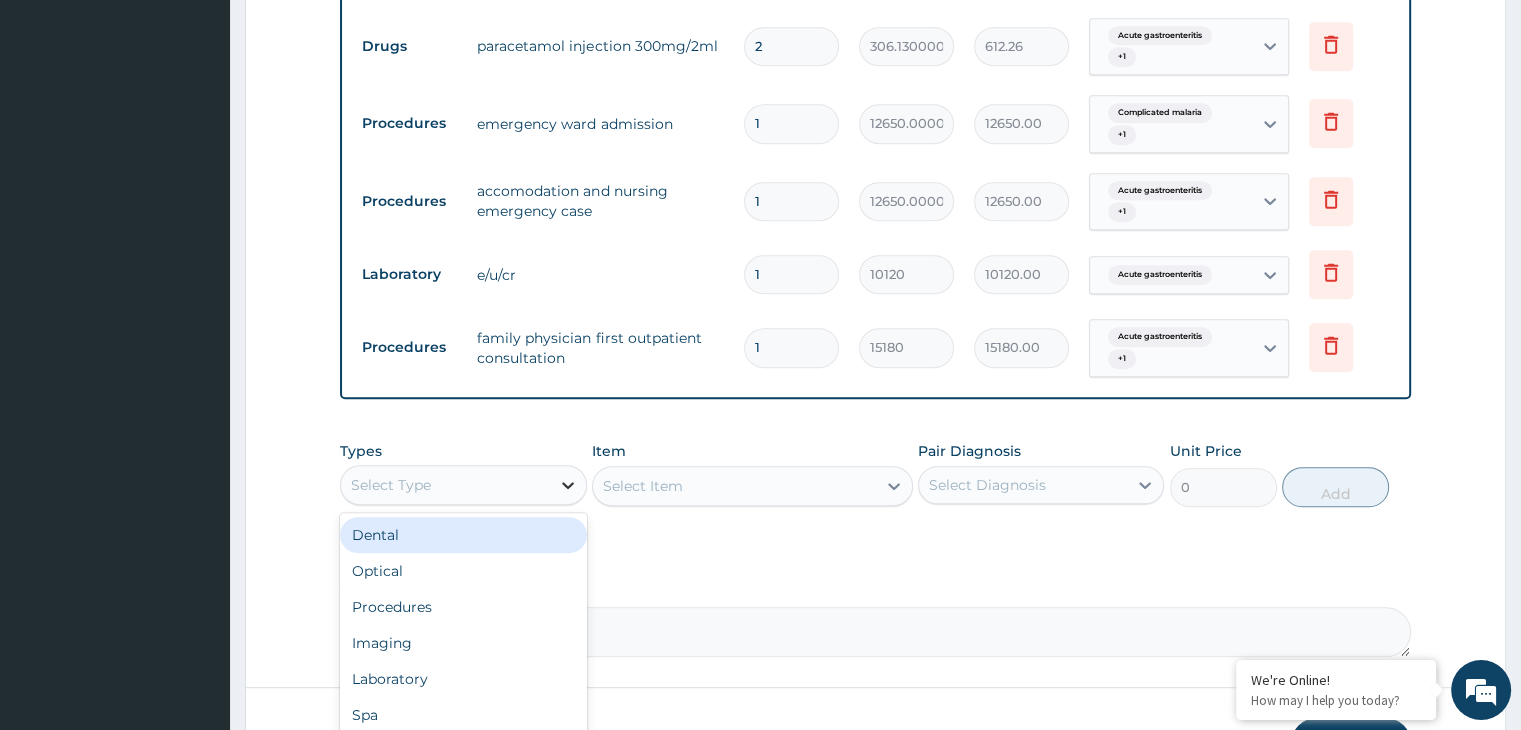 click 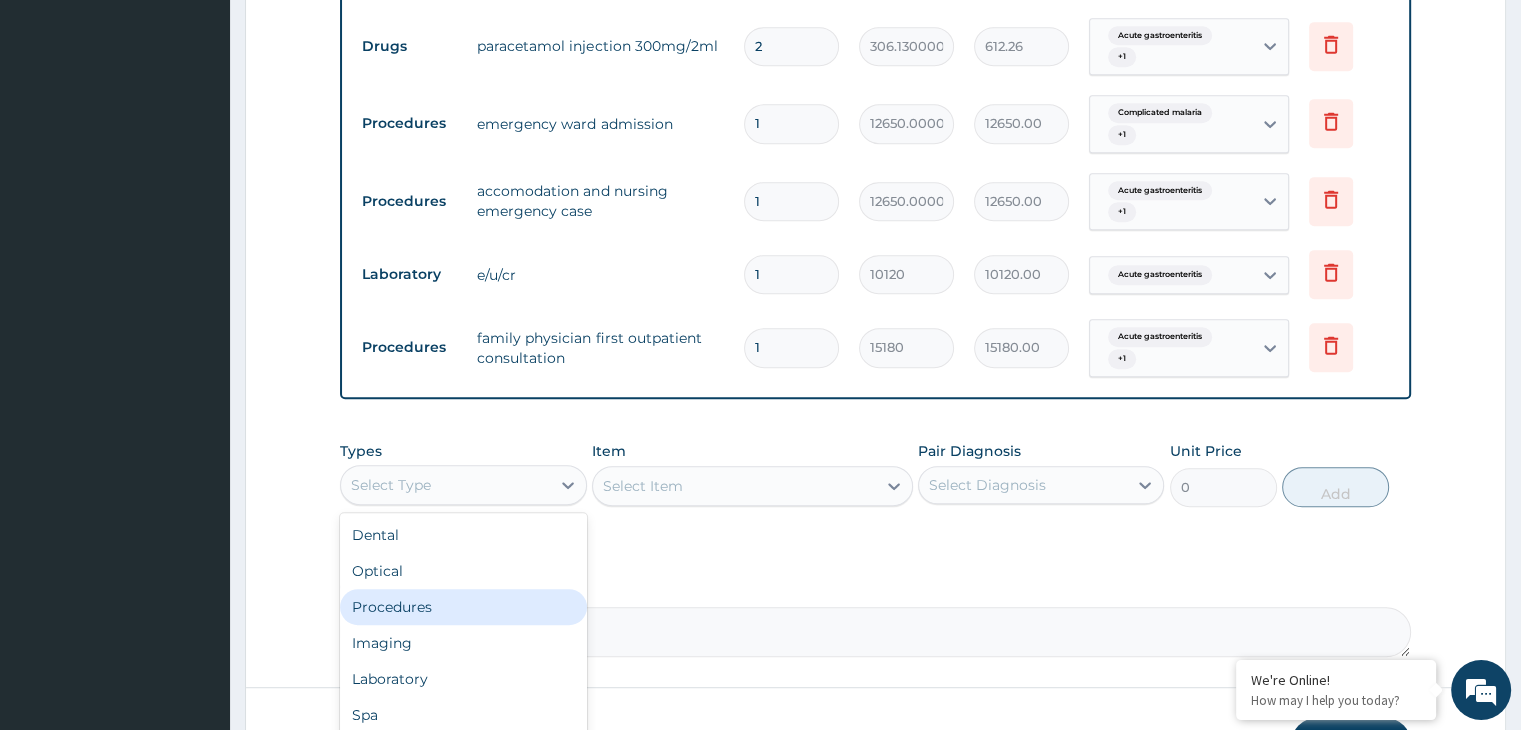 click on "Procedures" at bounding box center [463, 607] 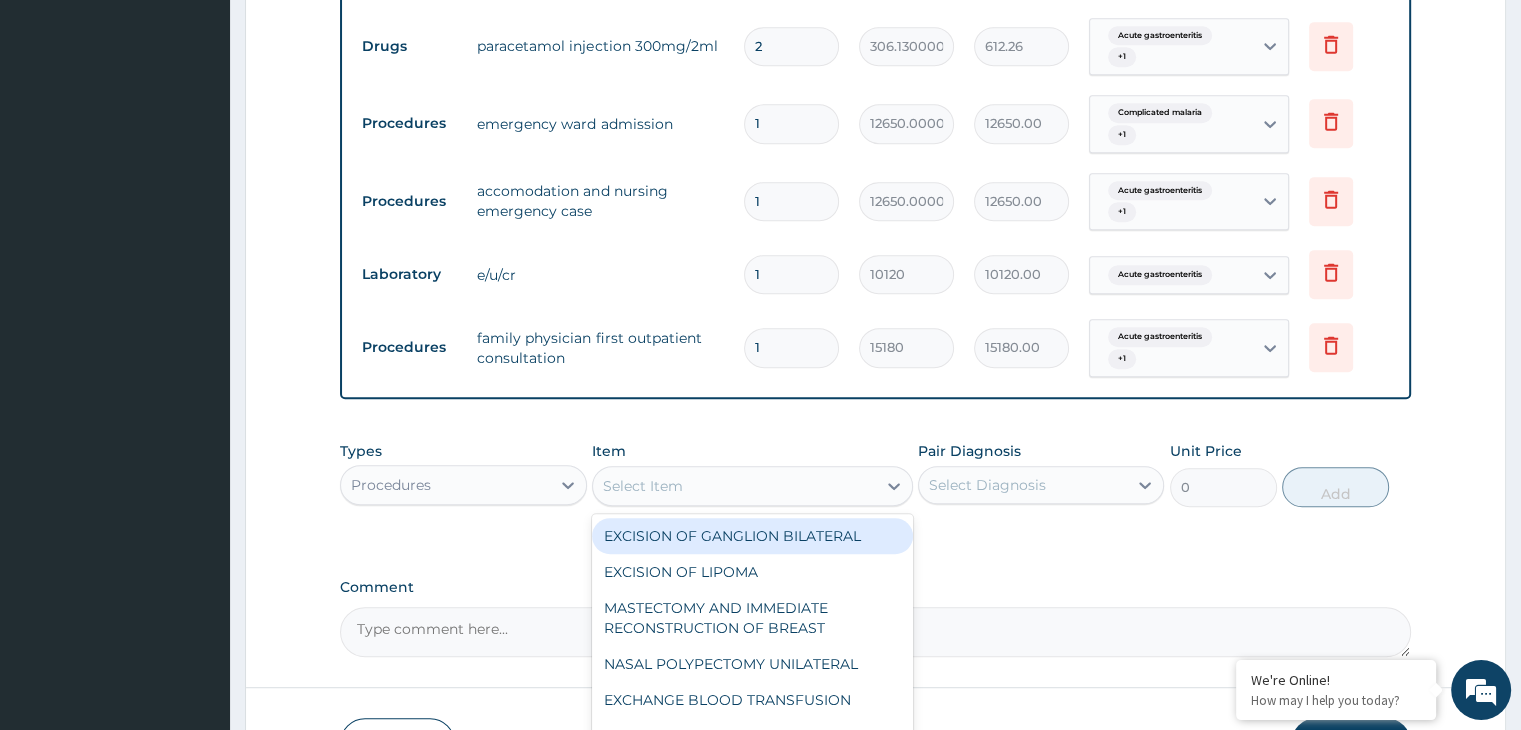 click on "Select Item" at bounding box center (734, 486) 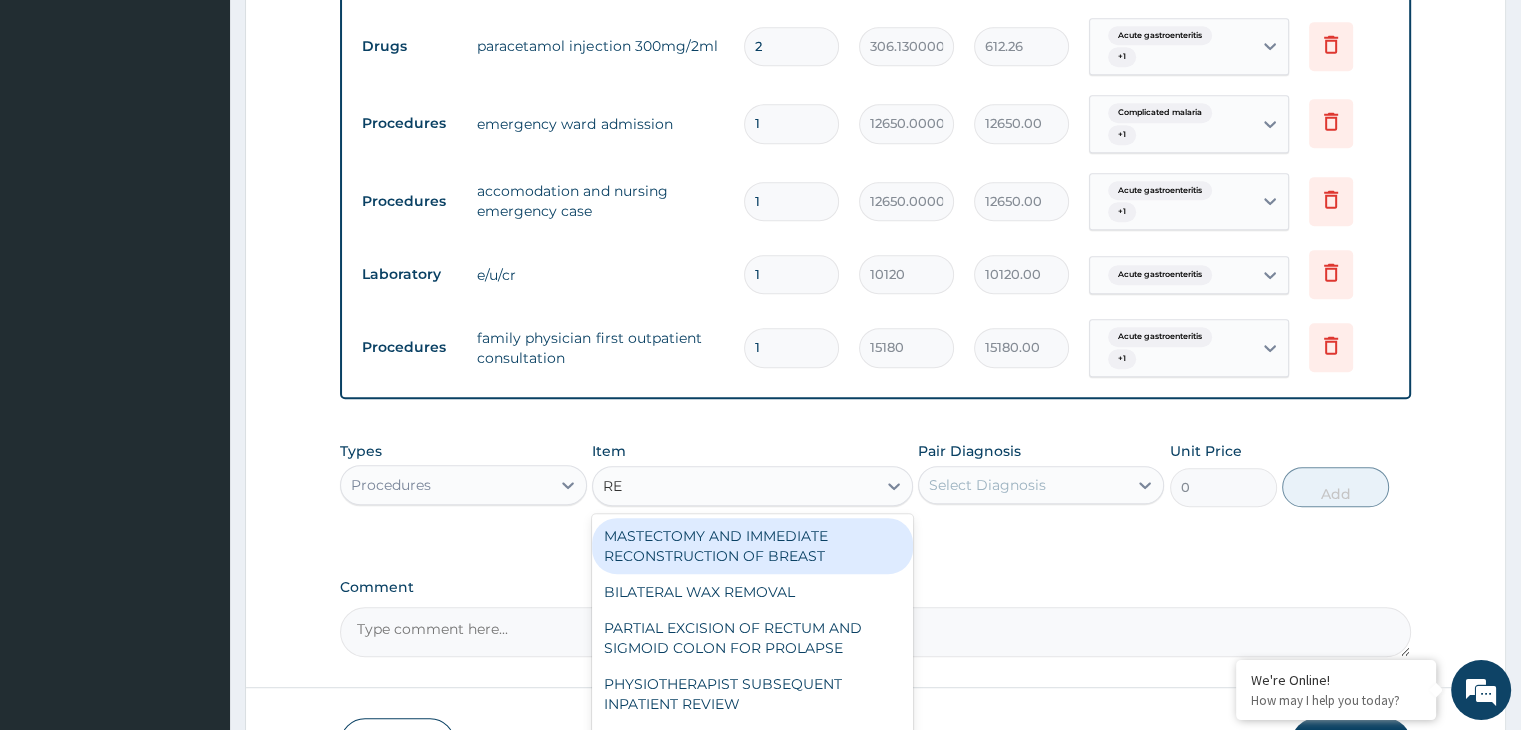 type on "REG" 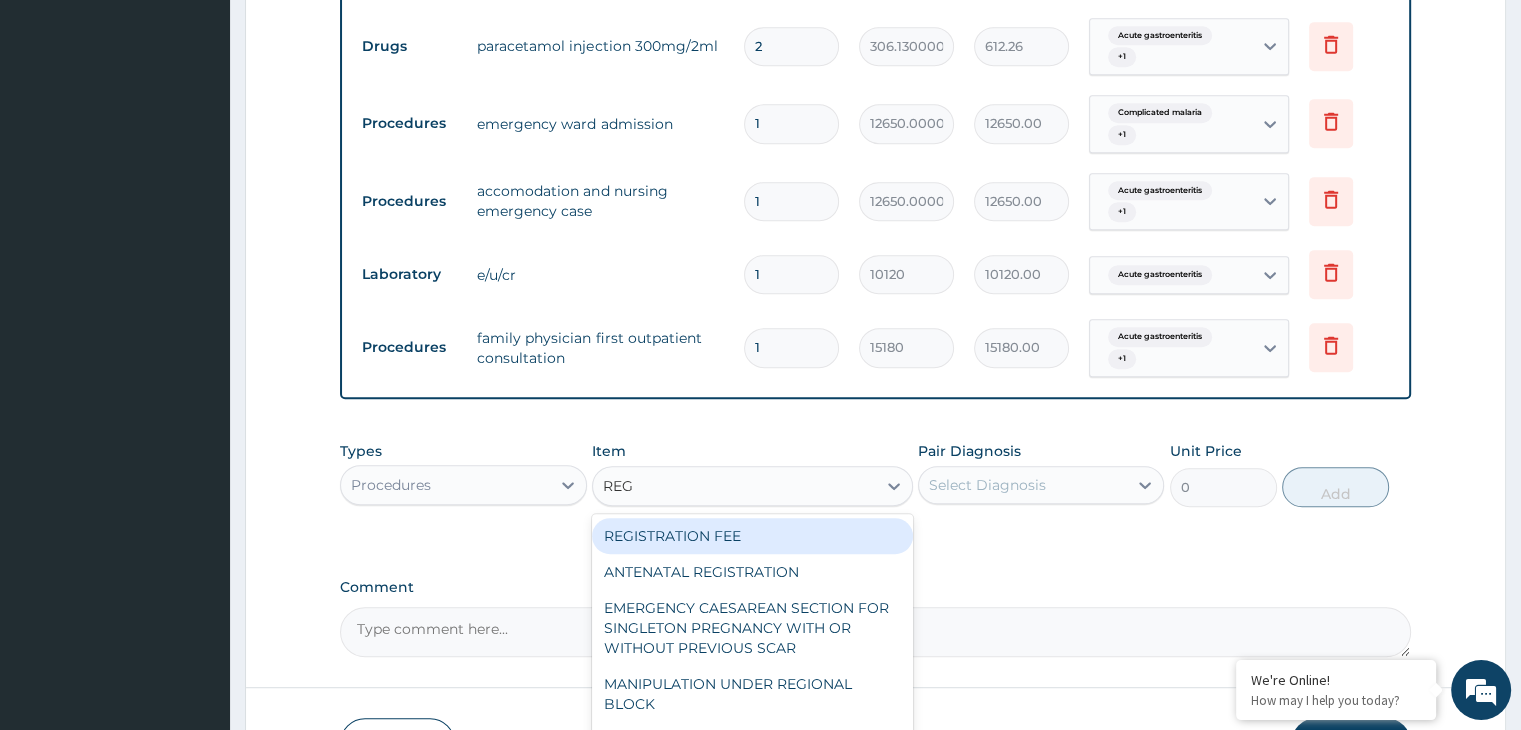 click on "REGISTRATION FEE" at bounding box center (752, 536) 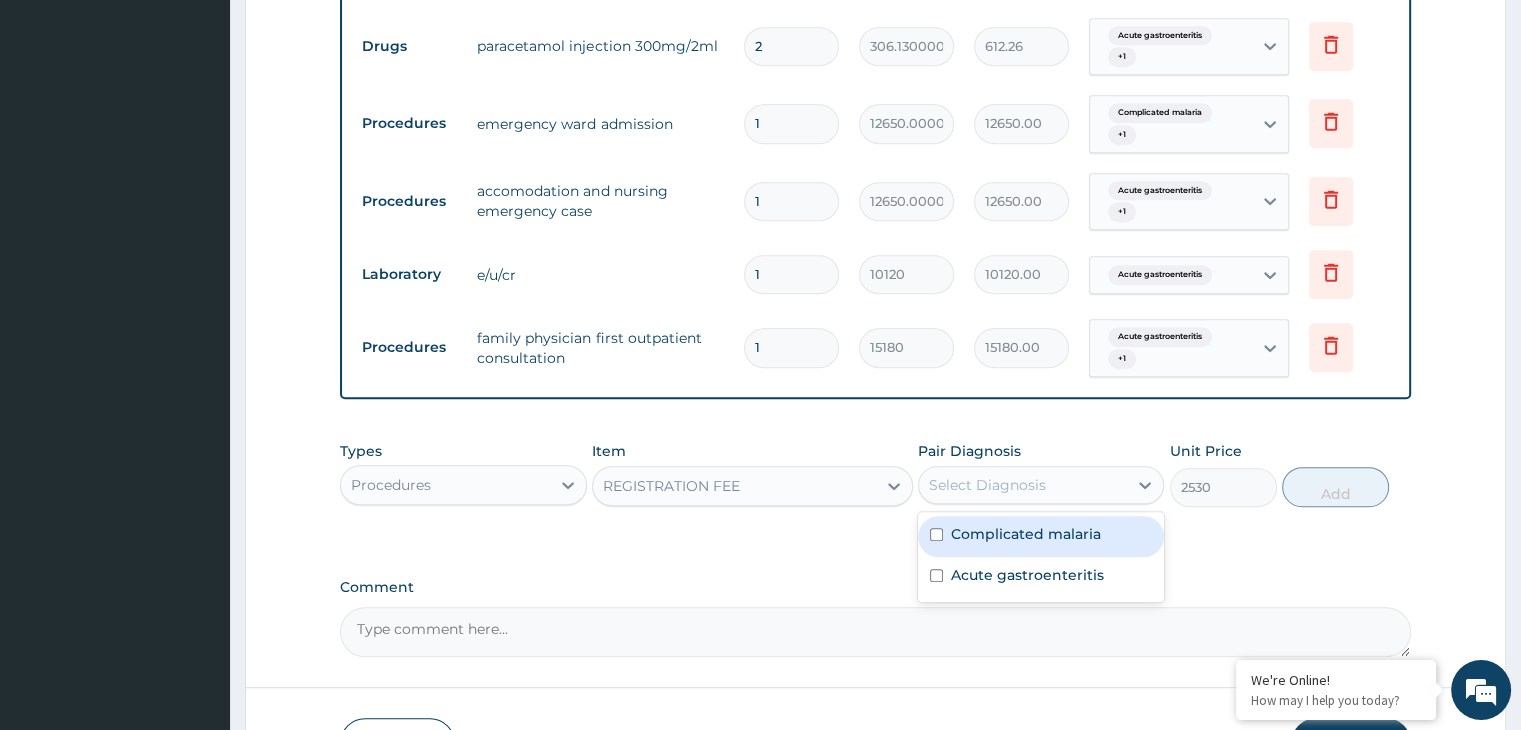 click on "Select Diagnosis" at bounding box center (1023, 485) 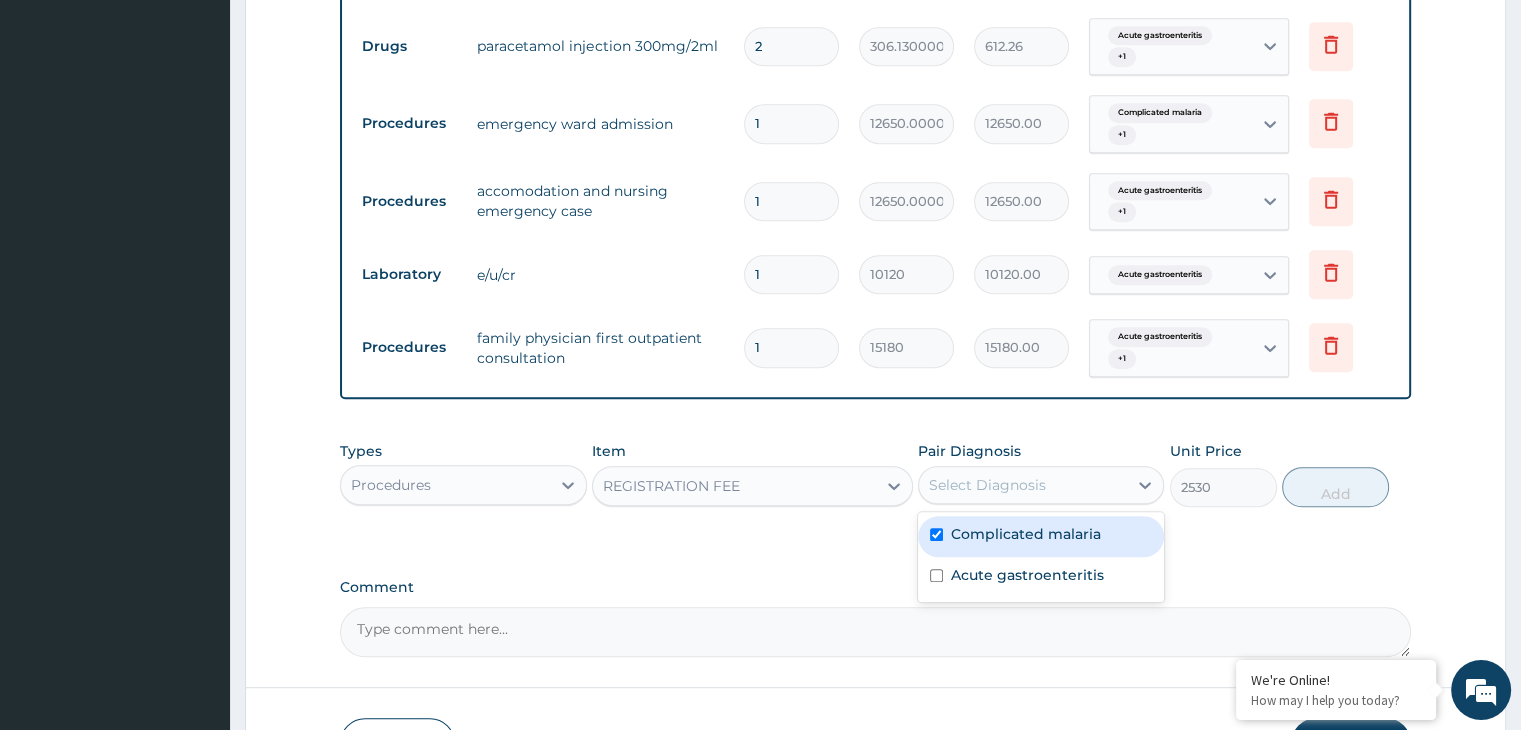 checkbox on "true" 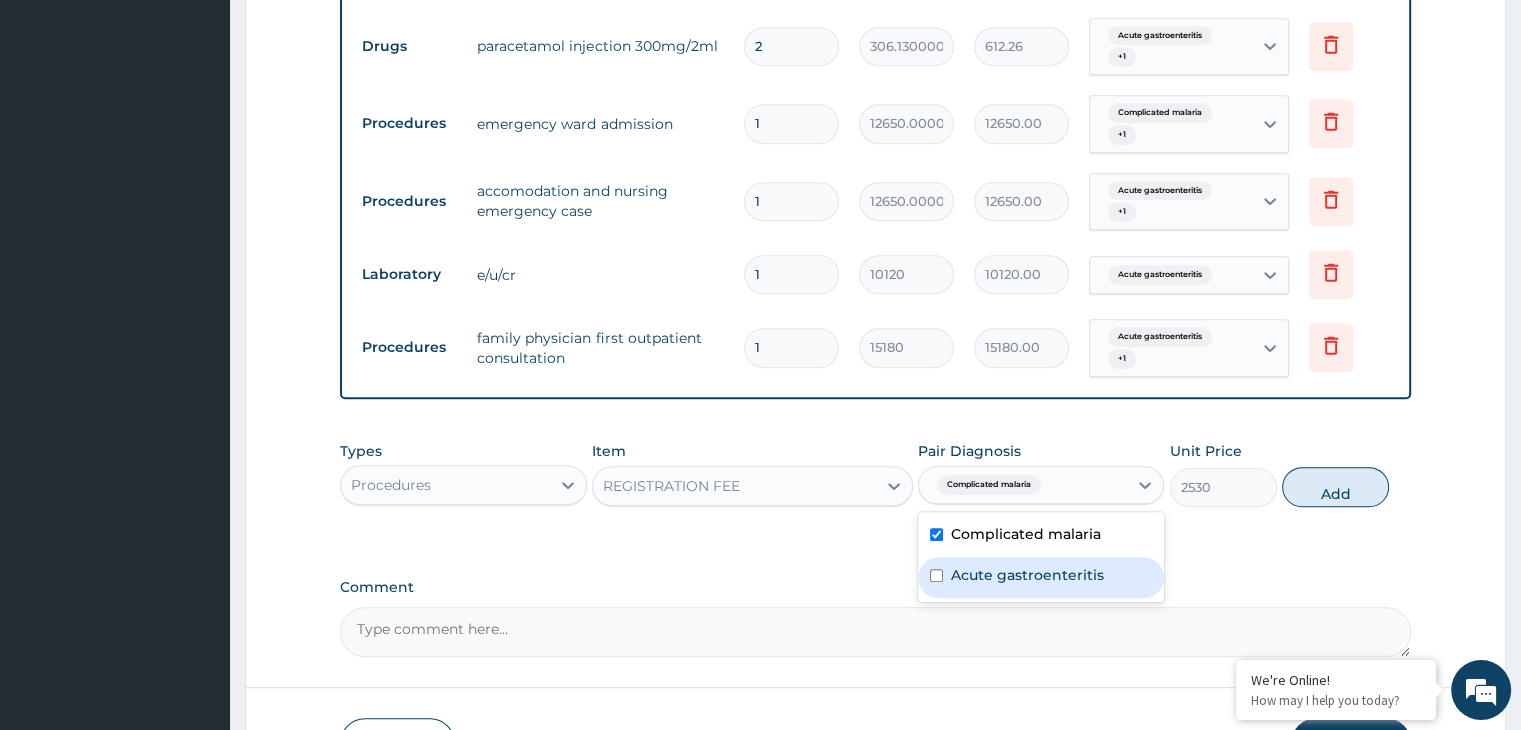 click at bounding box center [936, 575] 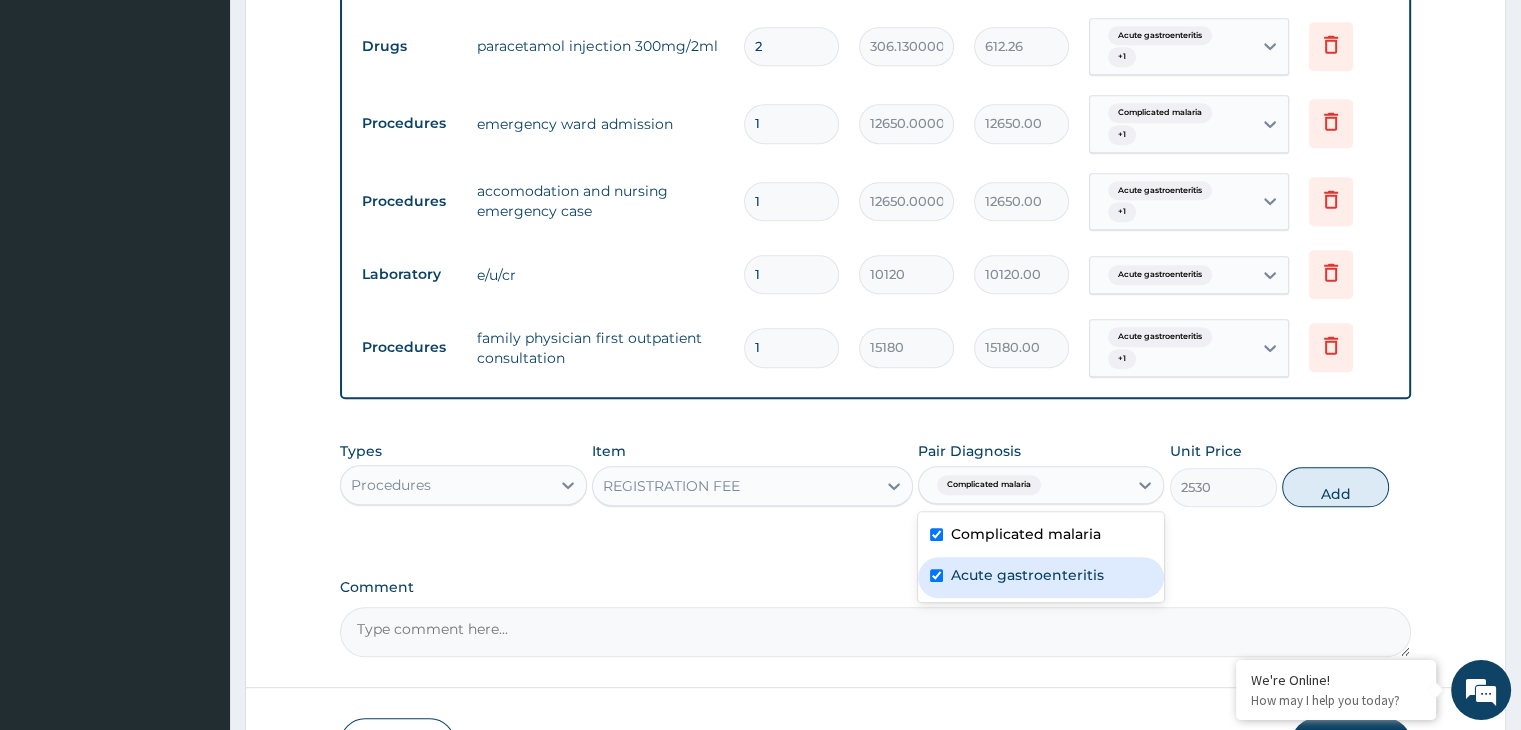 checkbox on "true" 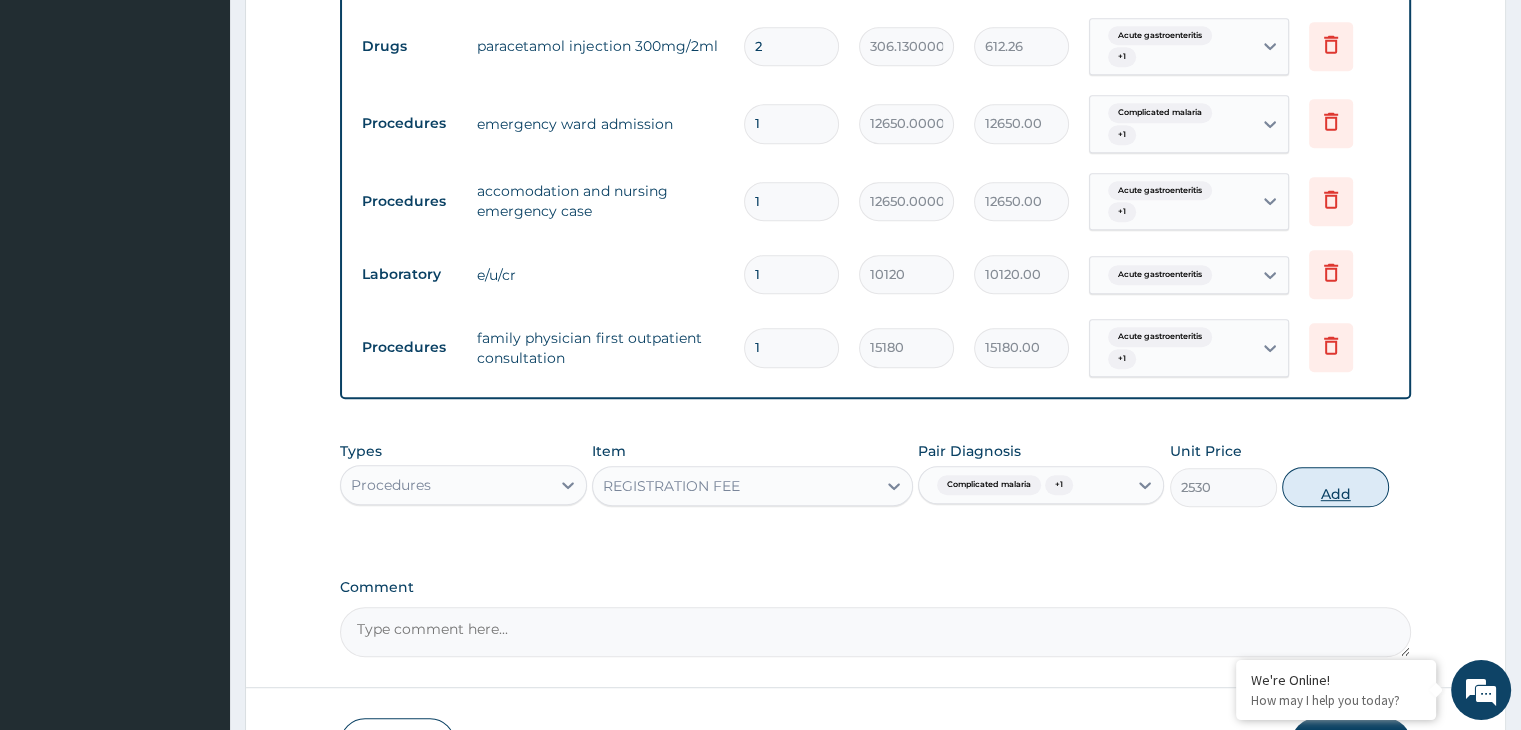 click on "Add" at bounding box center [1335, 487] 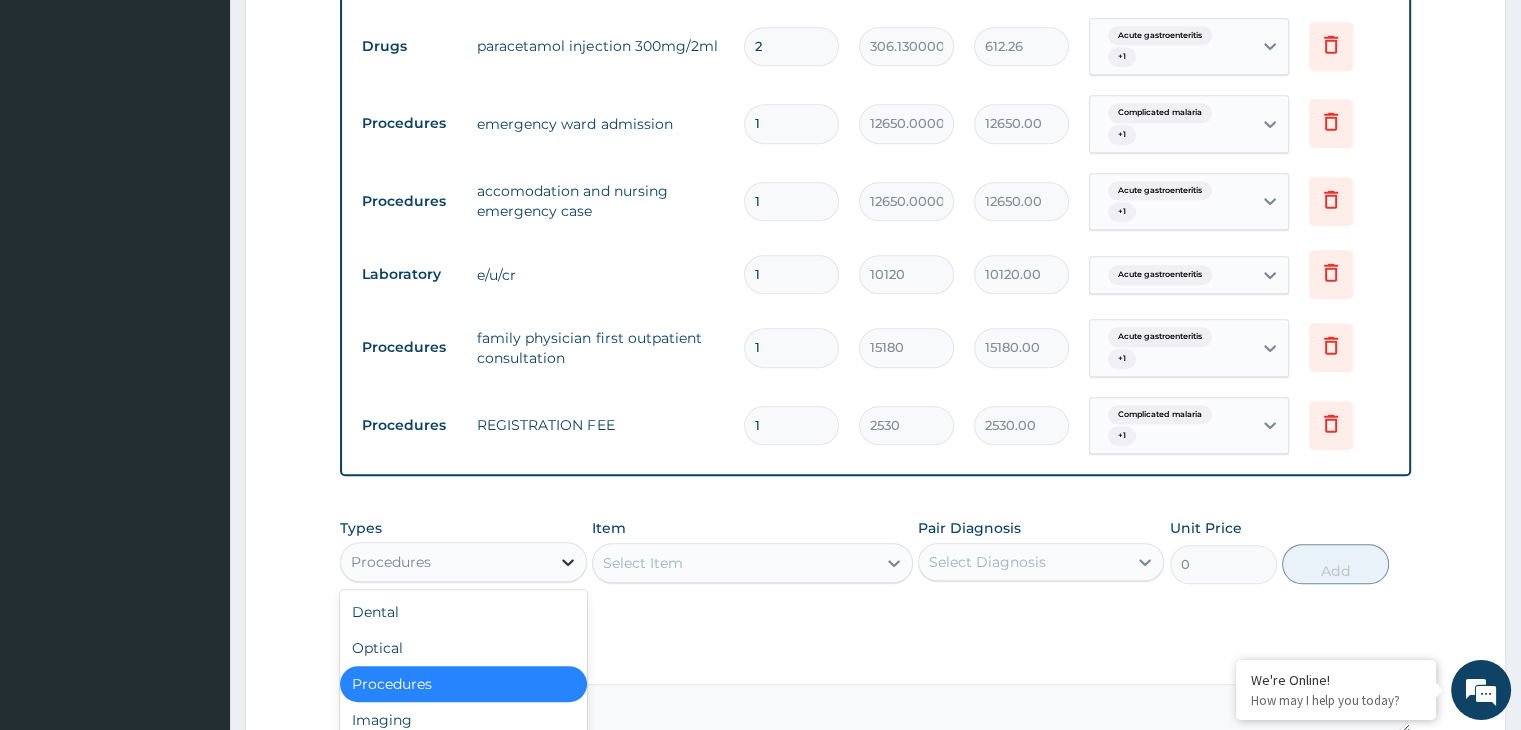 click 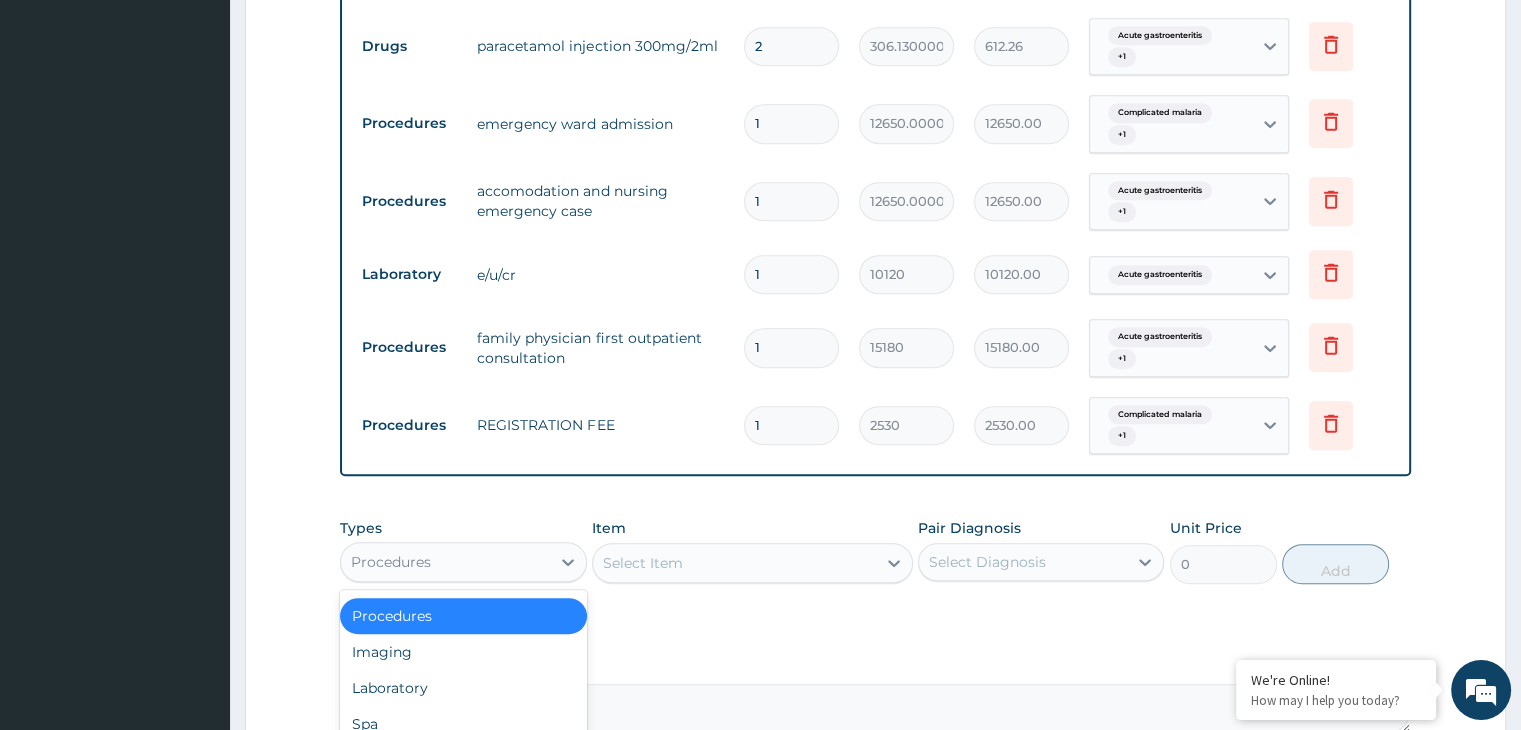 click on "Laboratory" at bounding box center [463, 688] 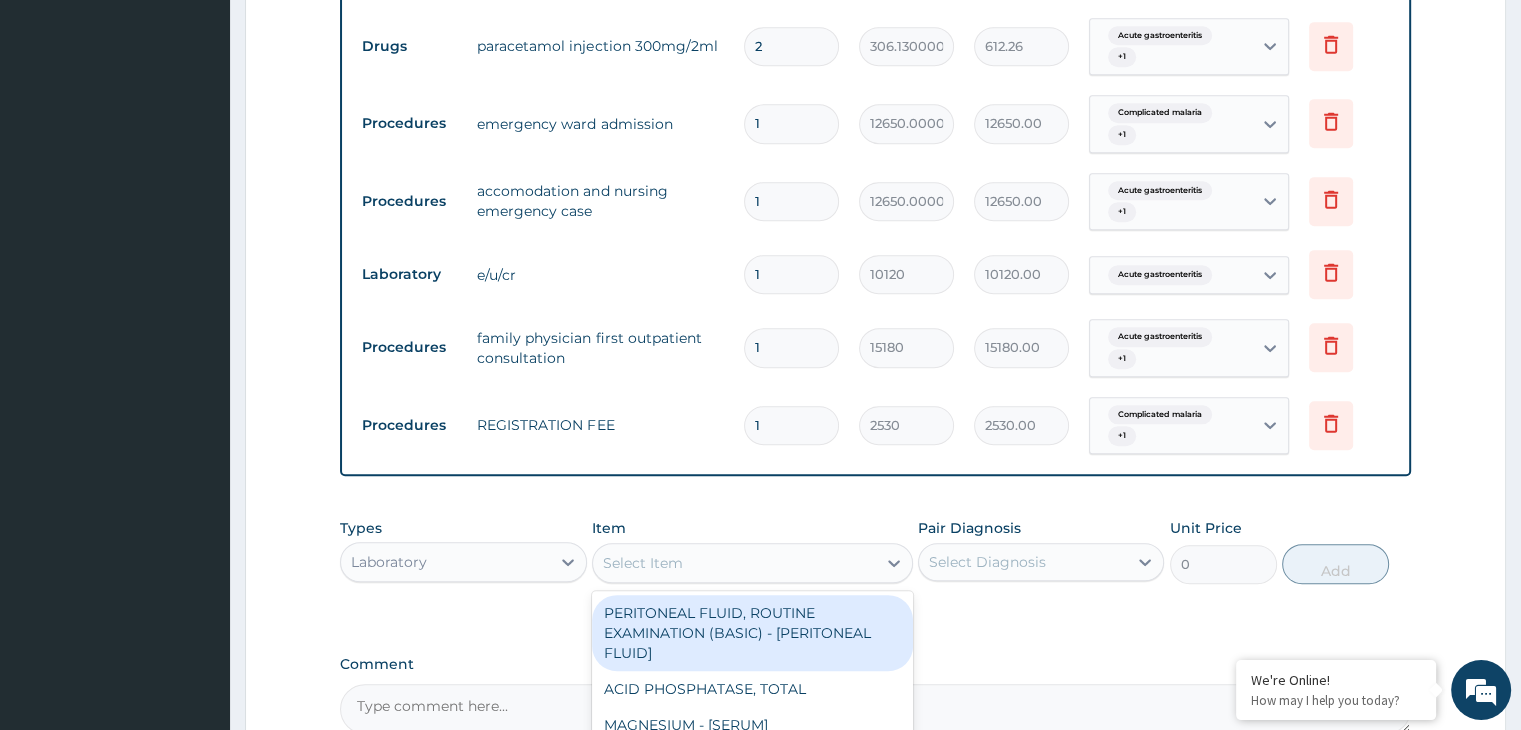 click on "Select Item" at bounding box center (734, 563) 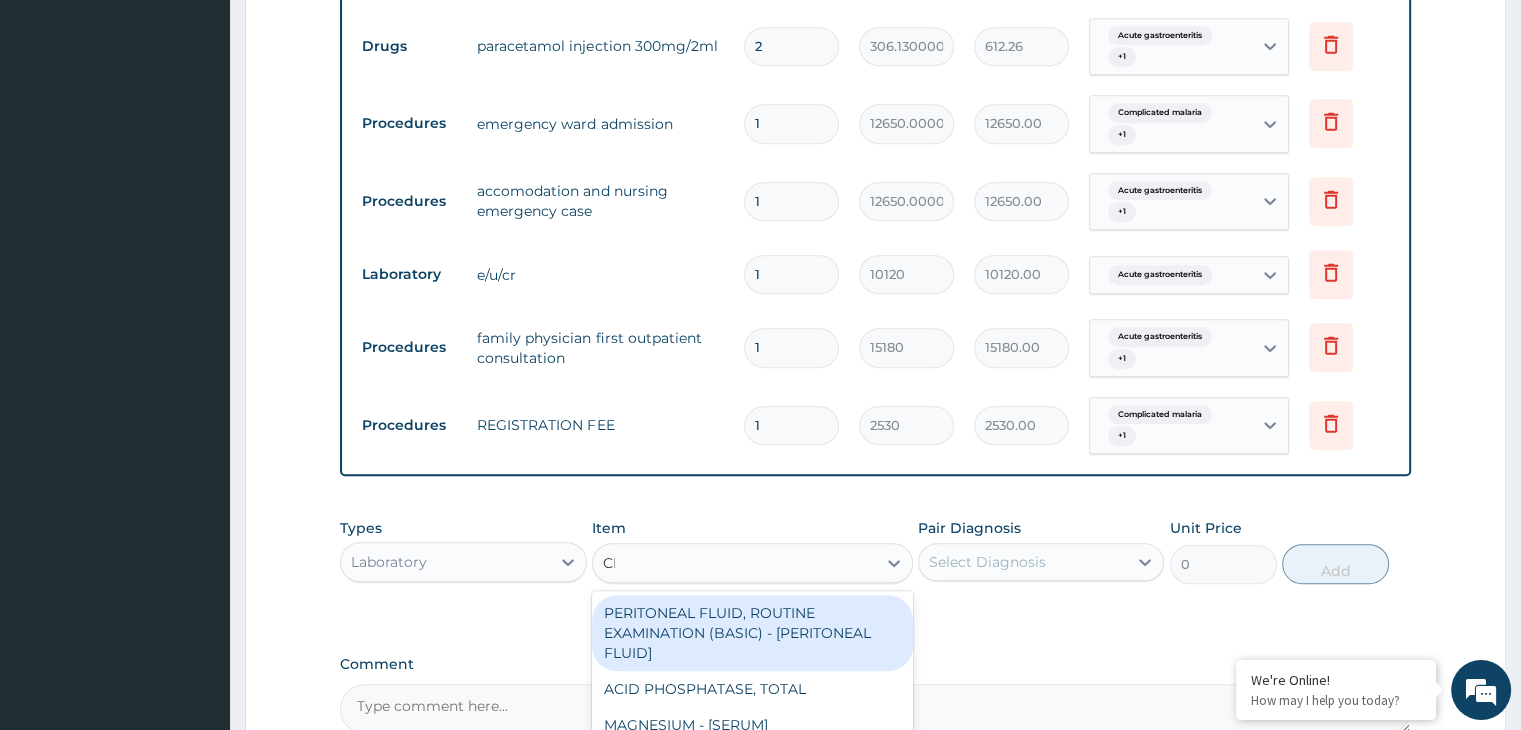 type on "CBC" 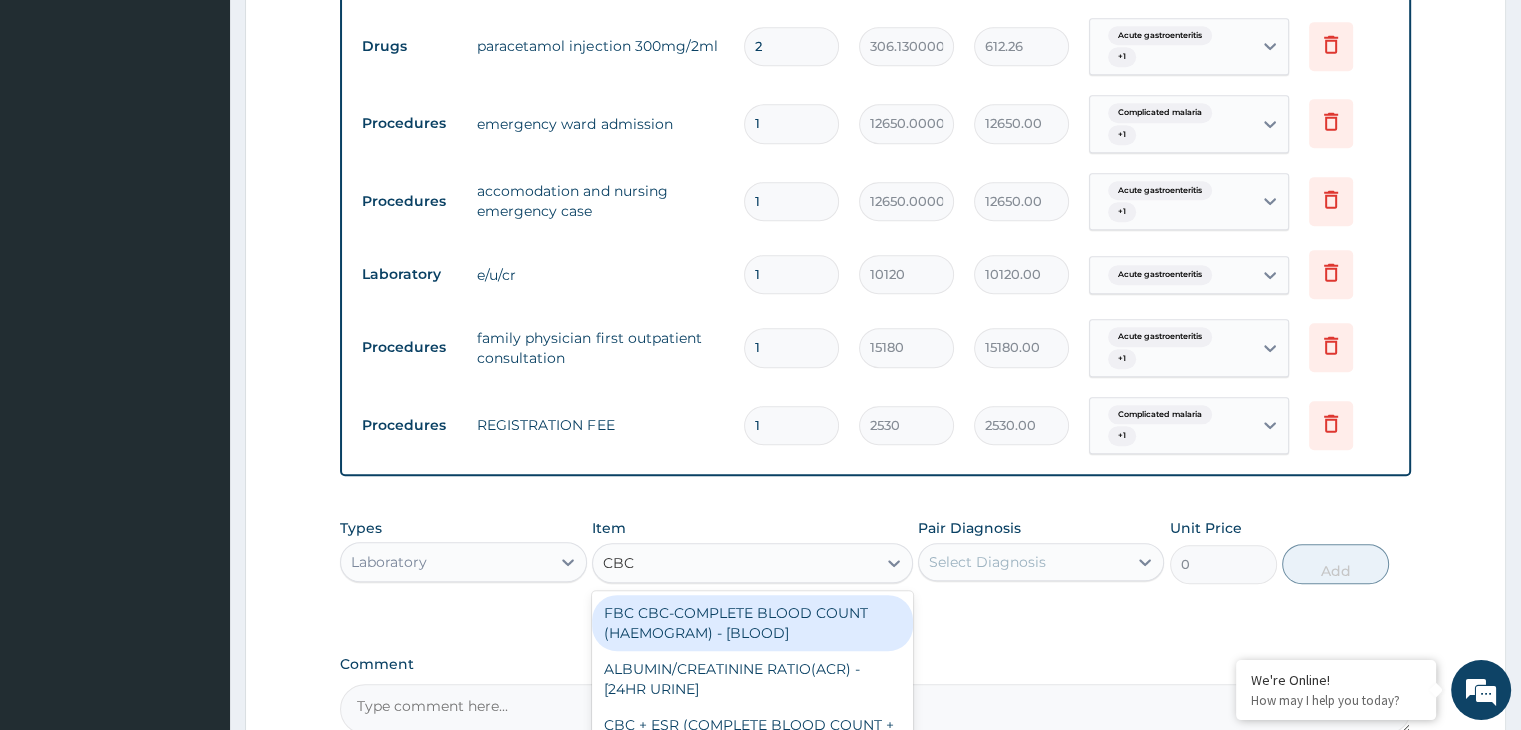click on "FBC CBC-COMPLETE BLOOD COUNT (HAEMOGRAM) - [BLOOD]" at bounding box center [752, 623] 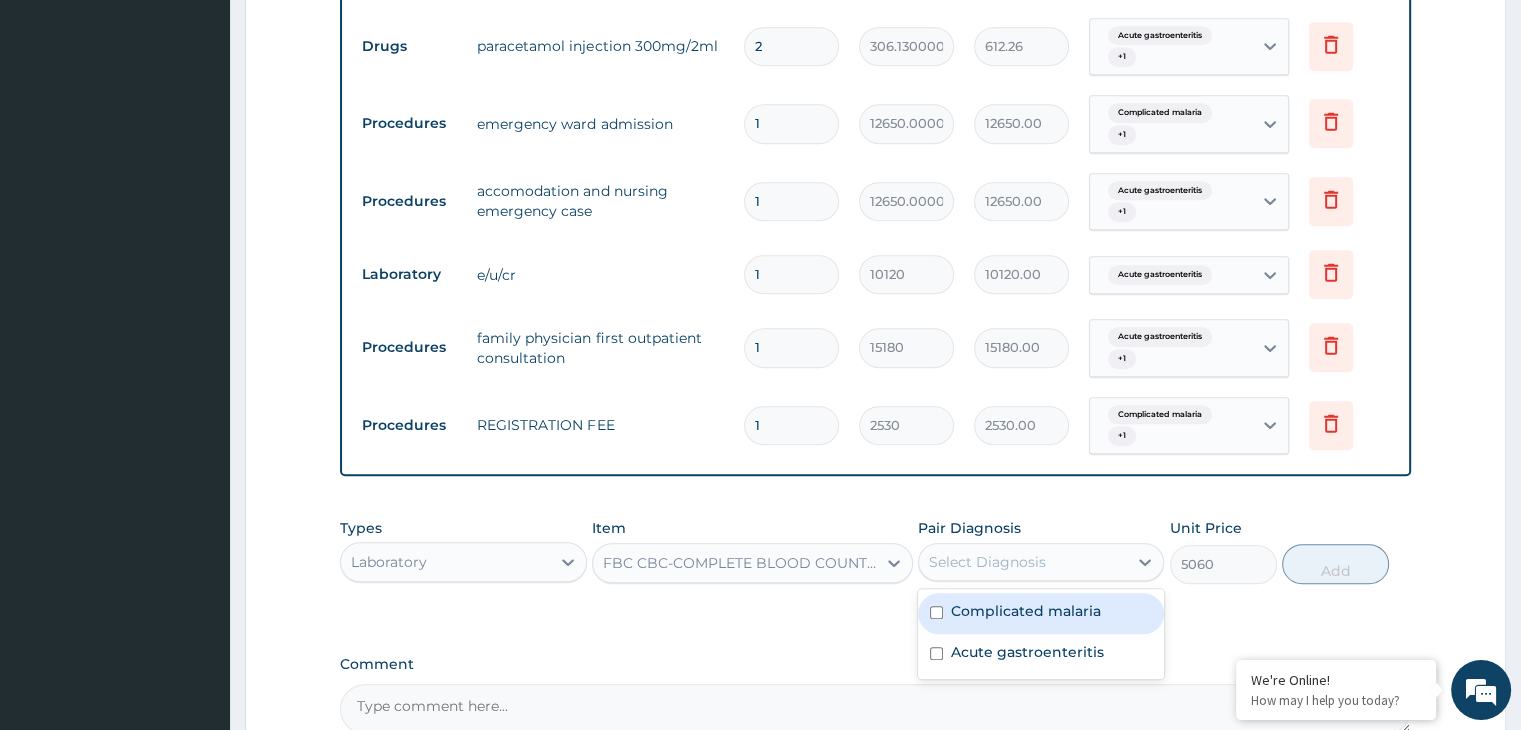 click on "Select Diagnosis" at bounding box center [987, 562] 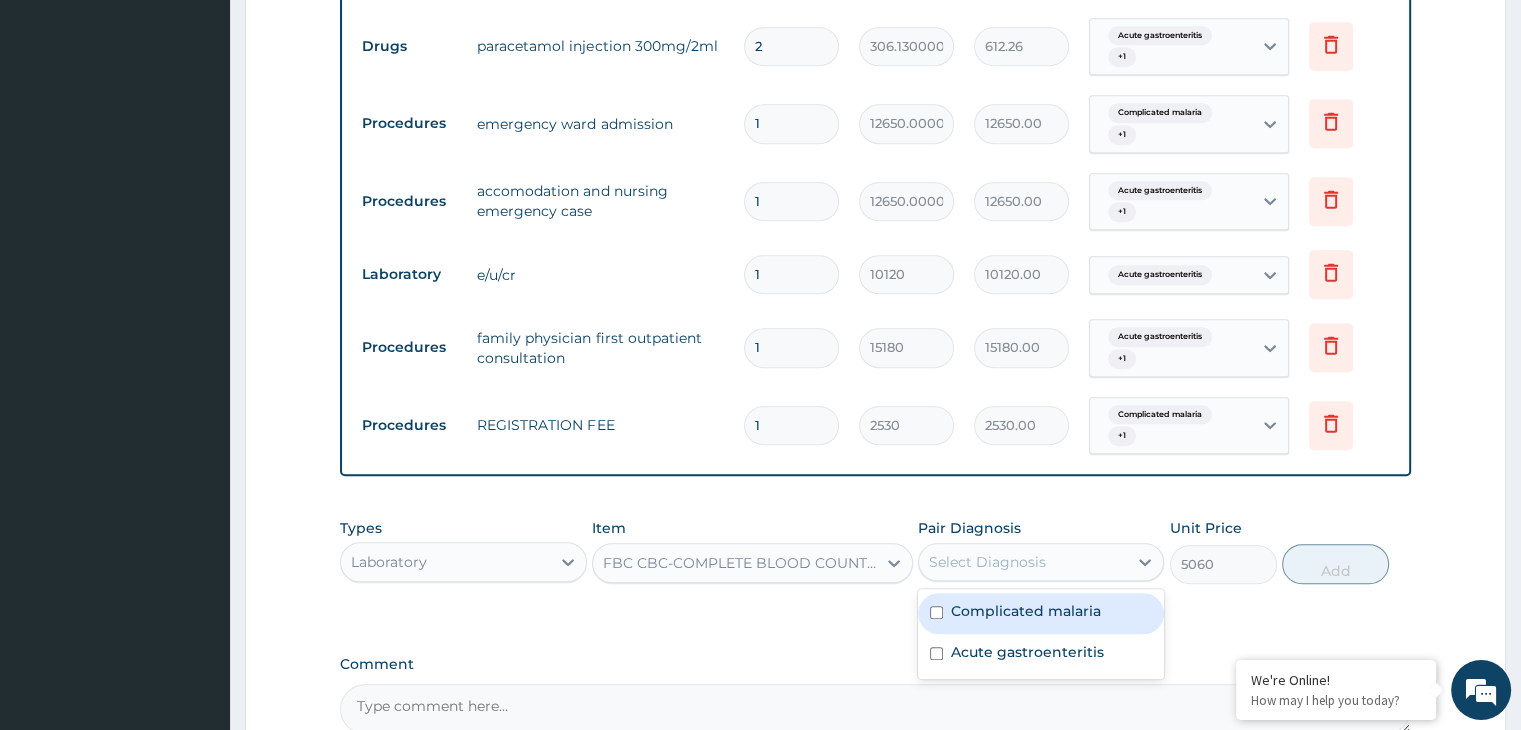 click on "Complicated malaria" at bounding box center (1041, 613) 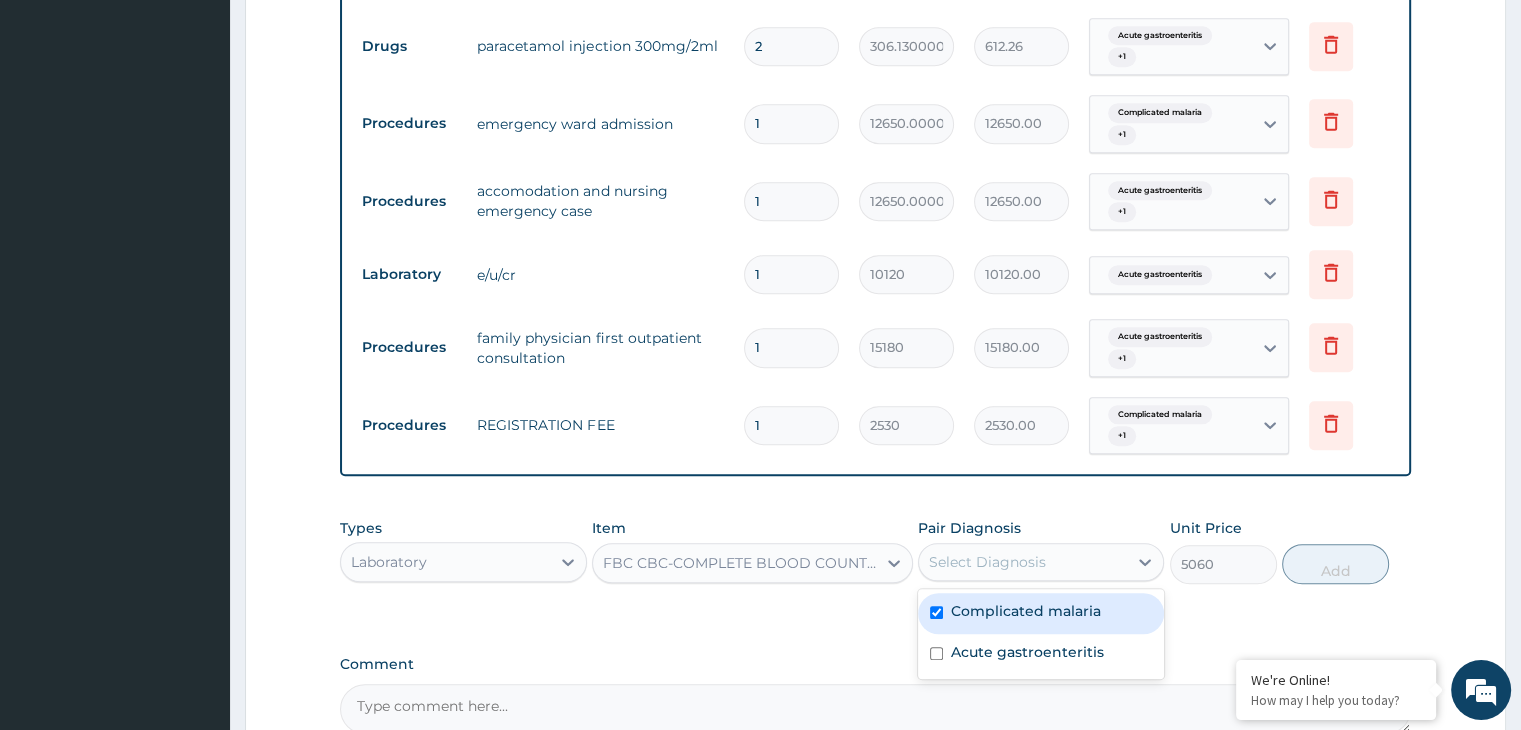 checkbox on "true" 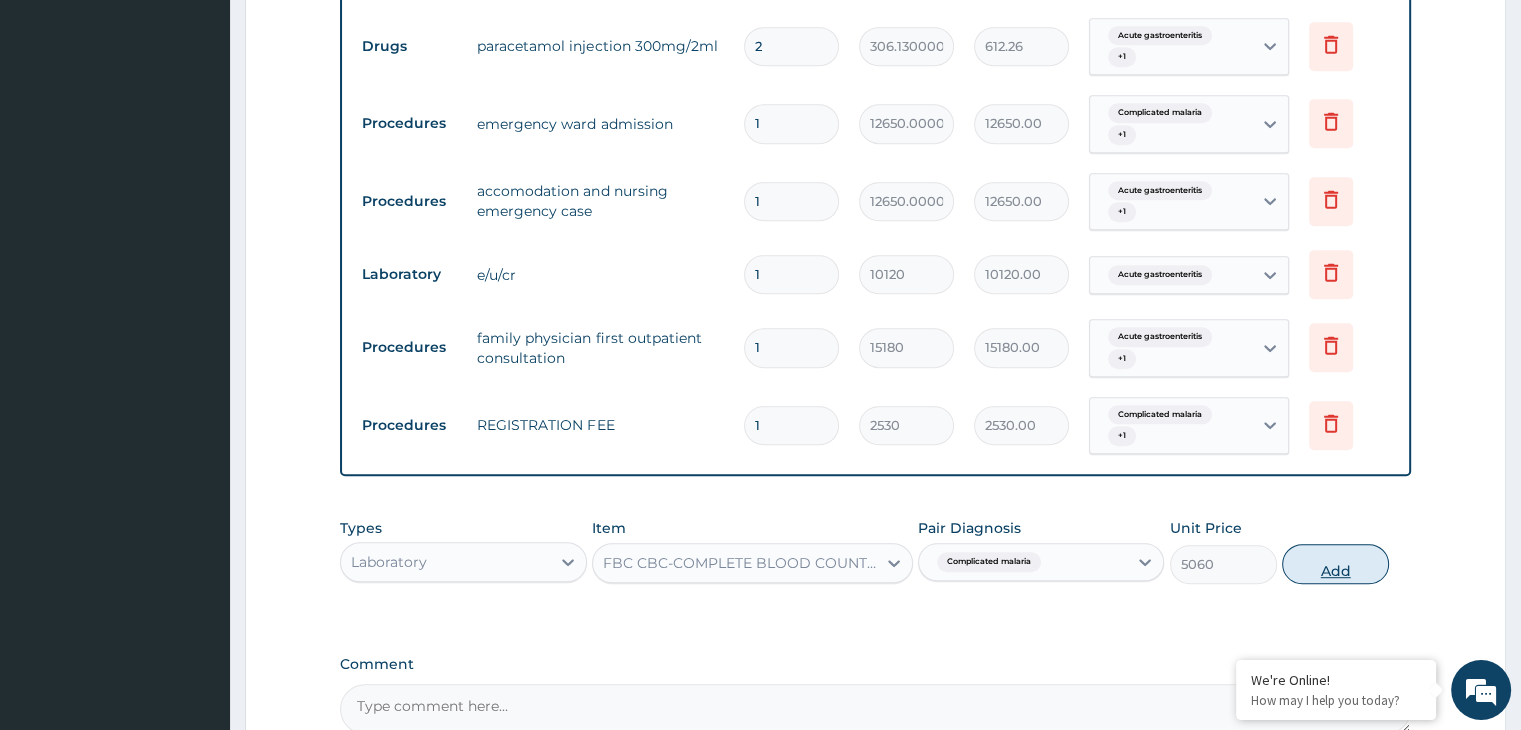 click on "Add" at bounding box center (1335, 564) 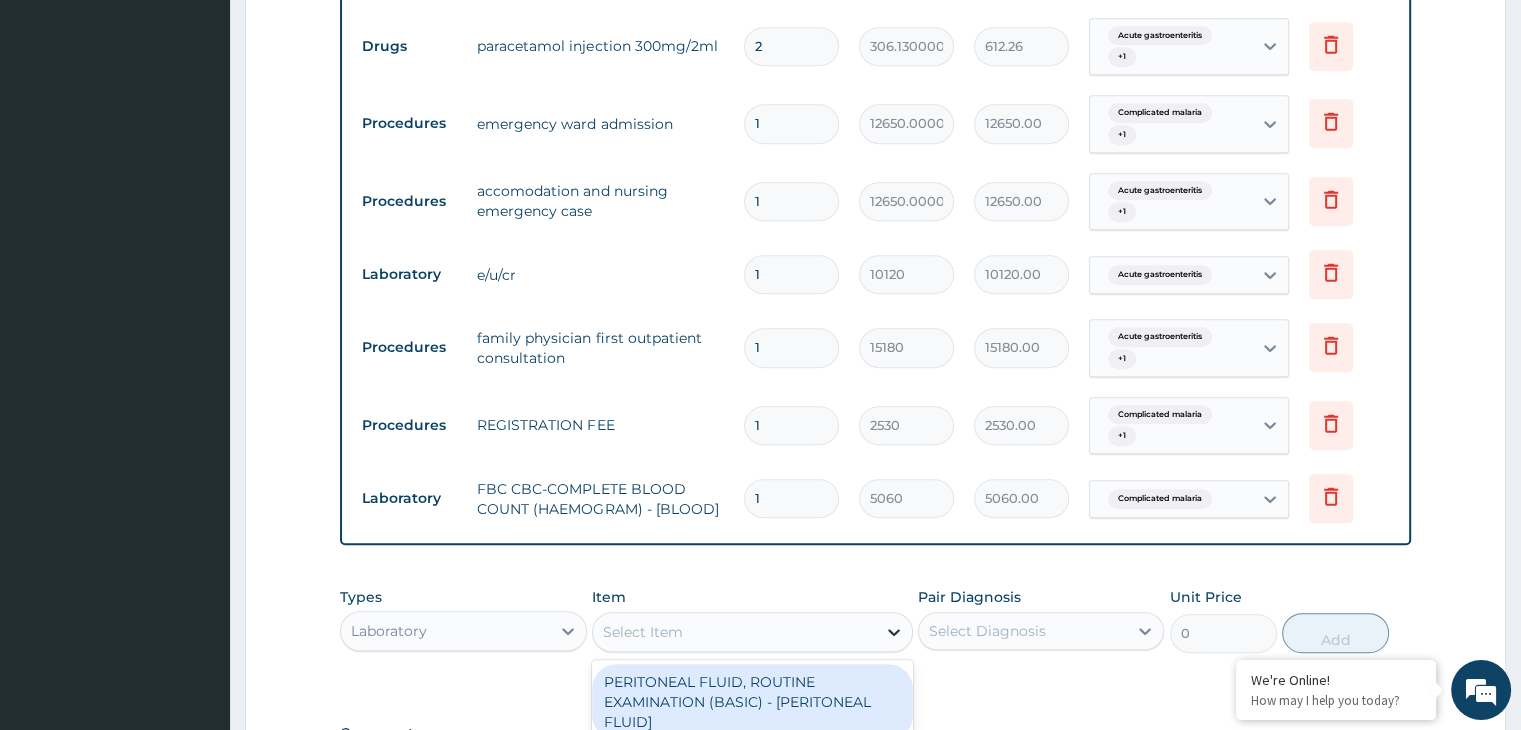 click 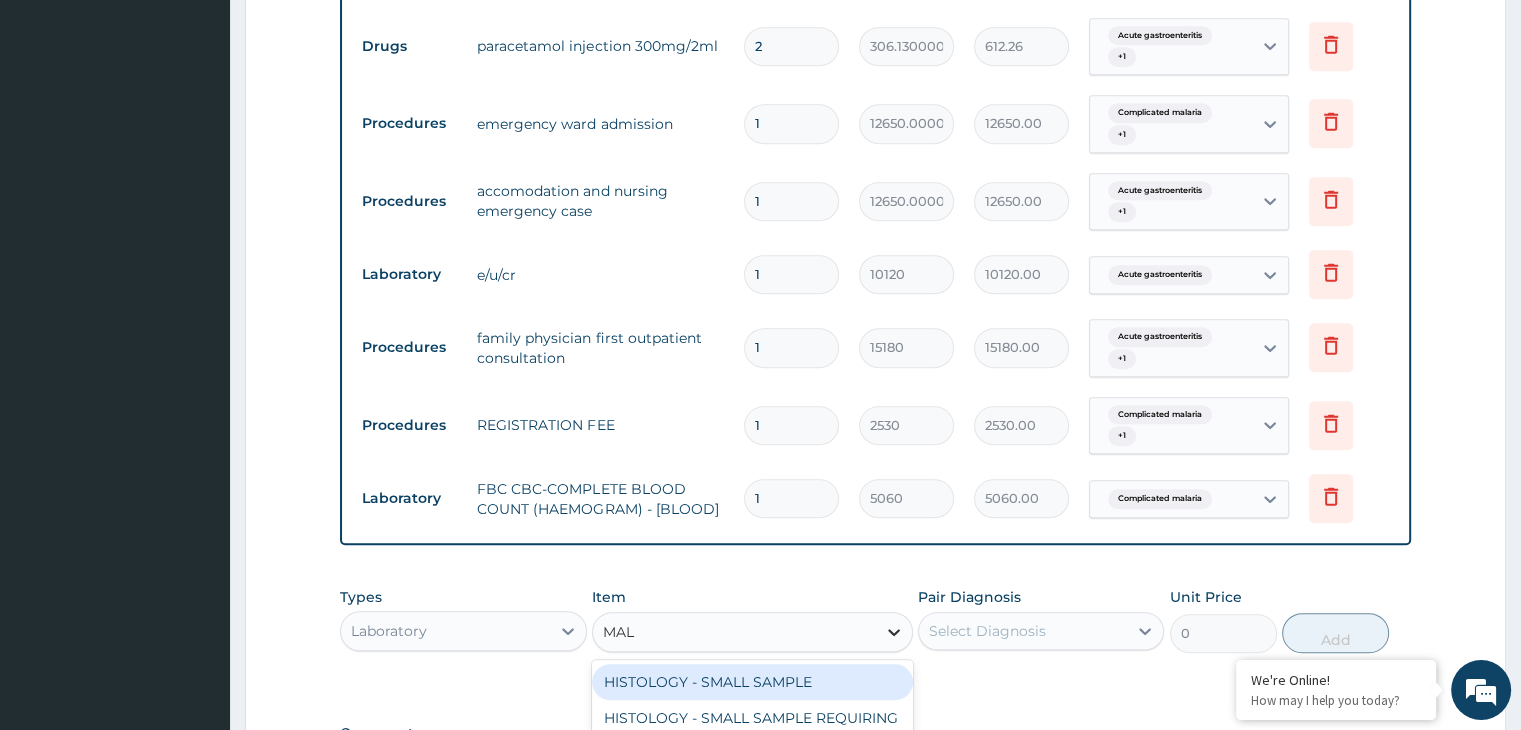 type on "MALA" 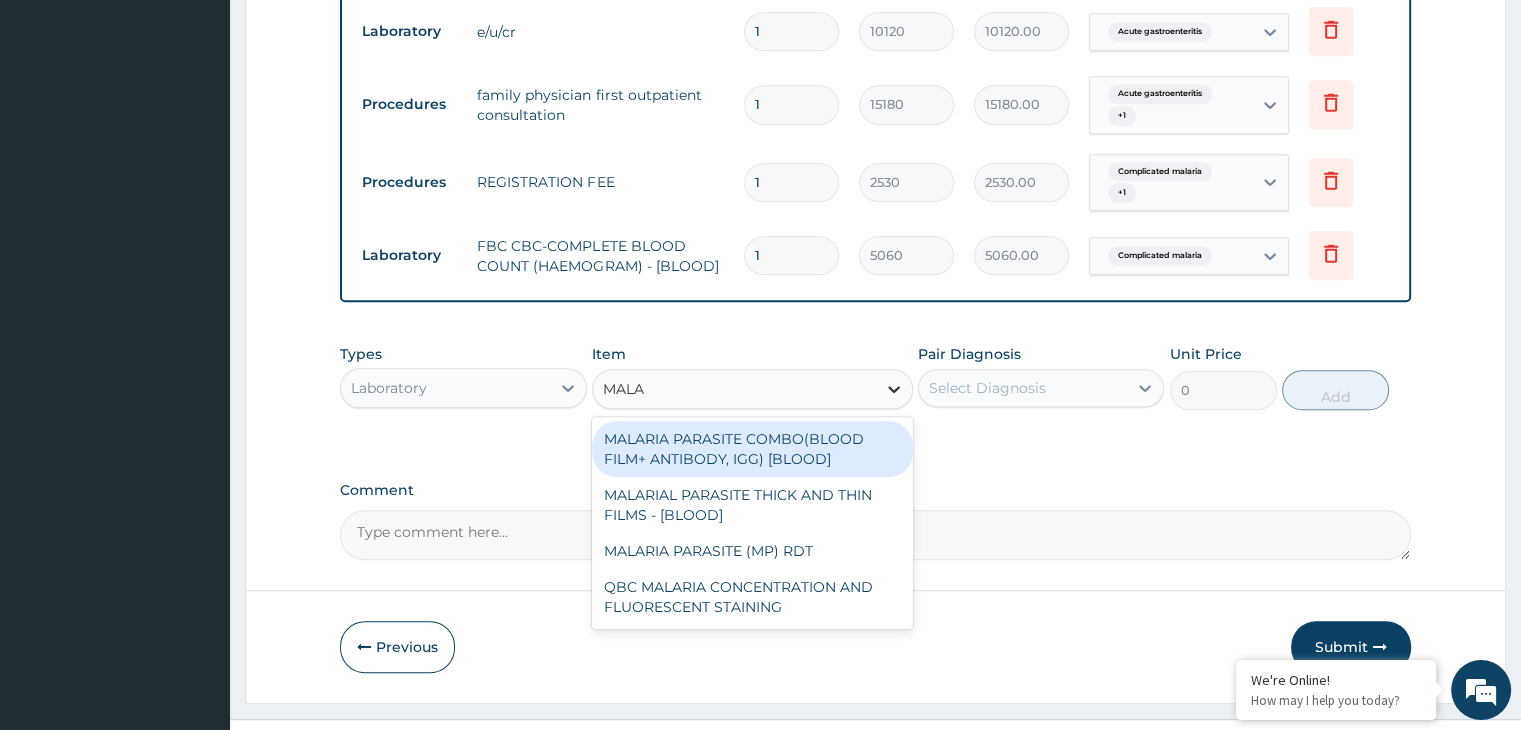 scroll, scrollTop: 1189, scrollLeft: 0, axis: vertical 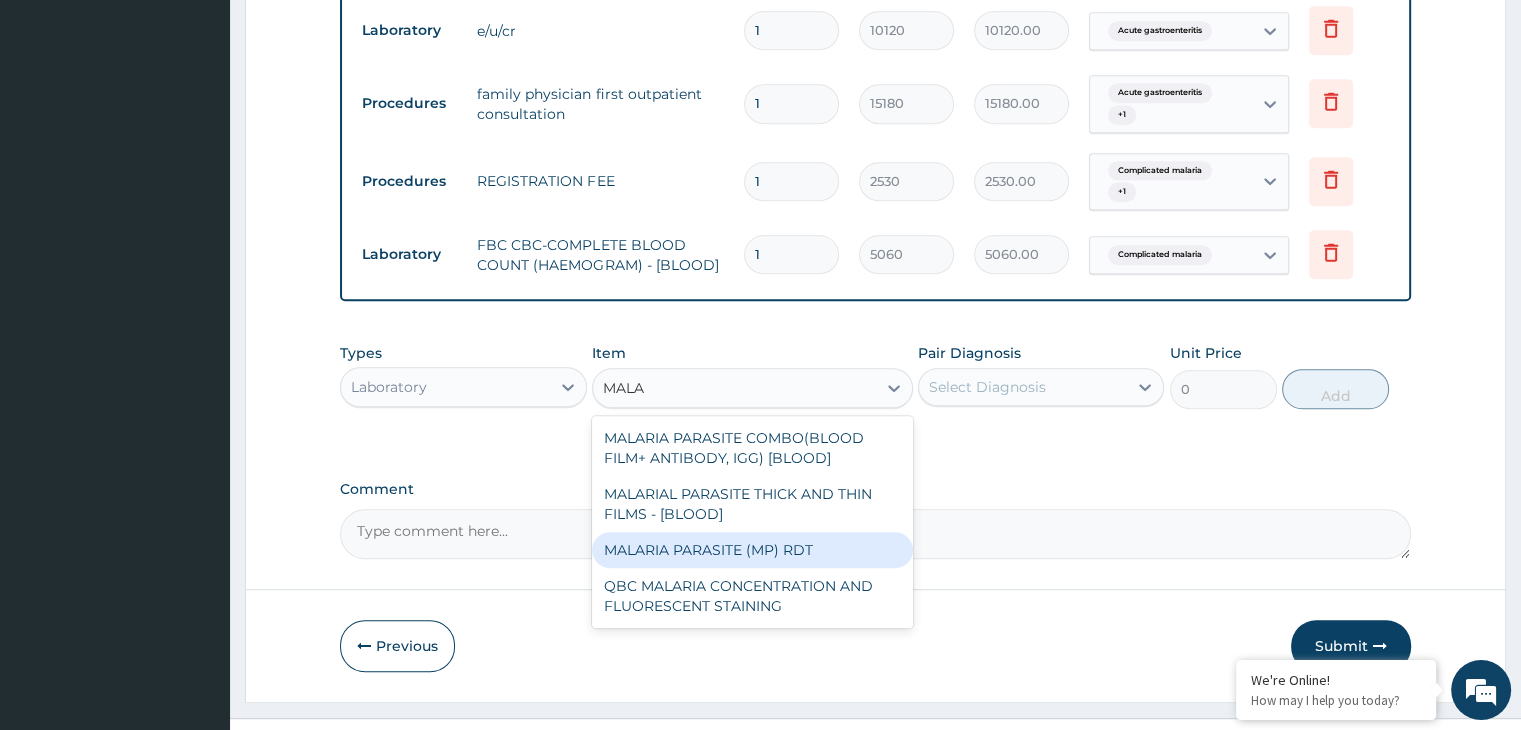 click on "MALARIA PARASITE (MP) RDT" at bounding box center [752, 550] 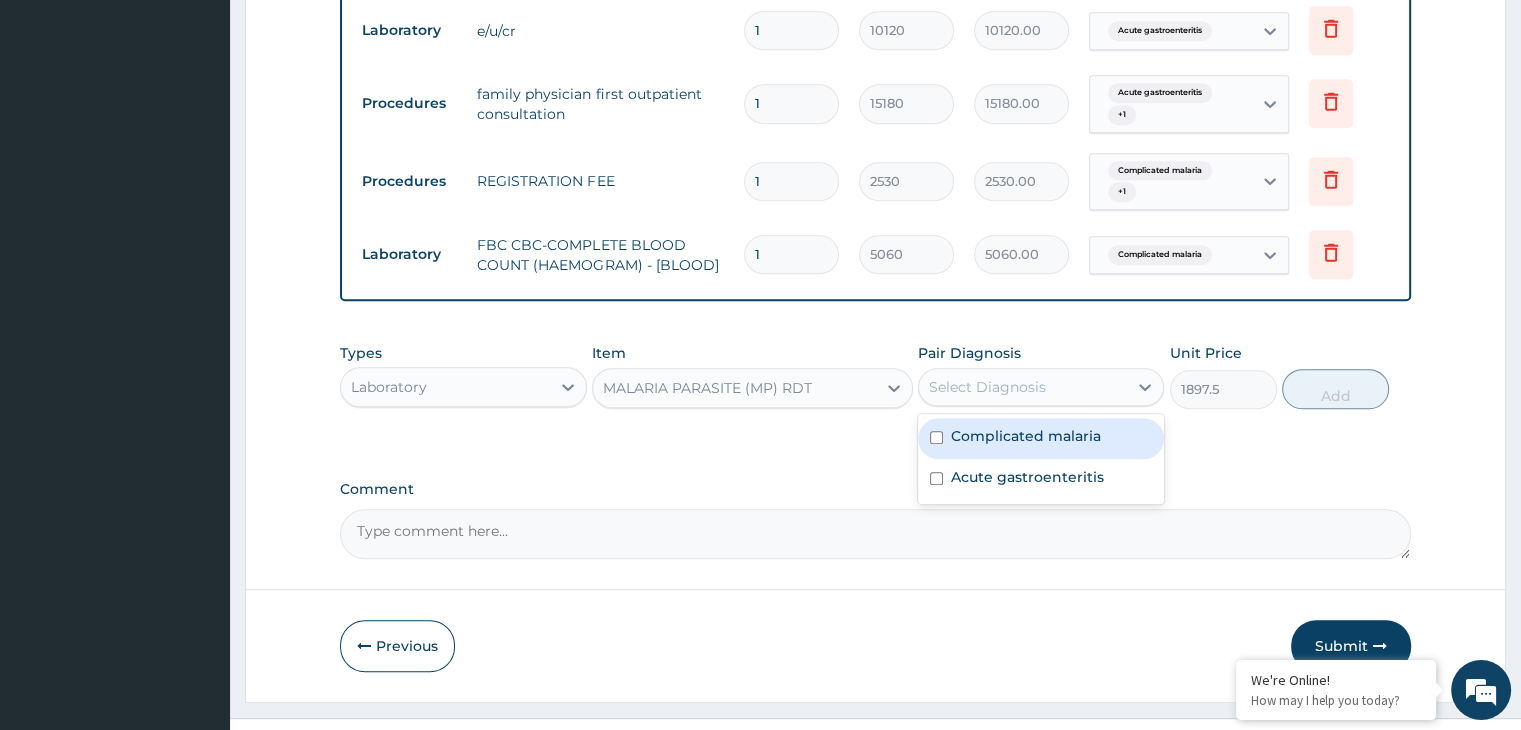 click on "Select Diagnosis" at bounding box center [1023, 387] 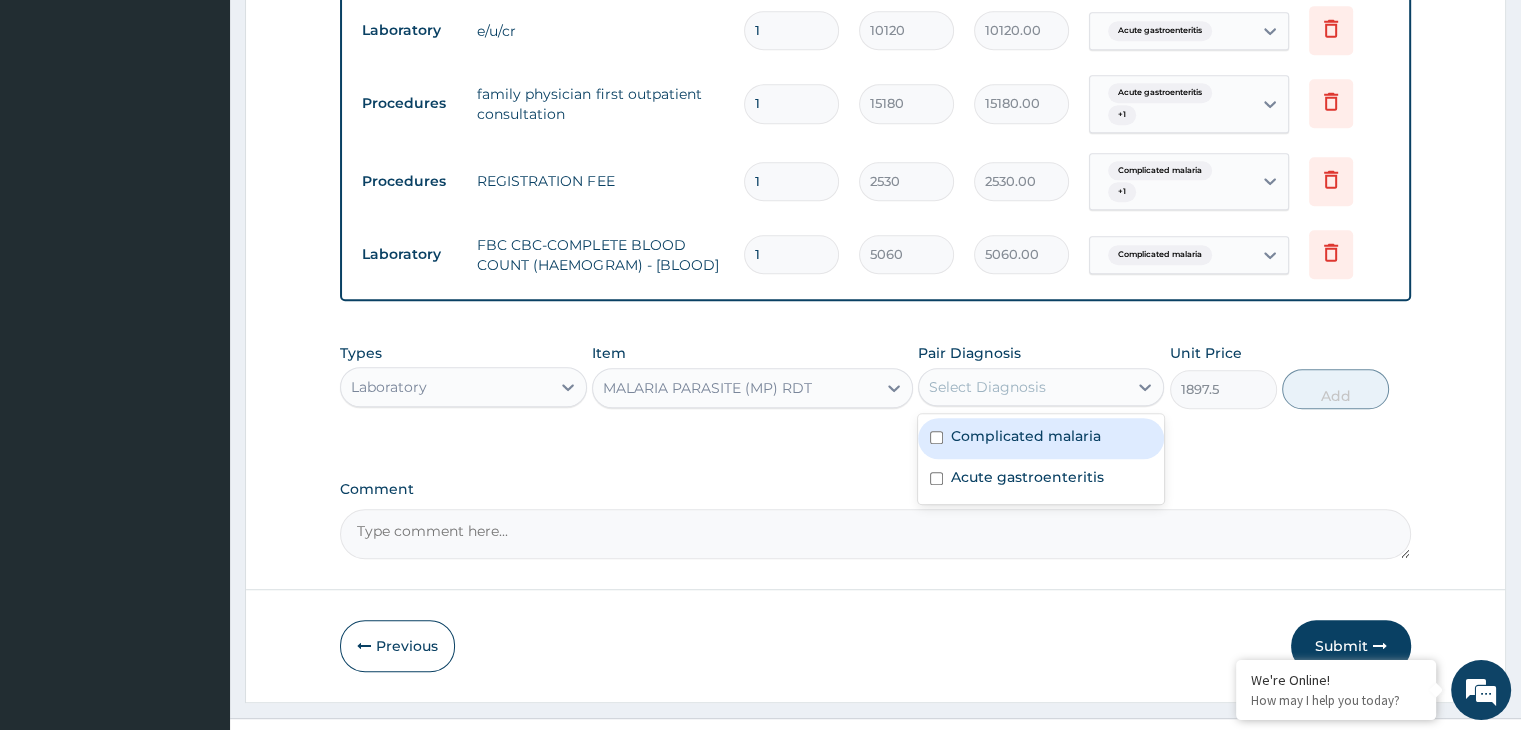 click at bounding box center [936, 437] 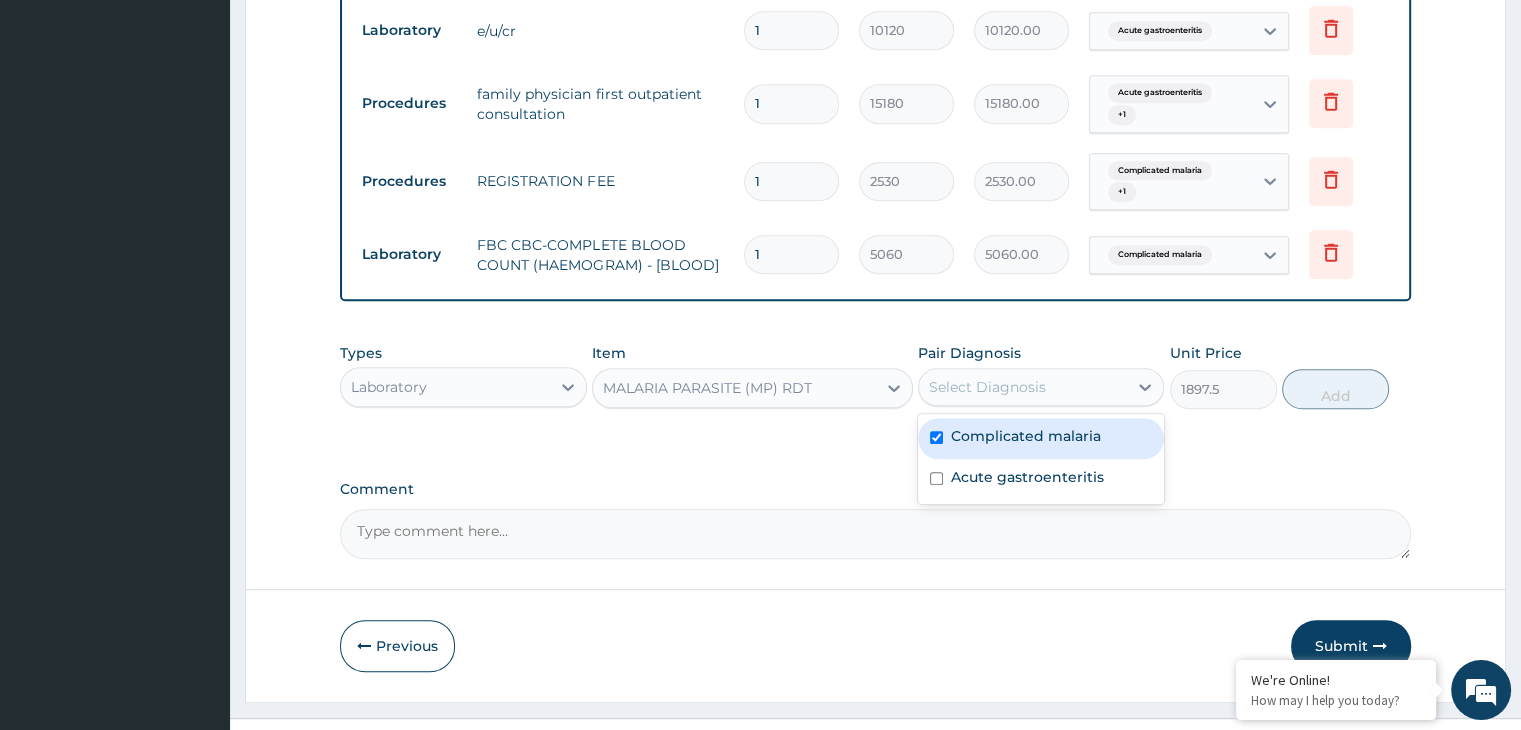checkbox on "true" 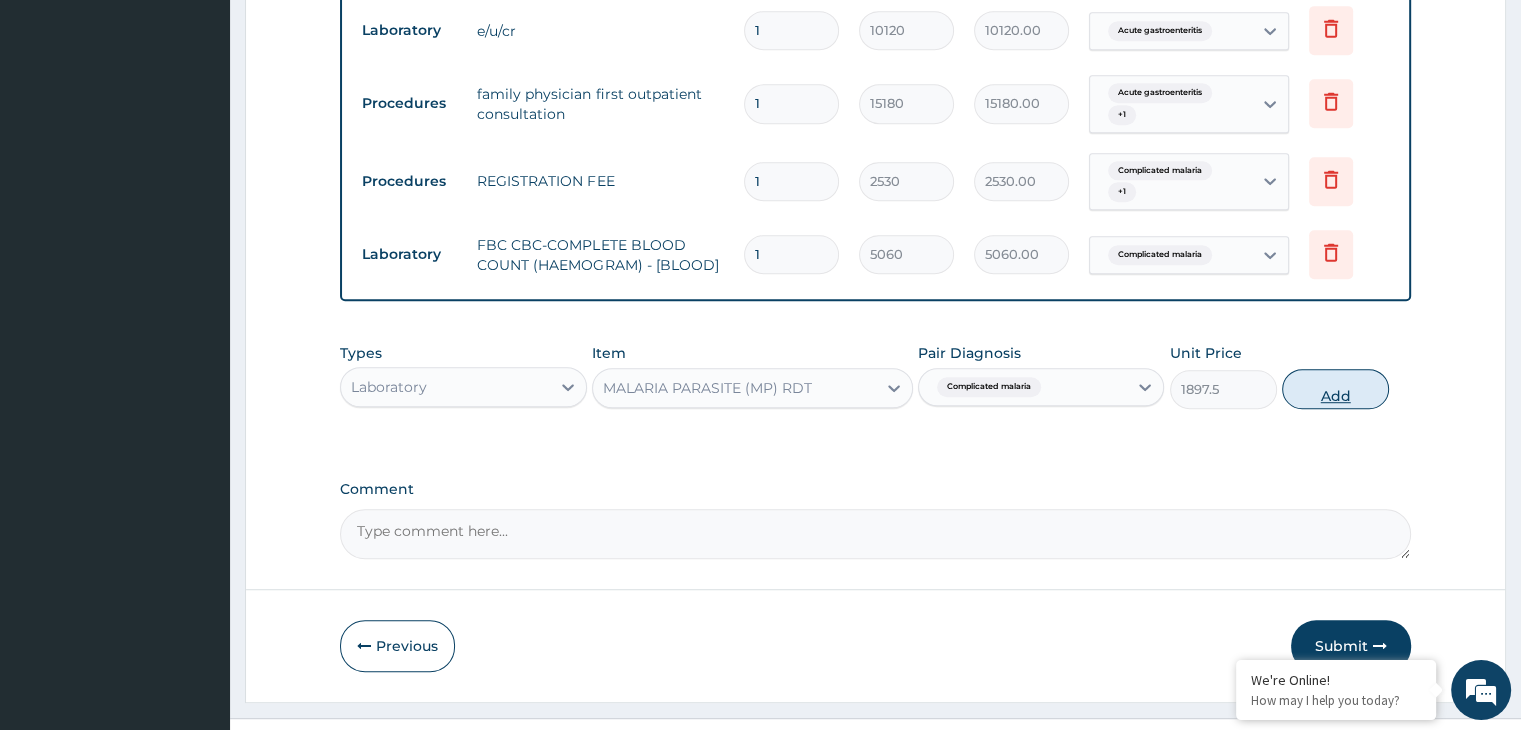 click on "Add" at bounding box center (1335, 389) 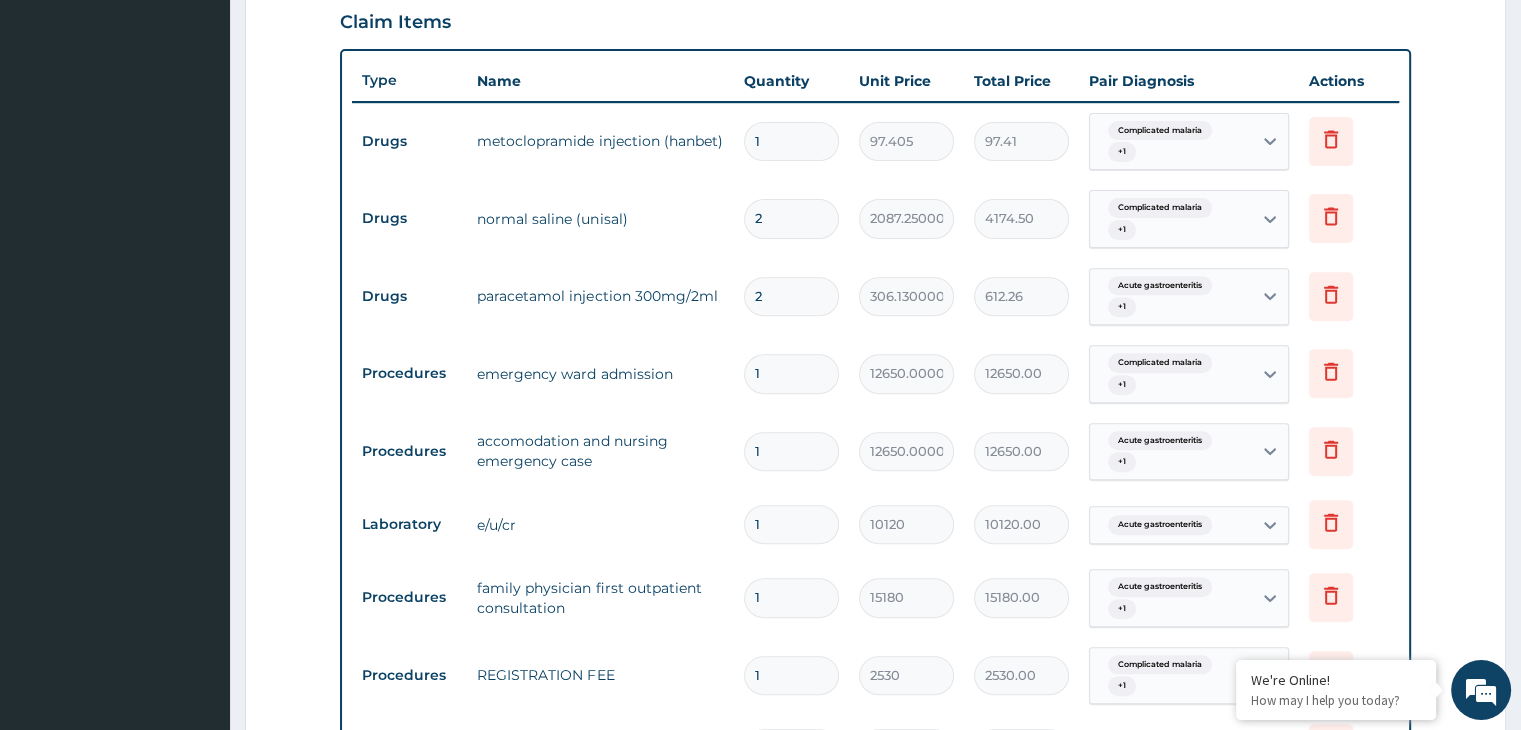 scroll, scrollTop: 694, scrollLeft: 0, axis: vertical 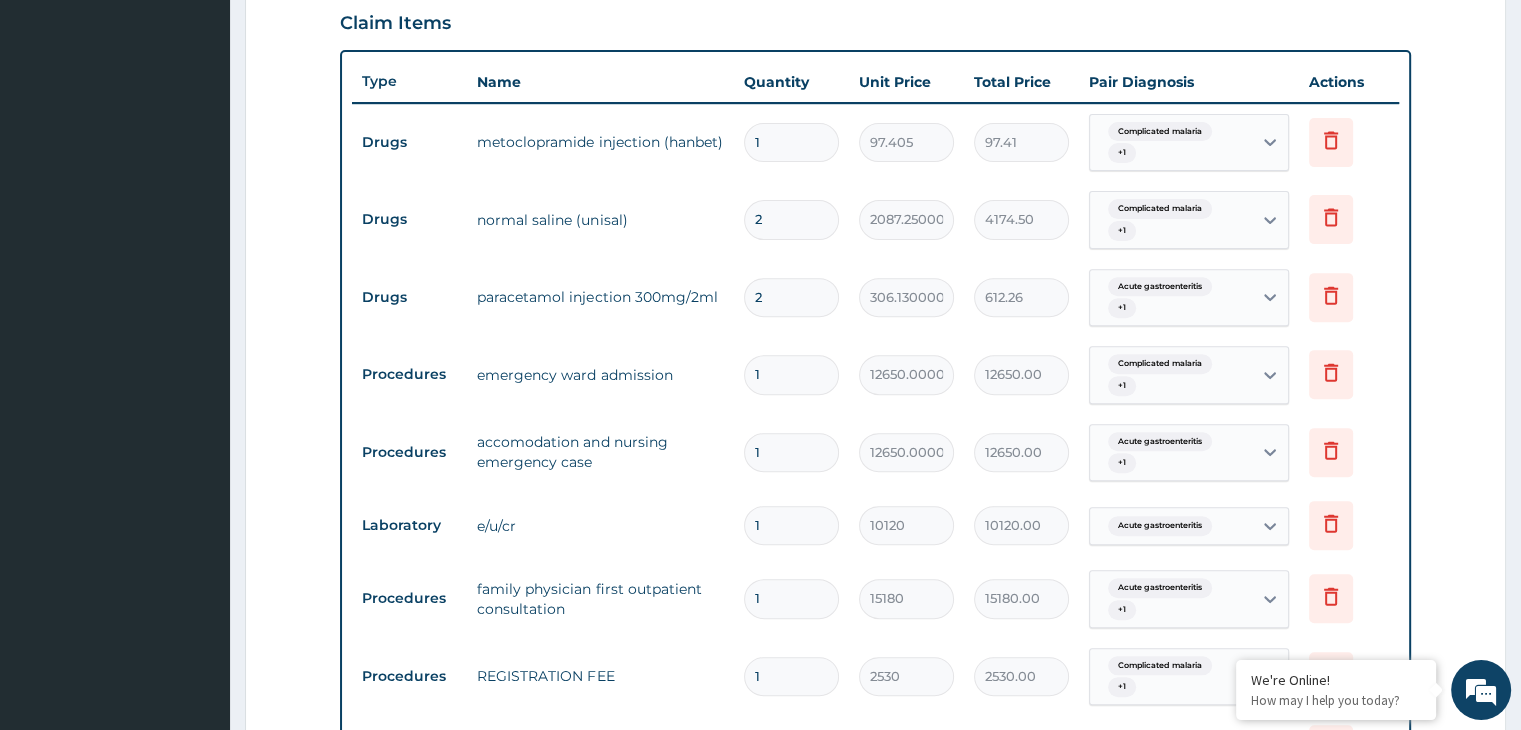 click on "1" at bounding box center [791, 142] 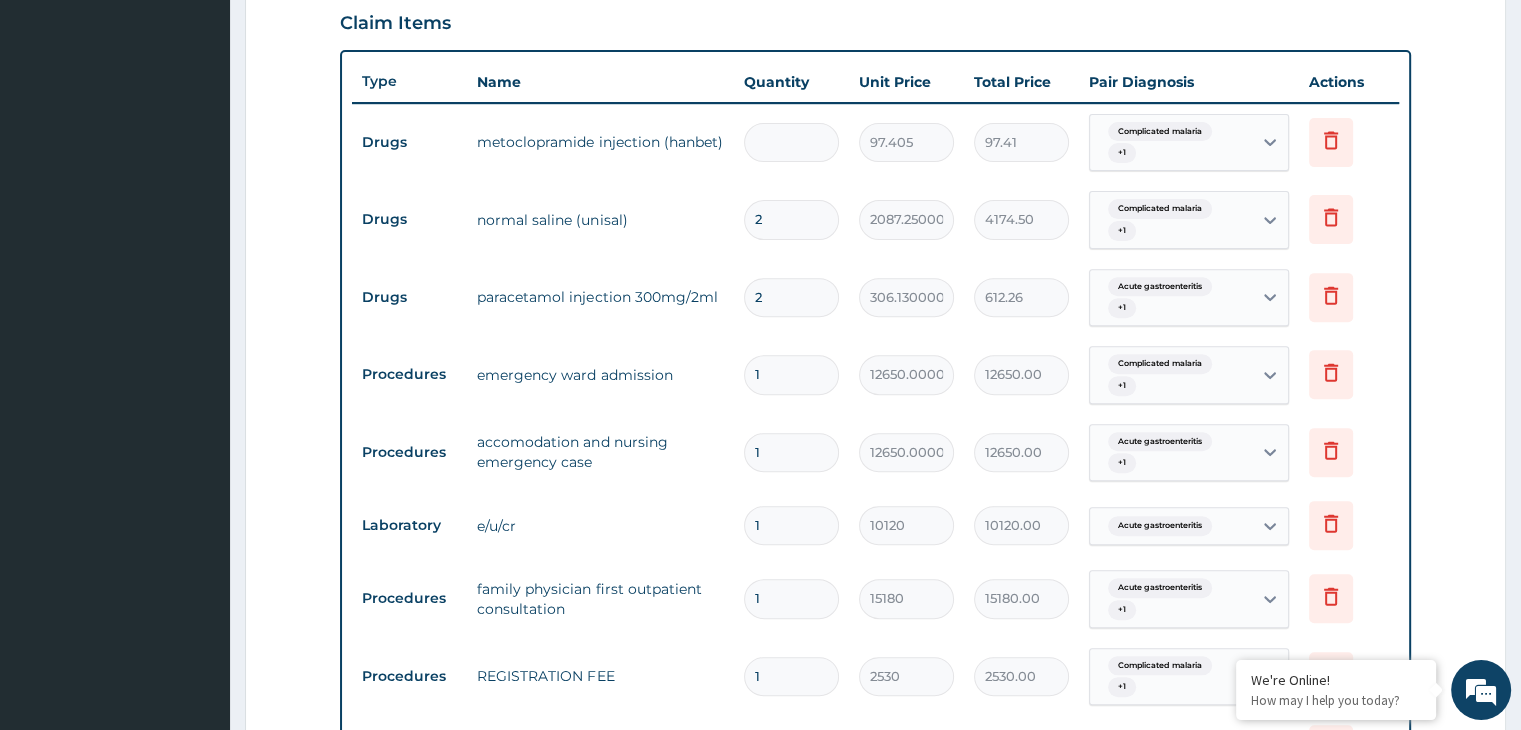 type on "0.00" 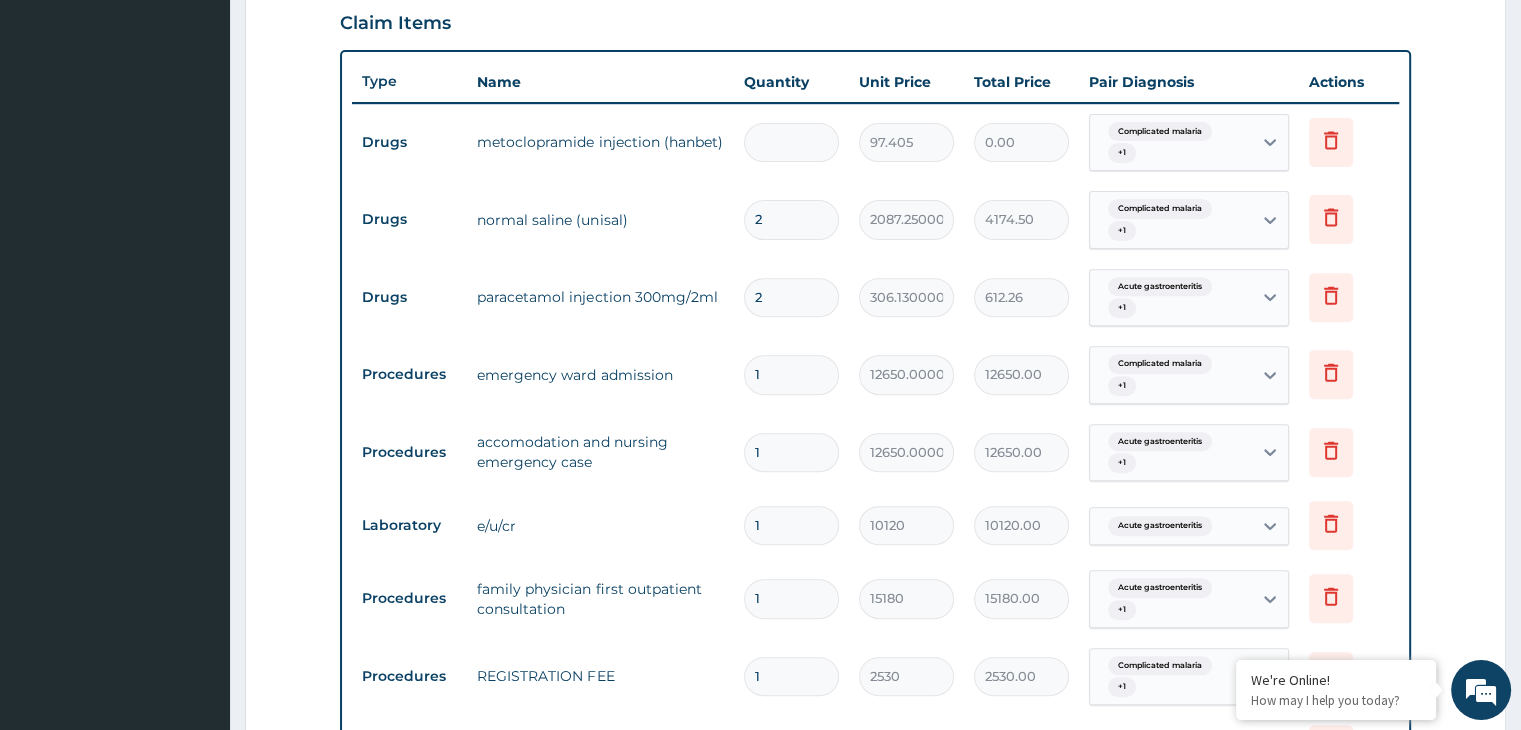 type on "2" 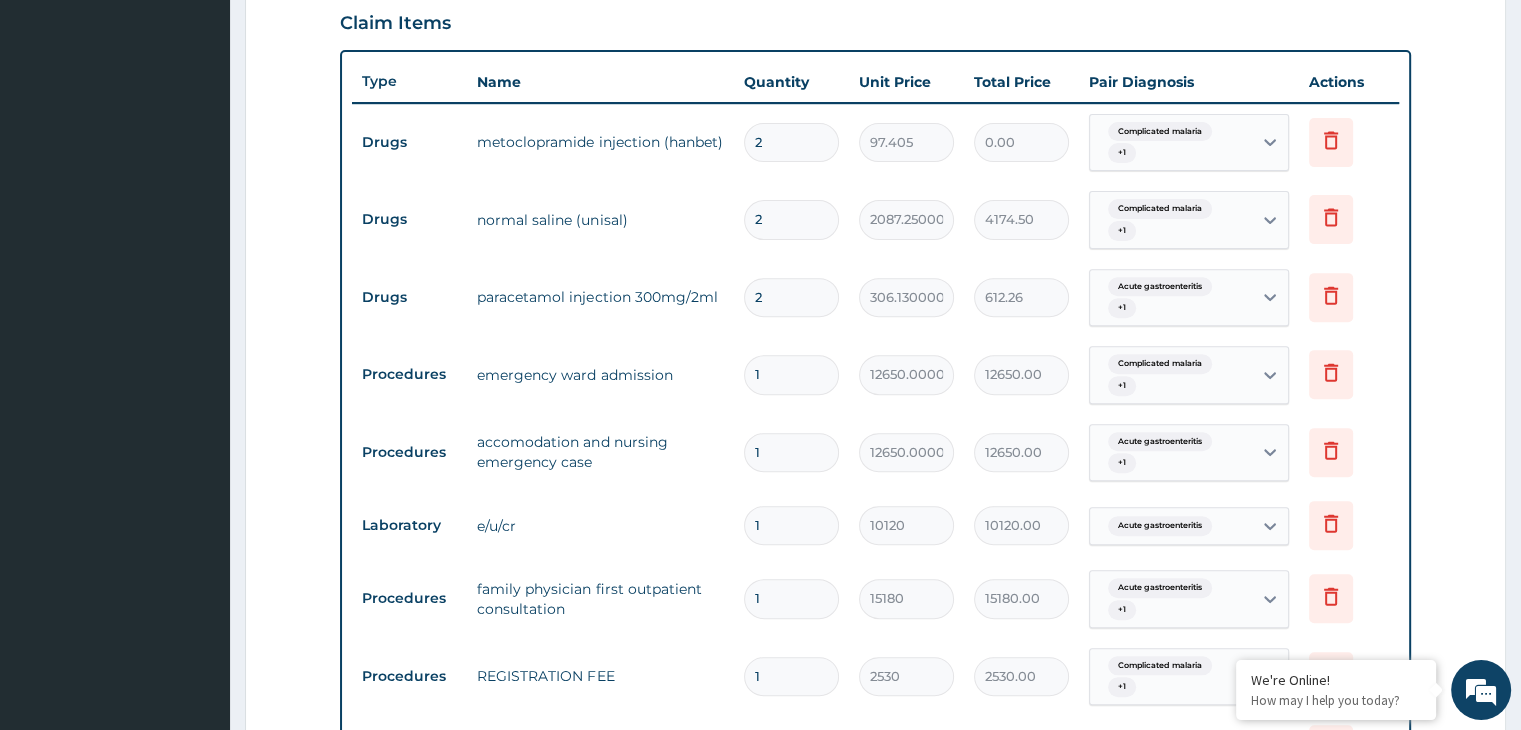 type on "194.81" 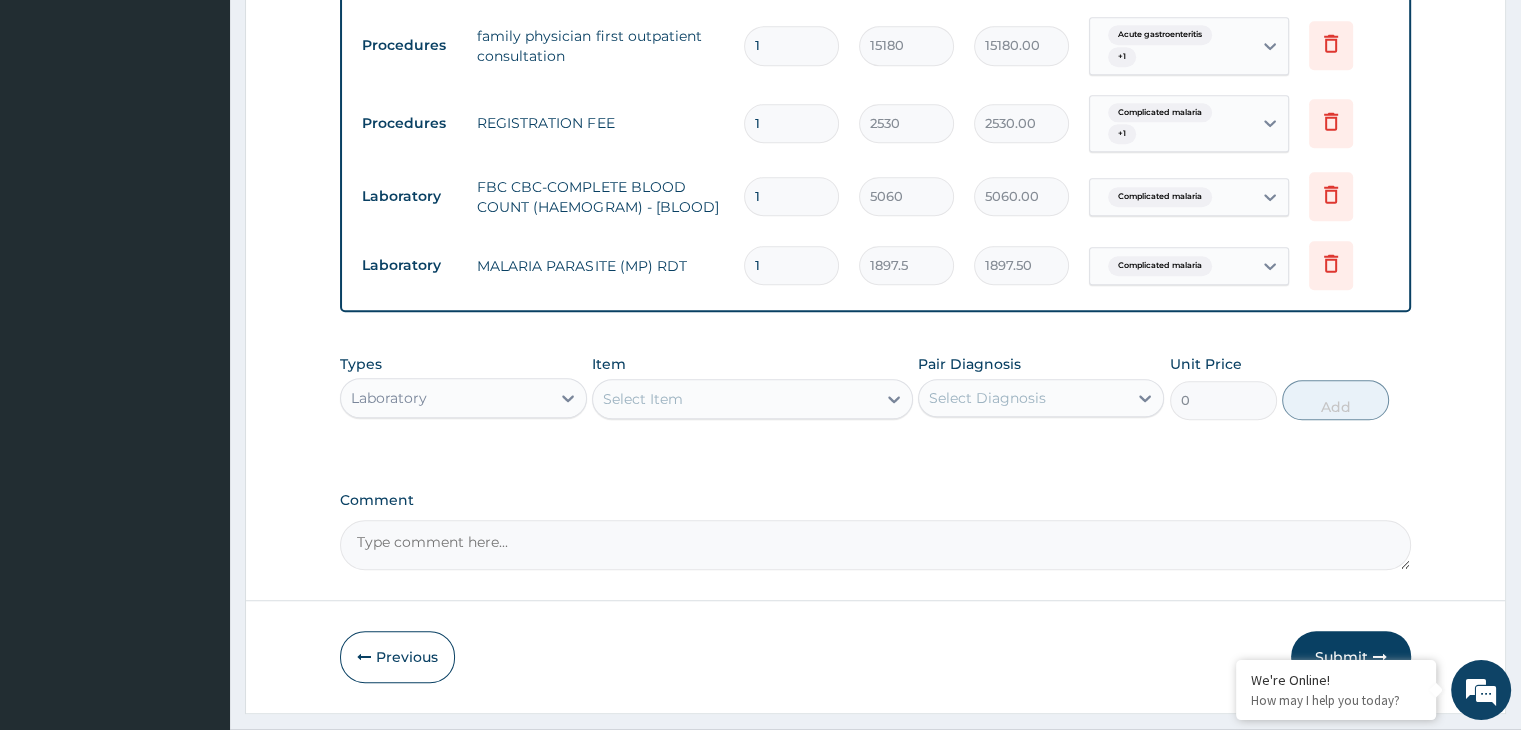 click on "Submit" at bounding box center (1351, 657) 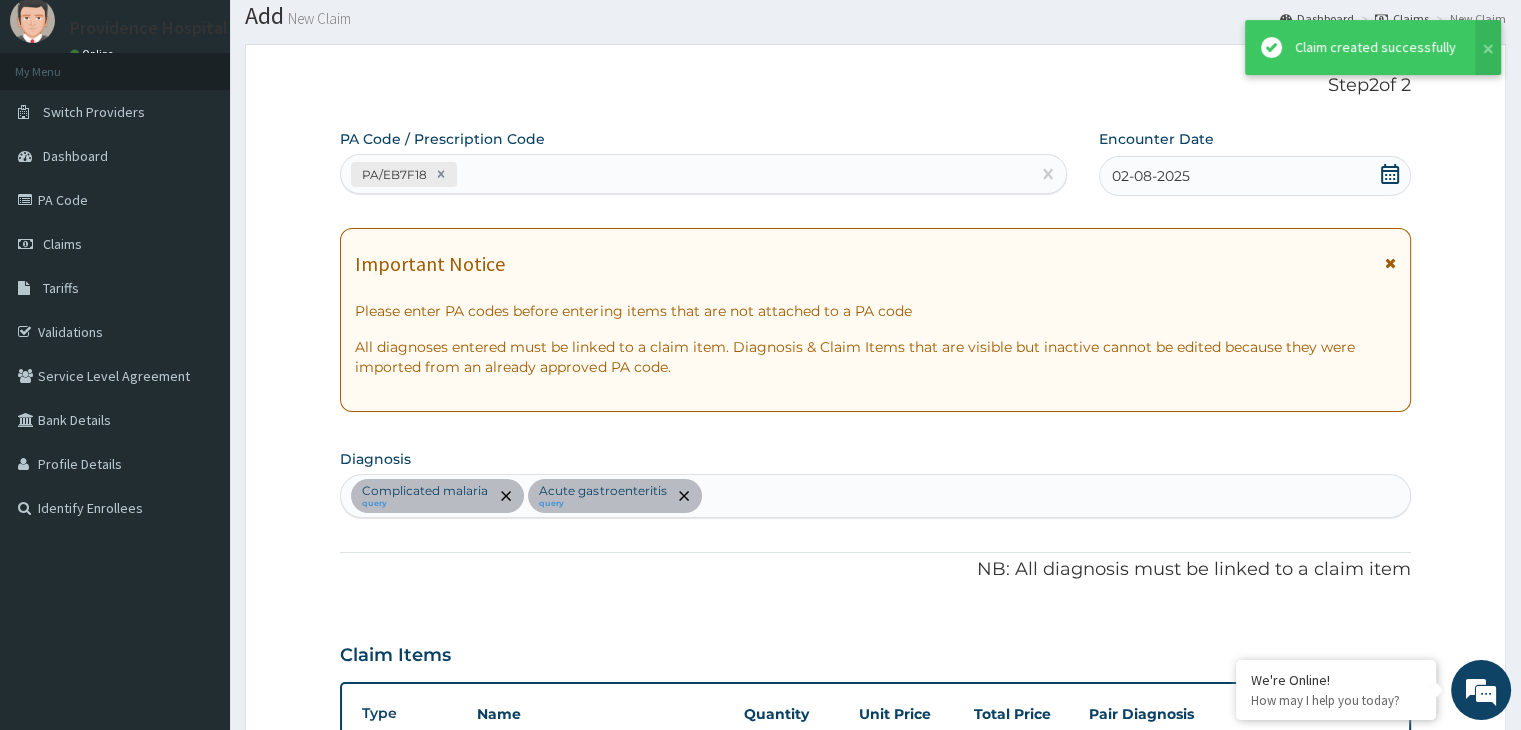 scroll, scrollTop: 1247, scrollLeft: 0, axis: vertical 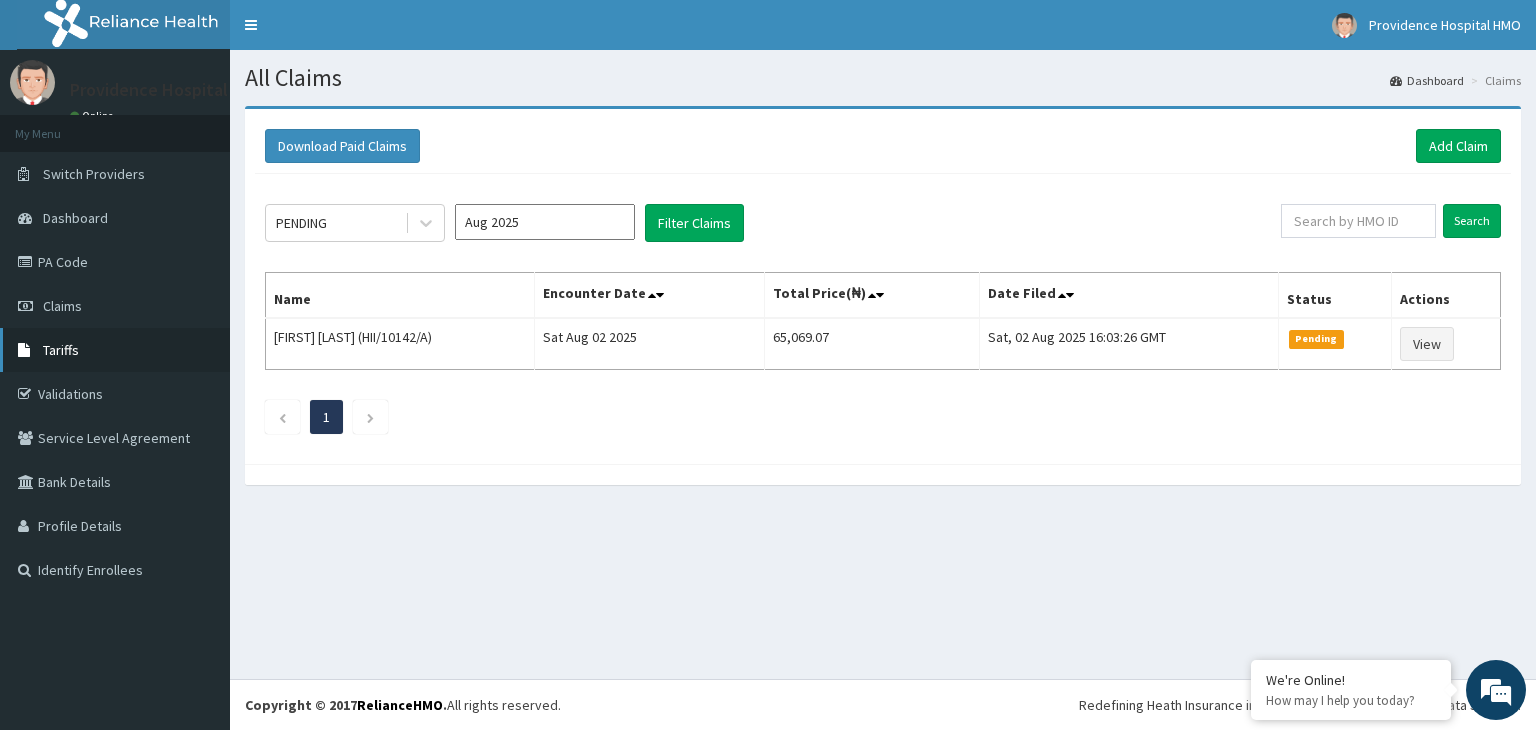 click on "Tariffs" at bounding box center [115, 350] 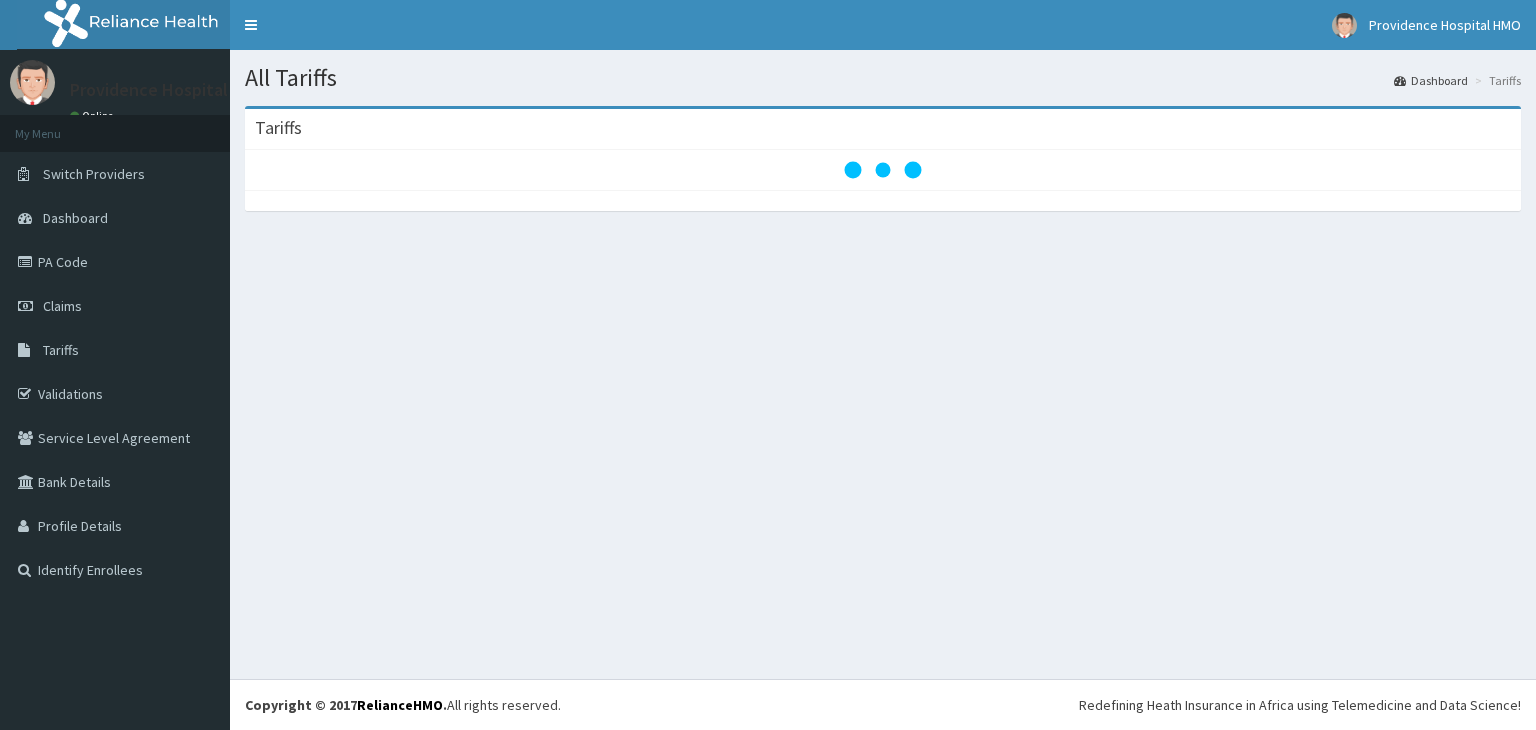 scroll, scrollTop: 0, scrollLeft: 0, axis: both 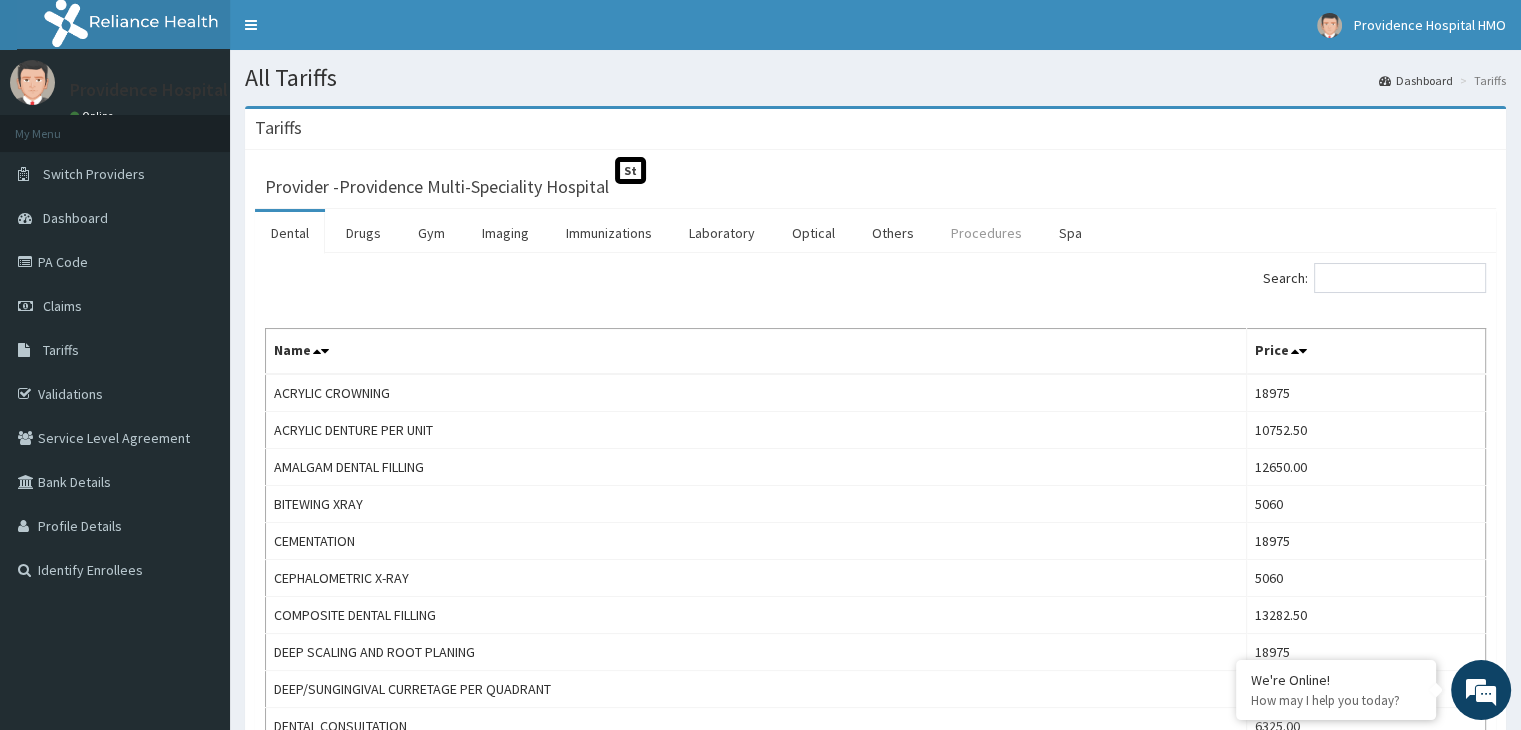 click on "Procedures" at bounding box center (986, 233) 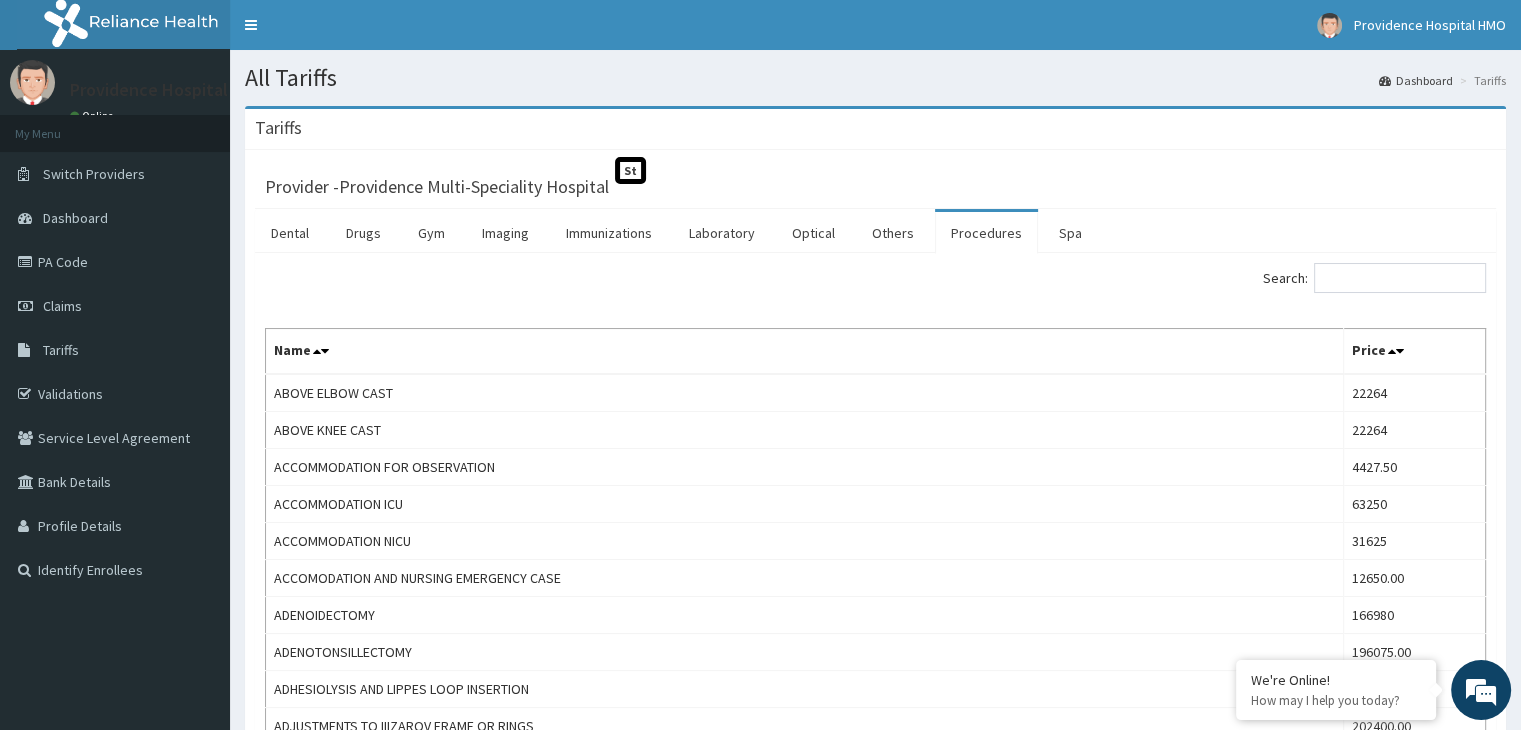 scroll, scrollTop: 0, scrollLeft: 0, axis: both 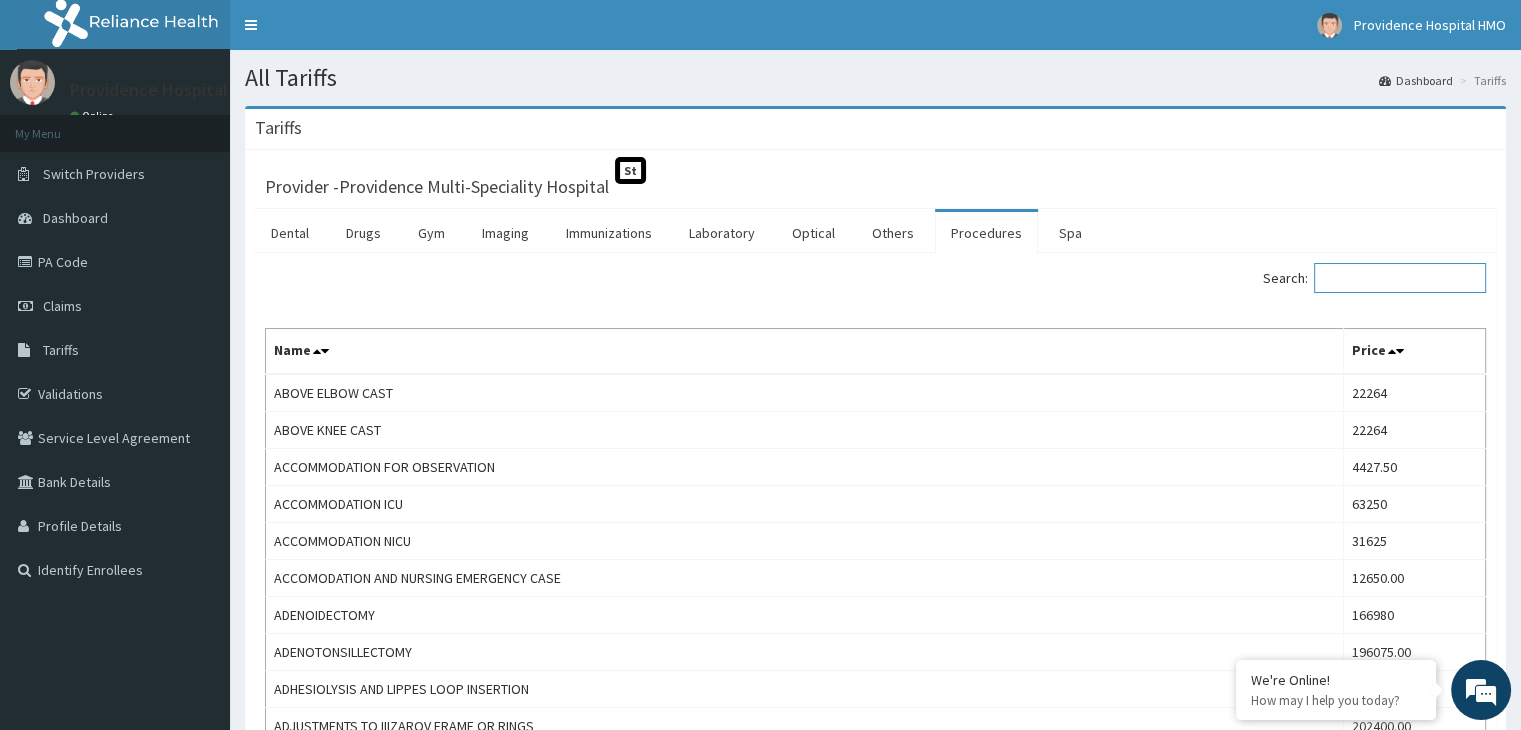 click on "Search:" at bounding box center (1400, 278) 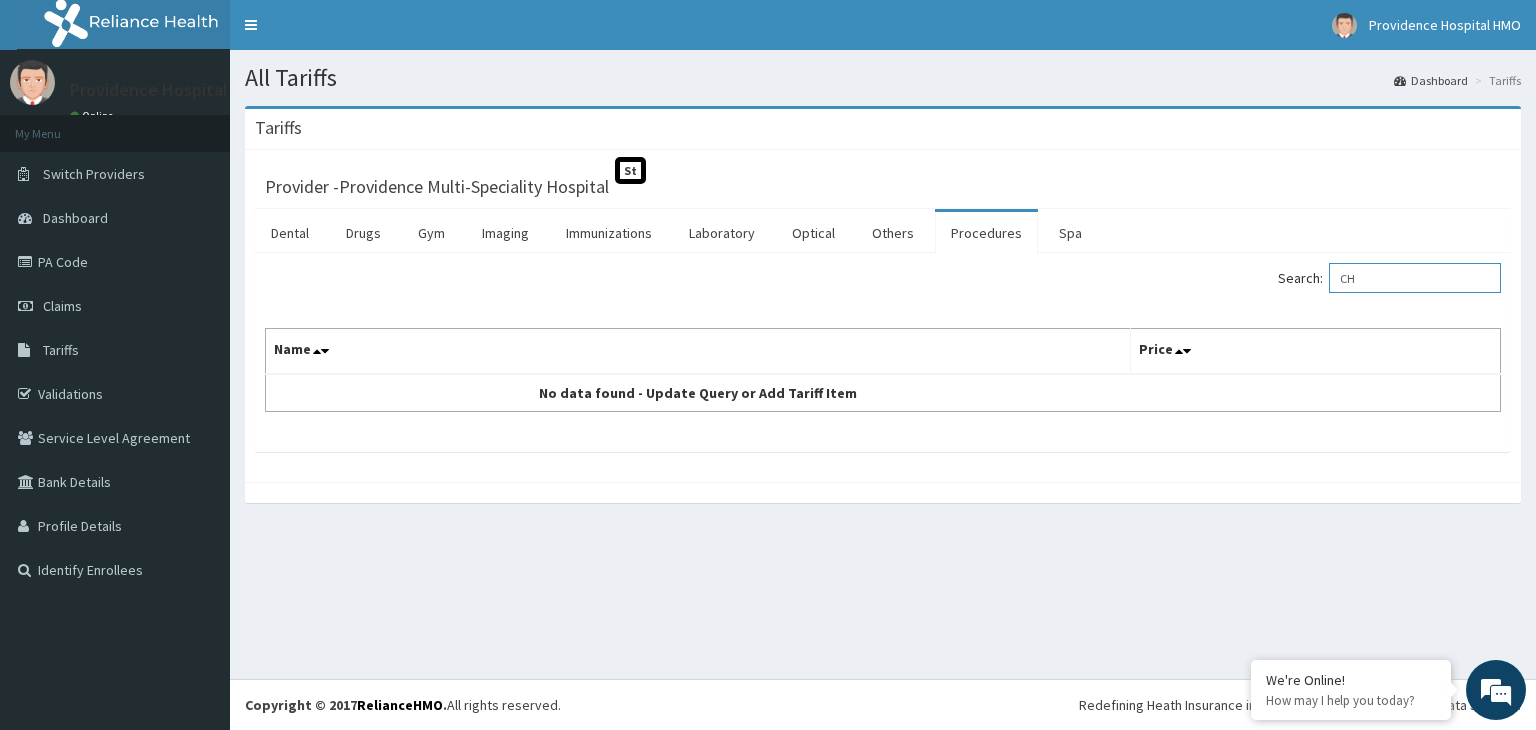 type on "C" 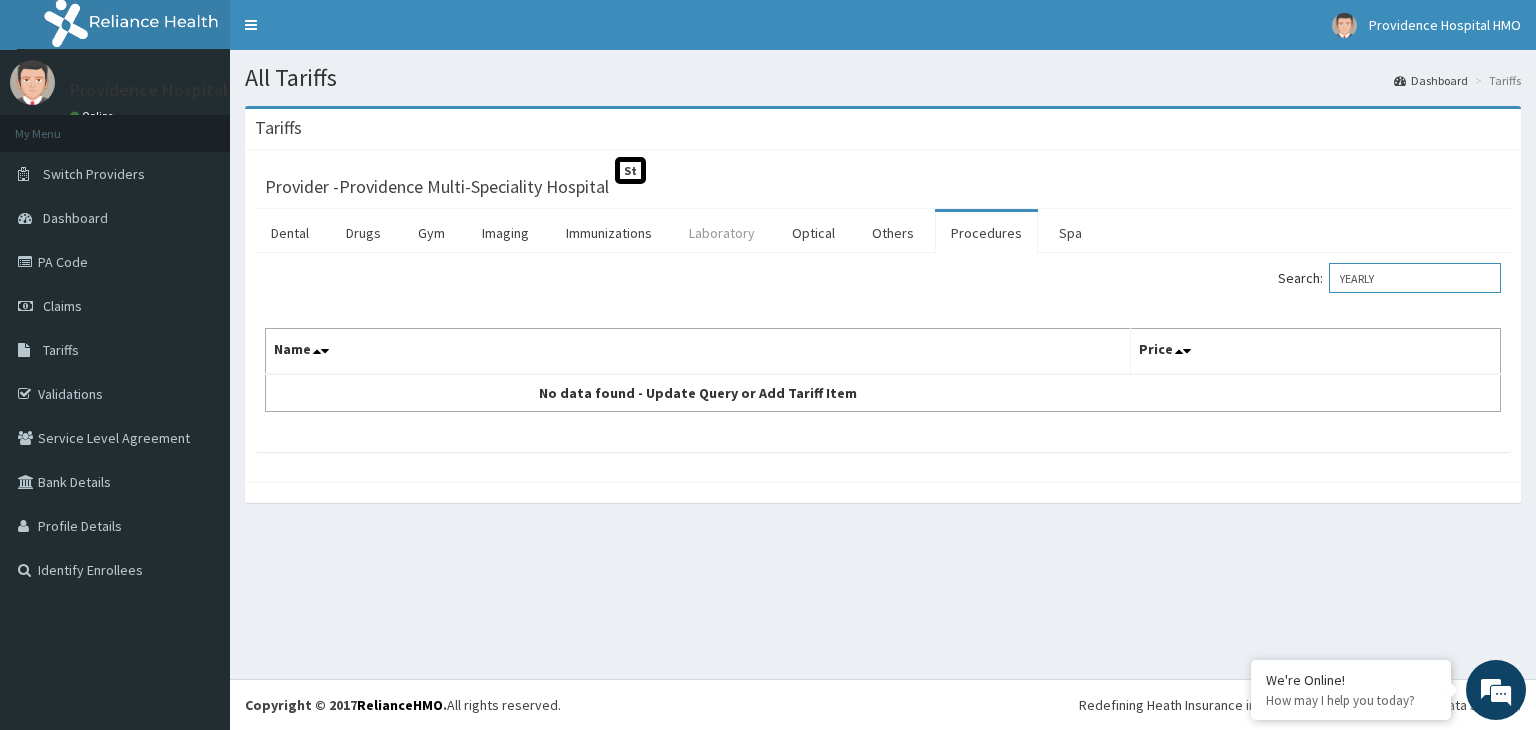 type on "YEARLY" 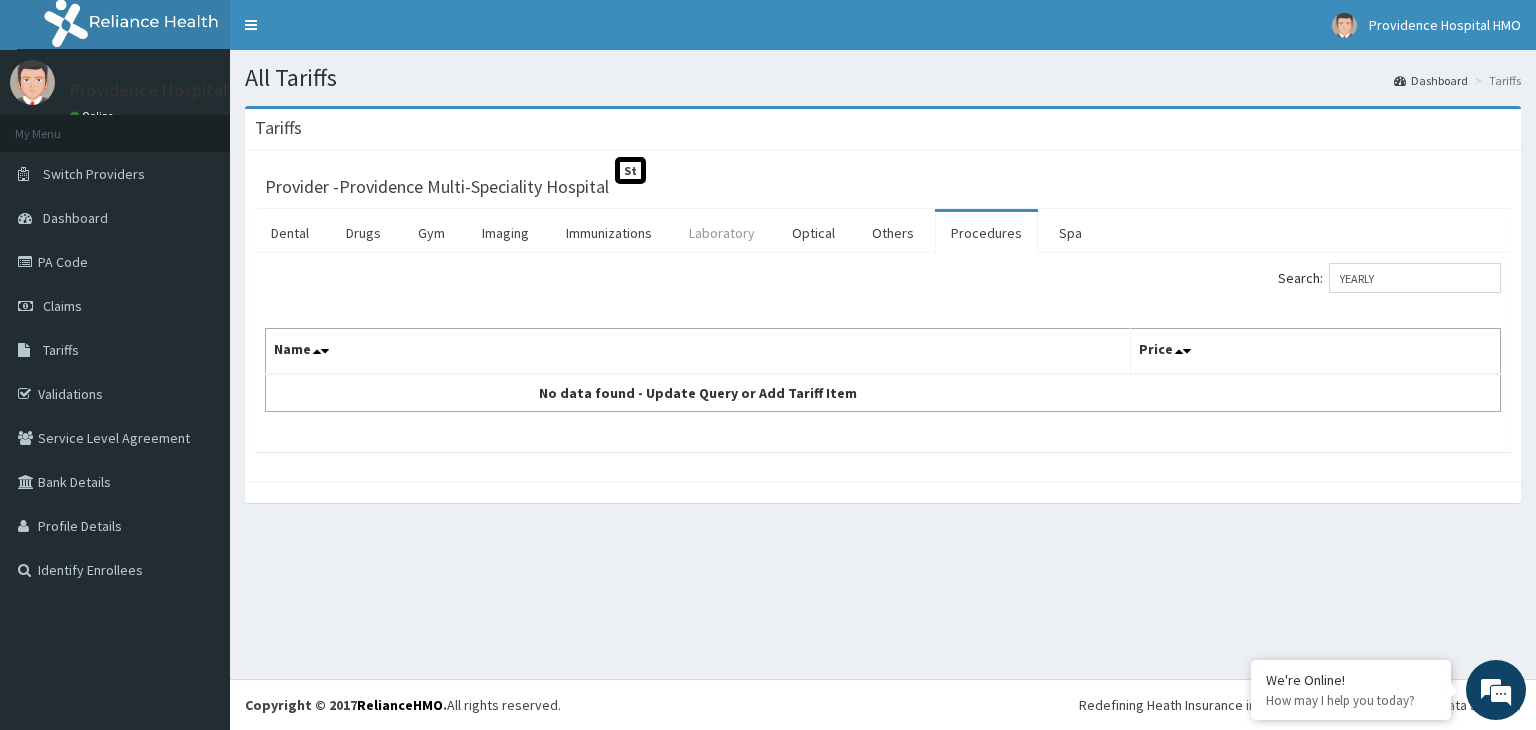 click on "Laboratory" at bounding box center (722, 233) 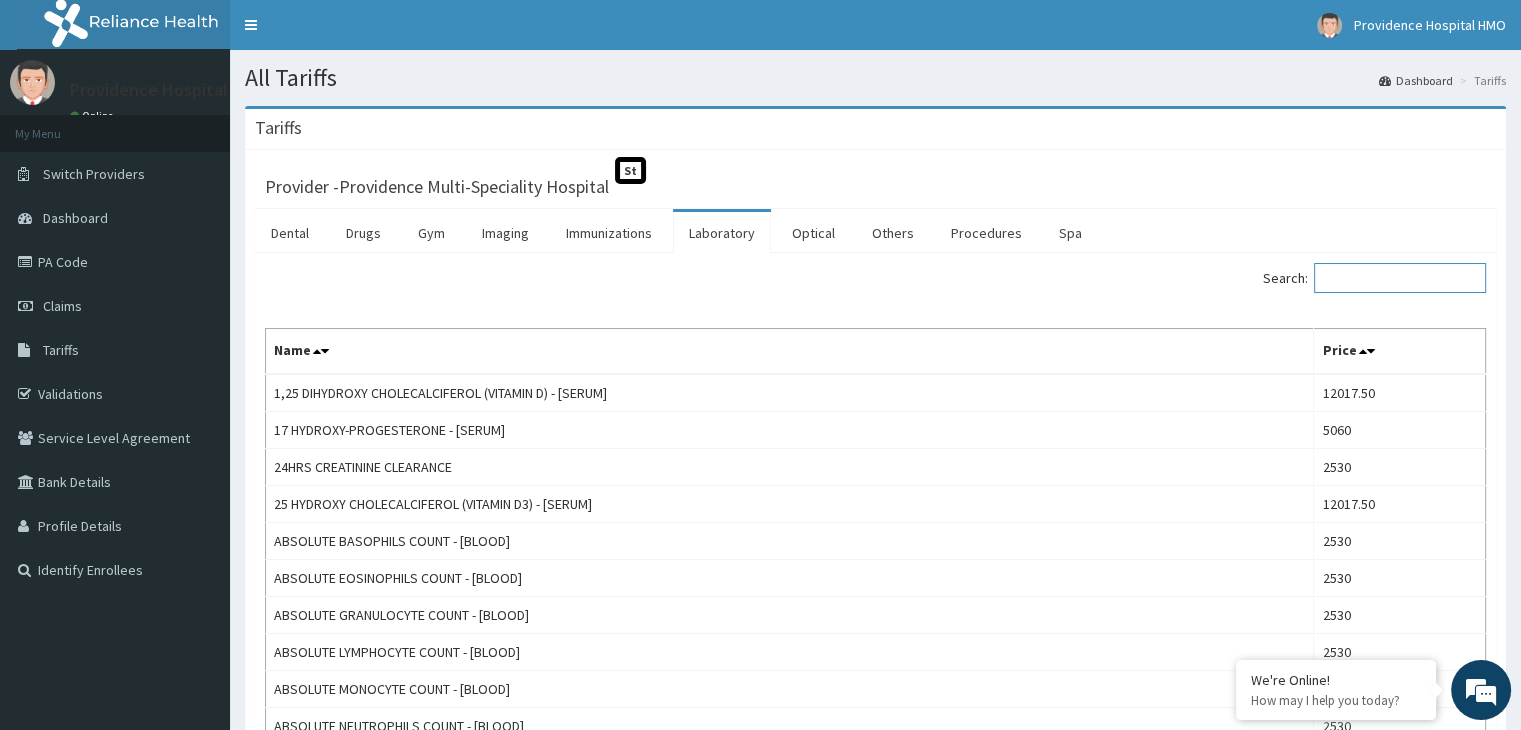 click on "Search:" at bounding box center (1400, 278) 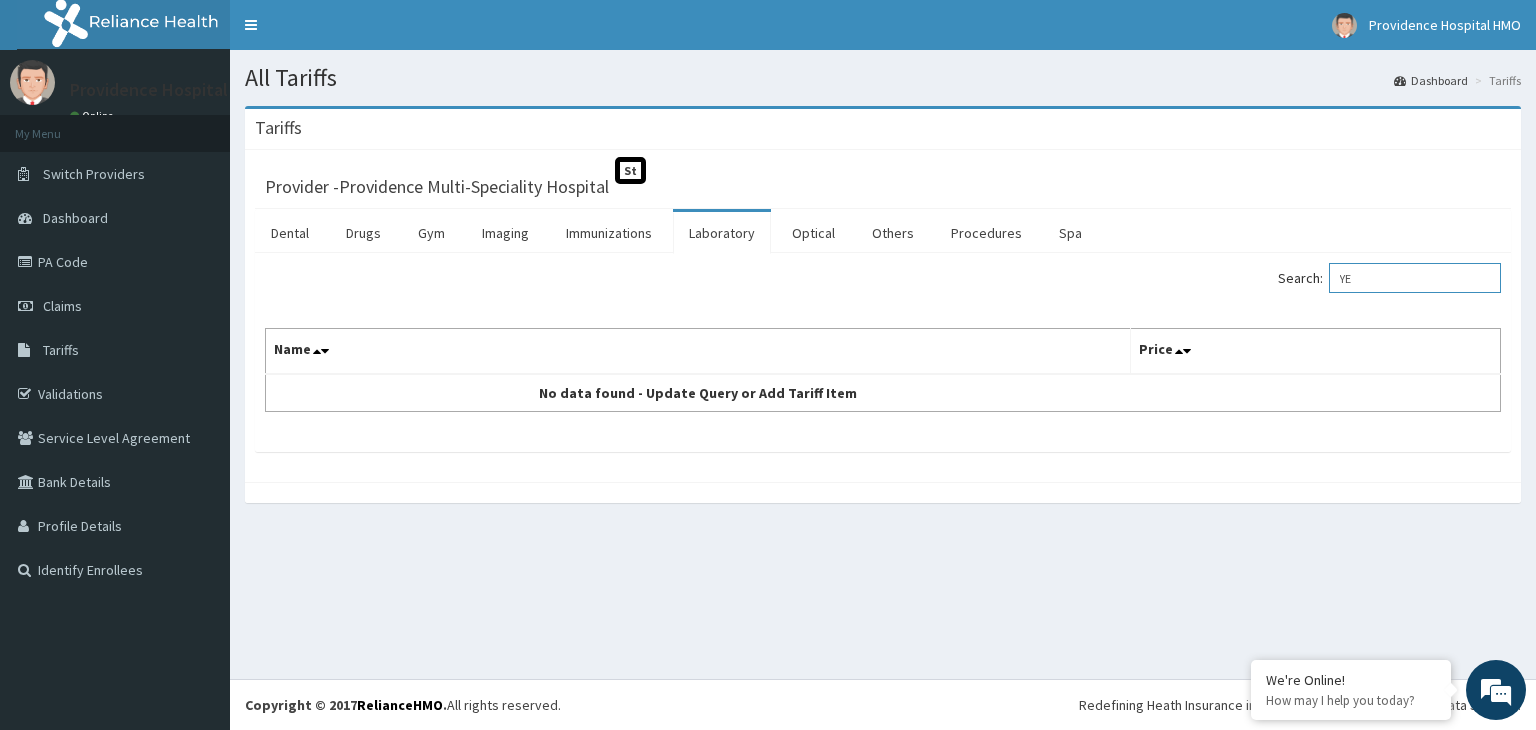 type on "Y" 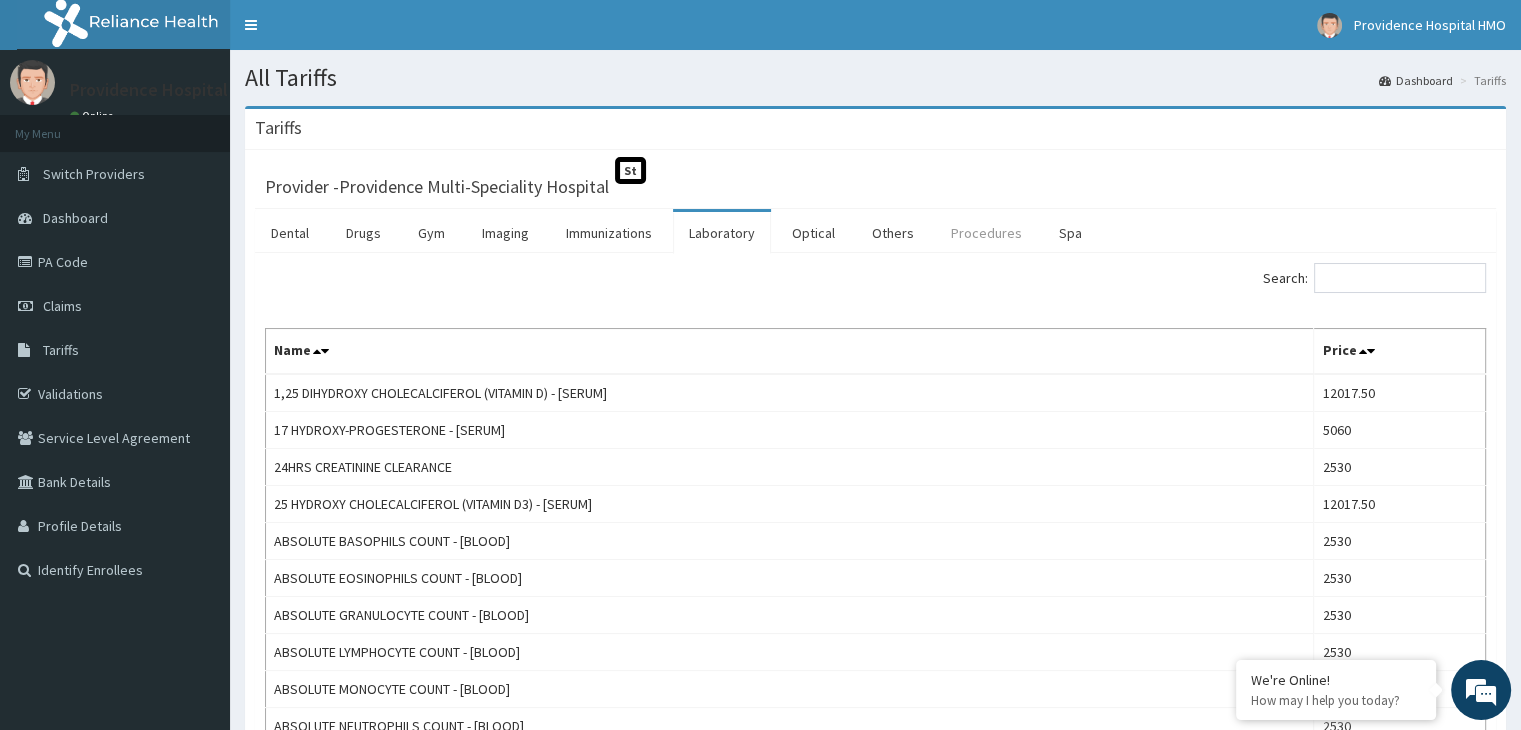 click on "Procedures" at bounding box center (986, 233) 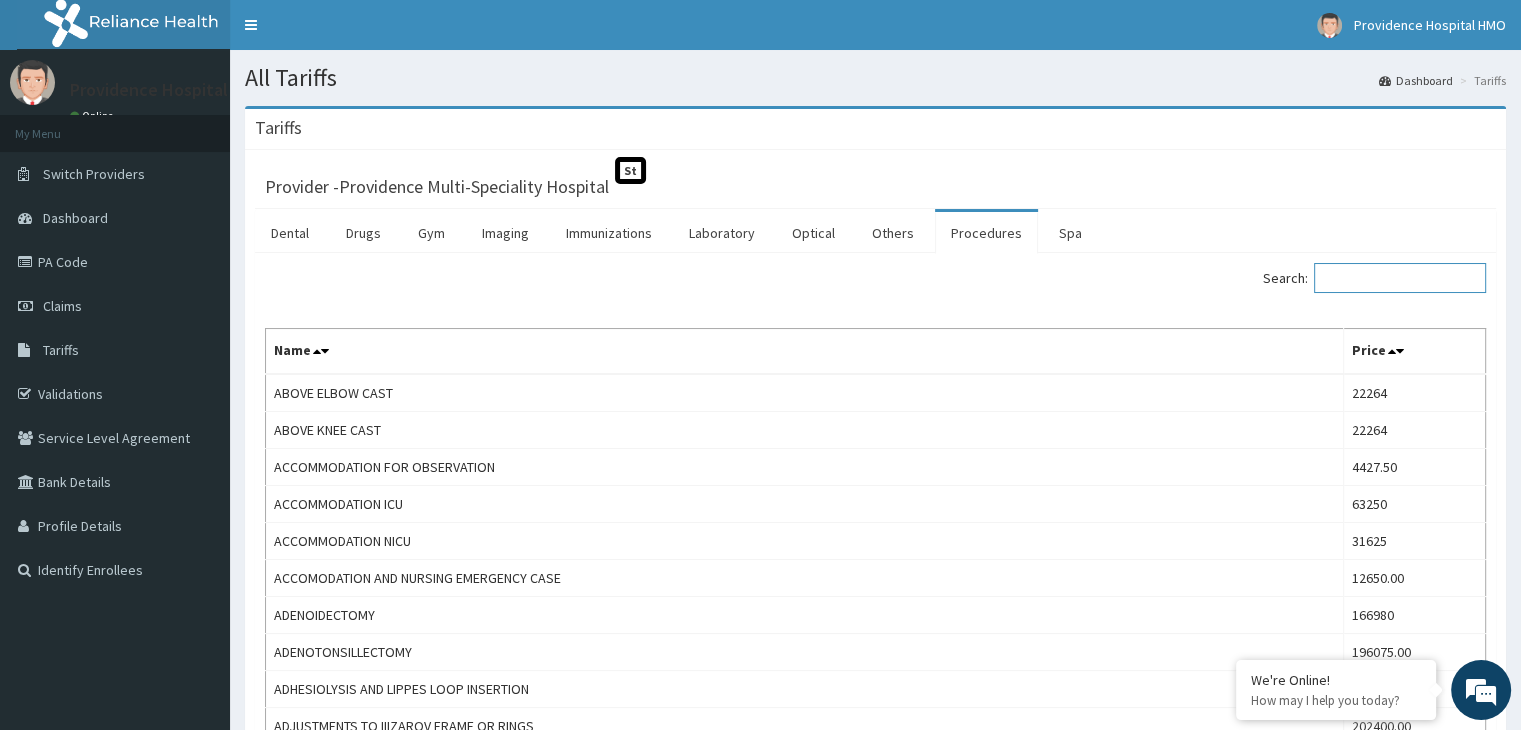 click on "Search:" at bounding box center (1400, 278) 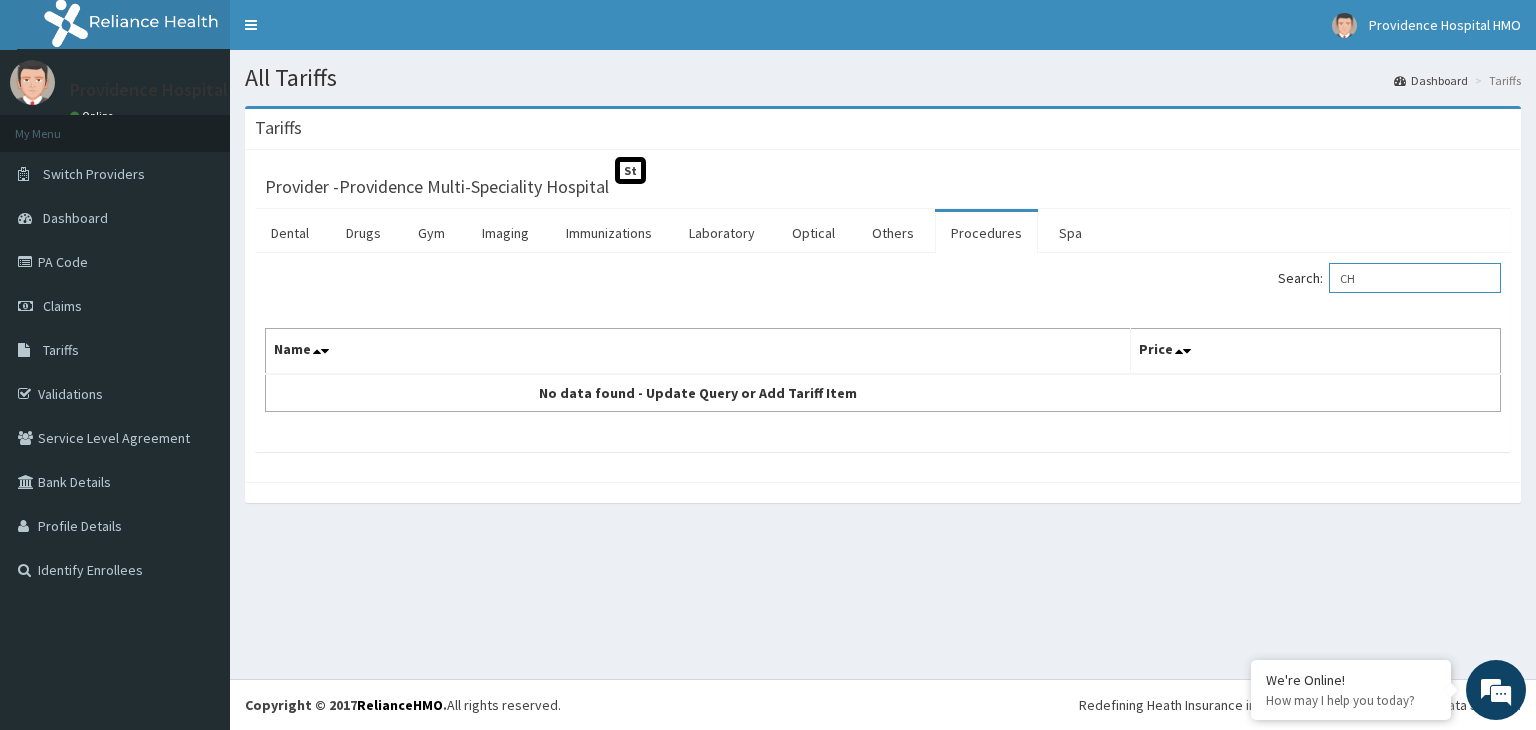 type on "C" 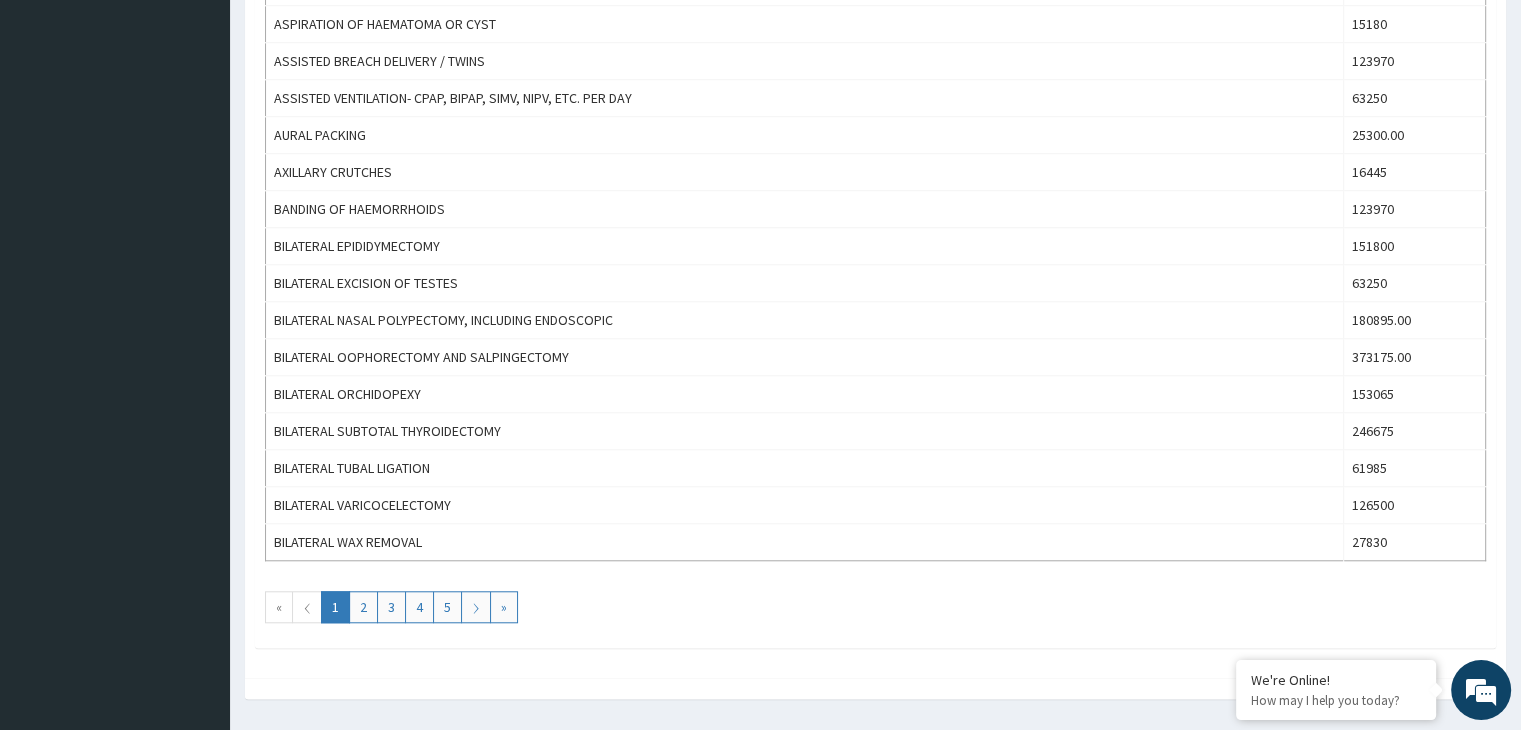 scroll, scrollTop: 1666, scrollLeft: 0, axis: vertical 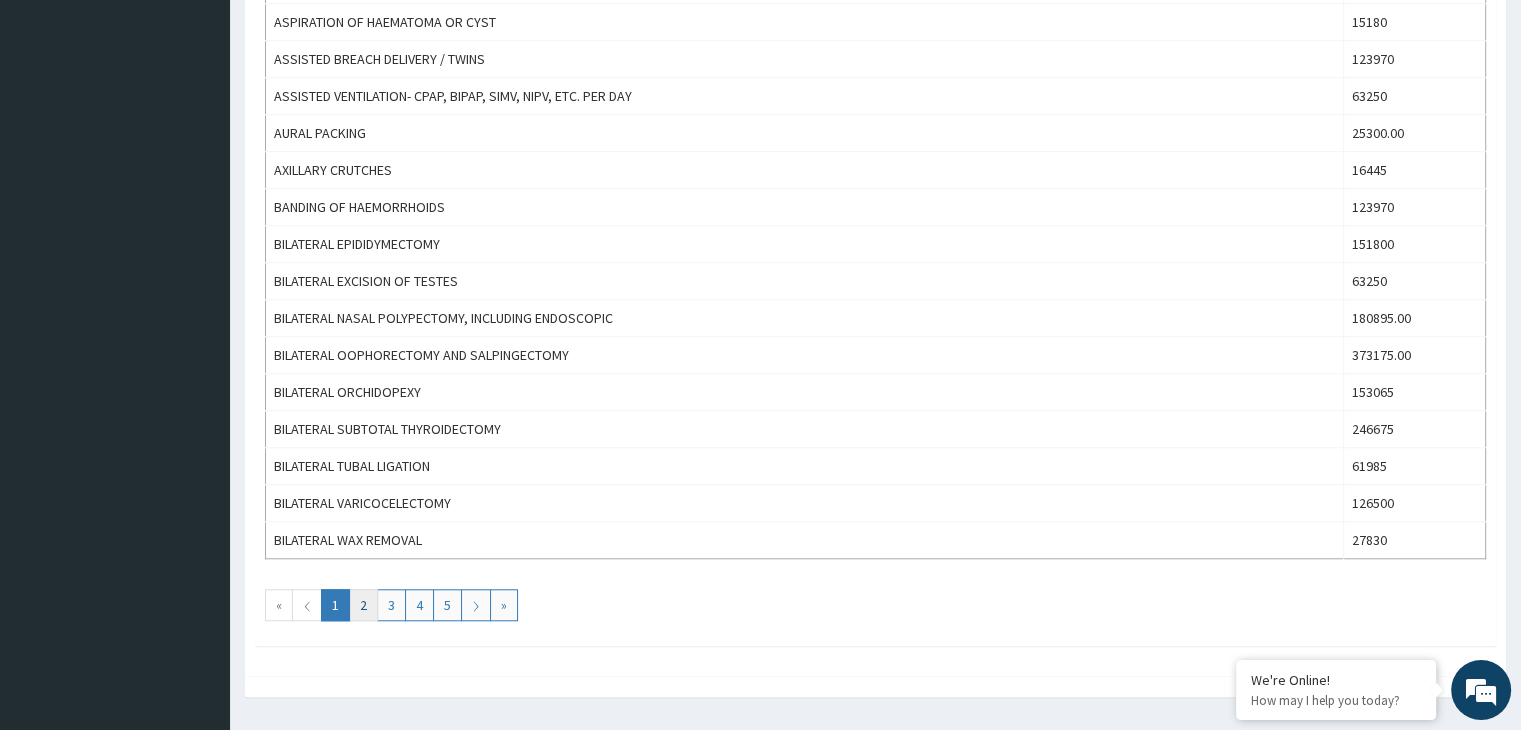 click on "2" at bounding box center (363, 605) 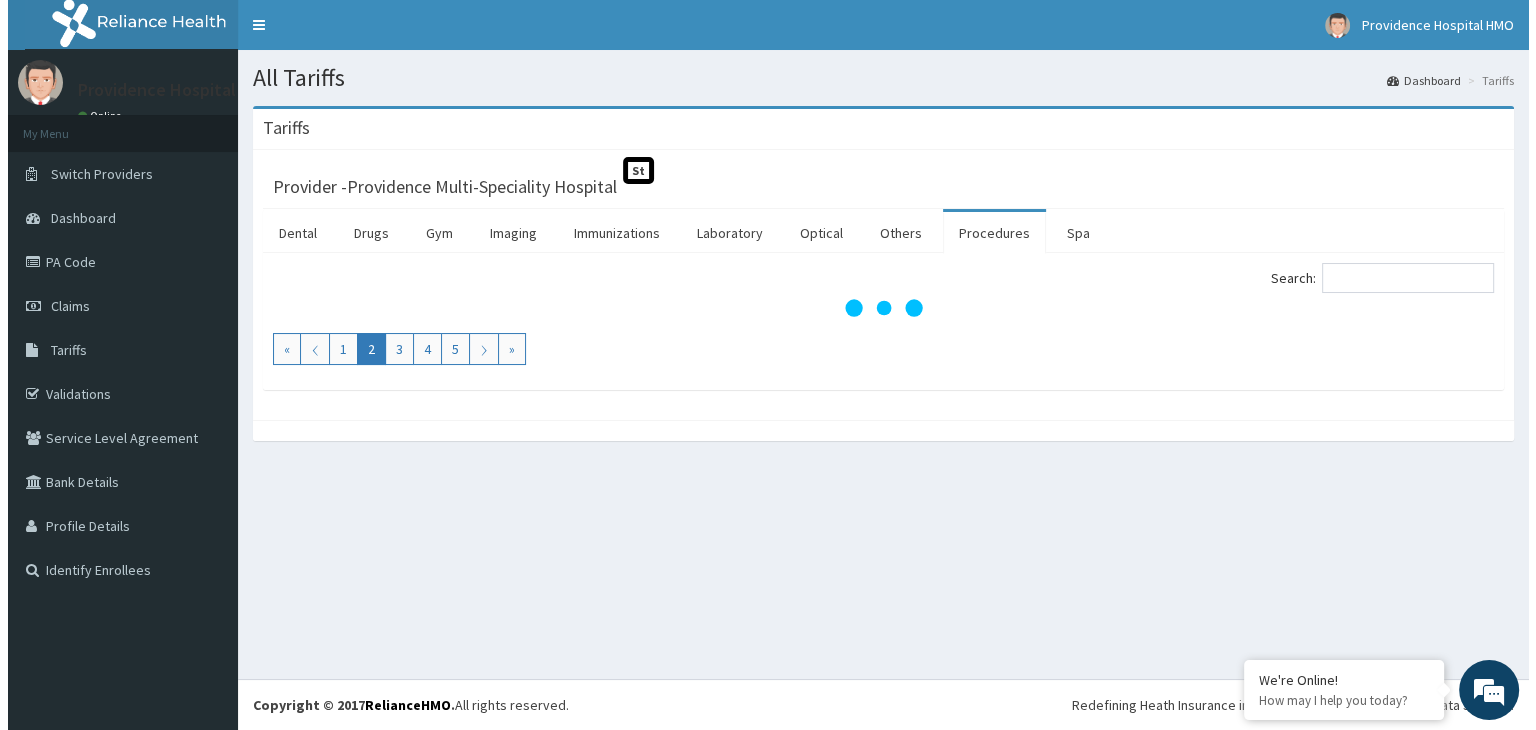 scroll, scrollTop: 0, scrollLeft: 0, axis: both 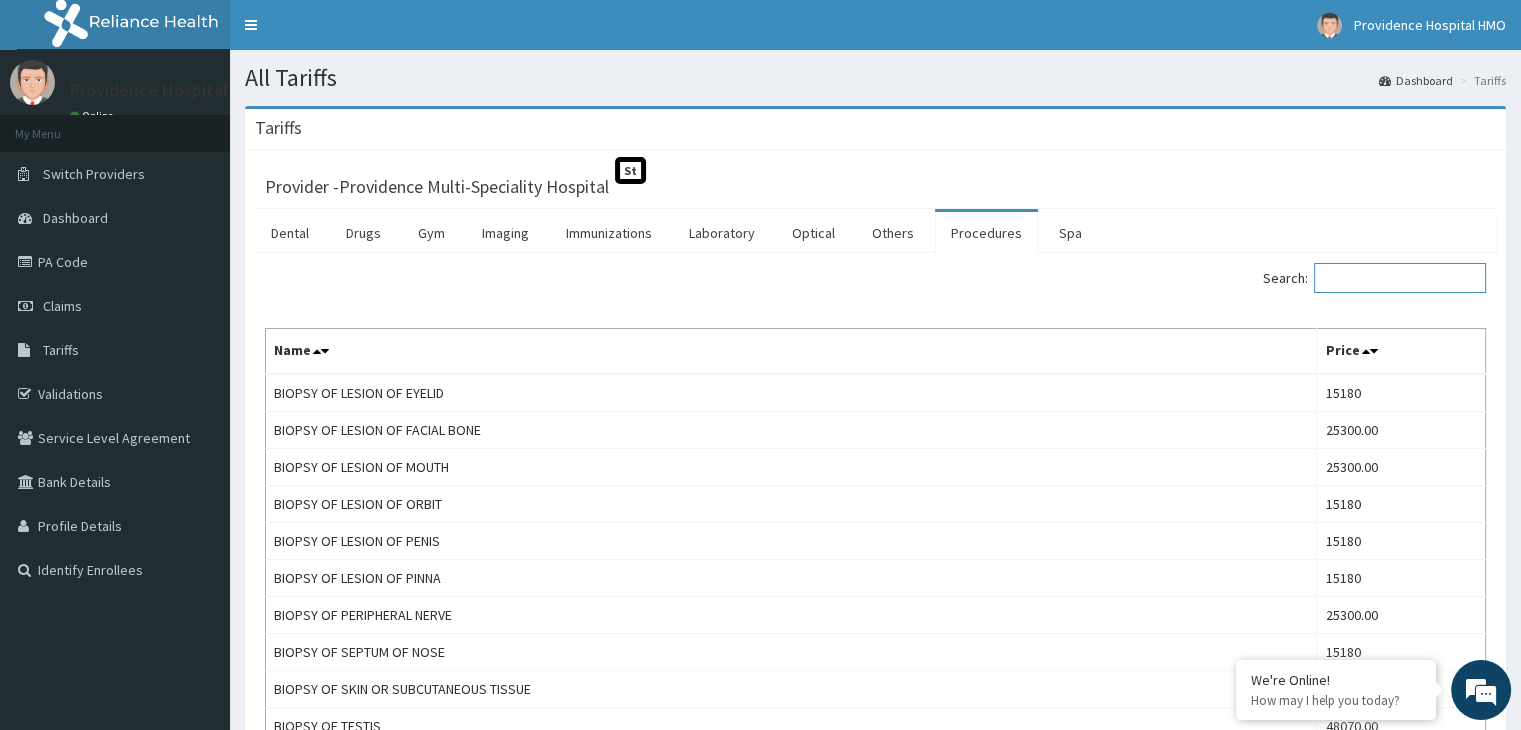 click on "Search:" at bounding box center (1400, 278) 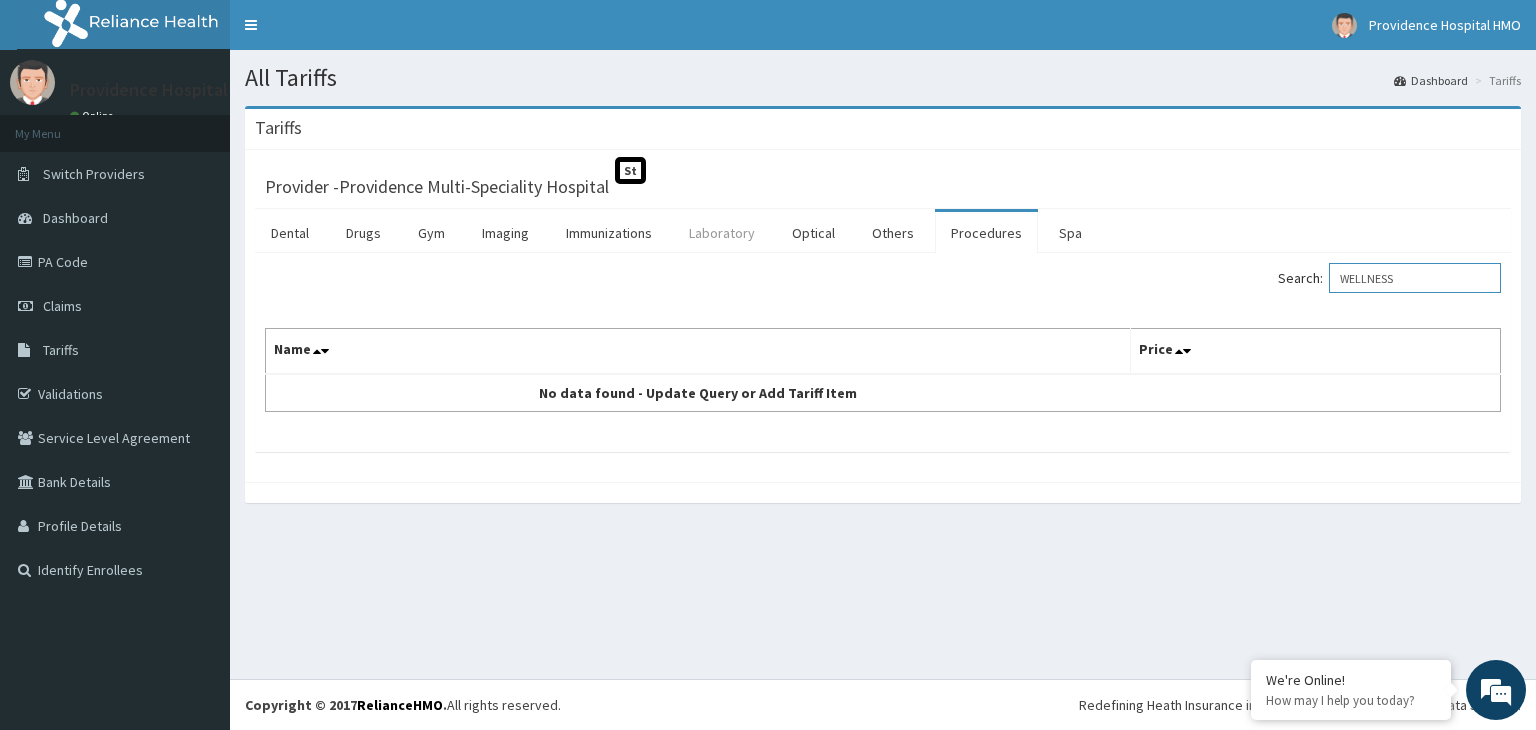 type on "WELLNESS" 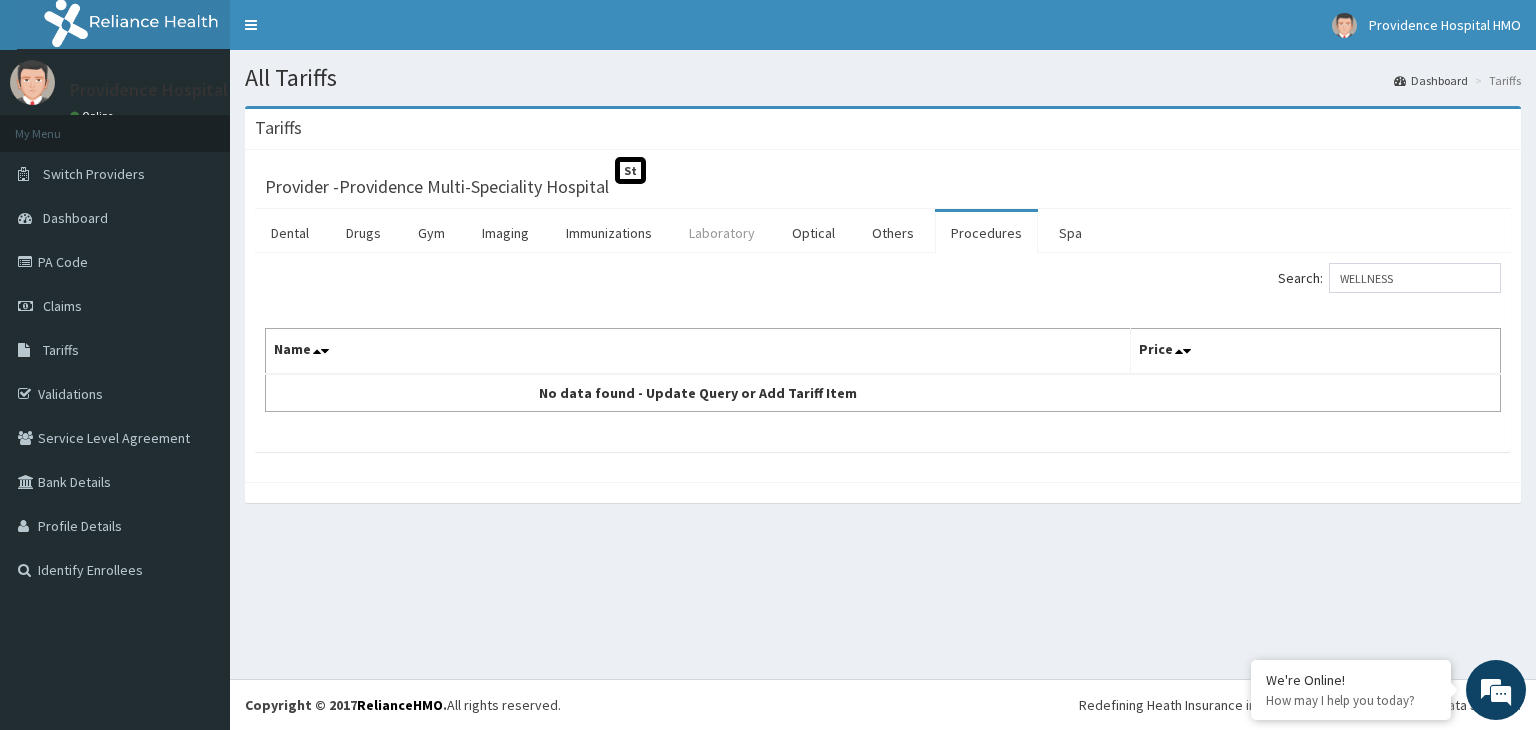 click on "Laboratory" at bounding box center [722, 233] 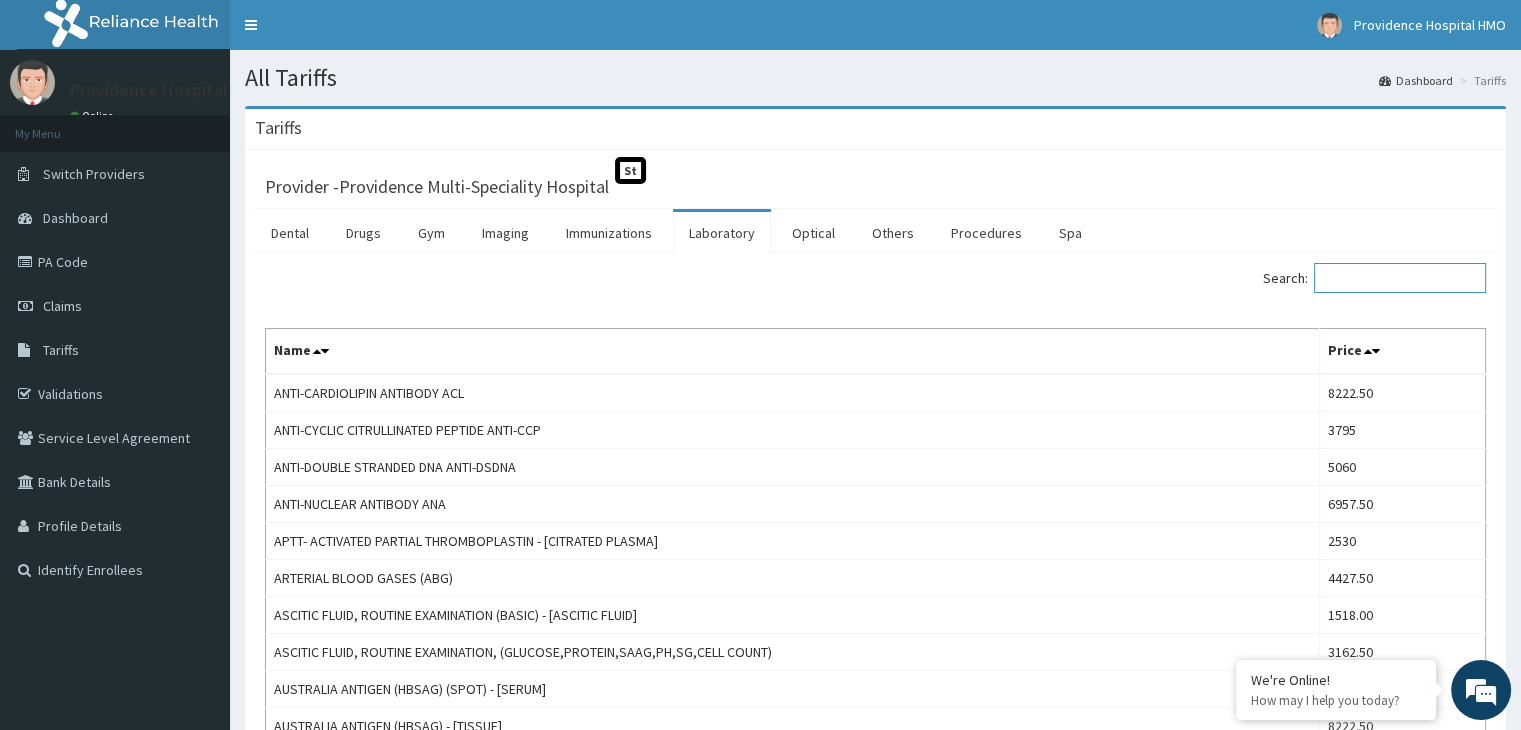 click on "Search:" at bounding box center (1400, 278) 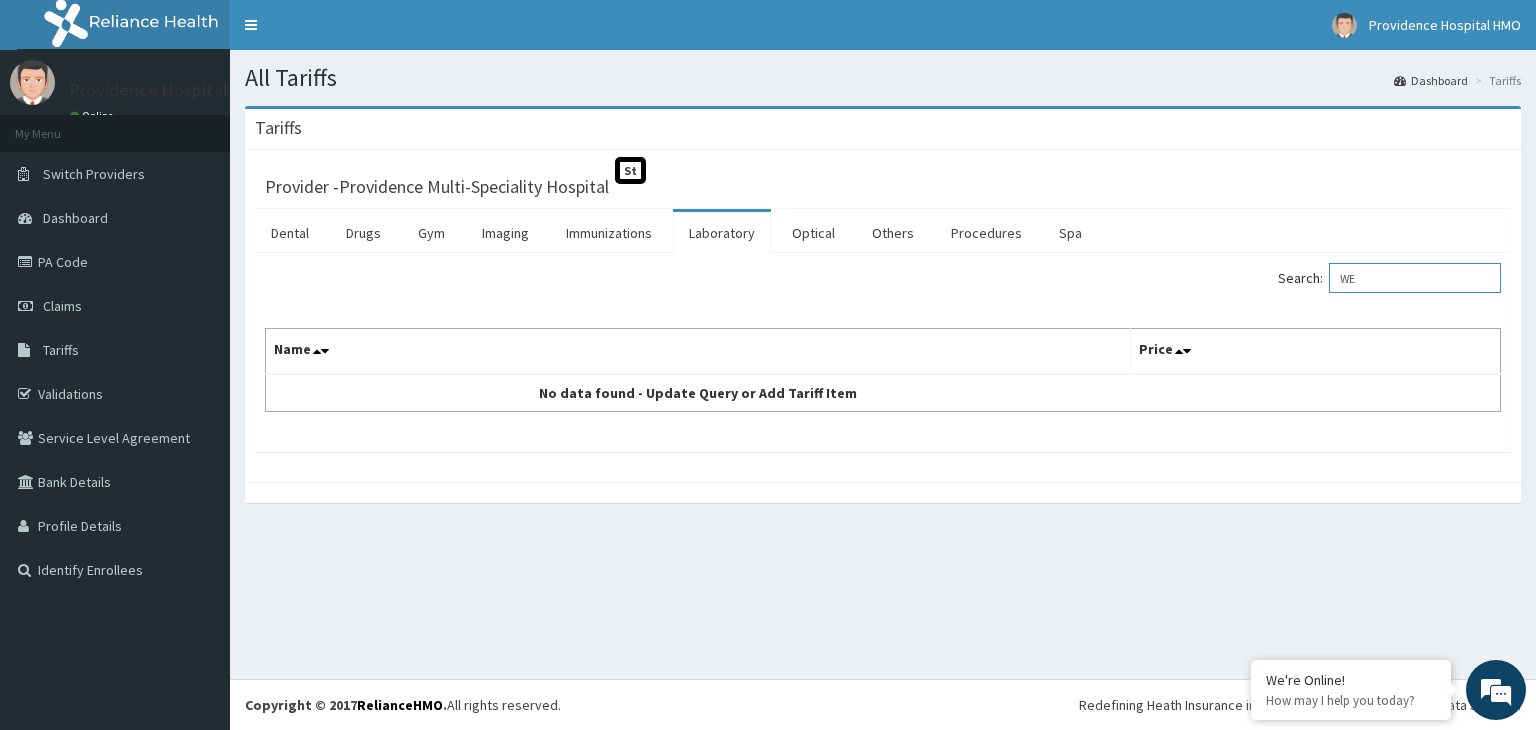 type on "W" 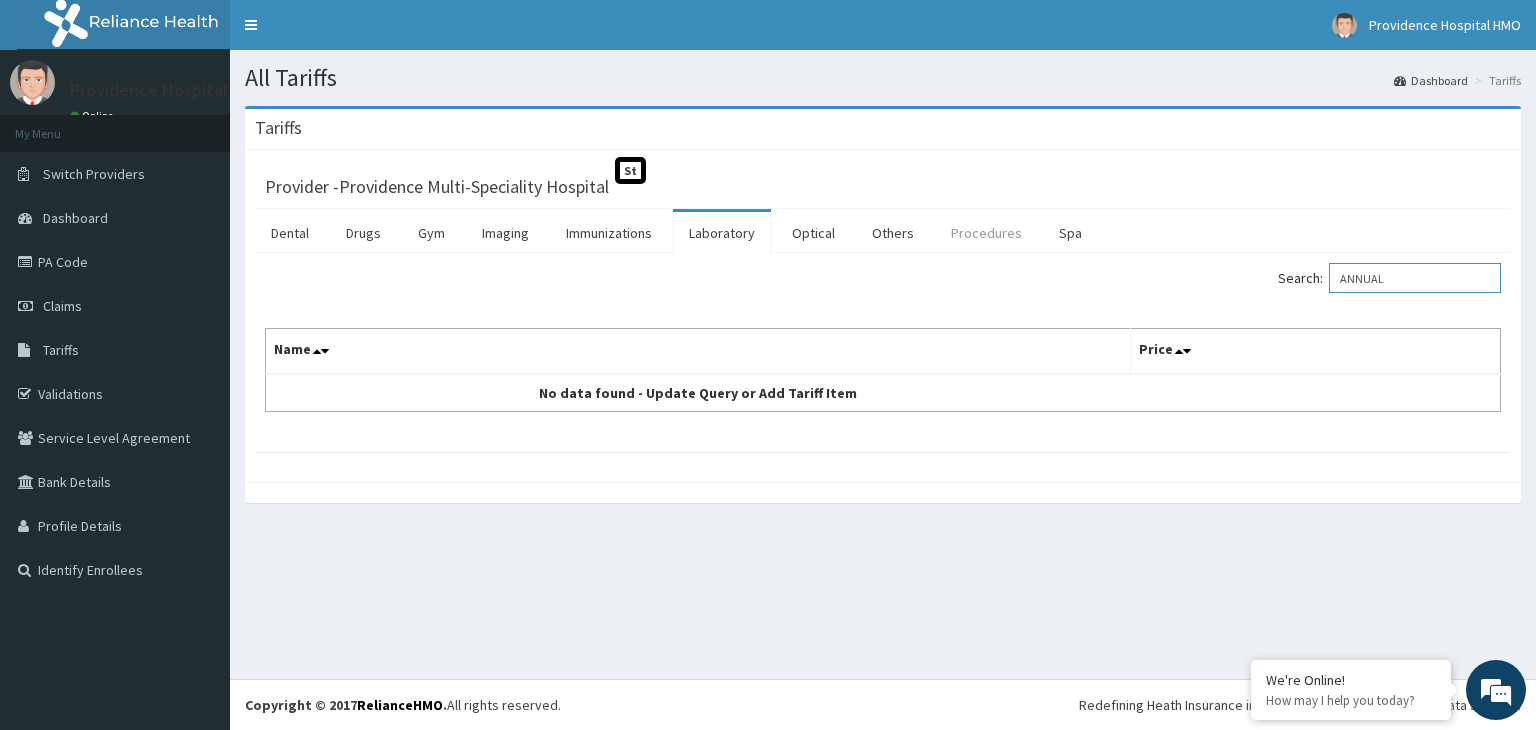 type on "ANNUAL" 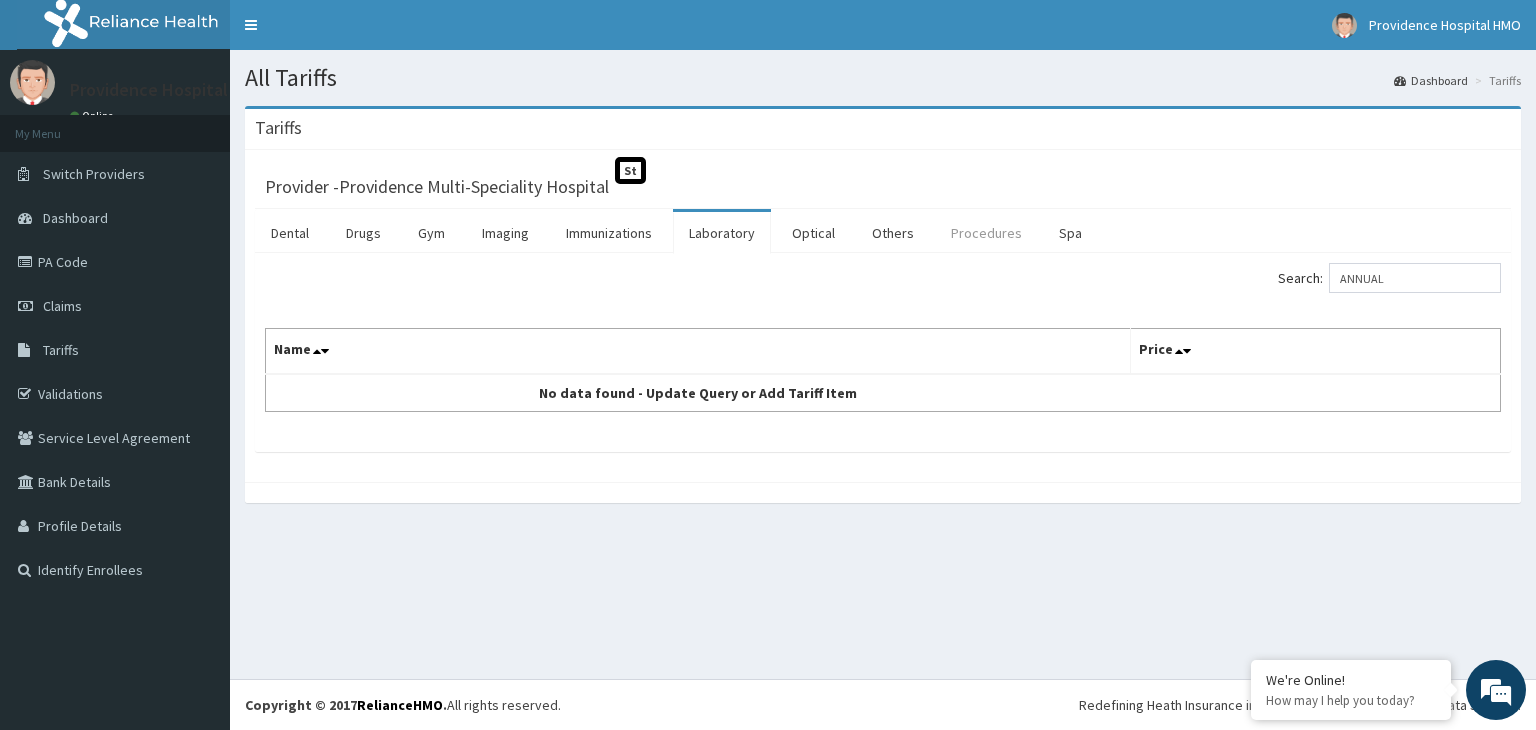 click on "Procedures" at bounding box center [986, 233] 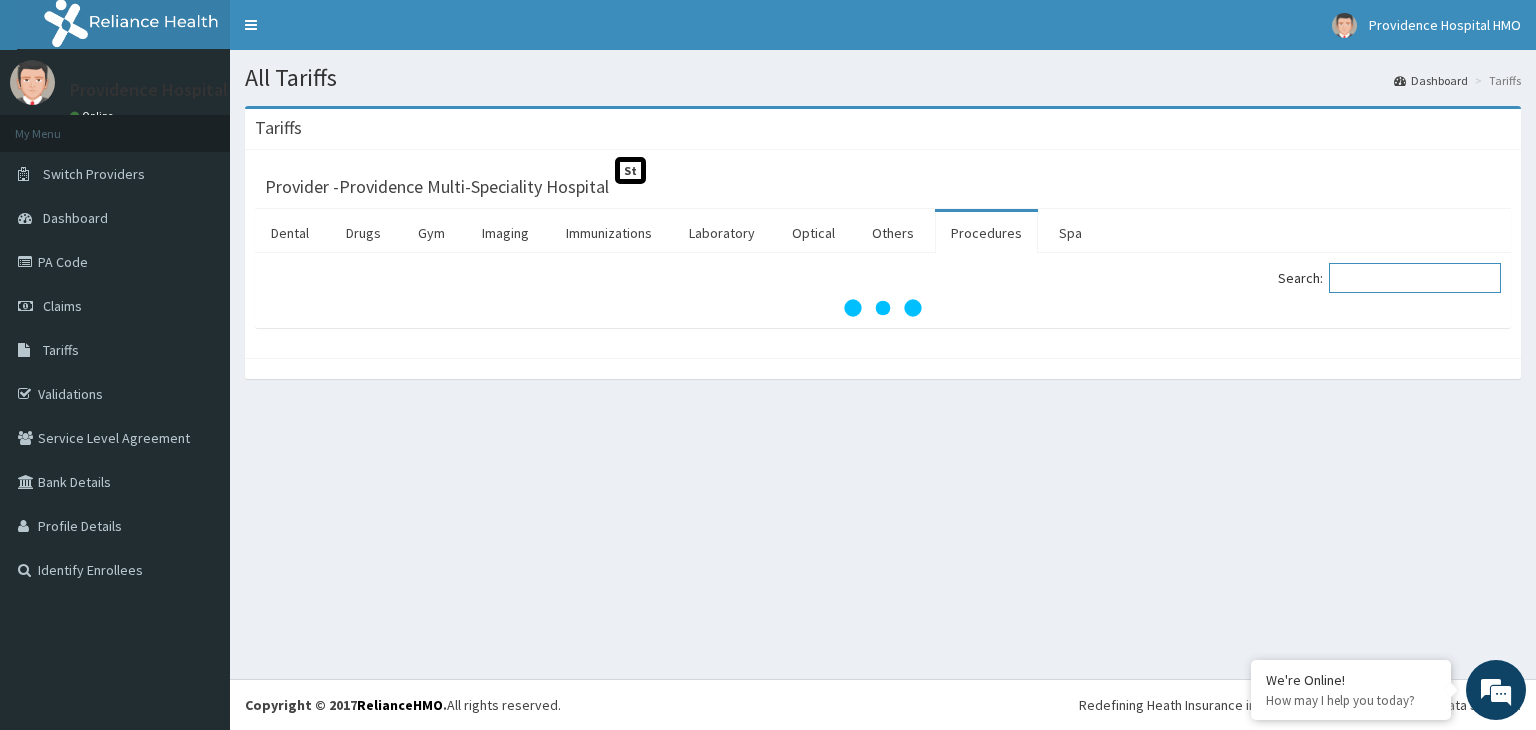 click on "Search:" at bounding box center (1415, 278) 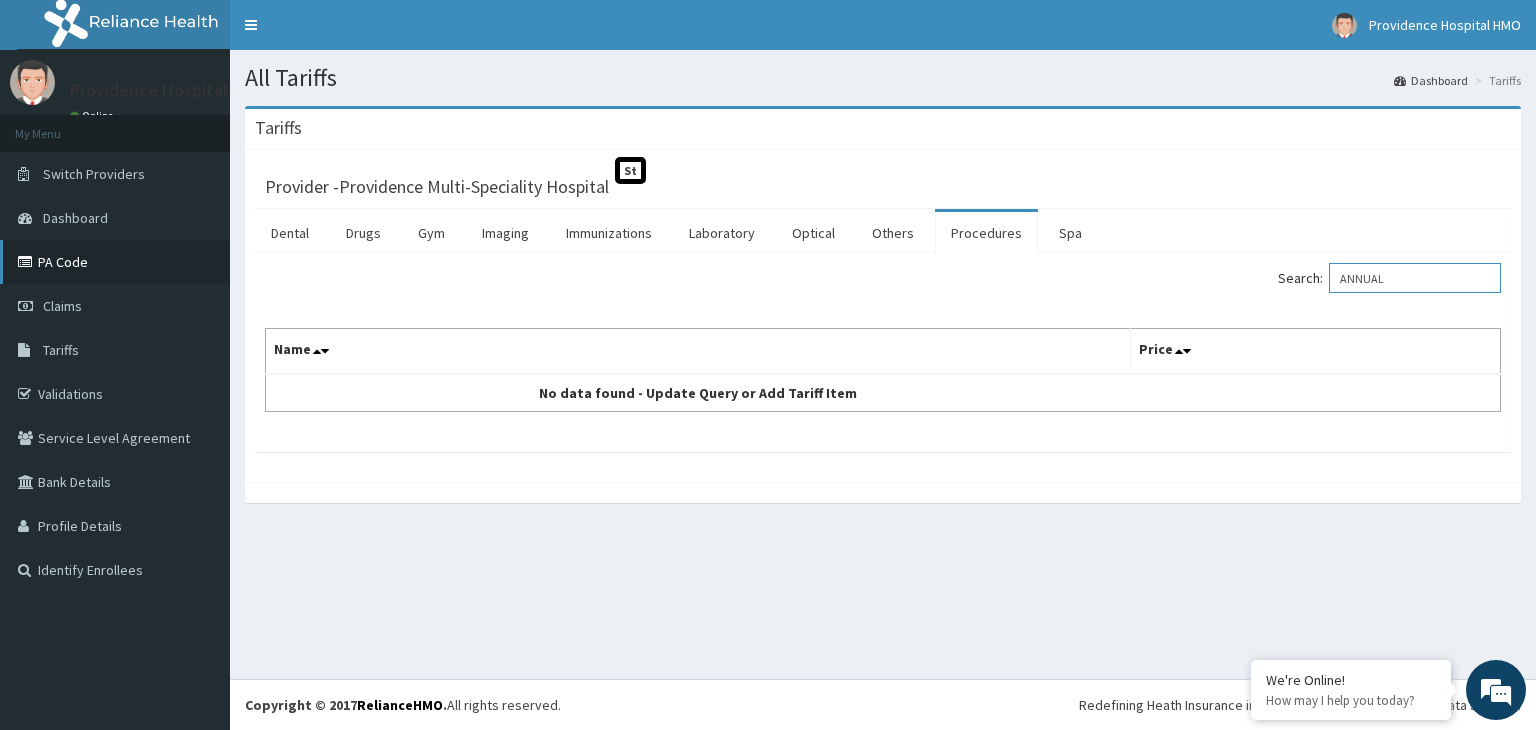 type on "ANNUAL" 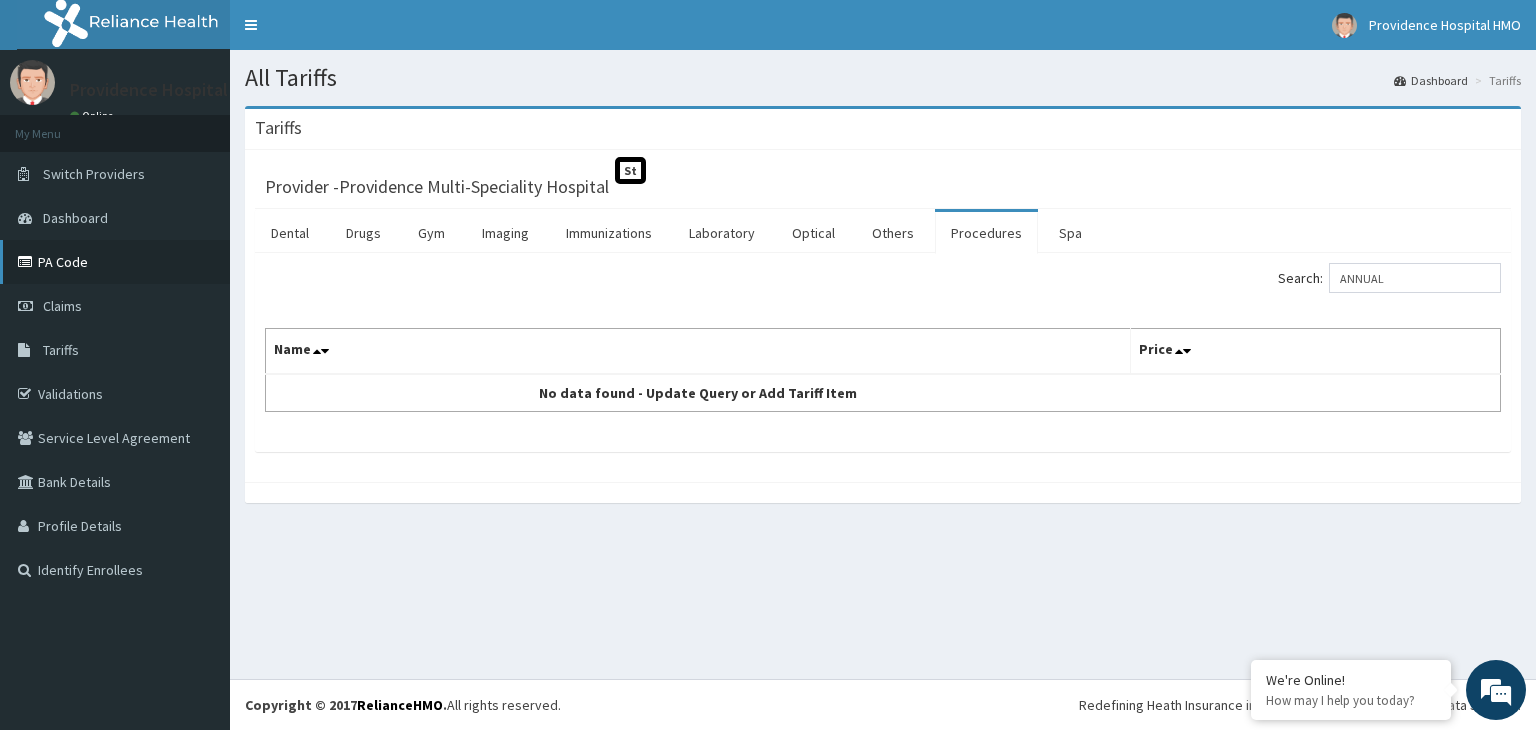 click on "PA Code" at bounding box center (115, 262) 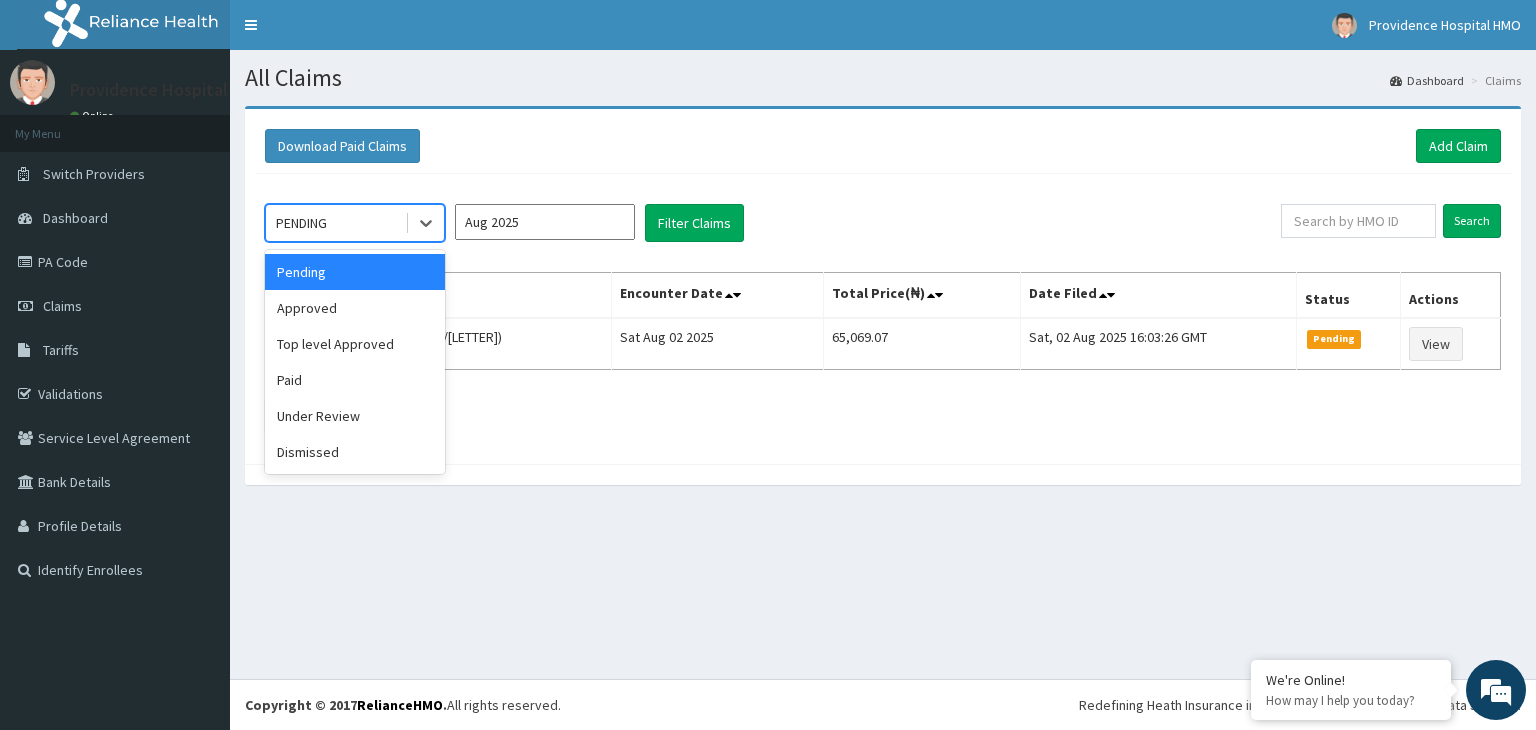 scroll, scrollTop: 0, scrollLeft: 0, axis: both 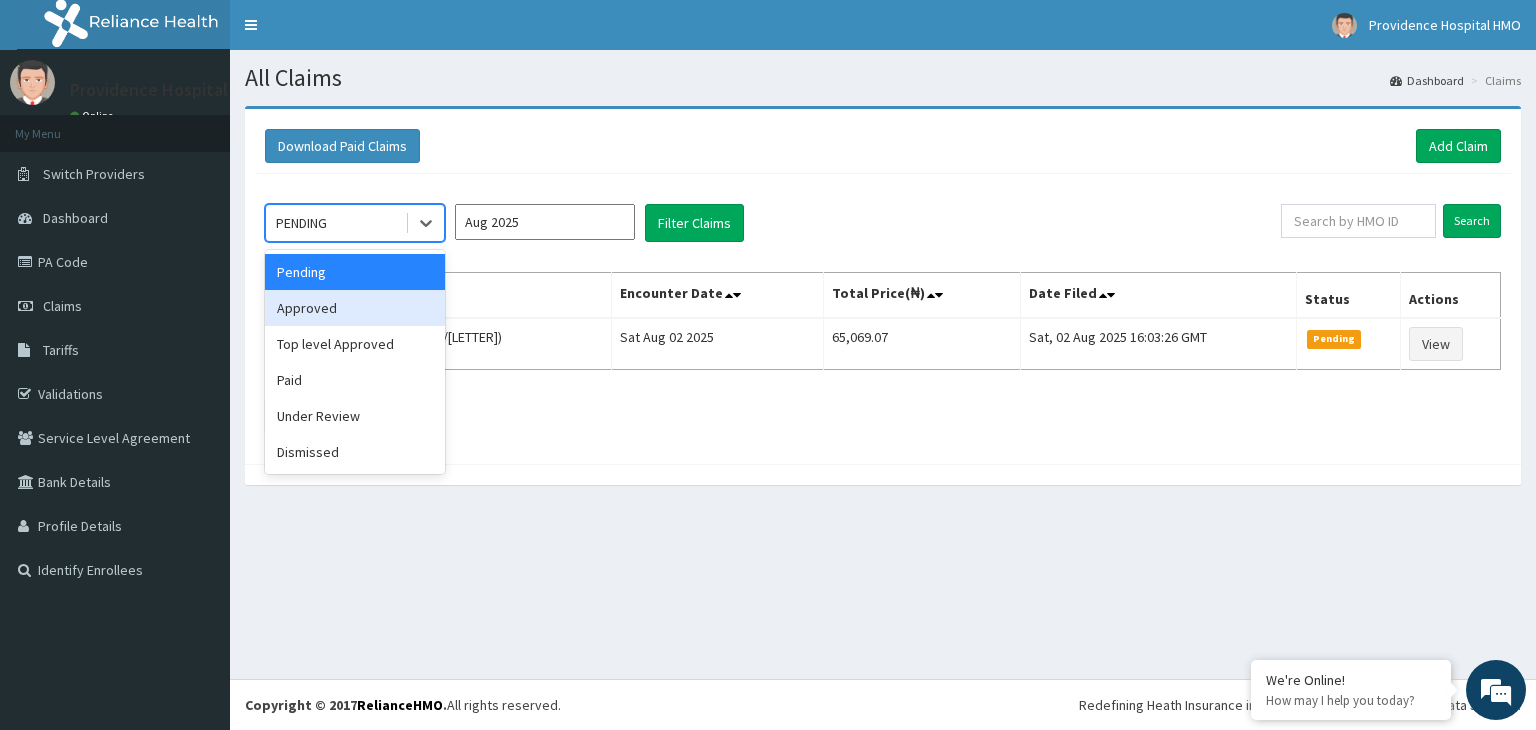 click on "Approved" at bounding box center (355, 308) 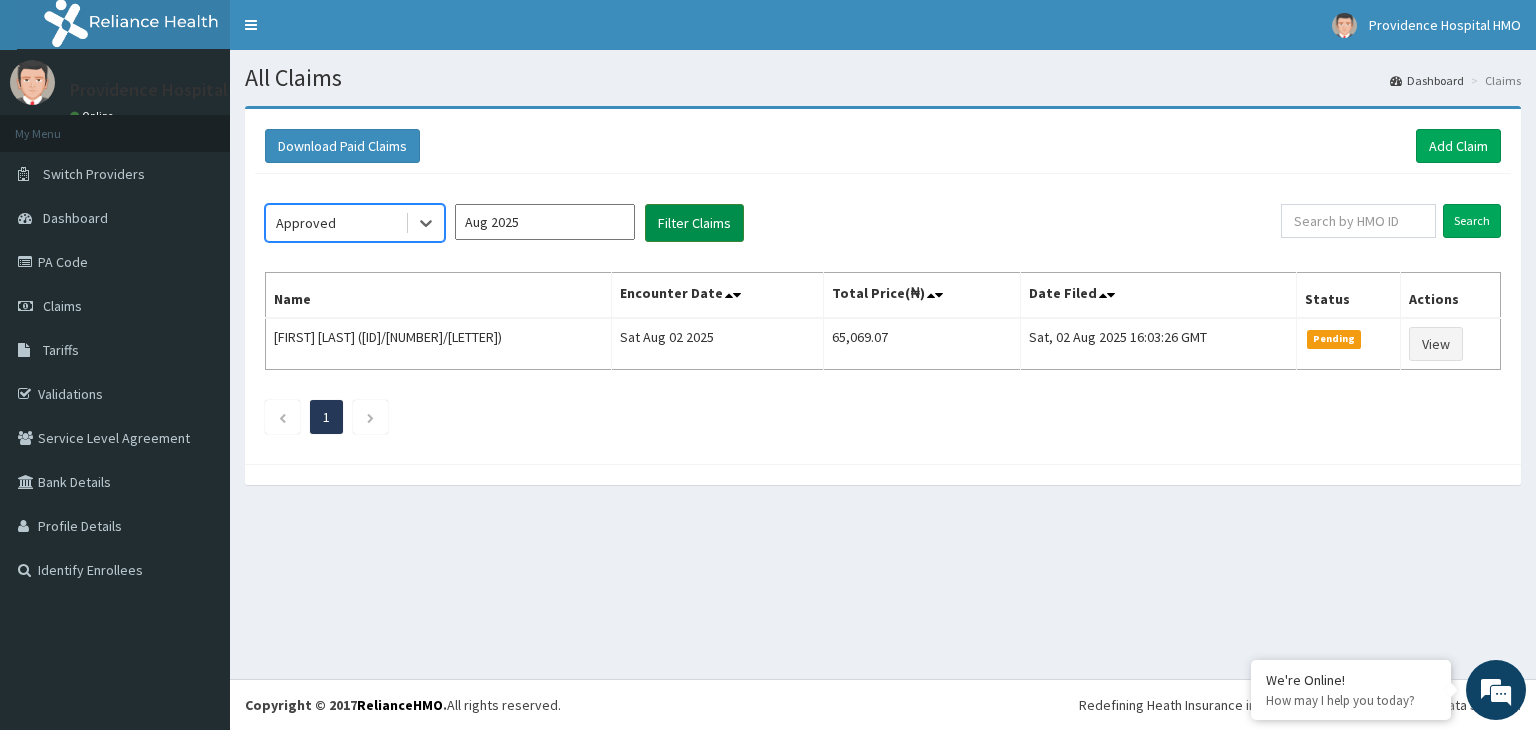 click on "Filter Claims" at bounding box center [694, 223] 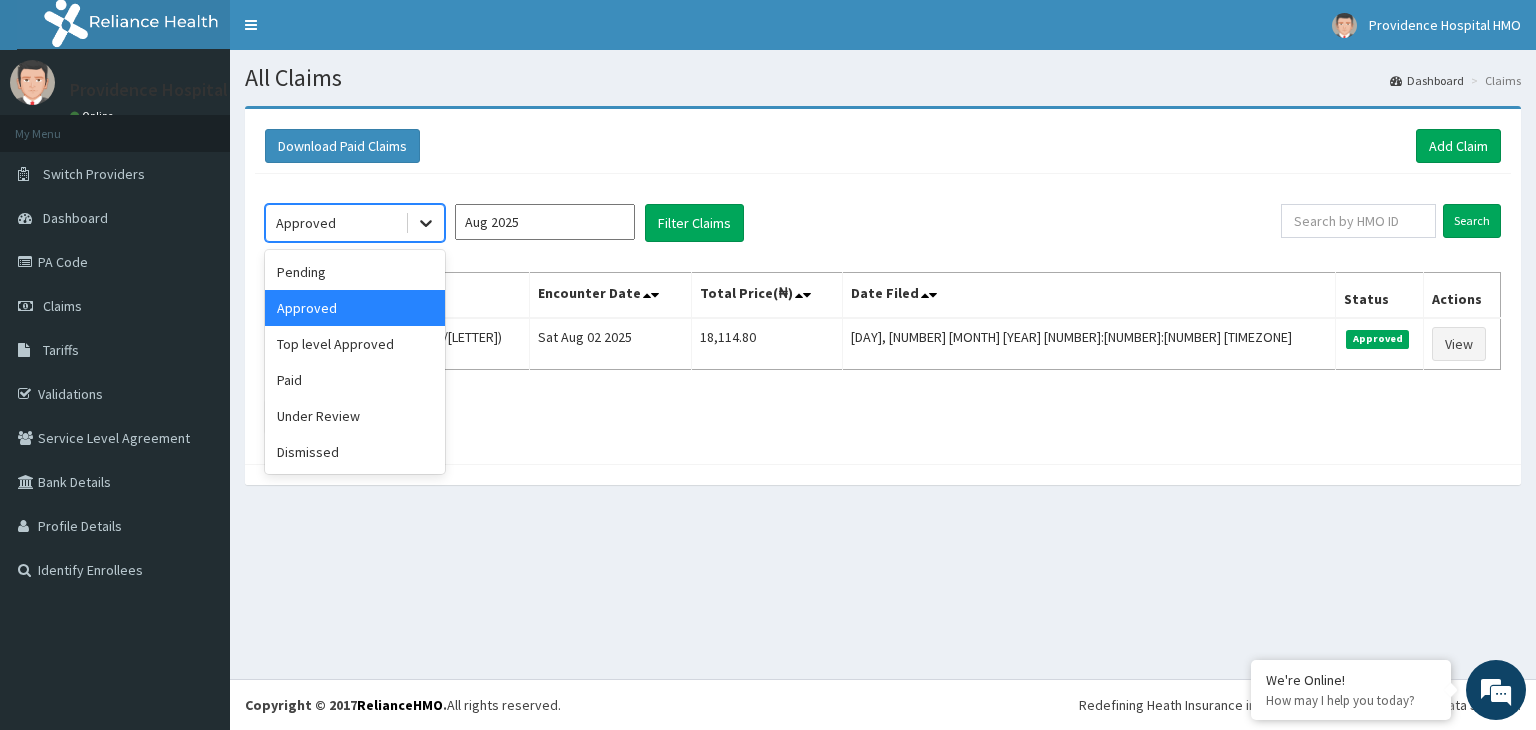 click 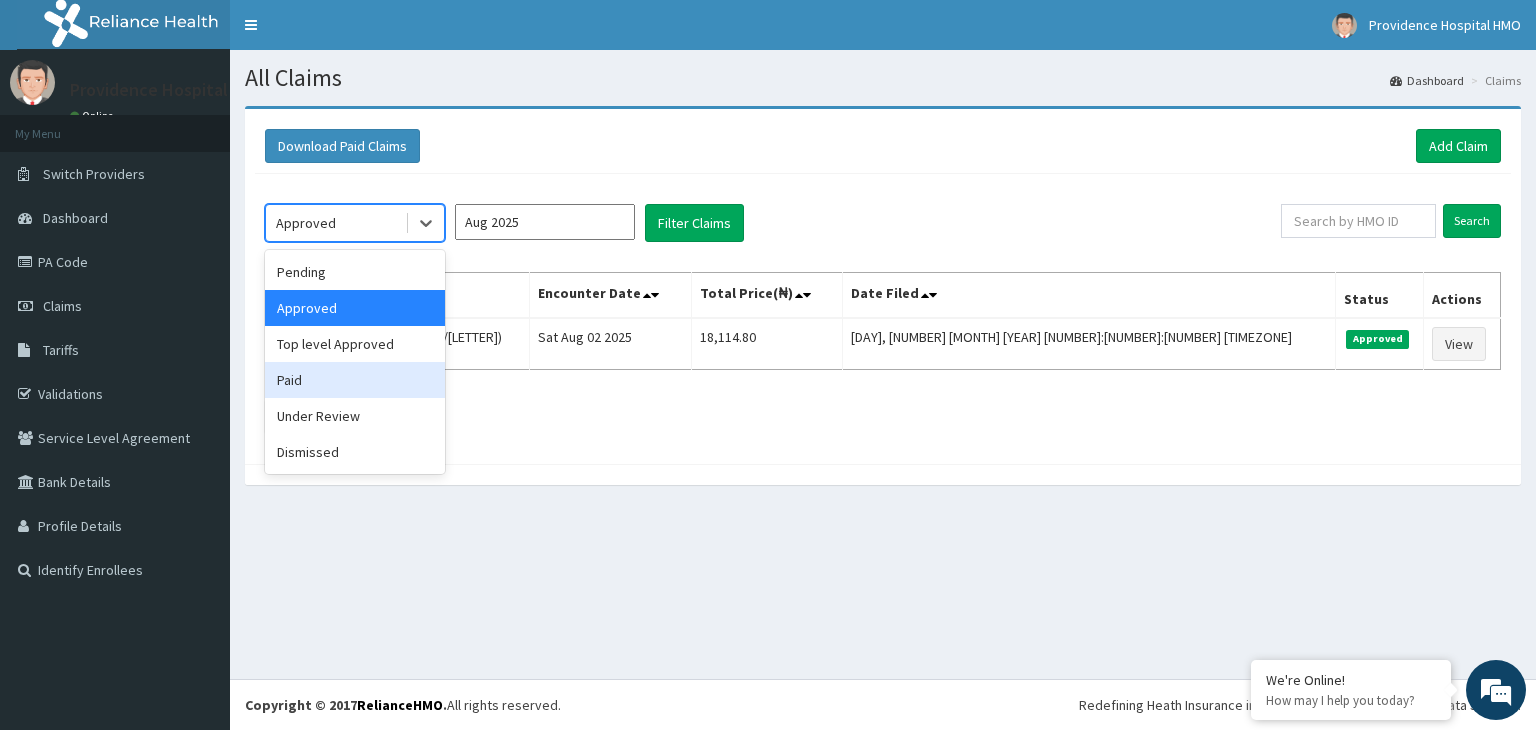 scroll, scrollTop: 0, scrollLeft: 0, axis: both 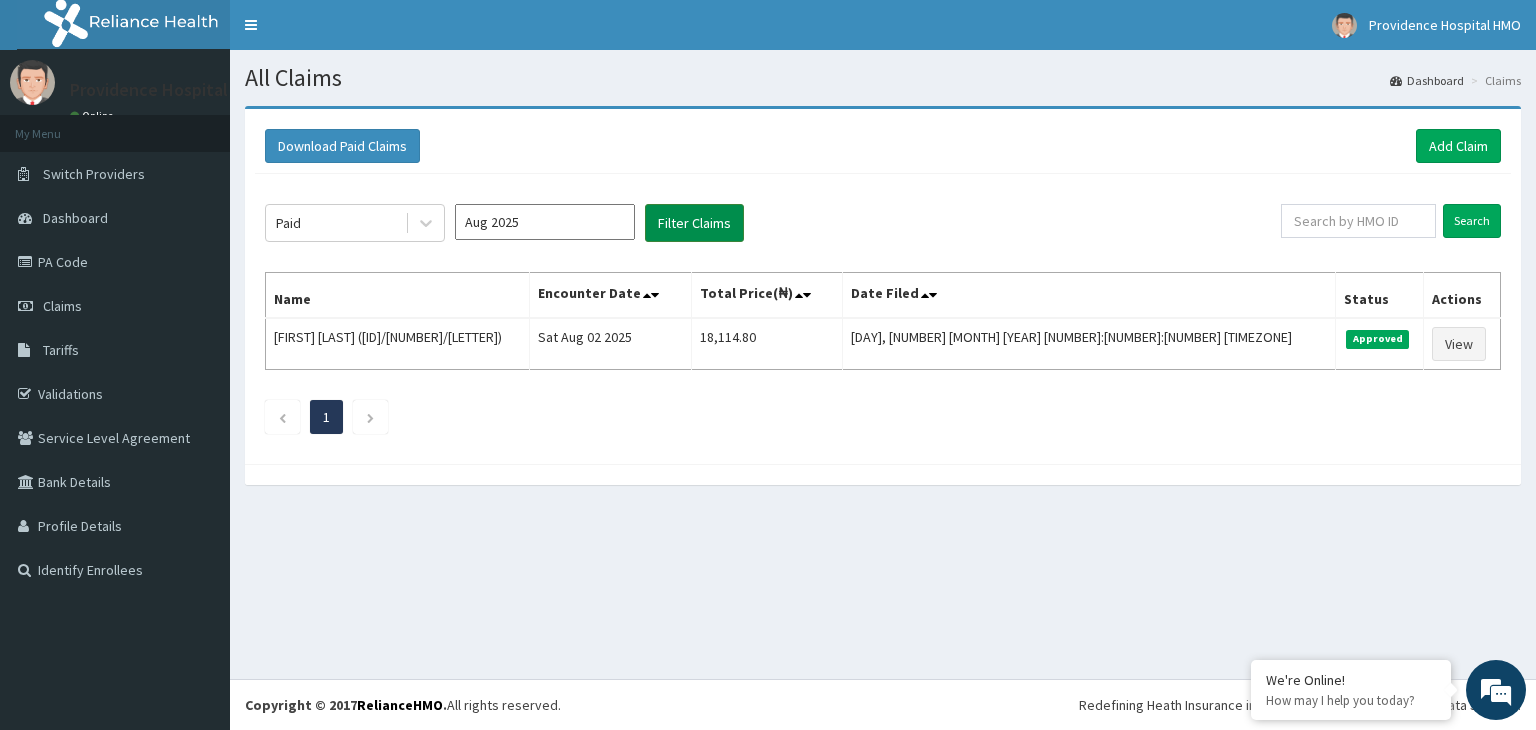 click on "Filter Claims" at bounding box center (694, 223) 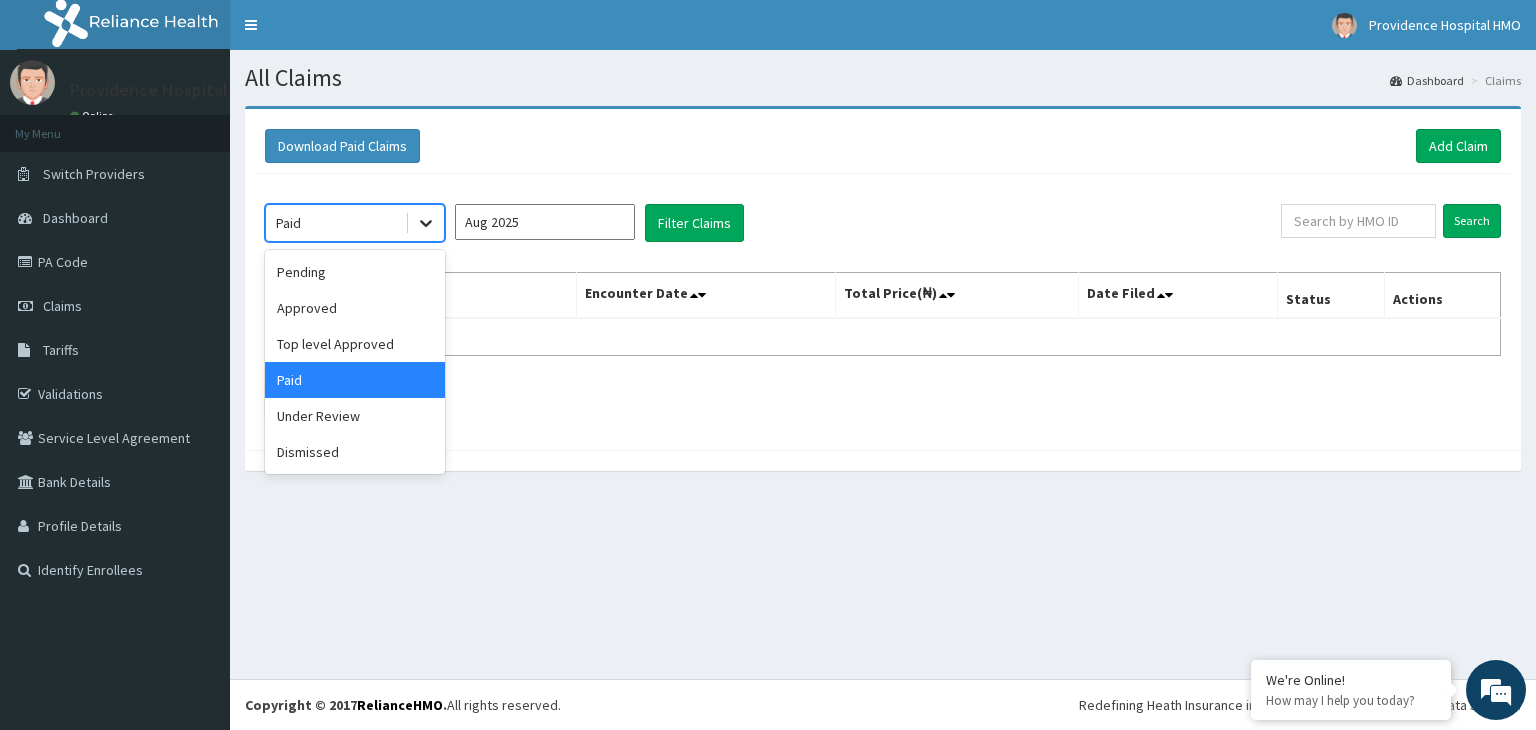 click 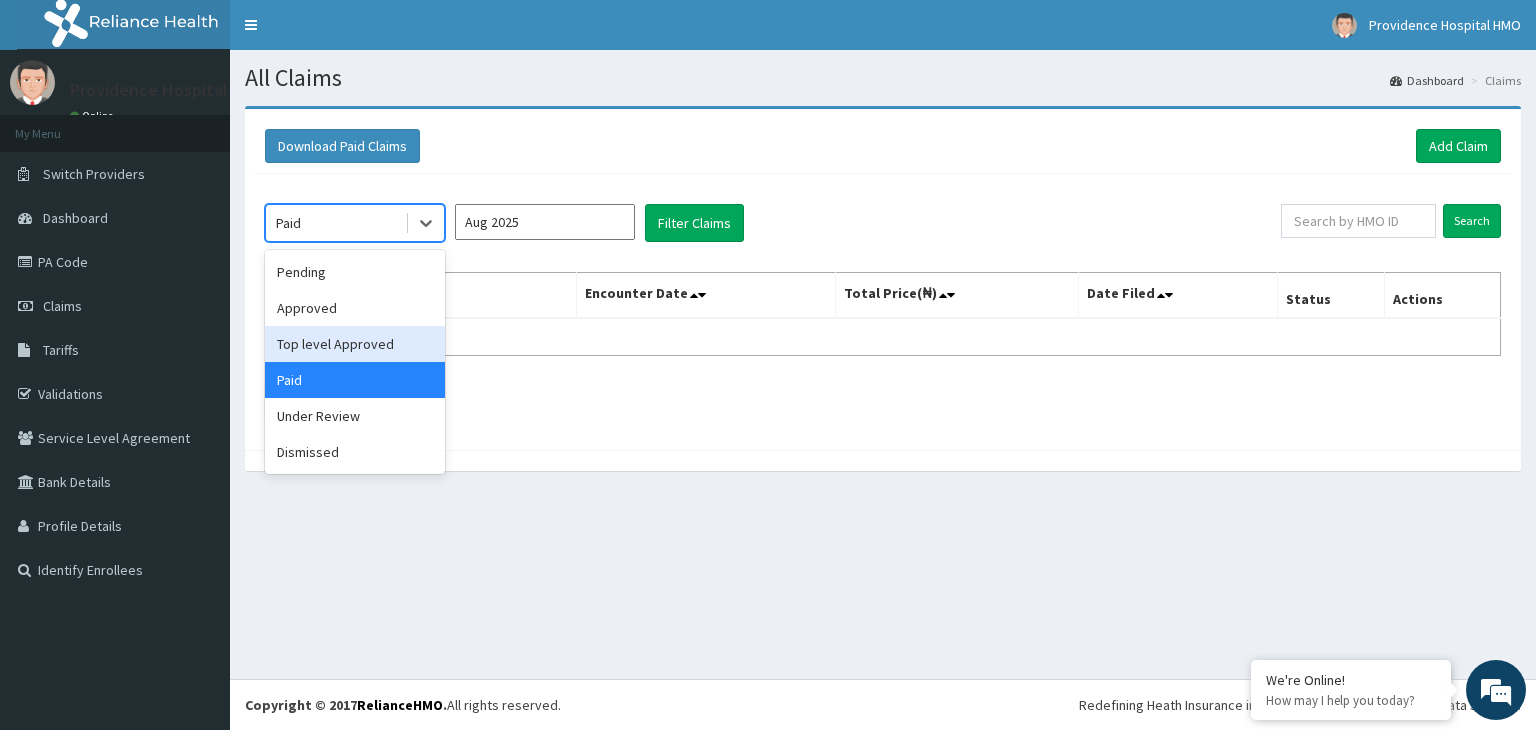 click on "Top level Approved" at bounding box center [355, 344] 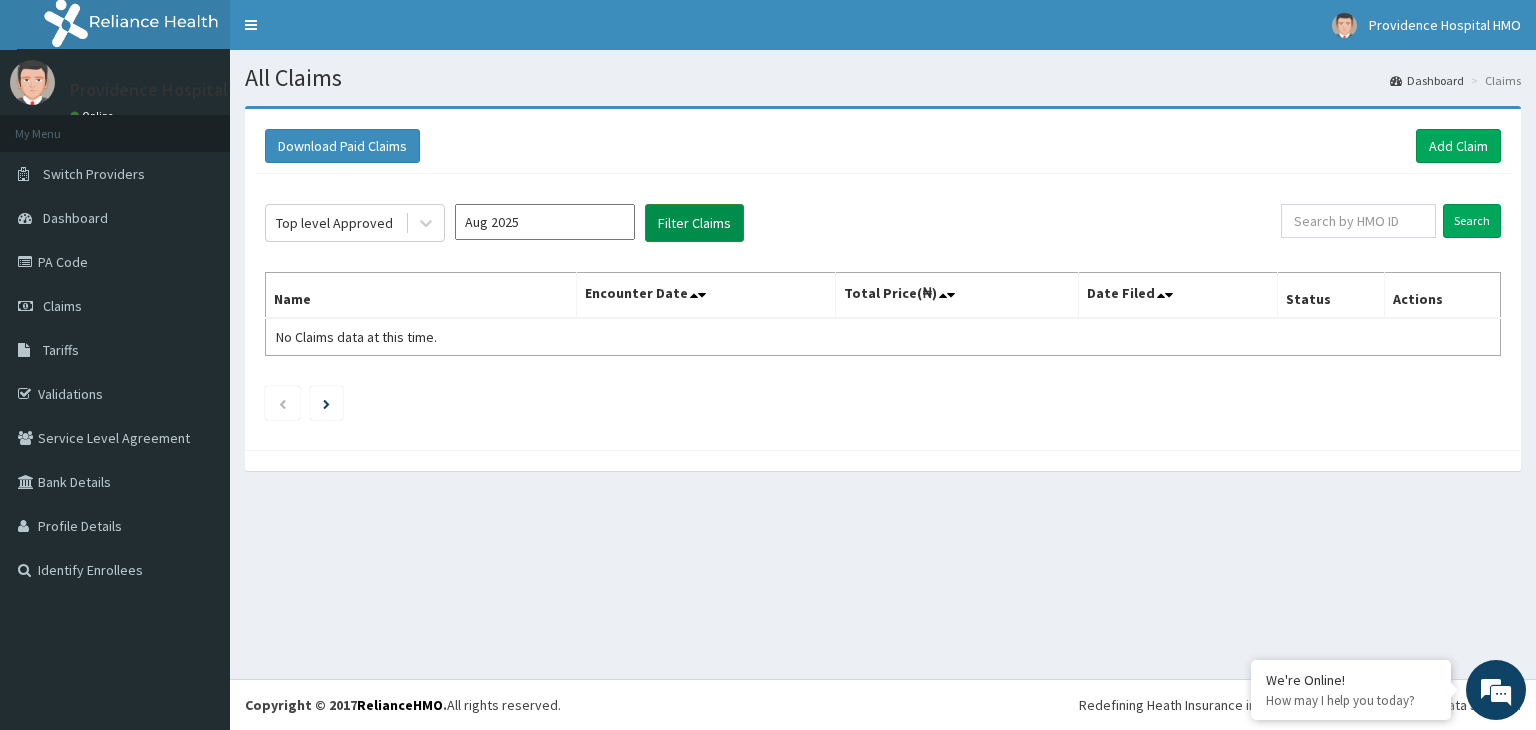 click on "Filter Claims" at bounding box center (694, 223) 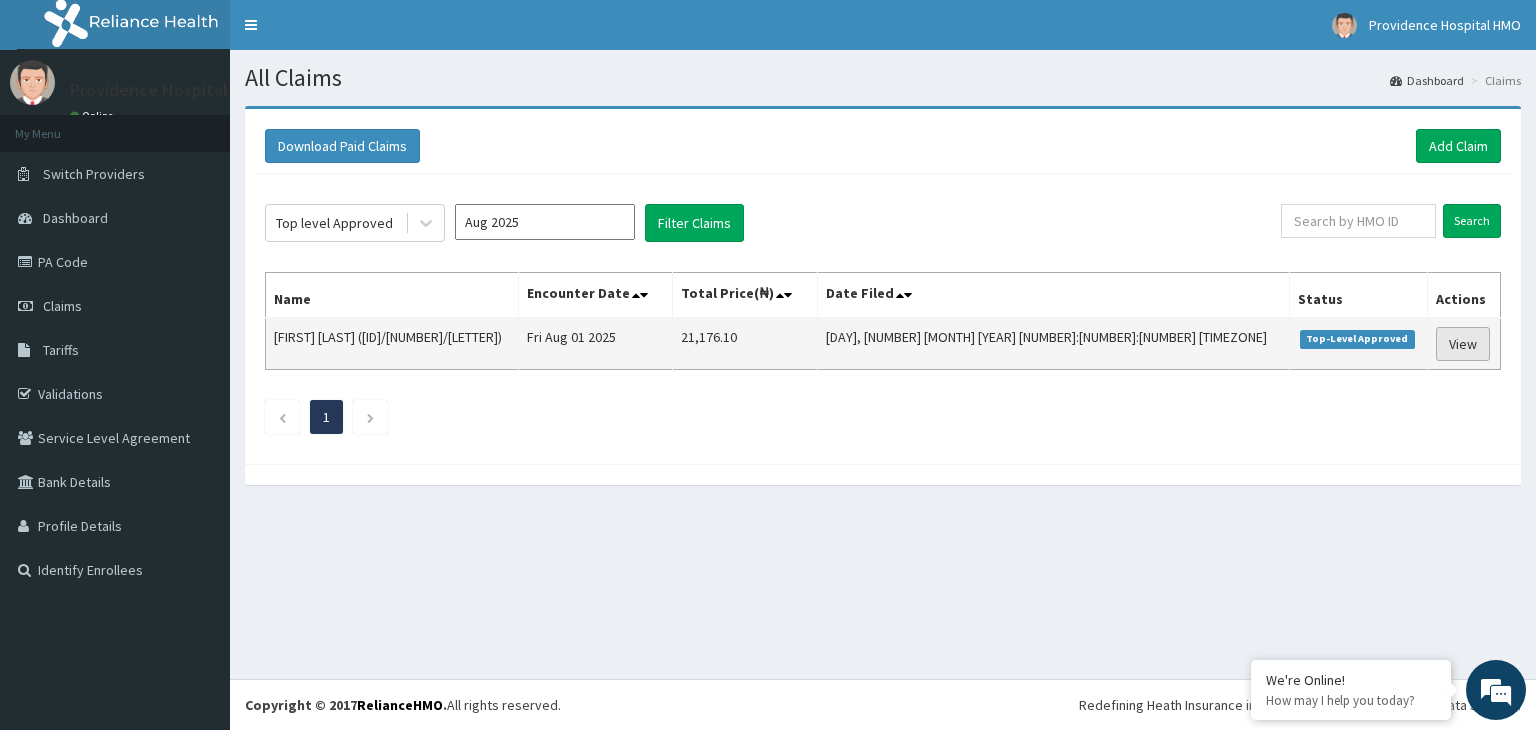click on "View" at bounding box center [1463, 344] 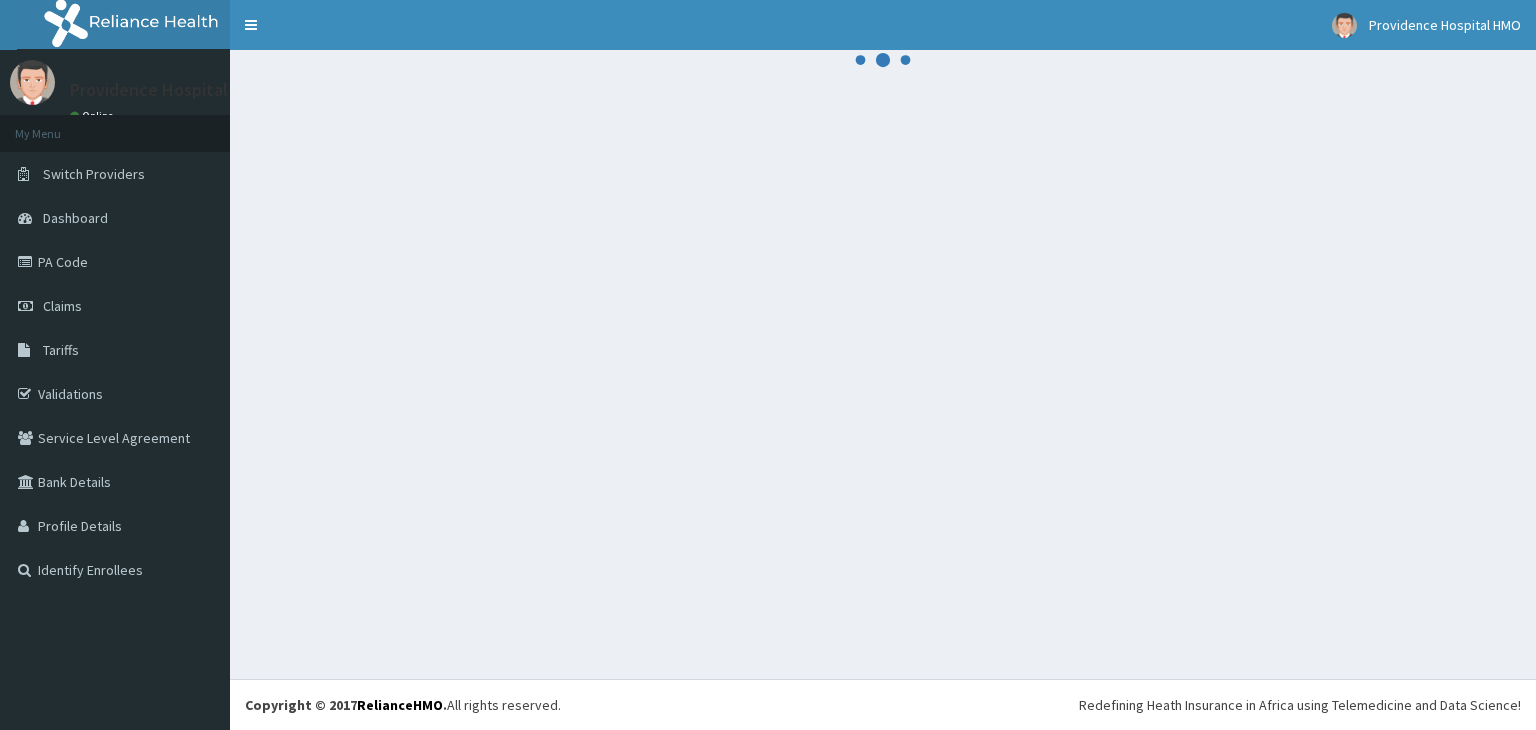scroll, scrollTop: 0, scrollLeft: 0, axis: both 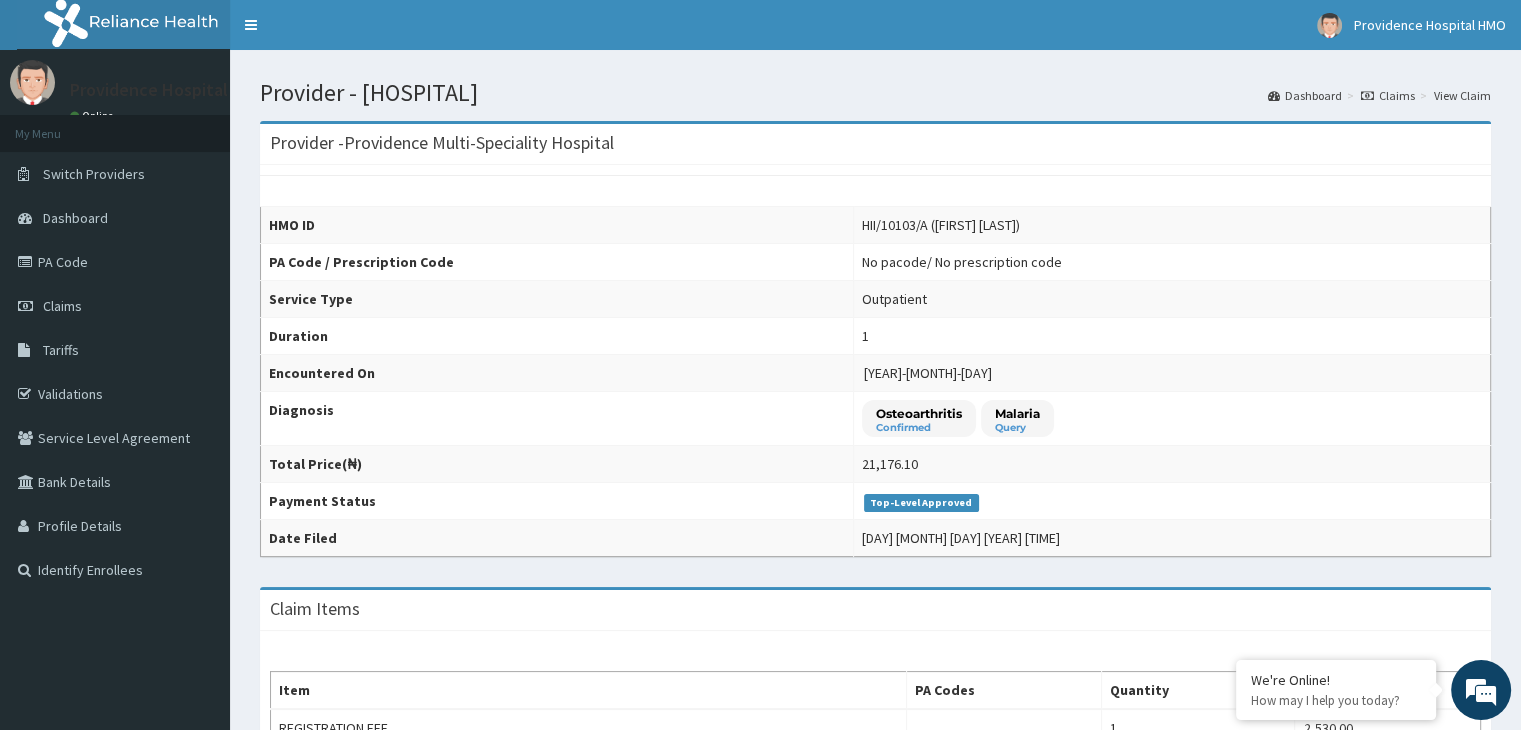 click on "Claims" at bounding box center [1388, 95] 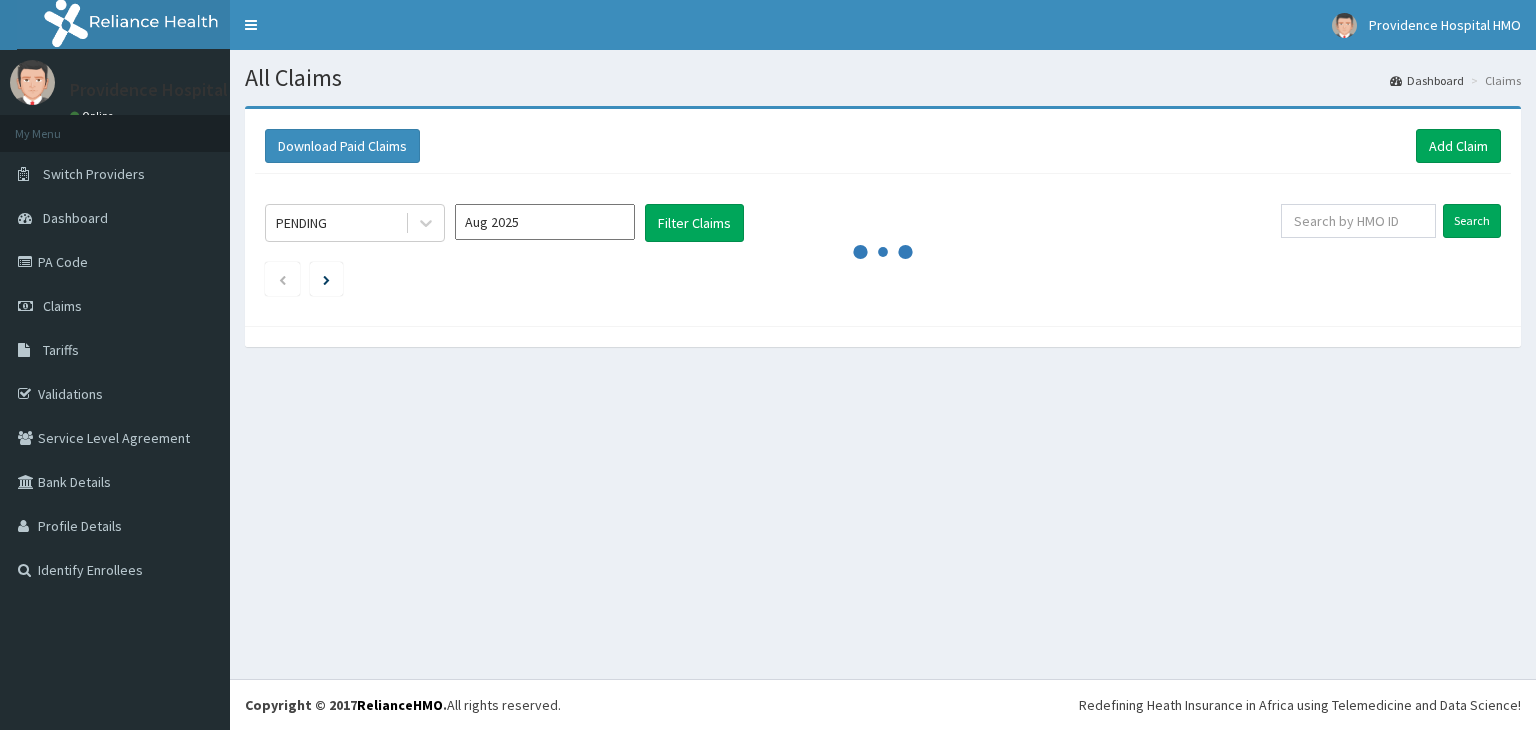 scroll, scrollTop: 0, scrollLeft: 0, axis: both 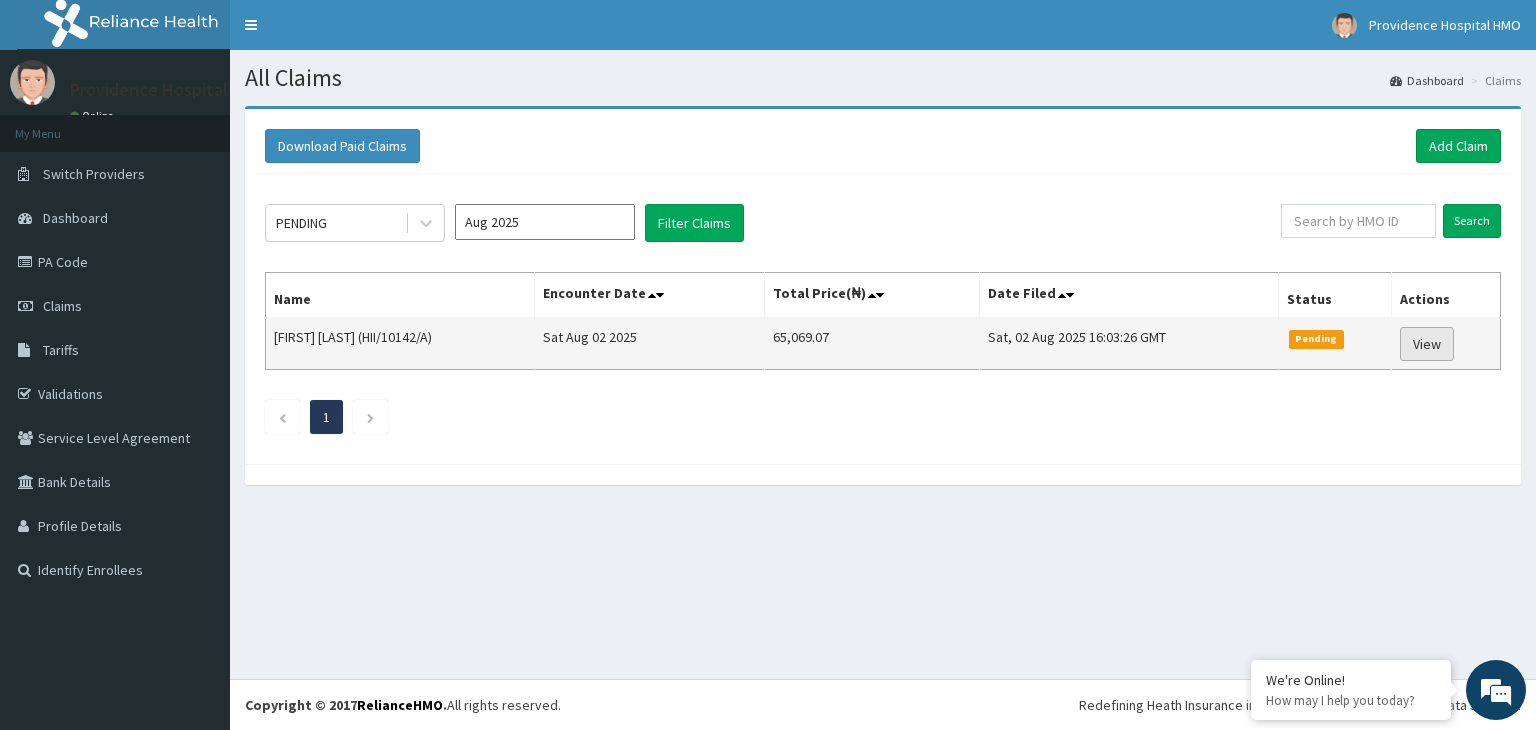 click on "View" at bounding box center [1427, 344] 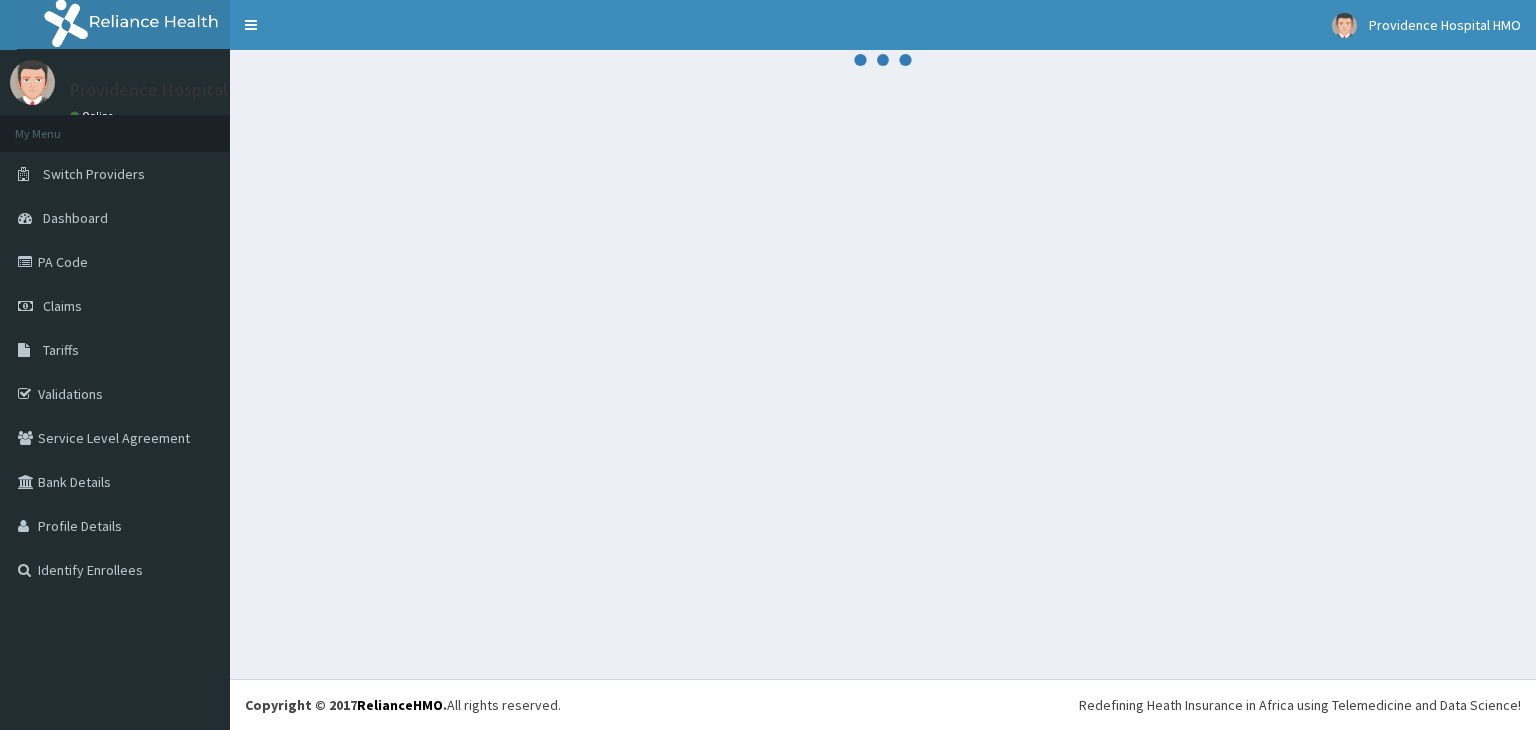 scroll, scrollTop: 0, scrollLeft: 0, axis: both 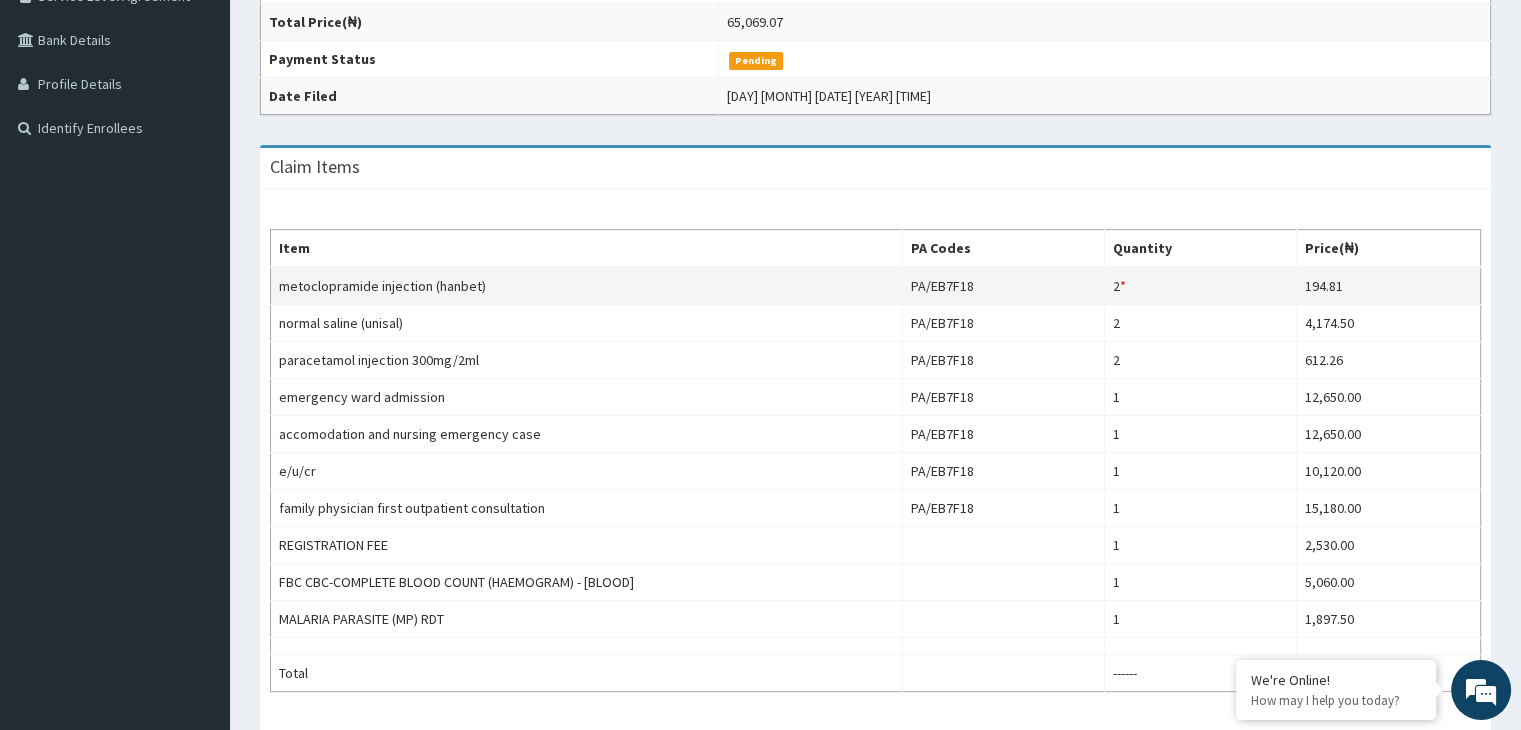 click on "194.81" at bounding box center (1388, 286) 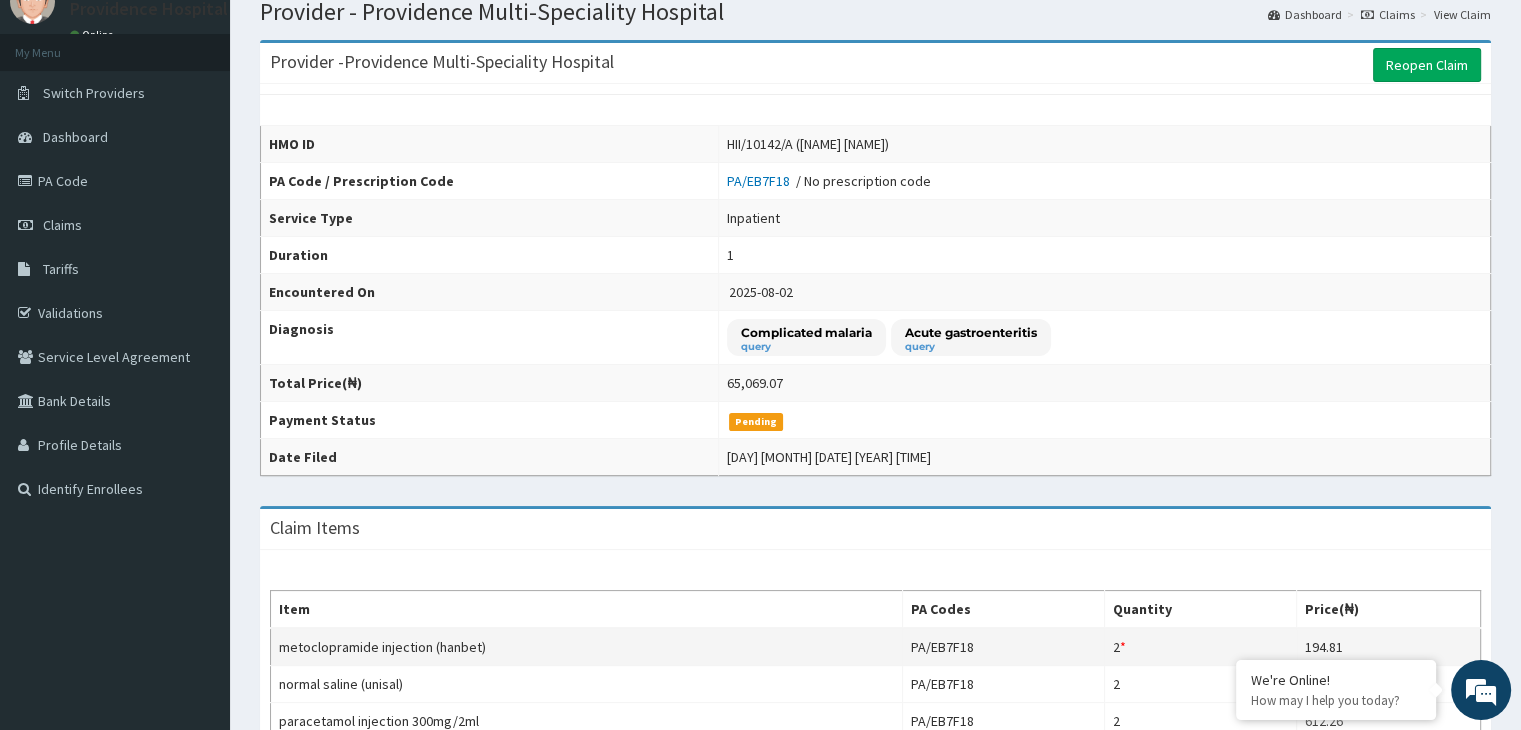 scroll, scrollTop: 0, scrollLeft: 0, axis: both 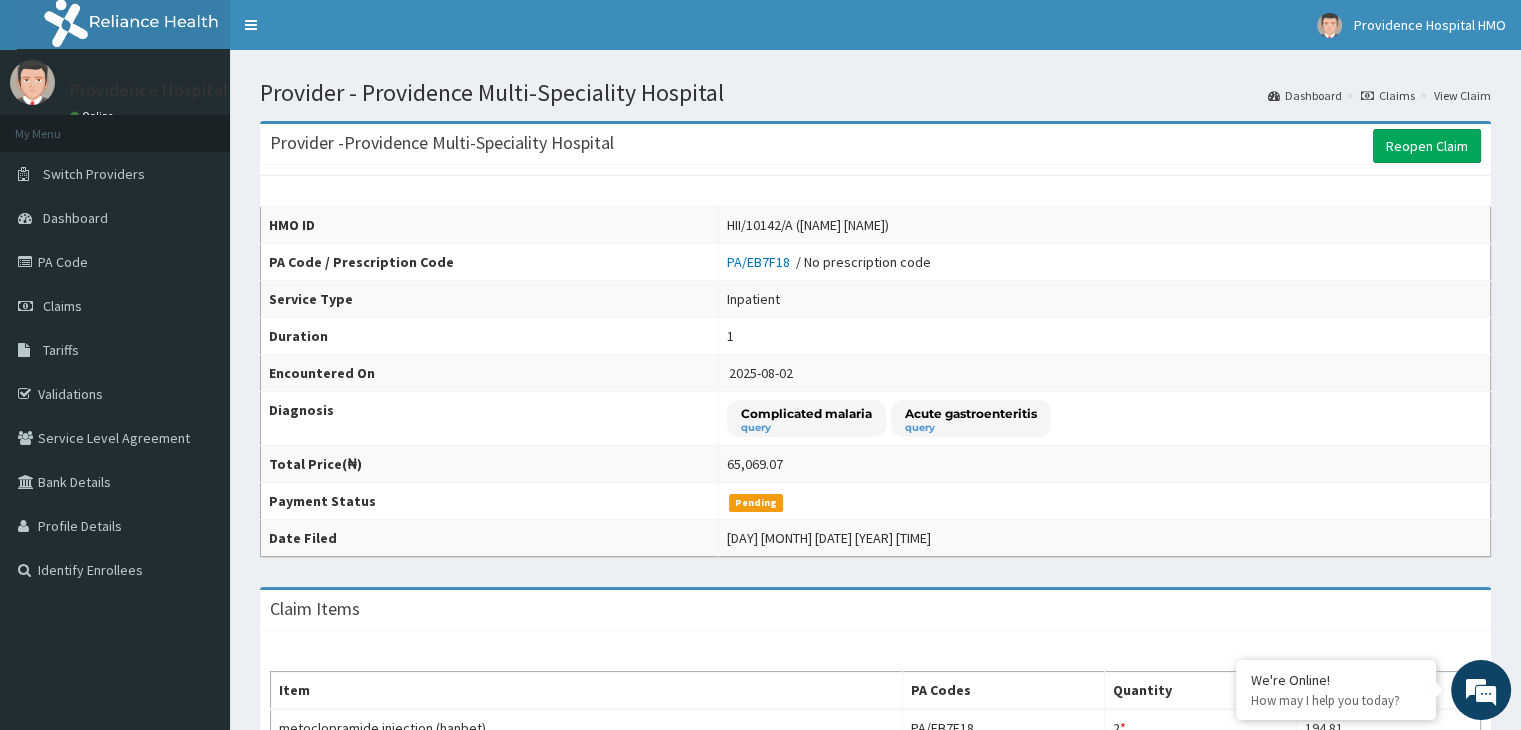 click on "Claims" at bounding box center [1388, 95] 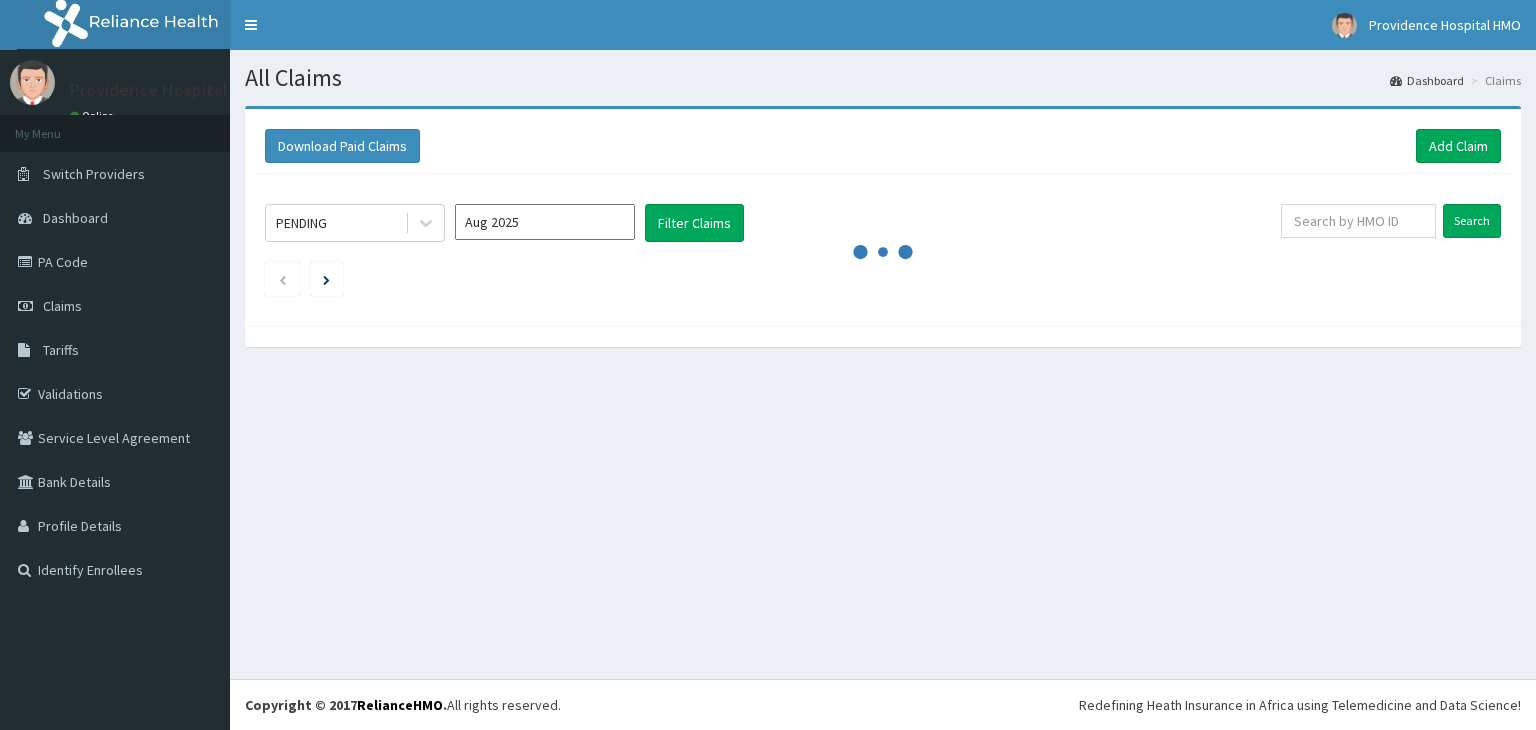 scroll, scrollTop: 0, scrollLeft: 0, axis: both 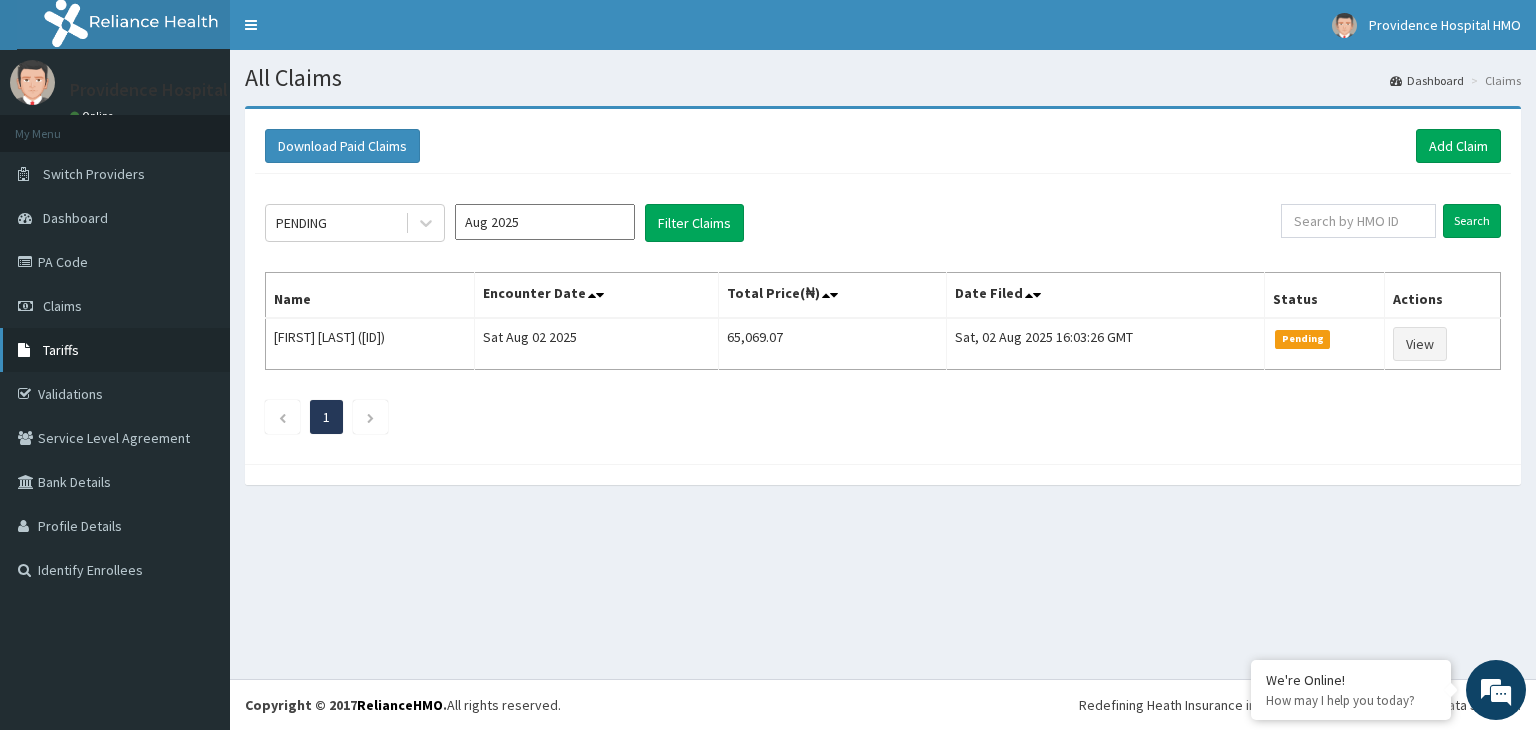 click on "Tariffs" at bounding box center [115, 350] 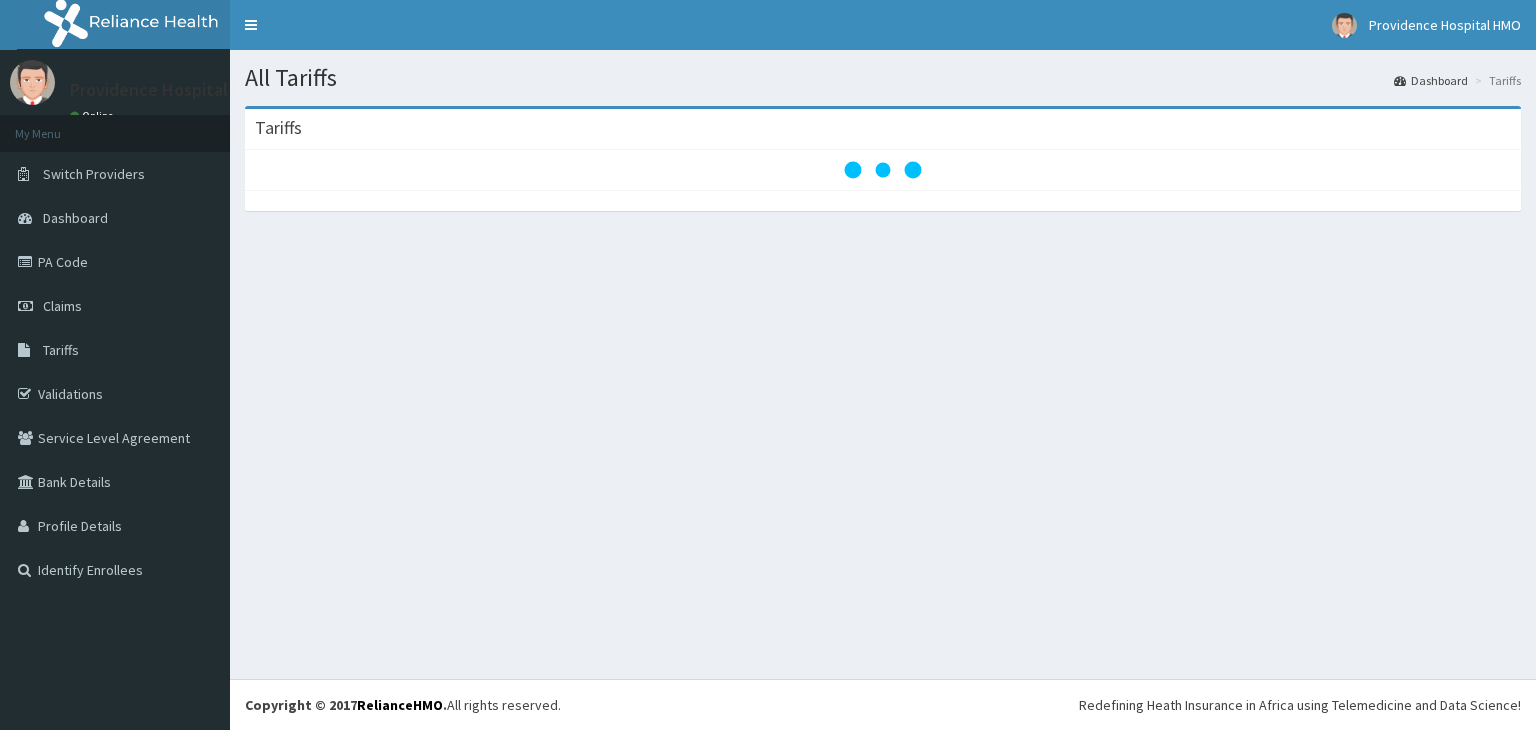 scroll, scrollTop: 0, scrollLeft: 0, axis: both 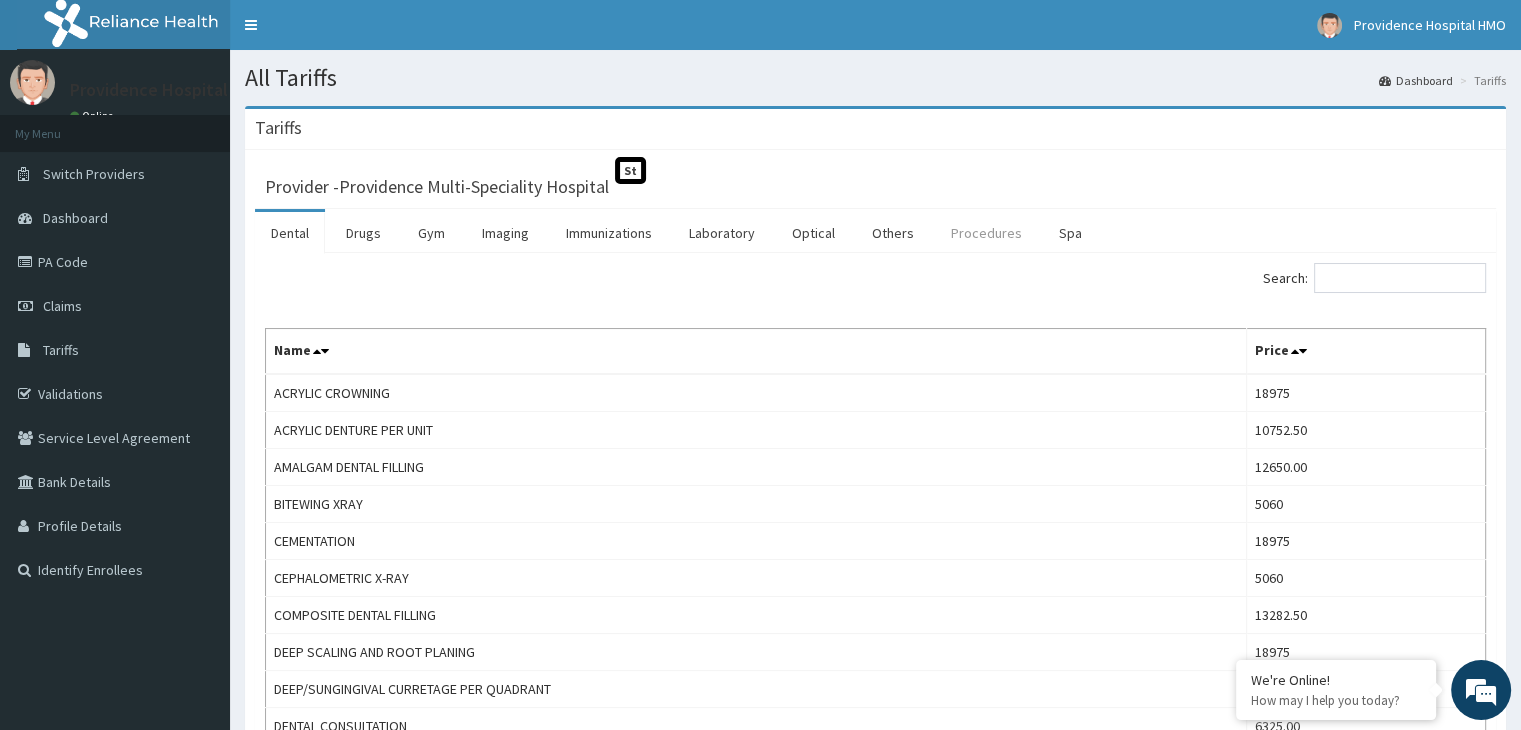 click on "Procedures" at bounding box center (986, 233) 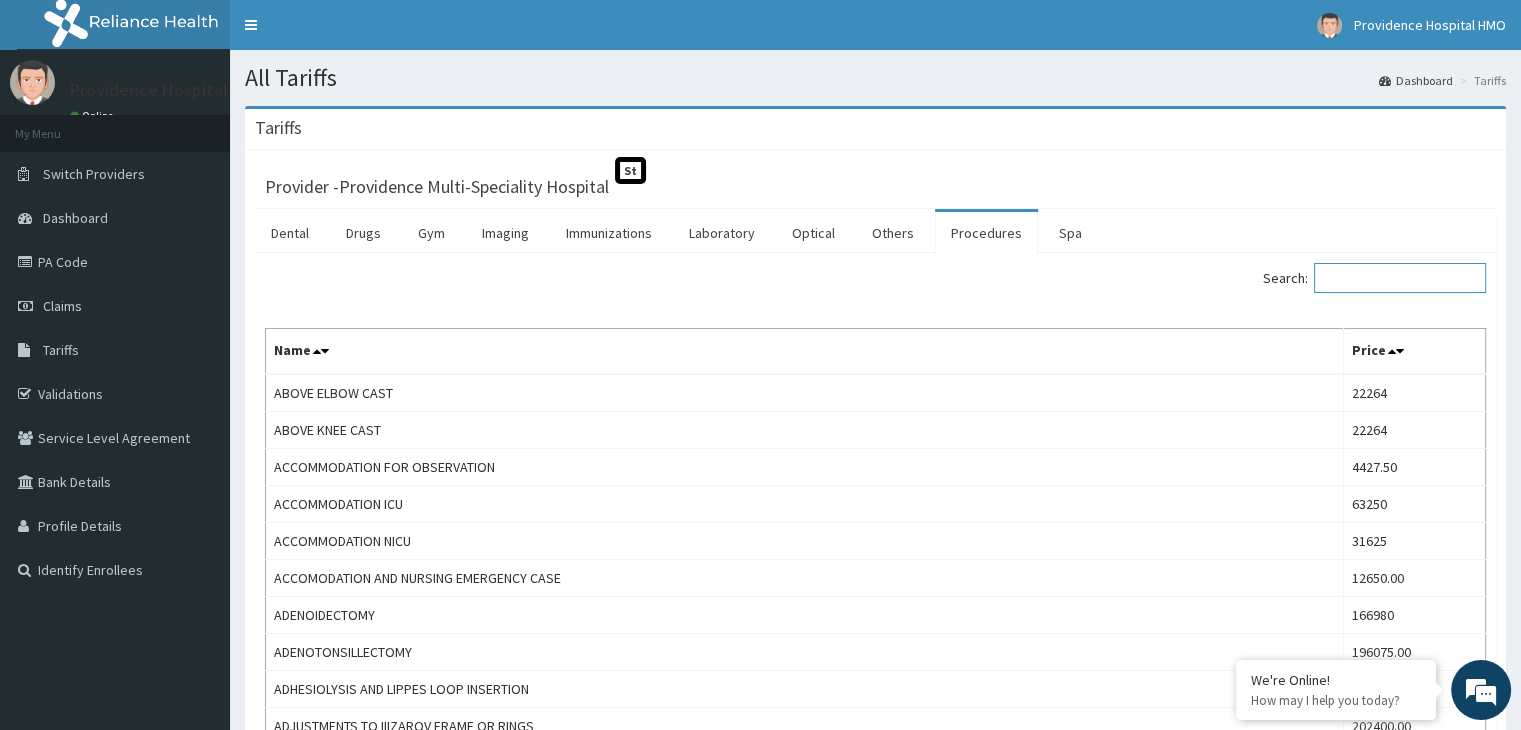 click on "Search:" at bounding box center (1400, 278) 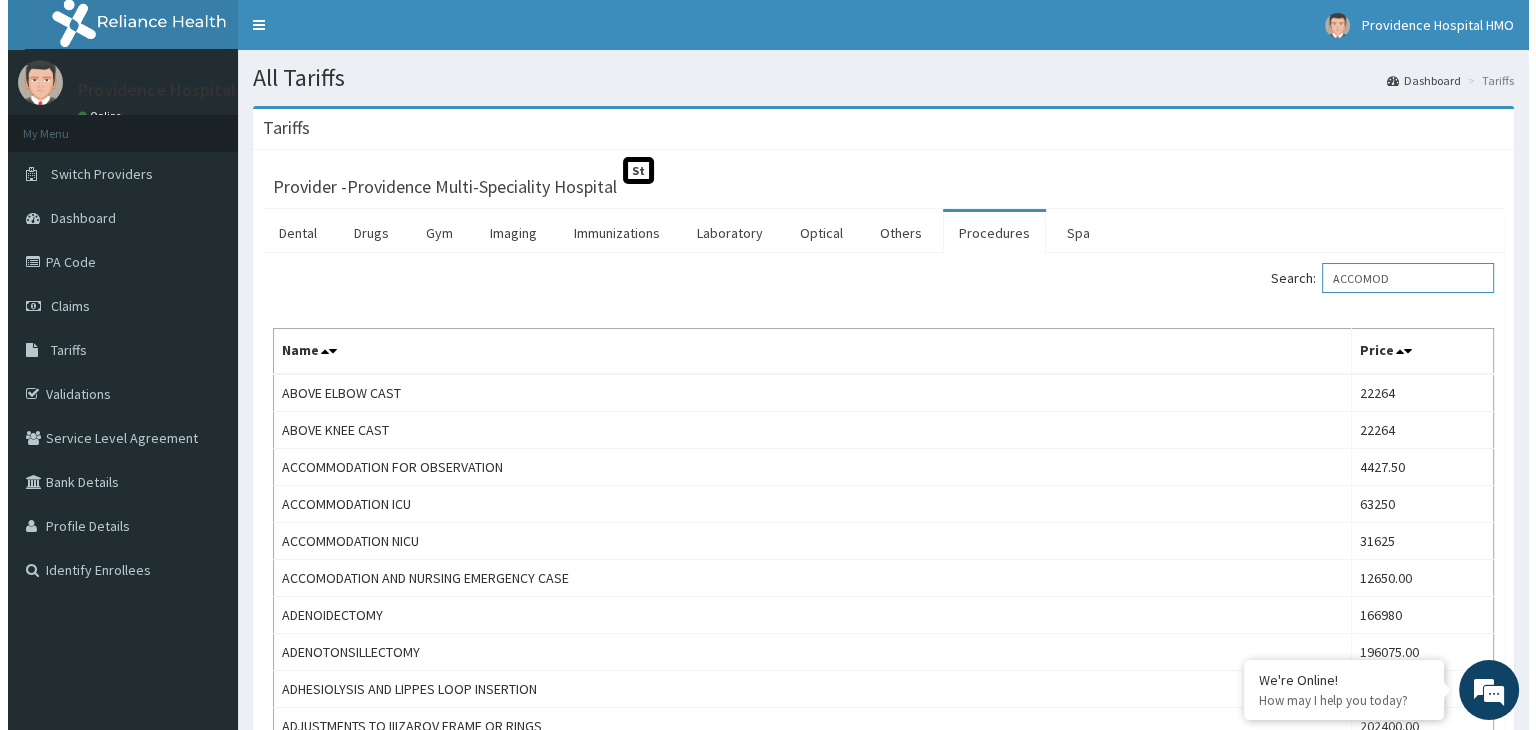 scroll, scrollTop: 0, scrollLeft: 0, axis: both 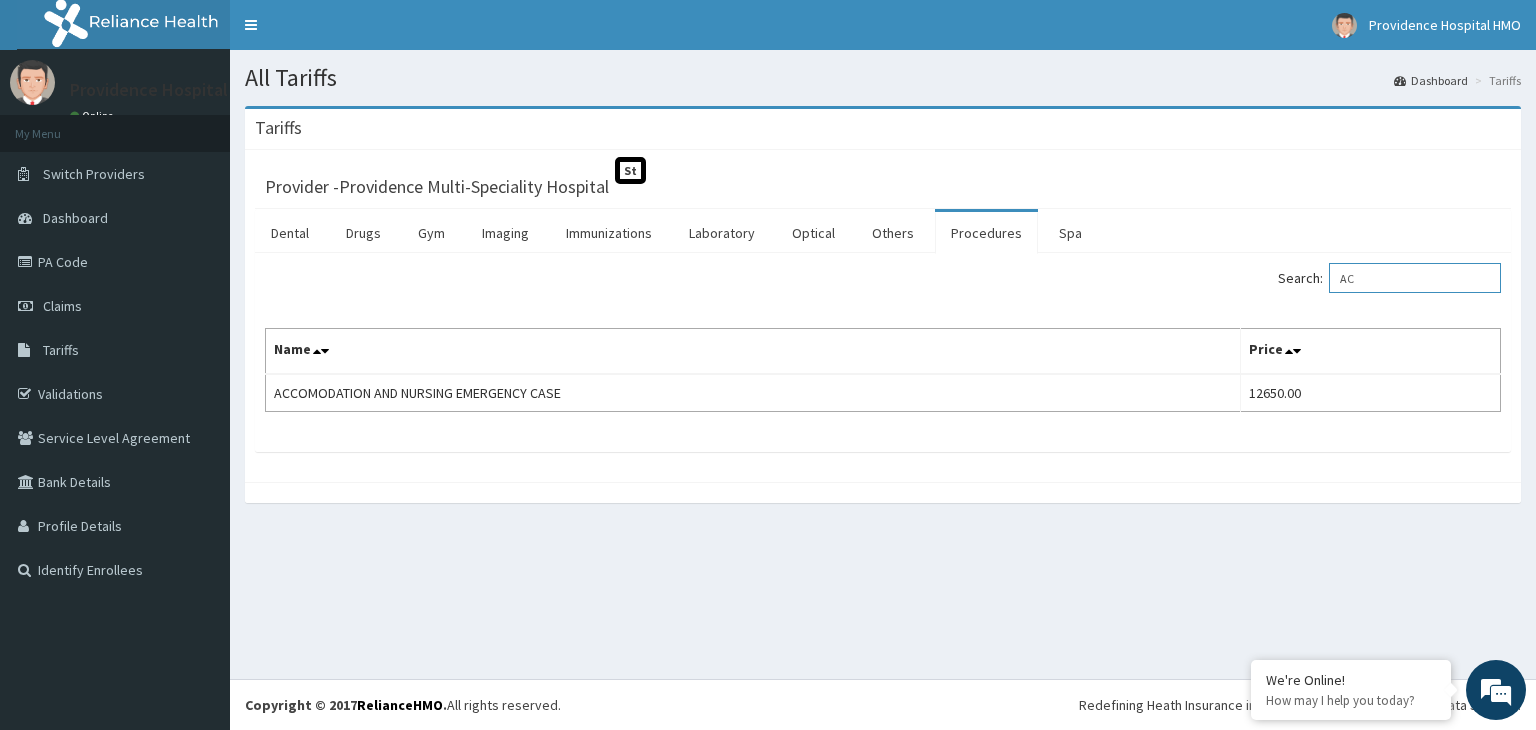 type on "A" 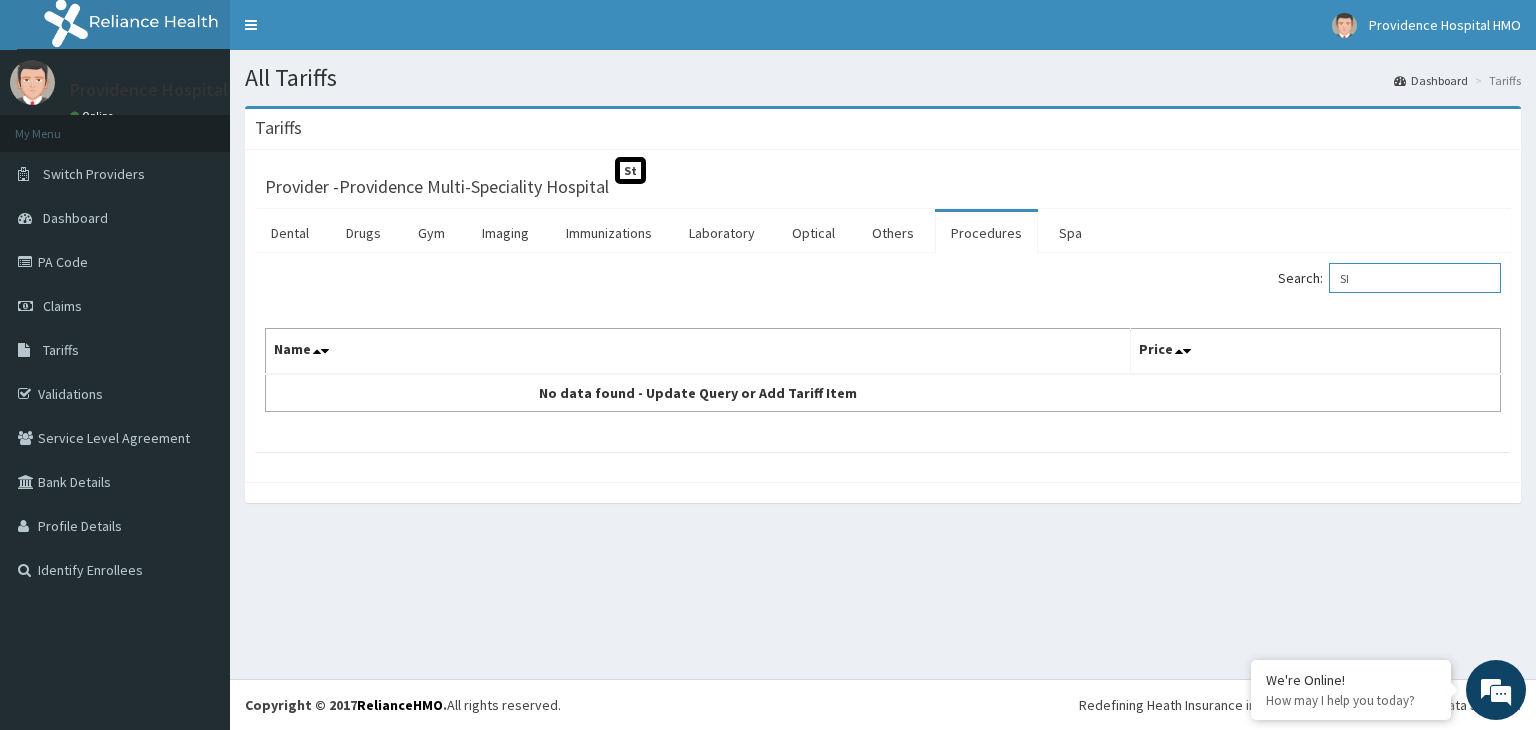 type on "S" 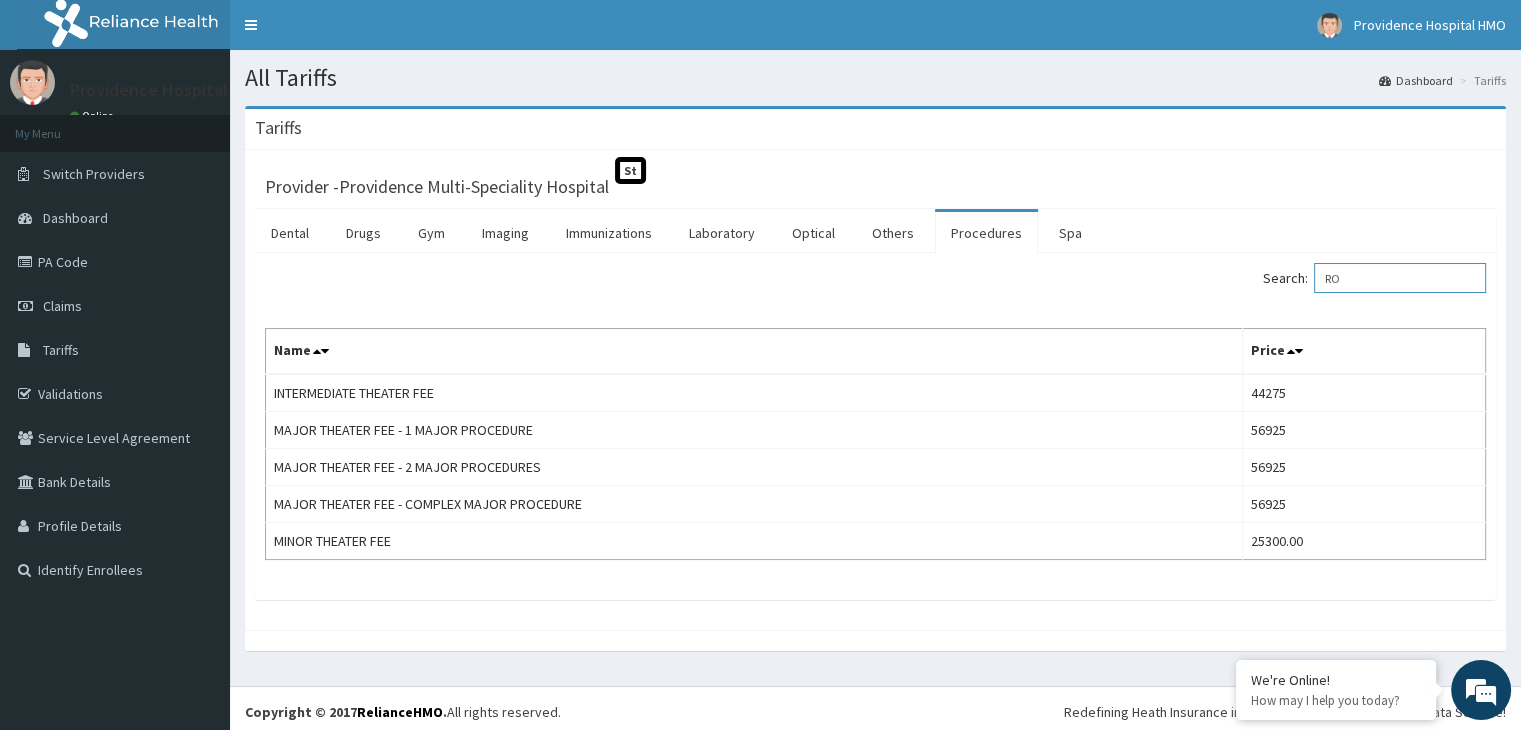 type on "R" 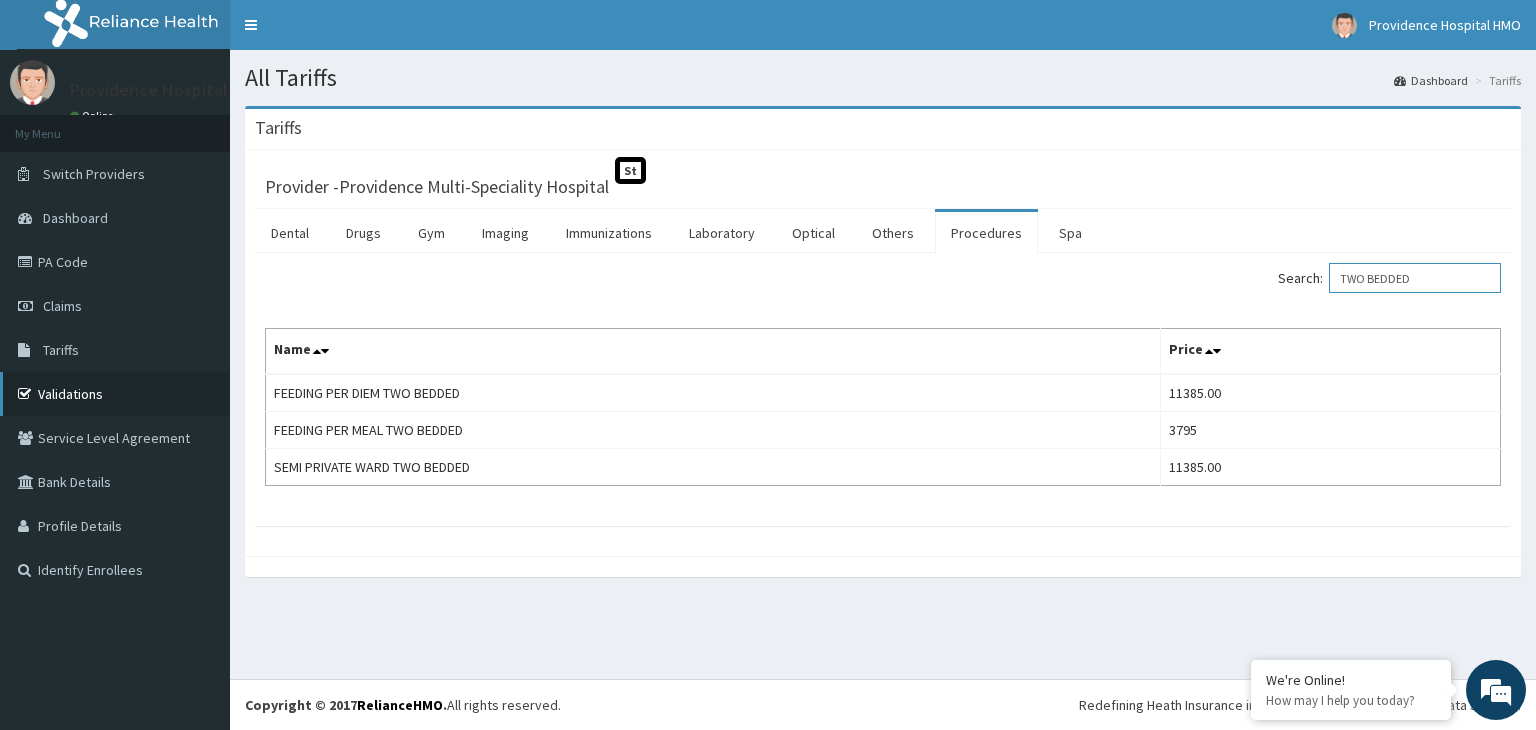type on "TWO BEDDED" 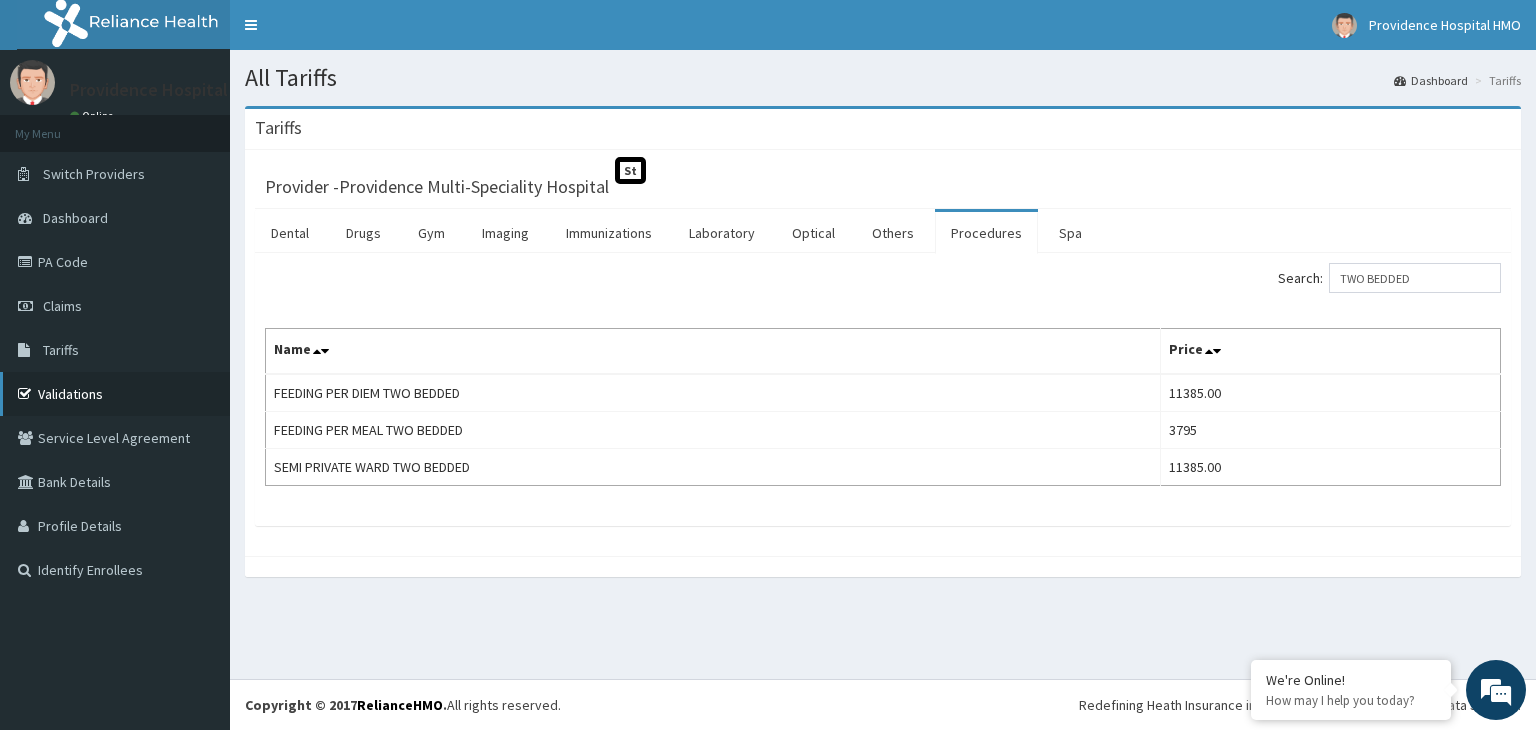 click on "Validations" at bounding box center (115, 394) 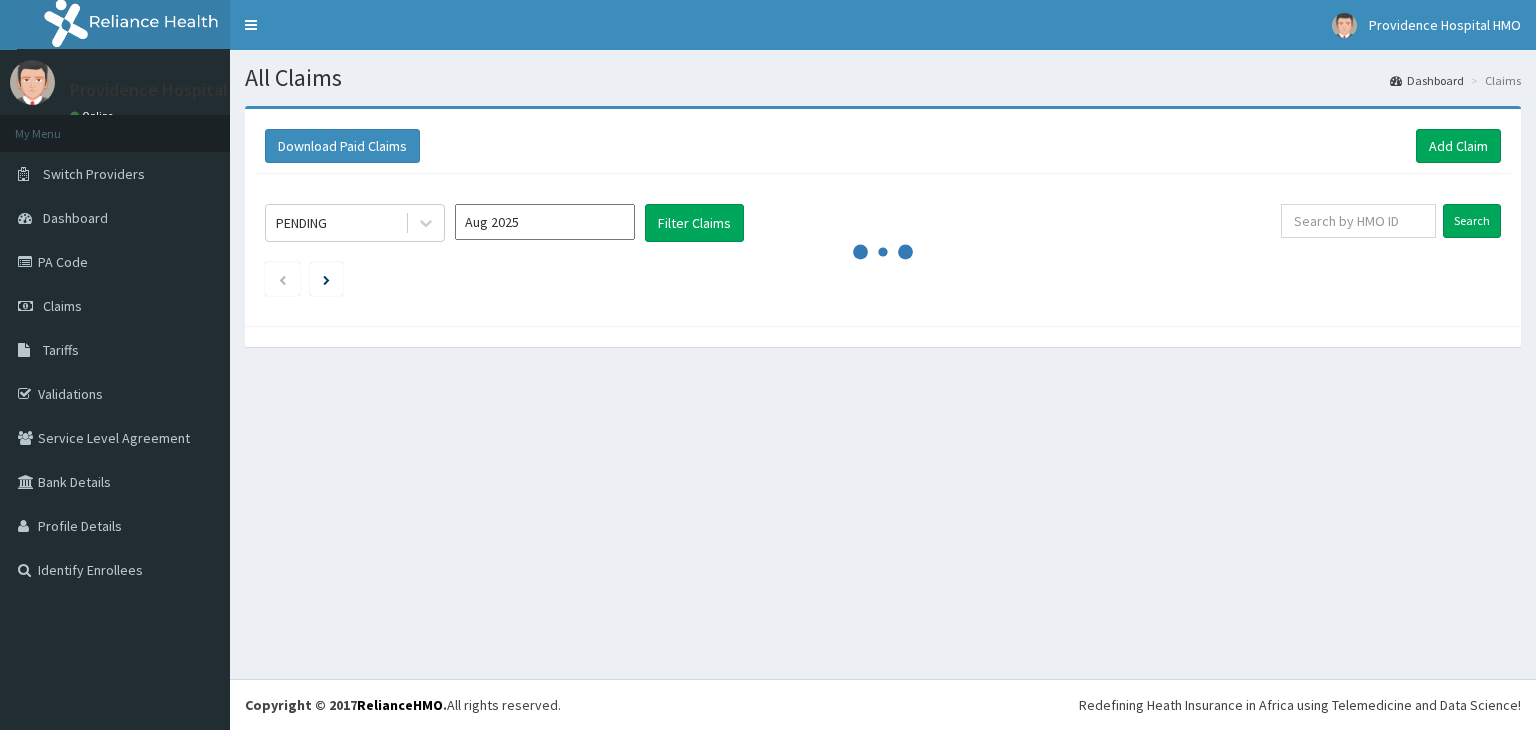 scroll, scrollTop: 0, scrollLeft: 0, axis: both 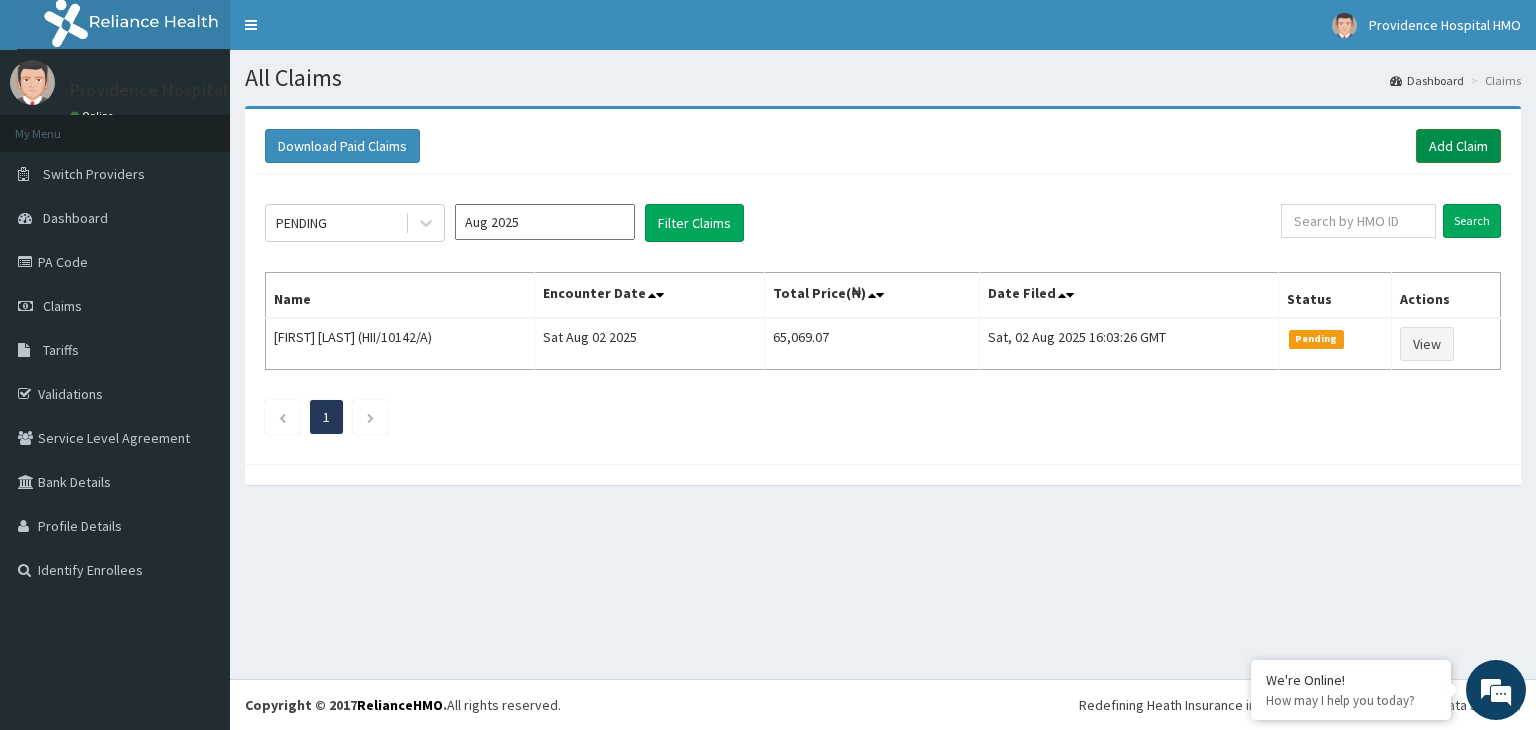 click on "Add Claim" at bounding box center (1458, 146) 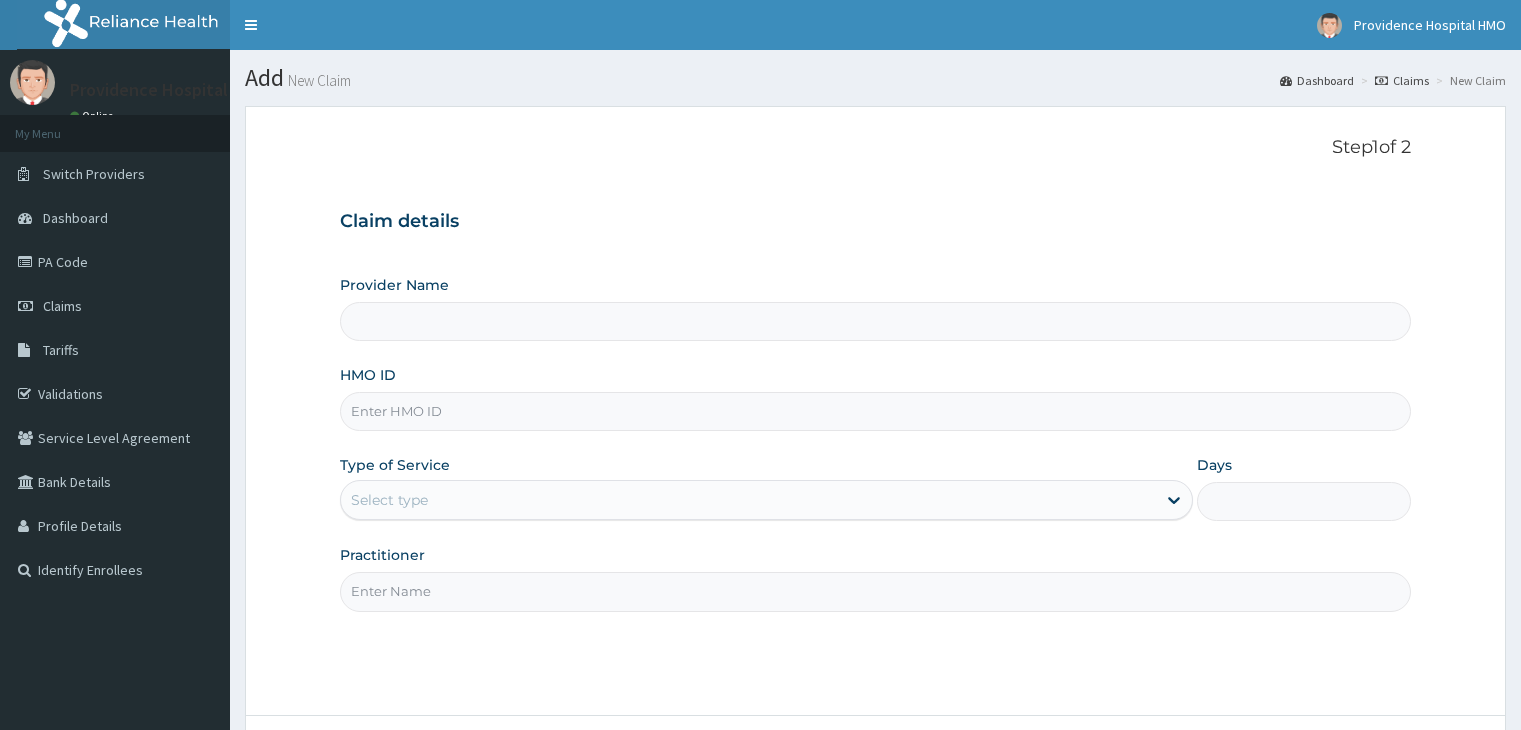 scroll, scrollTop: 0, scrollLeft: 0, axis: both 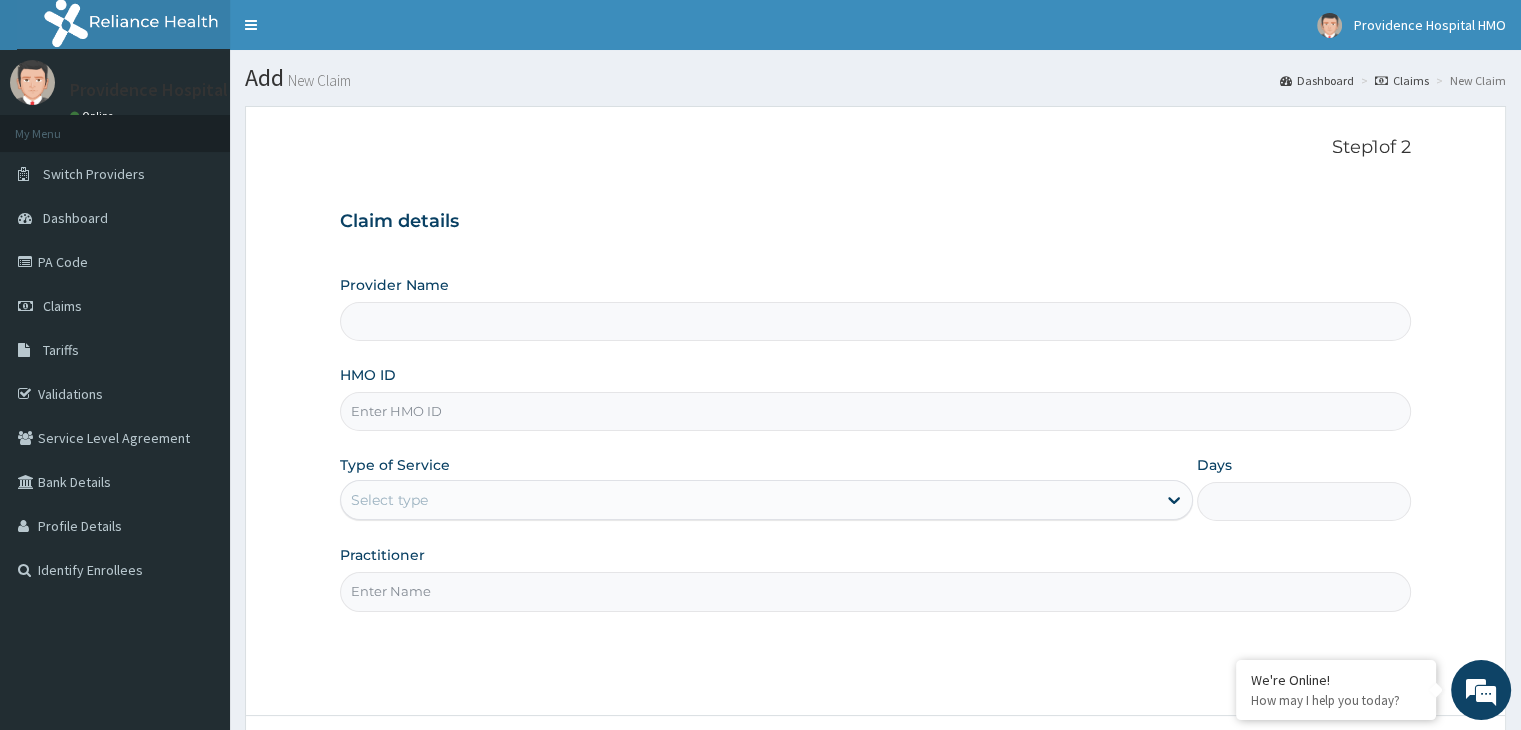 type on "Providence Multi-Speciality Hospital" 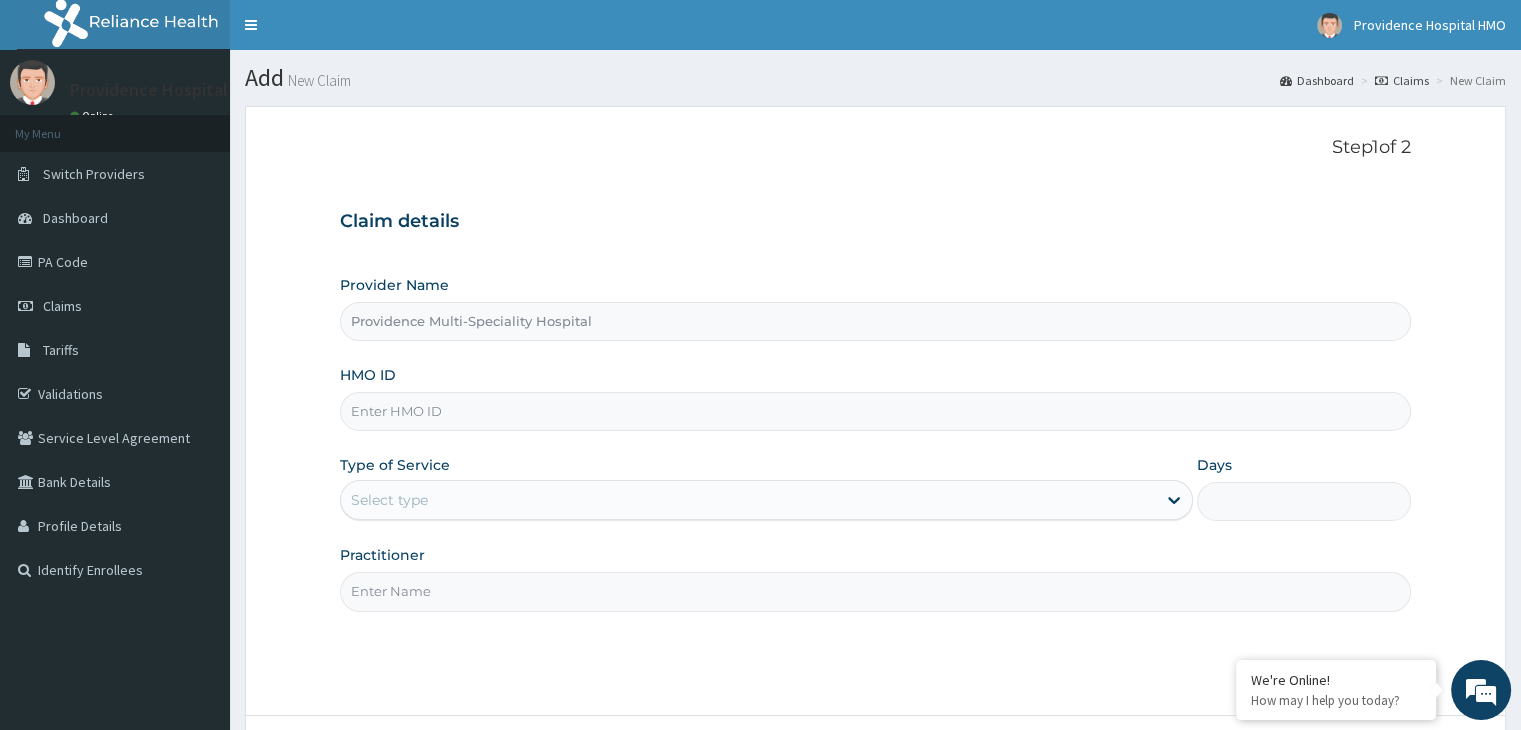 click on "HMO ID" at bounding box center [875, 411] 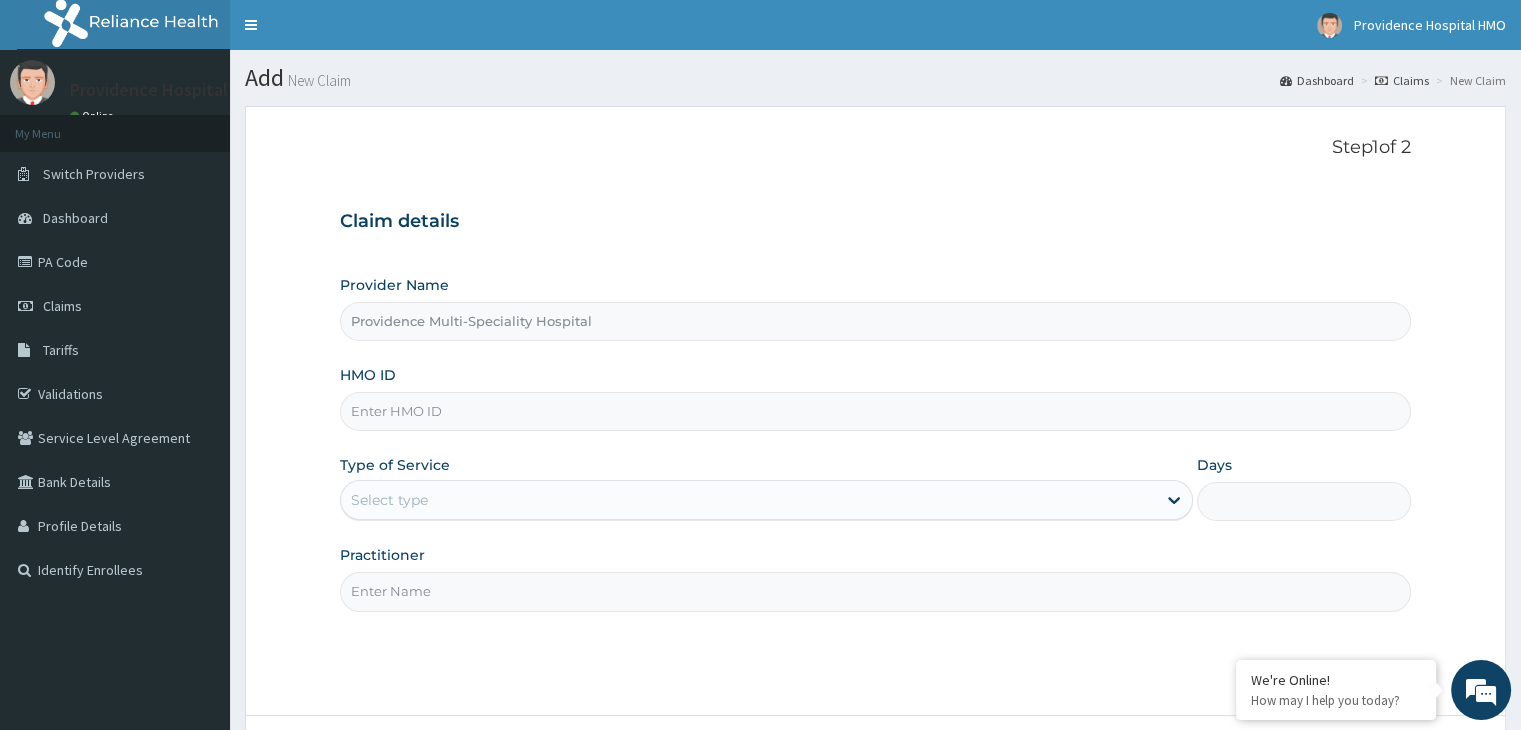 paste on "HII/10142/A" 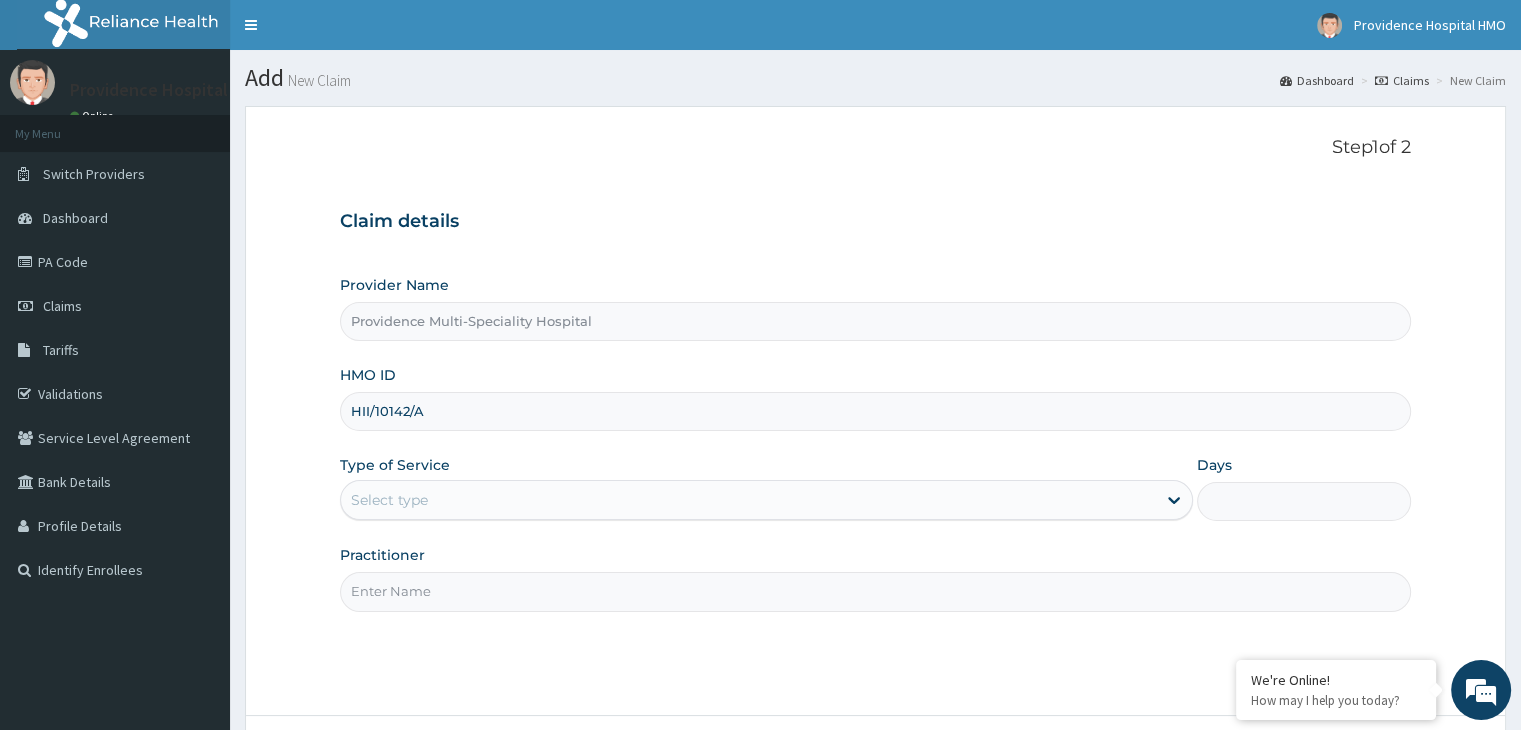 type on "HII/10142/A" 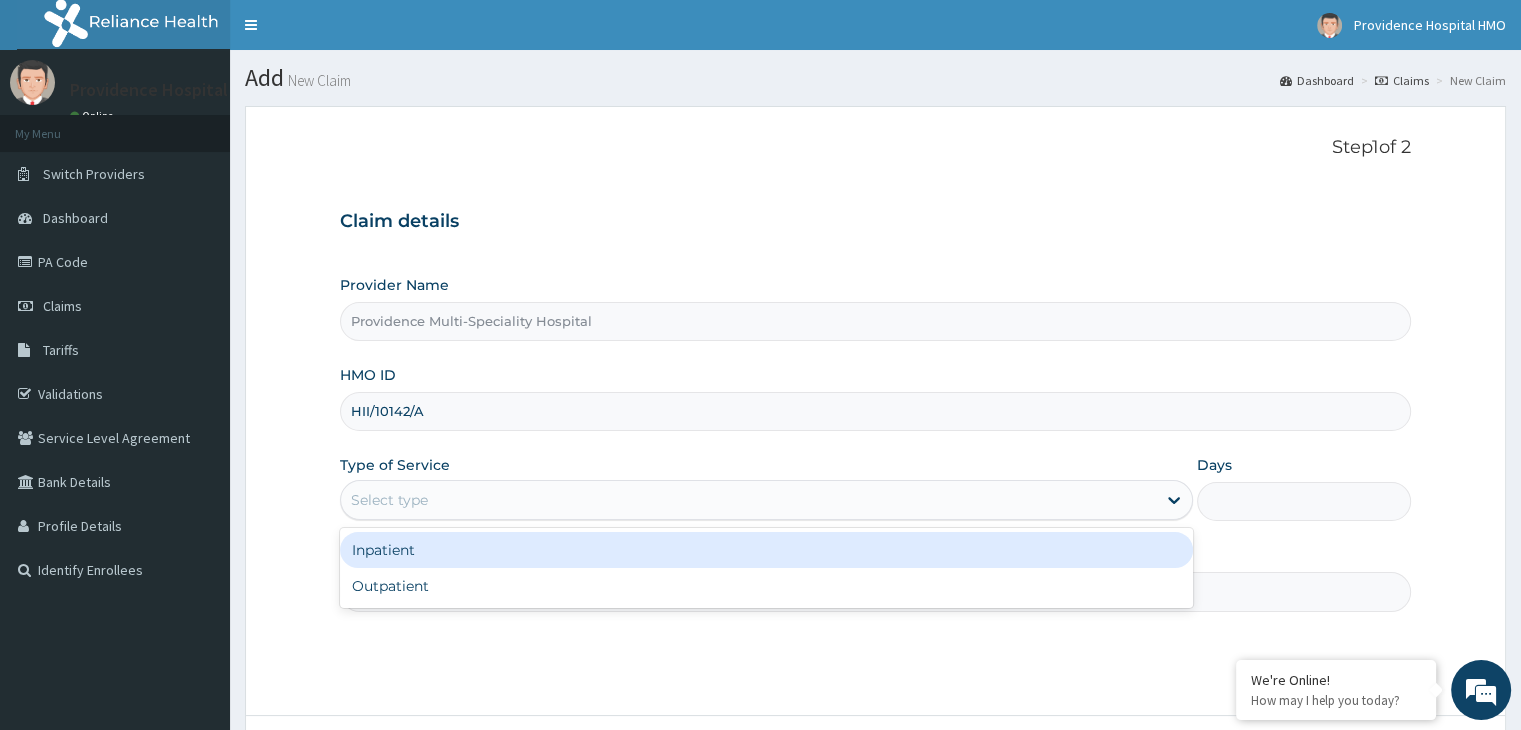 click on "Select type" at bounding box center (748, 500) 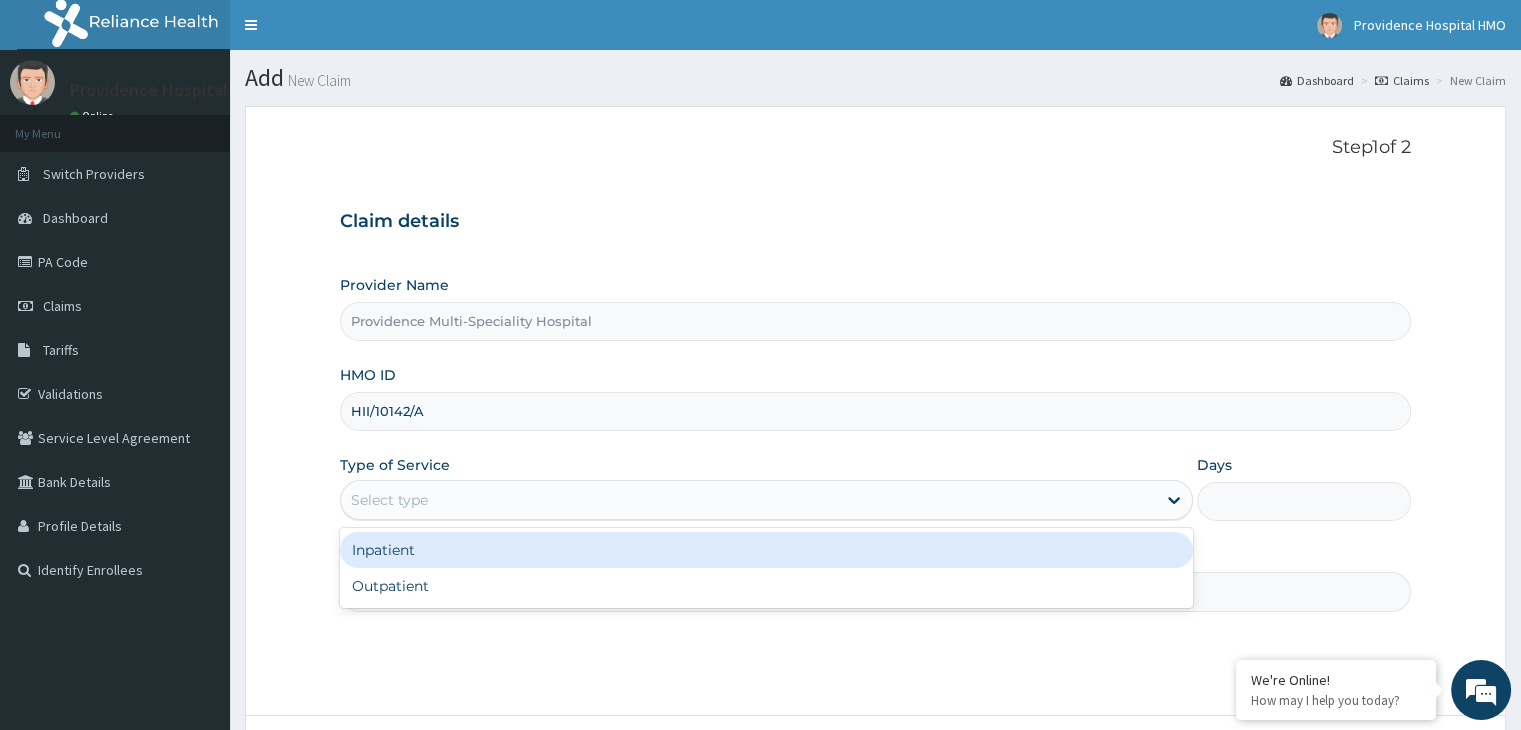 scroll, scrollTop: 0, scrollLeft: 0, axis: both 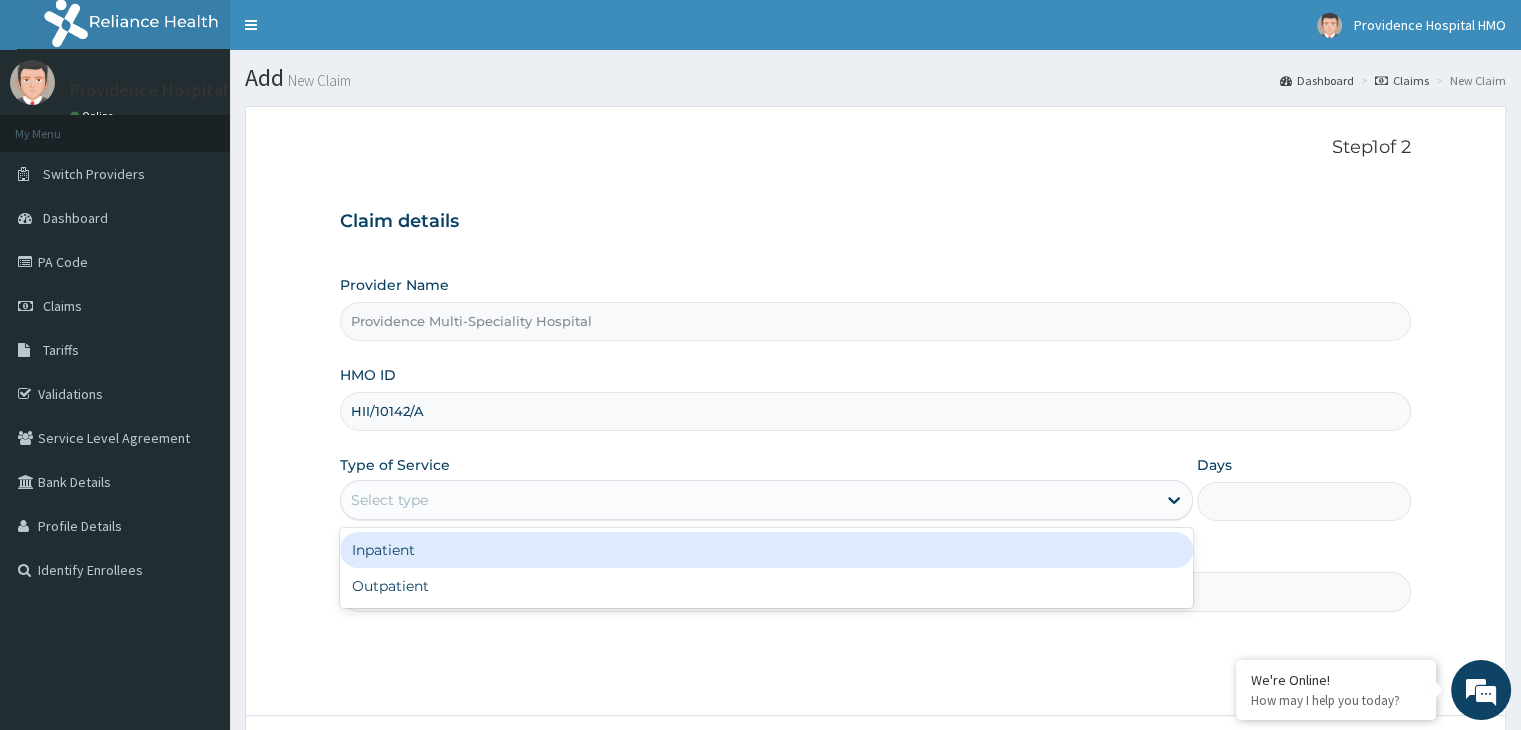 click on "Inpatient" at bounding box center (766, 550) 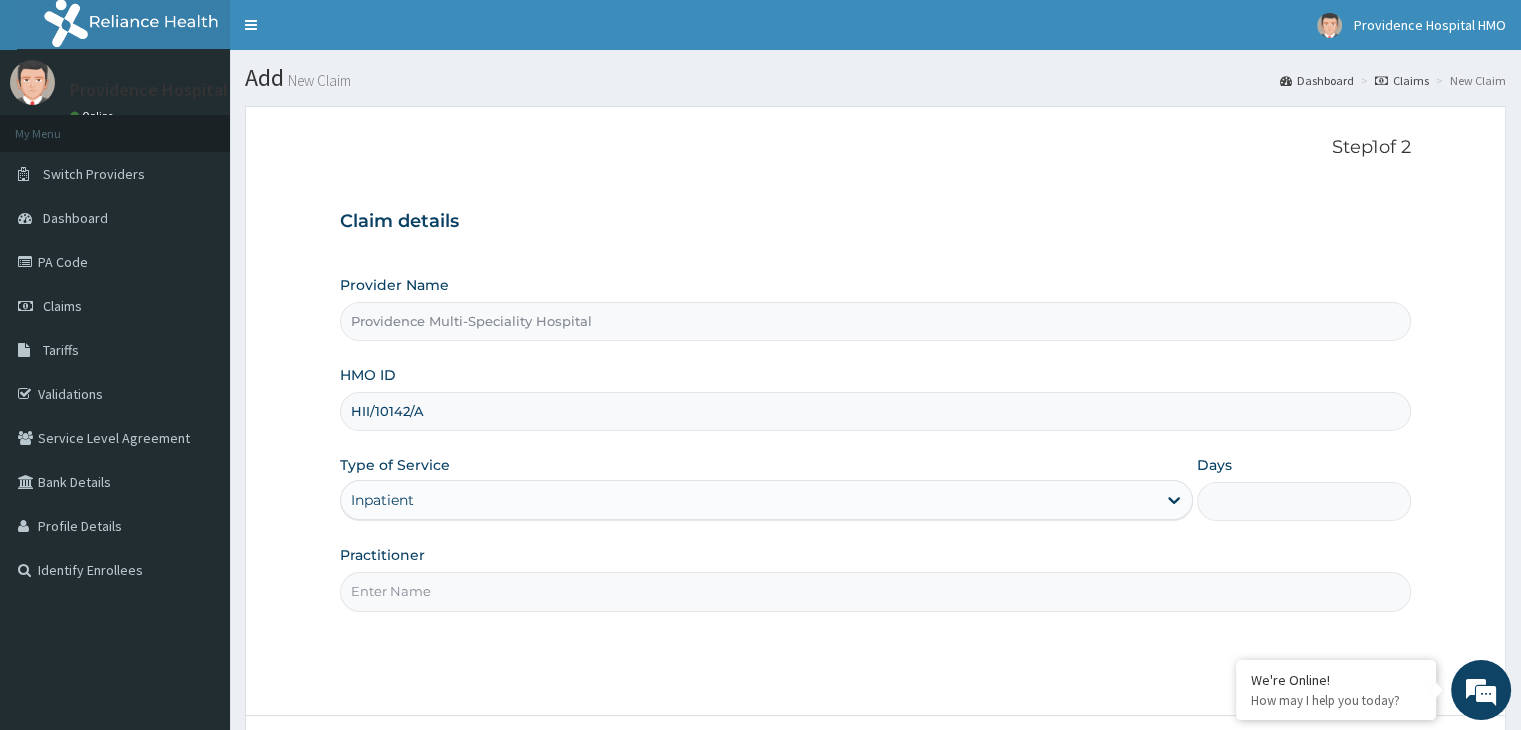 click on "Days" at bounding box center (1303, 501) 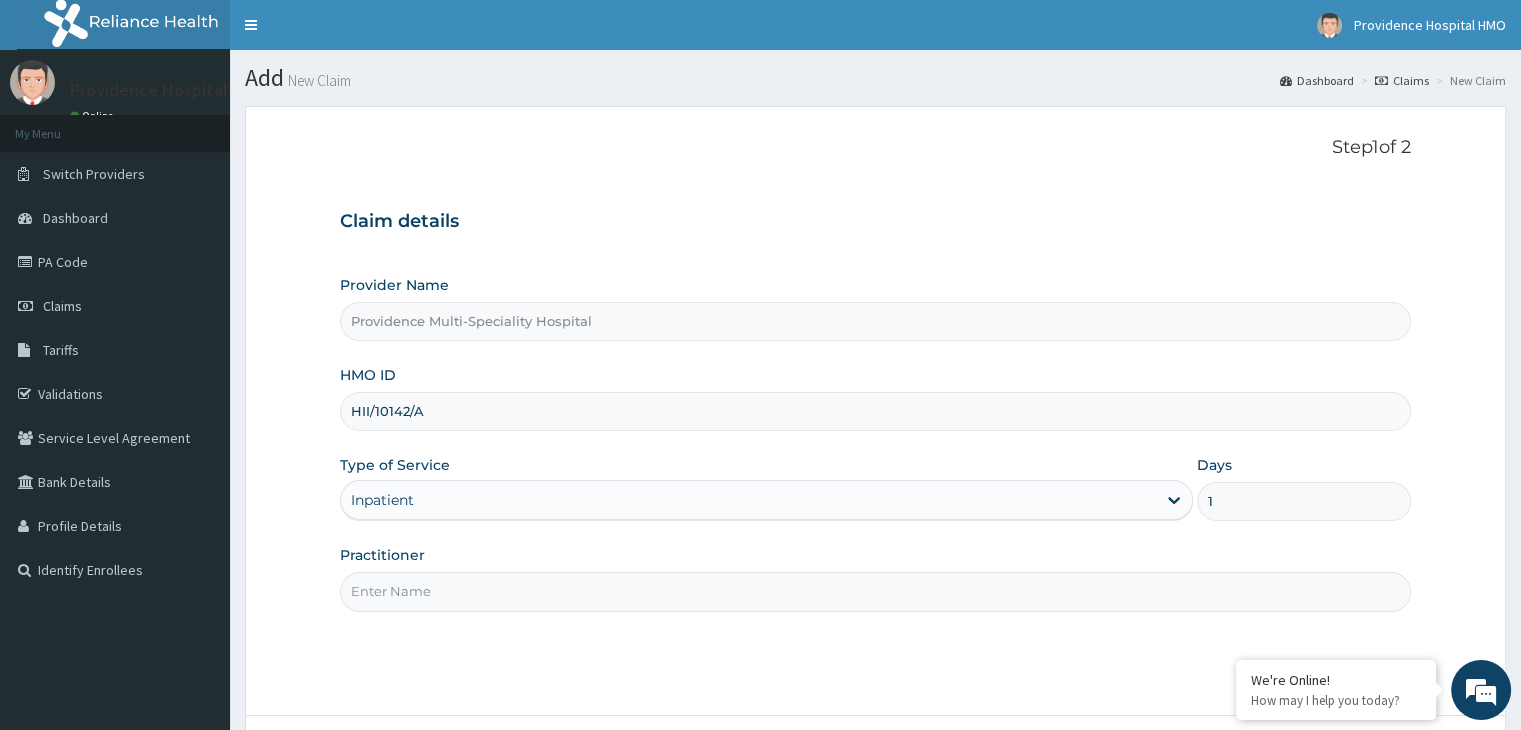type on "1" 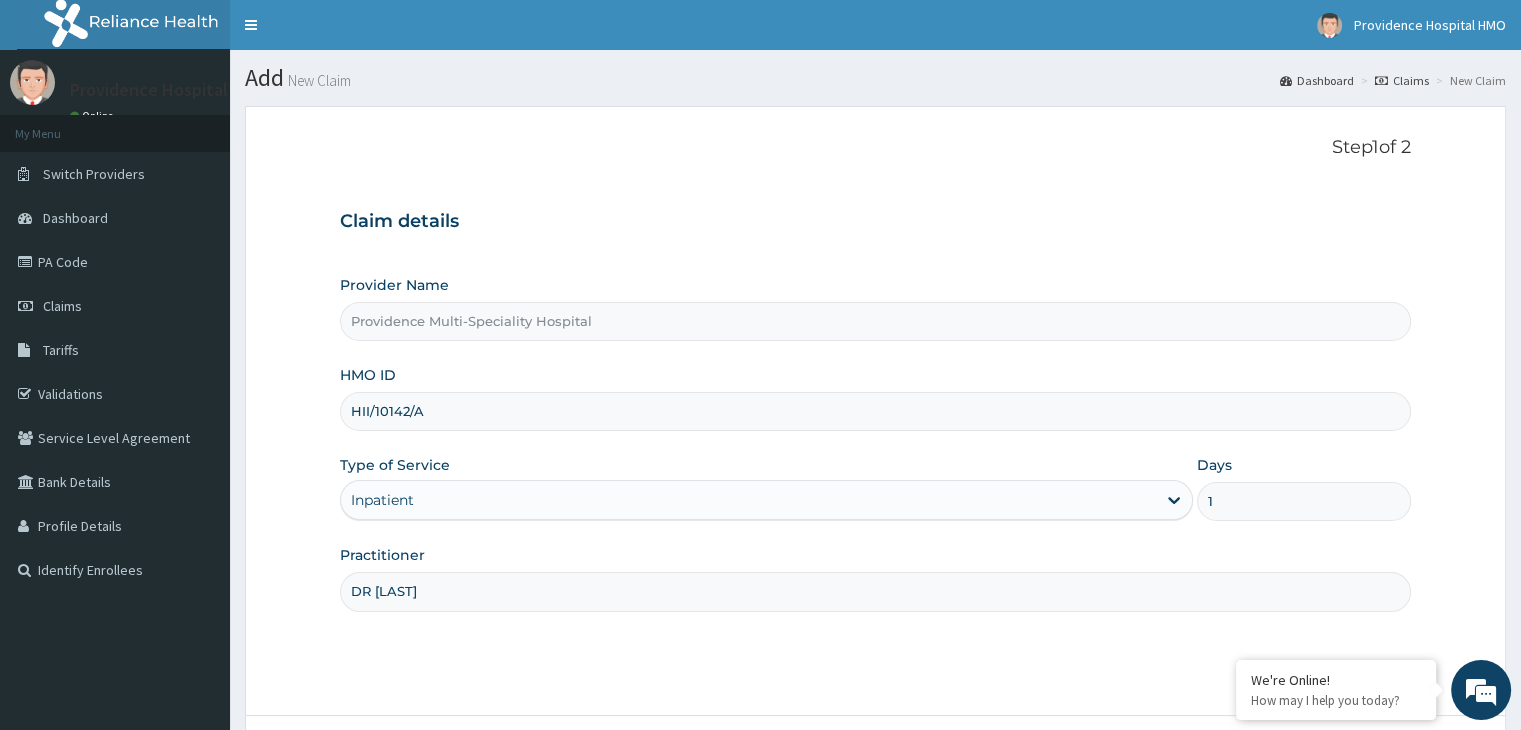 type on "DR BAHAGO" 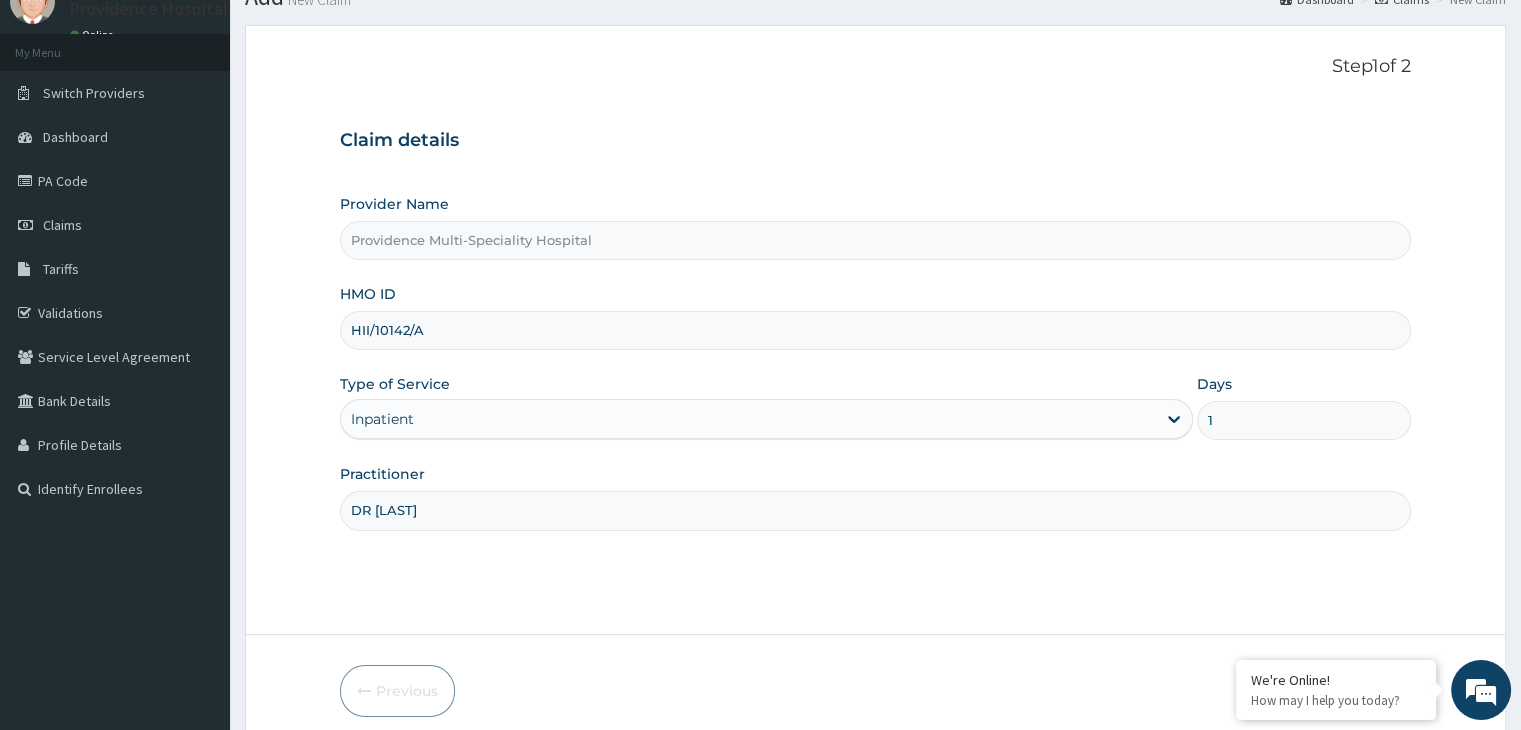 scroll, scrollTop: 164, scrollLeft: 0, axis: vertical 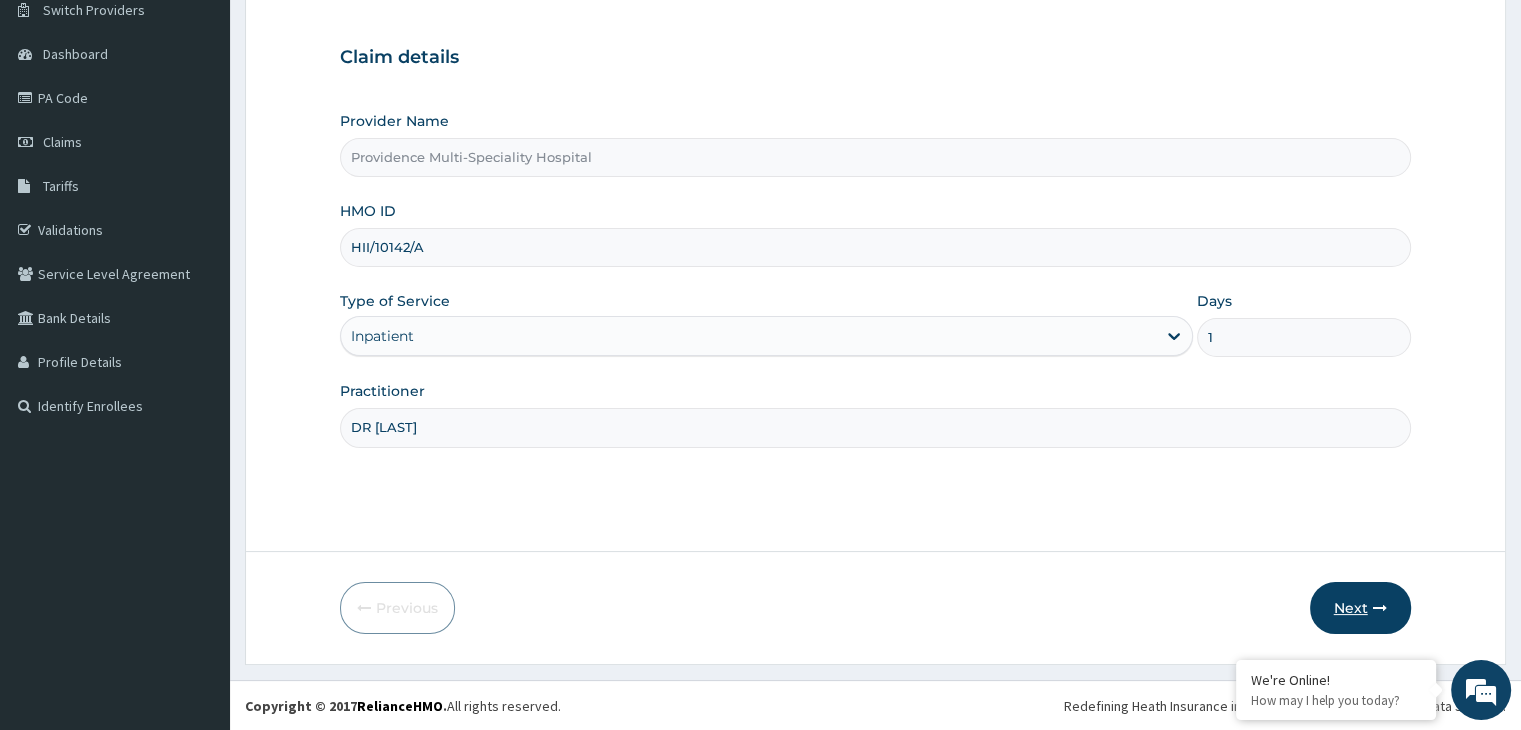 click on "Next" at bounding box center (1360, 608) 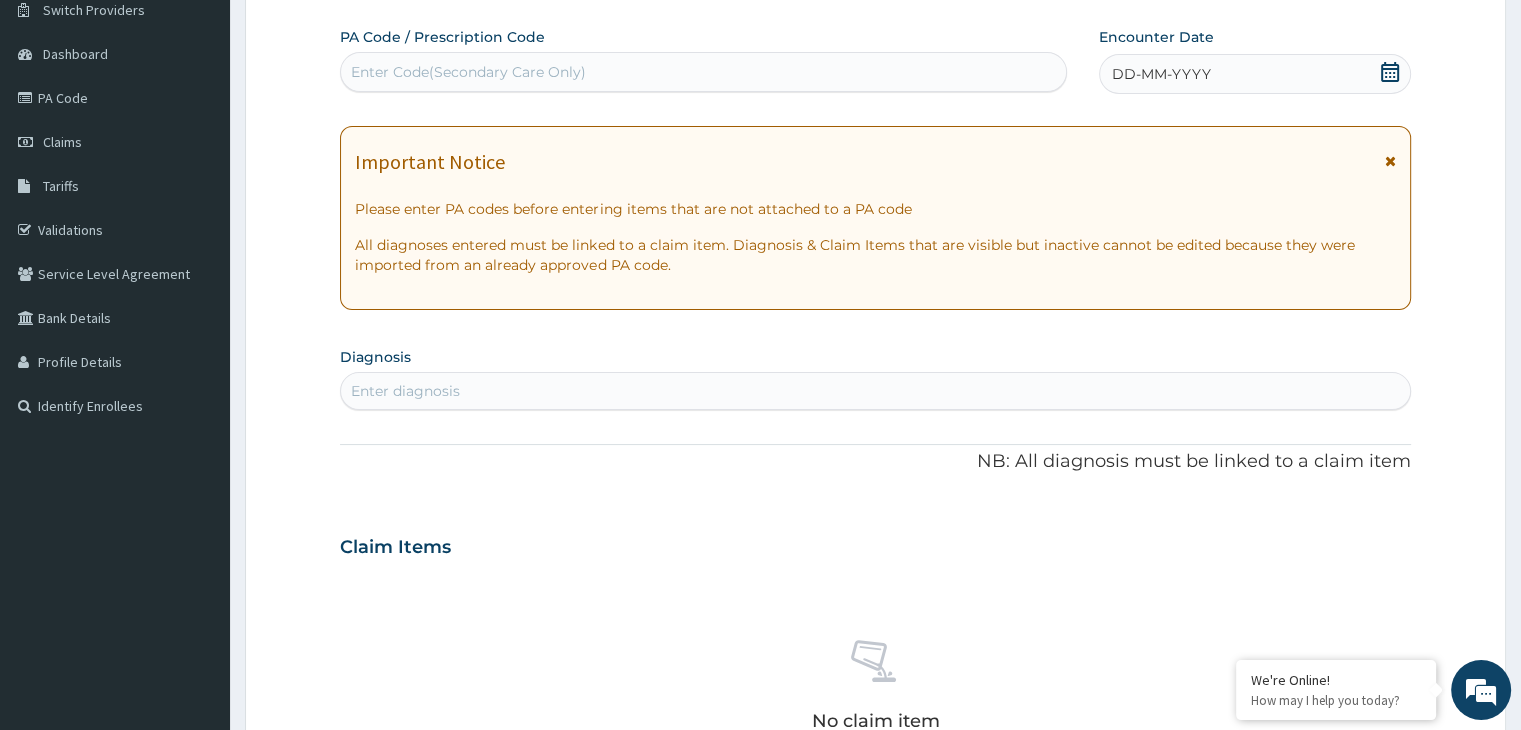 click 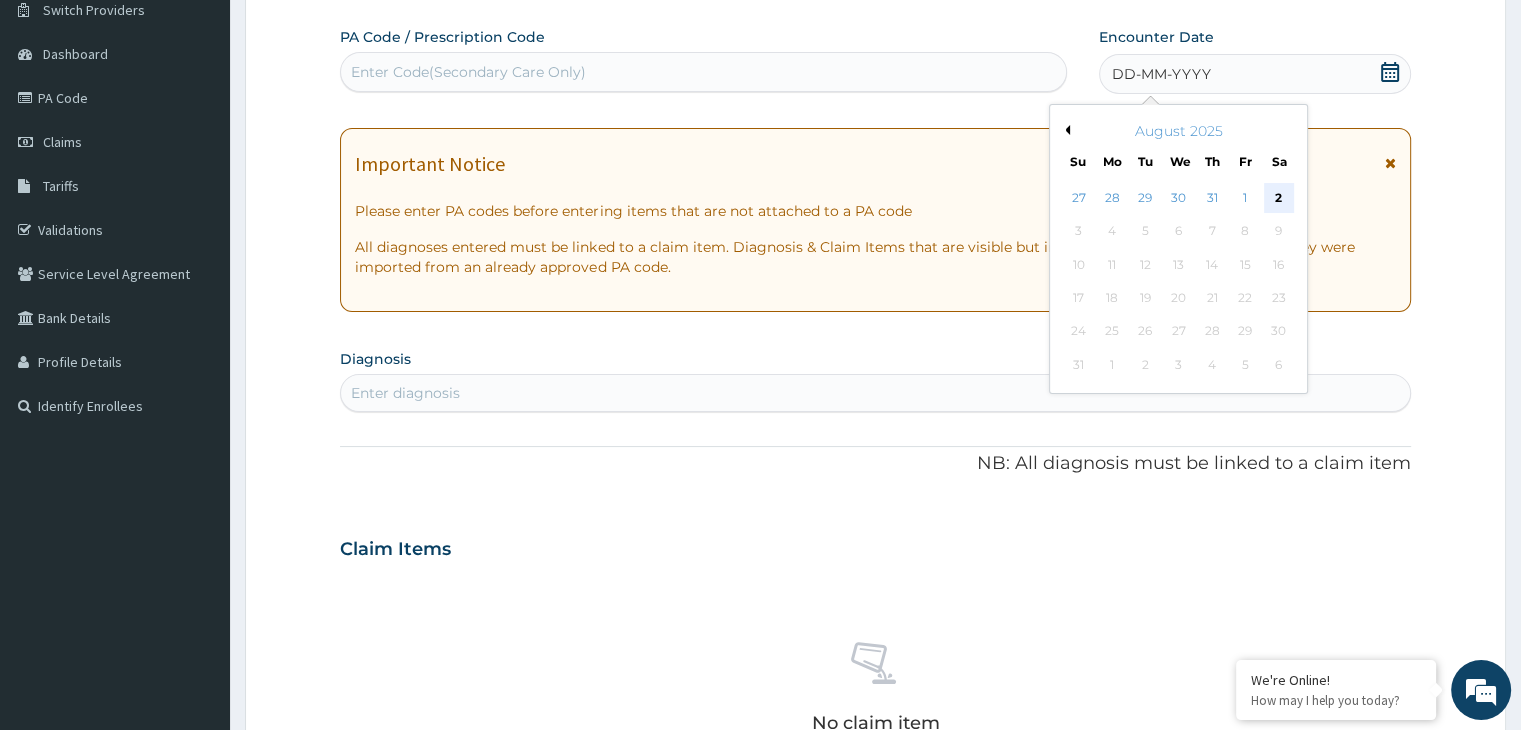 click on "2" at bounding box center [1279, 198] 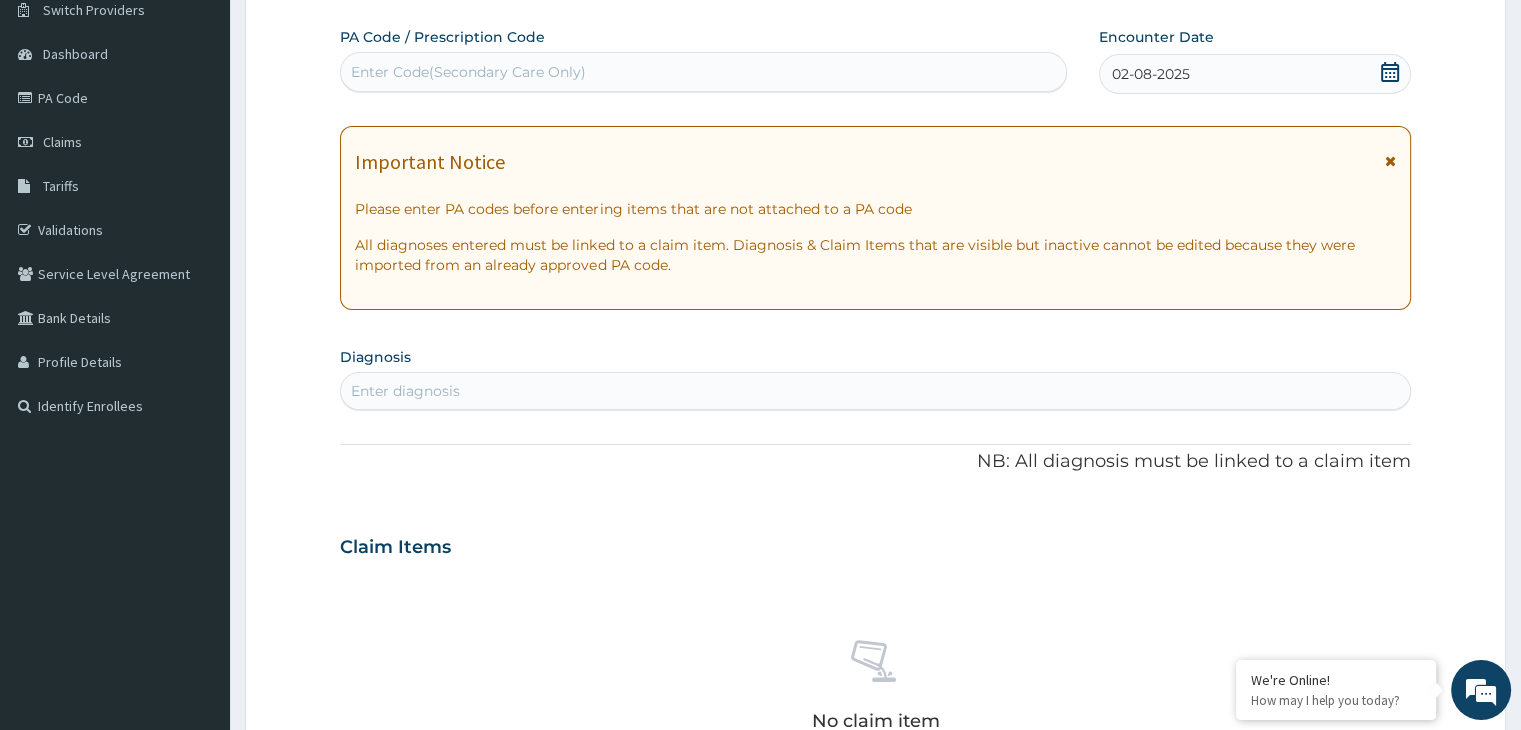 click at bounding box center (1390, 161) 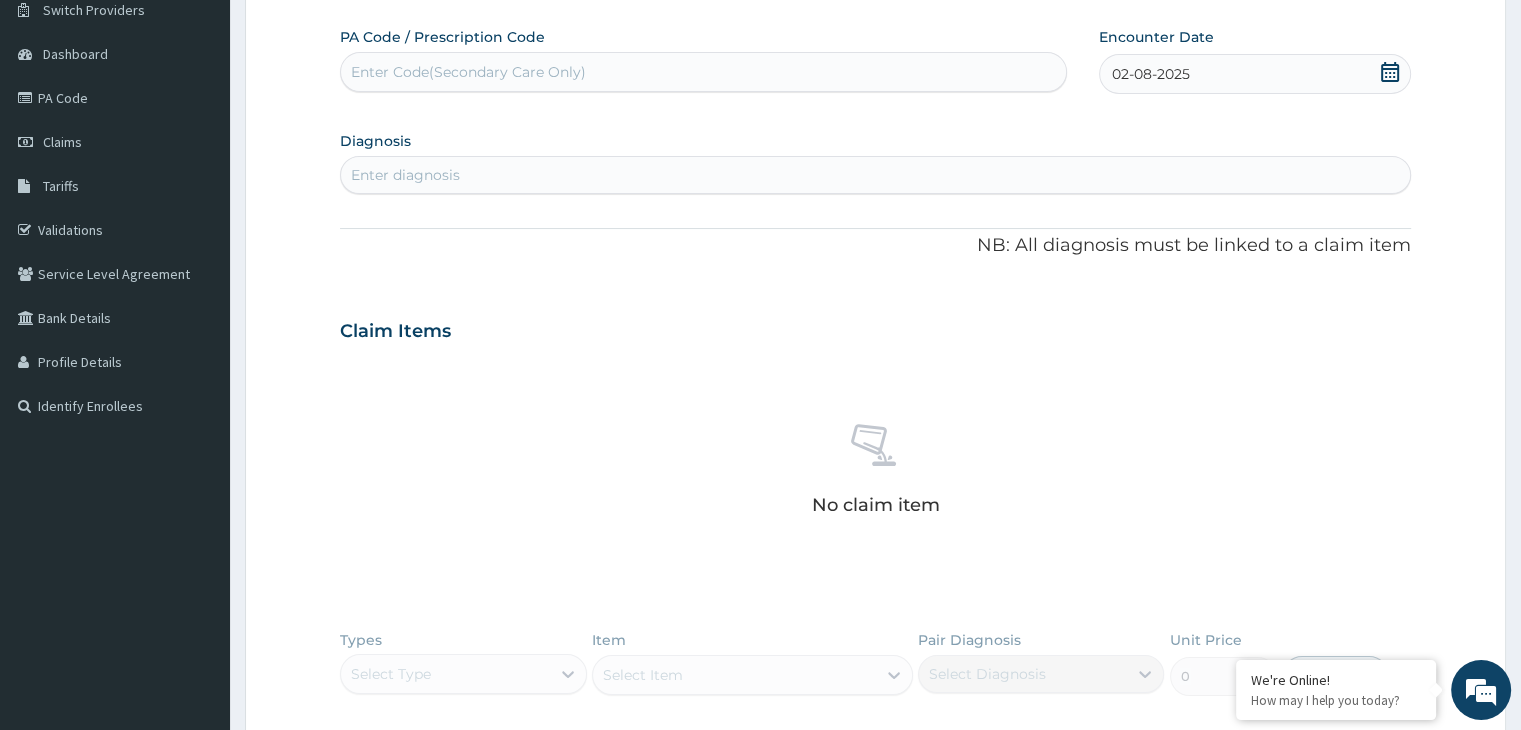 click on "Enter diagnosis" at bounding box center [875, 175] 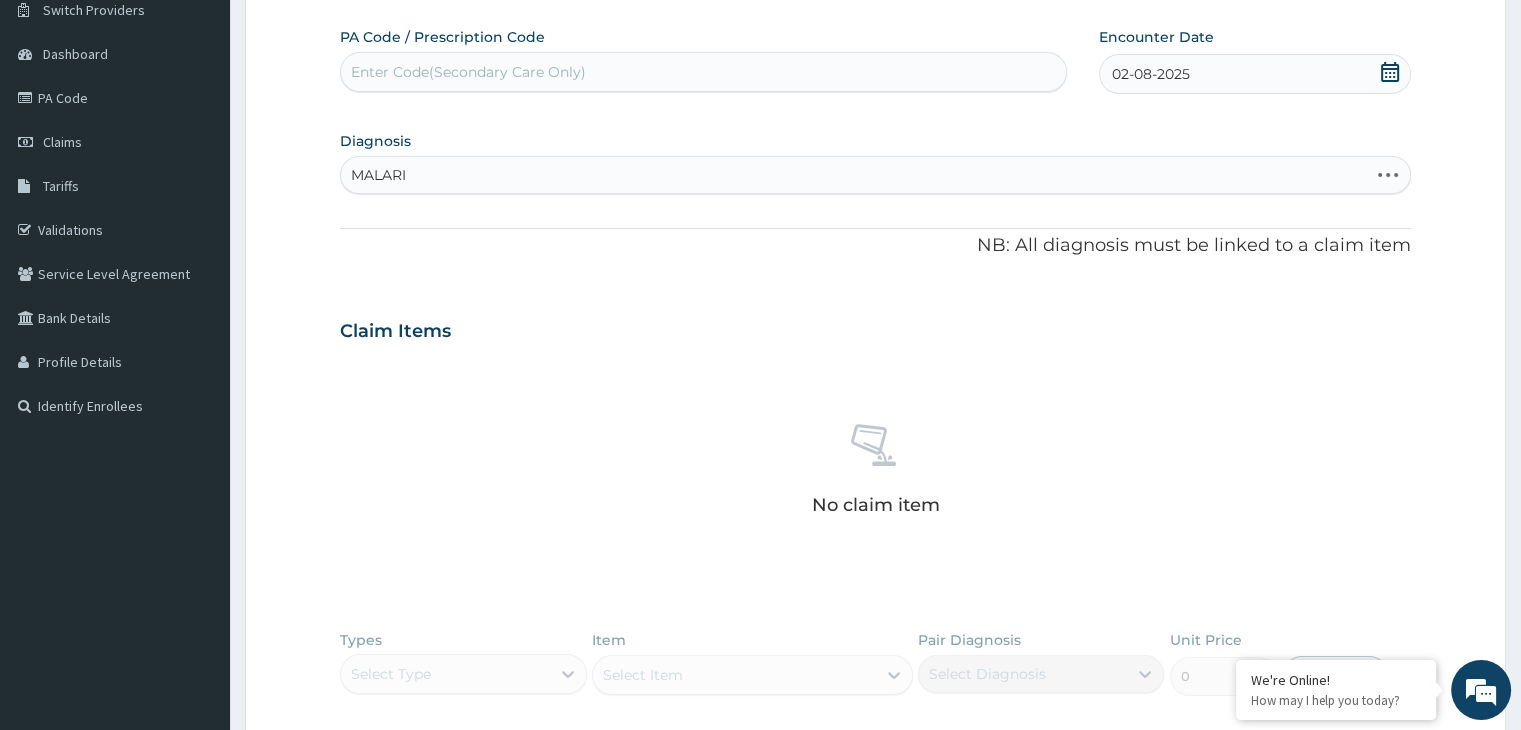 type on "MALARIA" 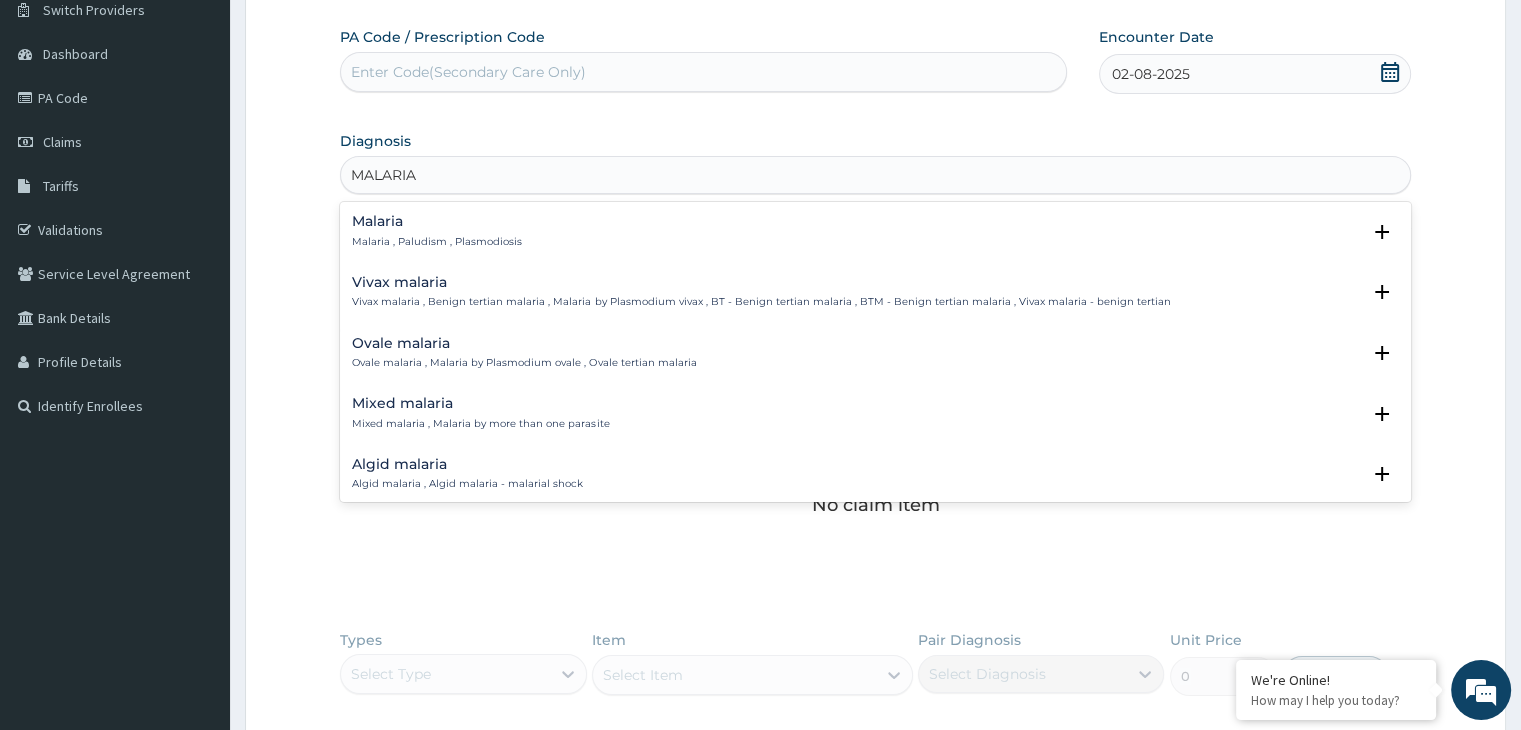 click on "Malaria Malaria , Paludism , Plasmodiosis" at bounding box center [875, 231] 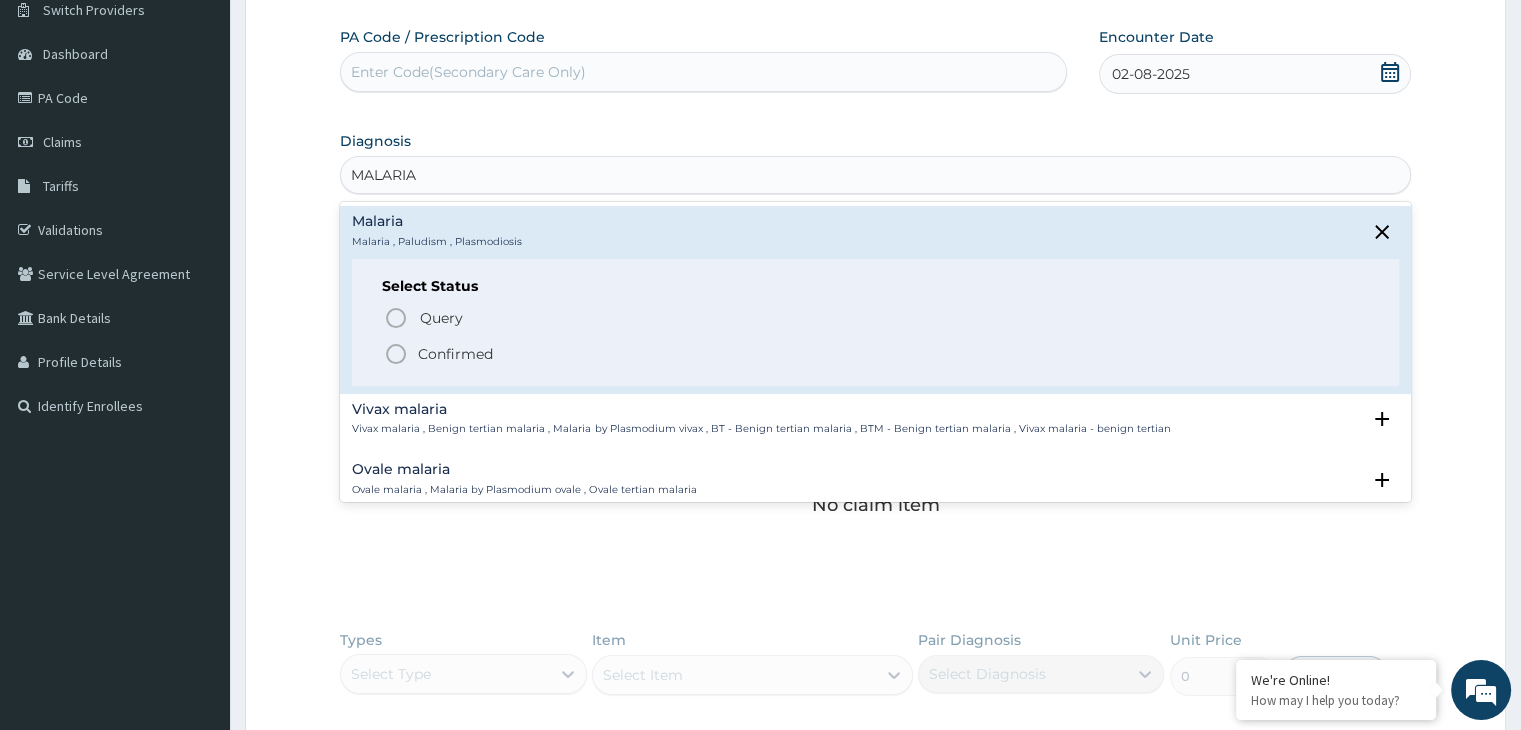 click 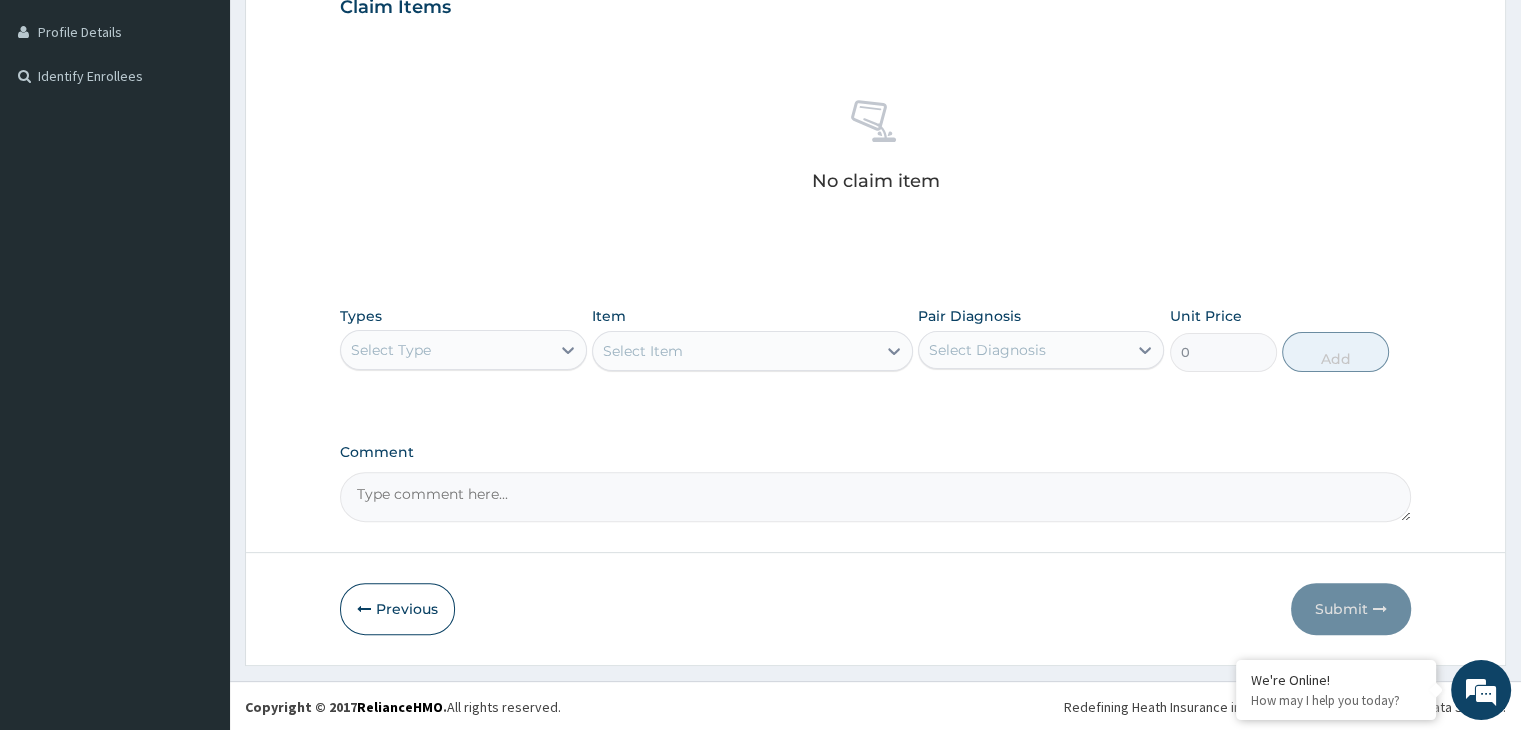 scroll, scrollTop: 495, scrollLeft: 0, axis: vertical 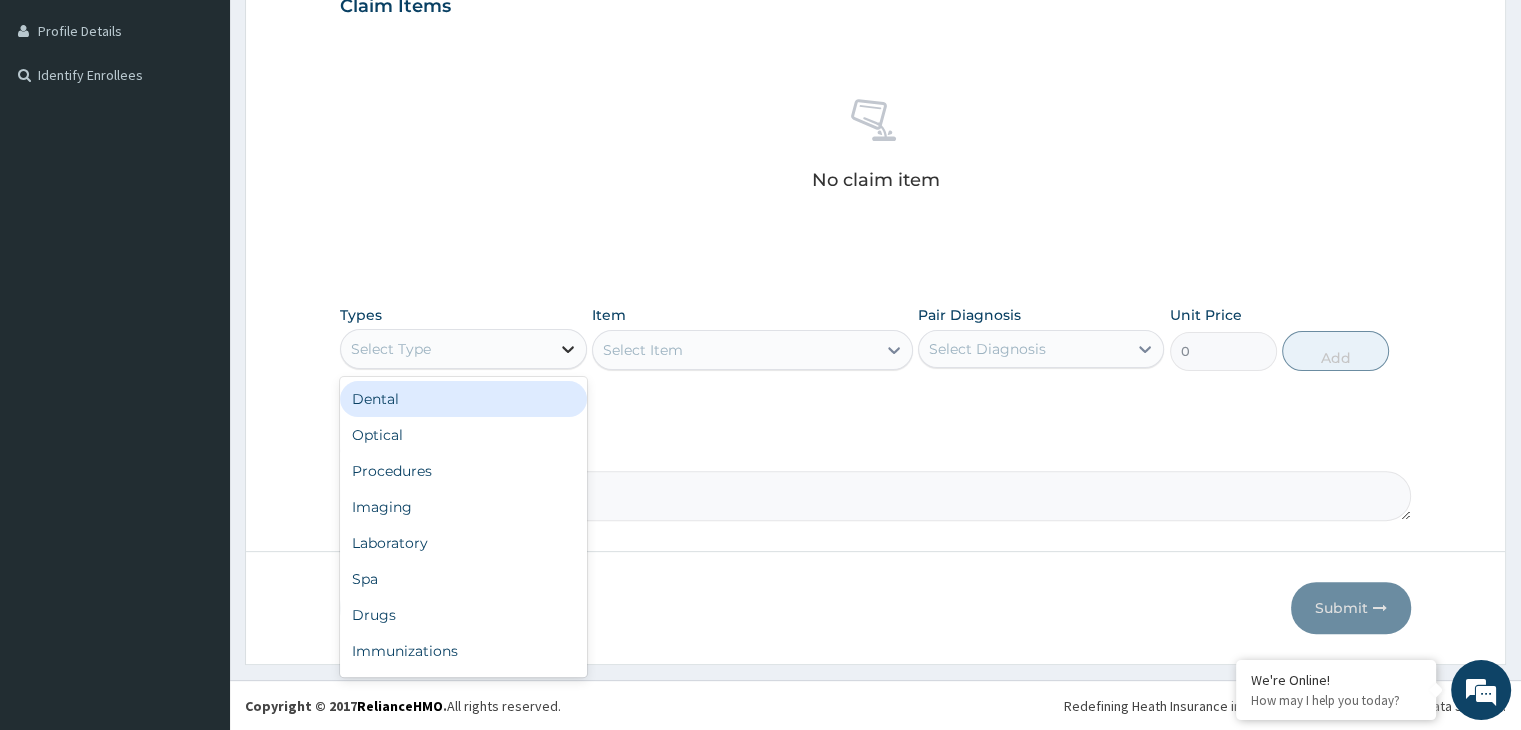 click 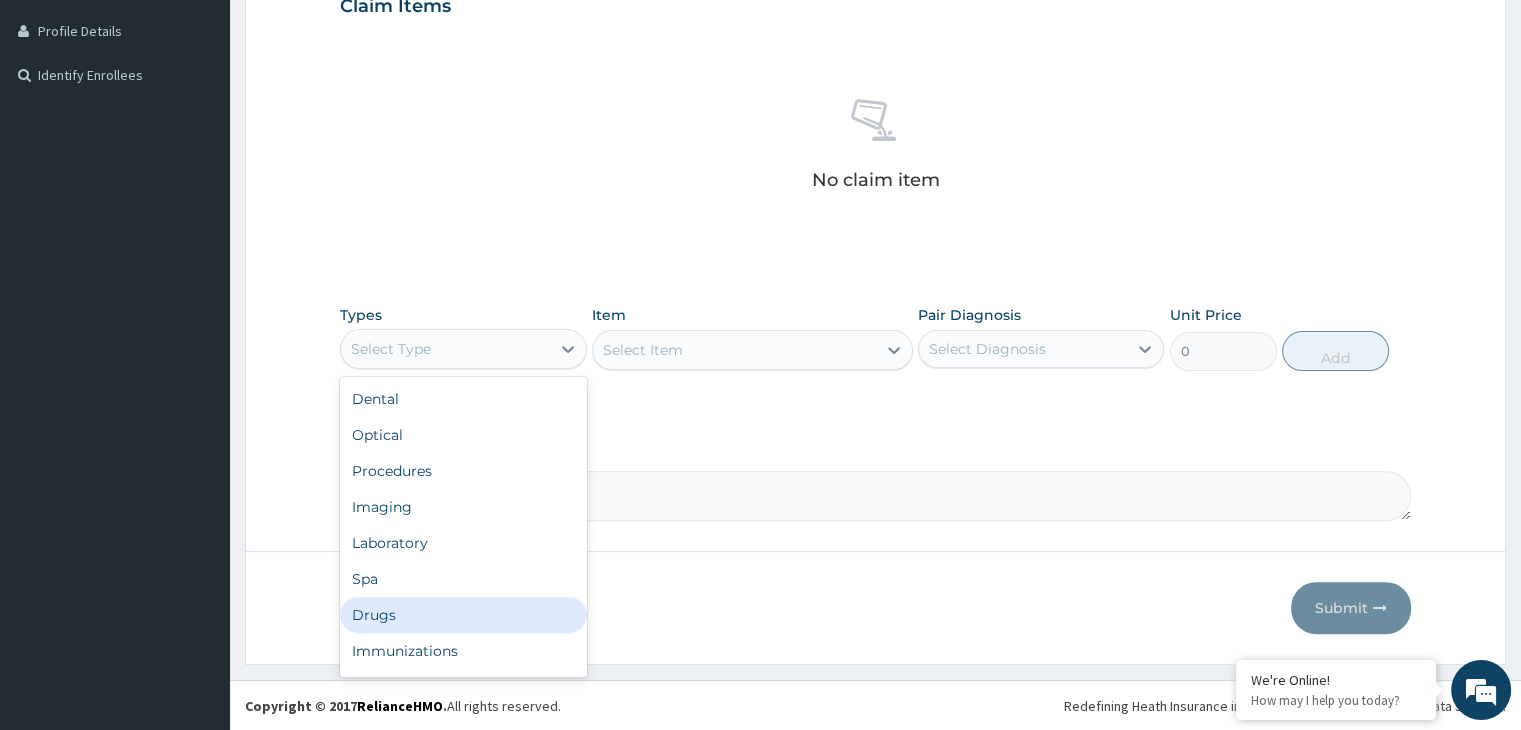 click on "Drugs" at bounding box center [463, 615] 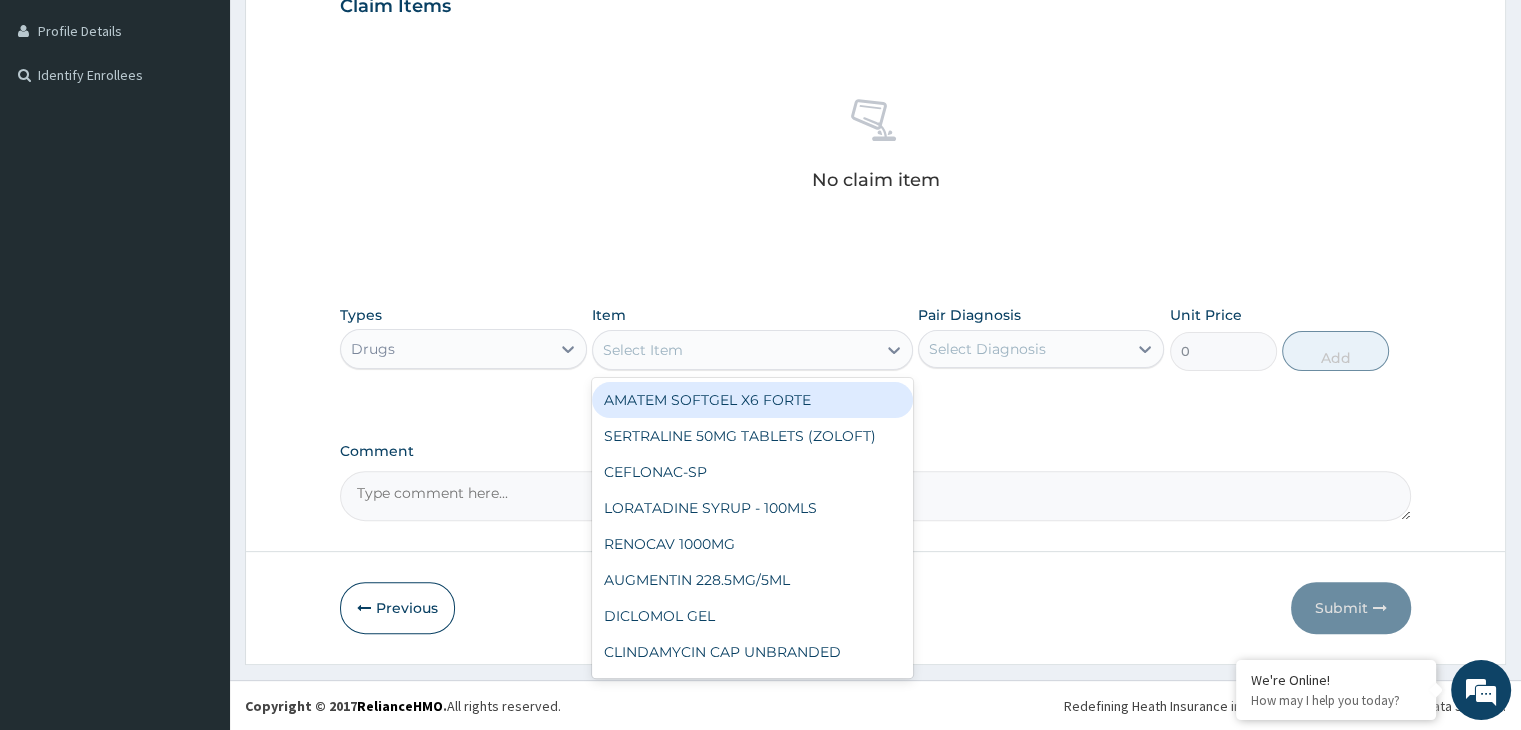 click on "Select Item" at bounding box center [643, 350] 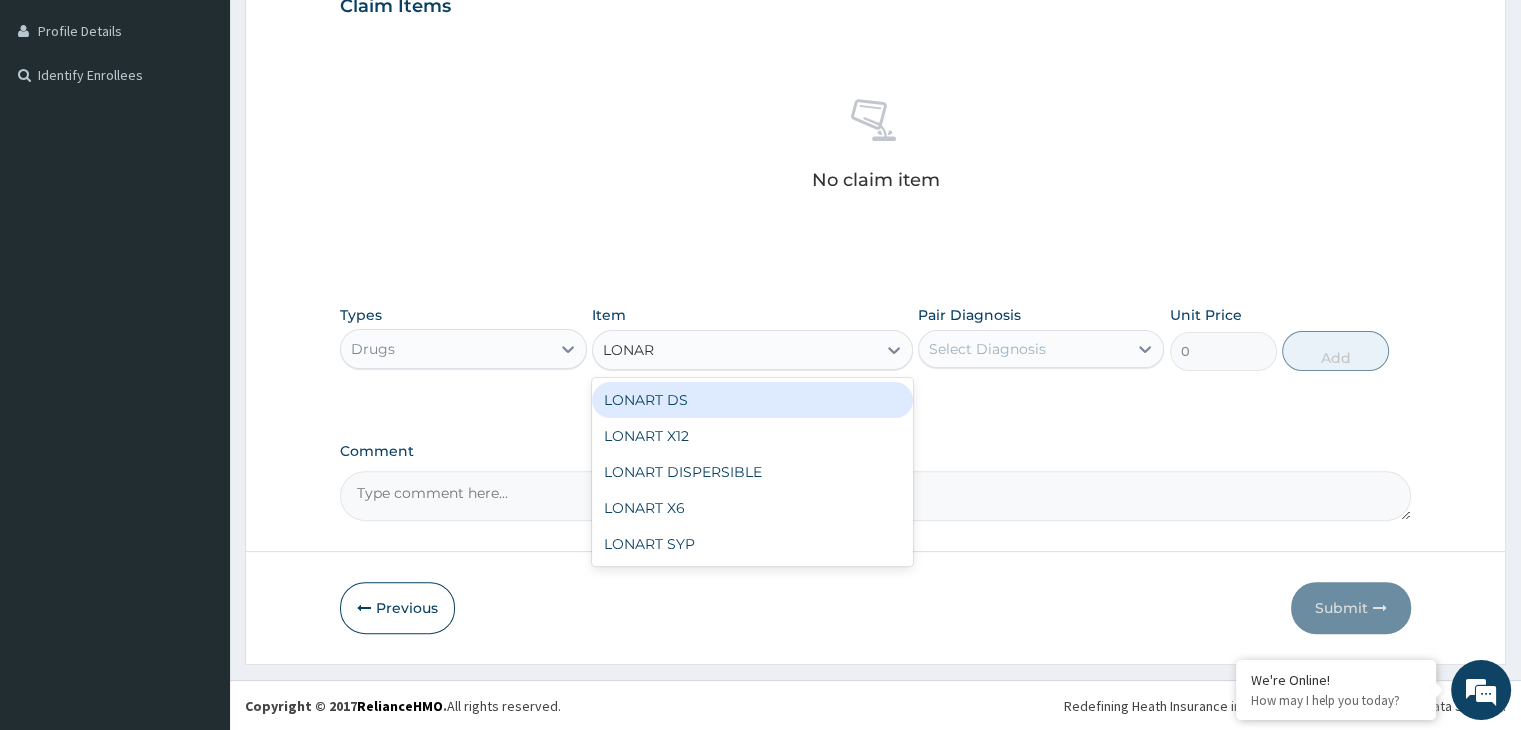 type on "LONART" 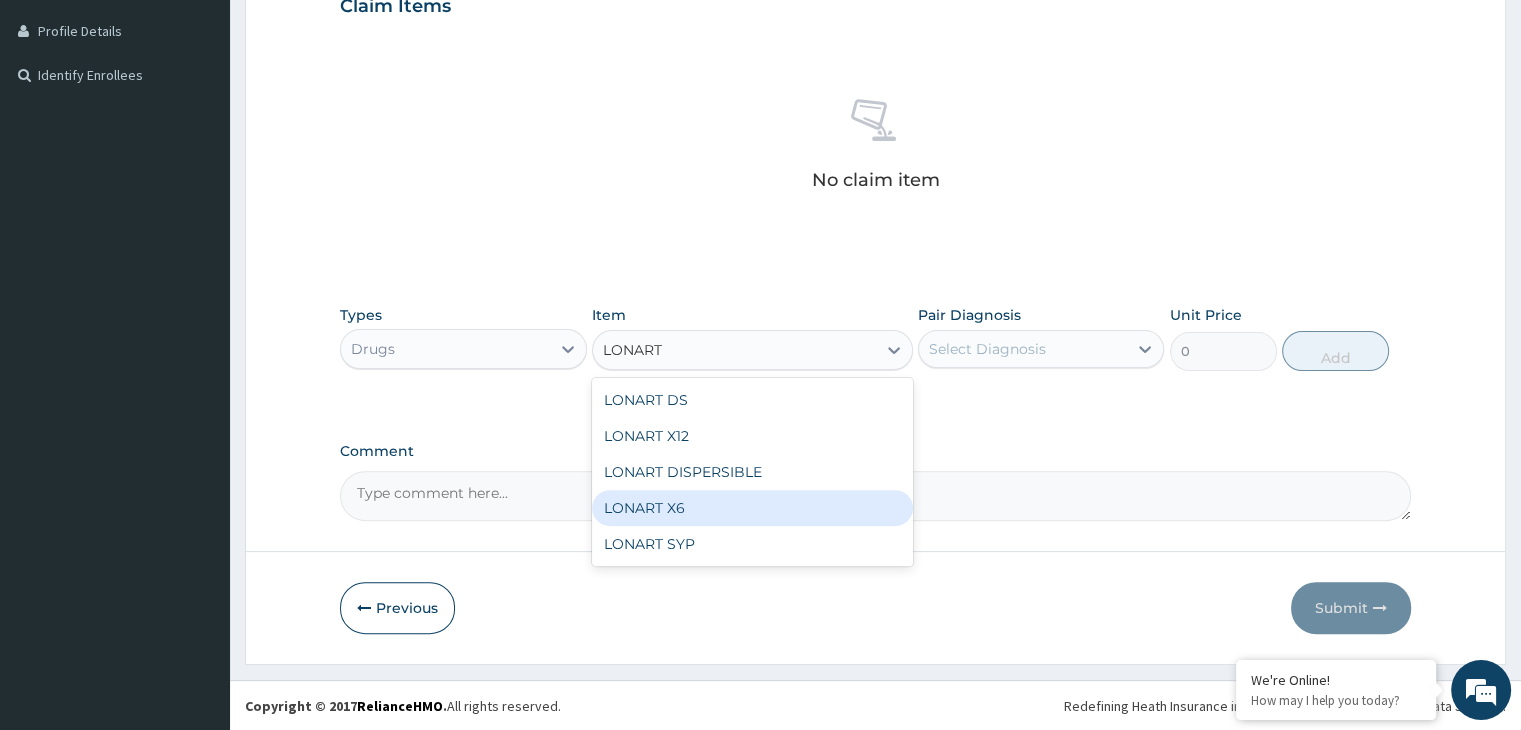 click on "LONART X6" at bounding box center (752, 508) 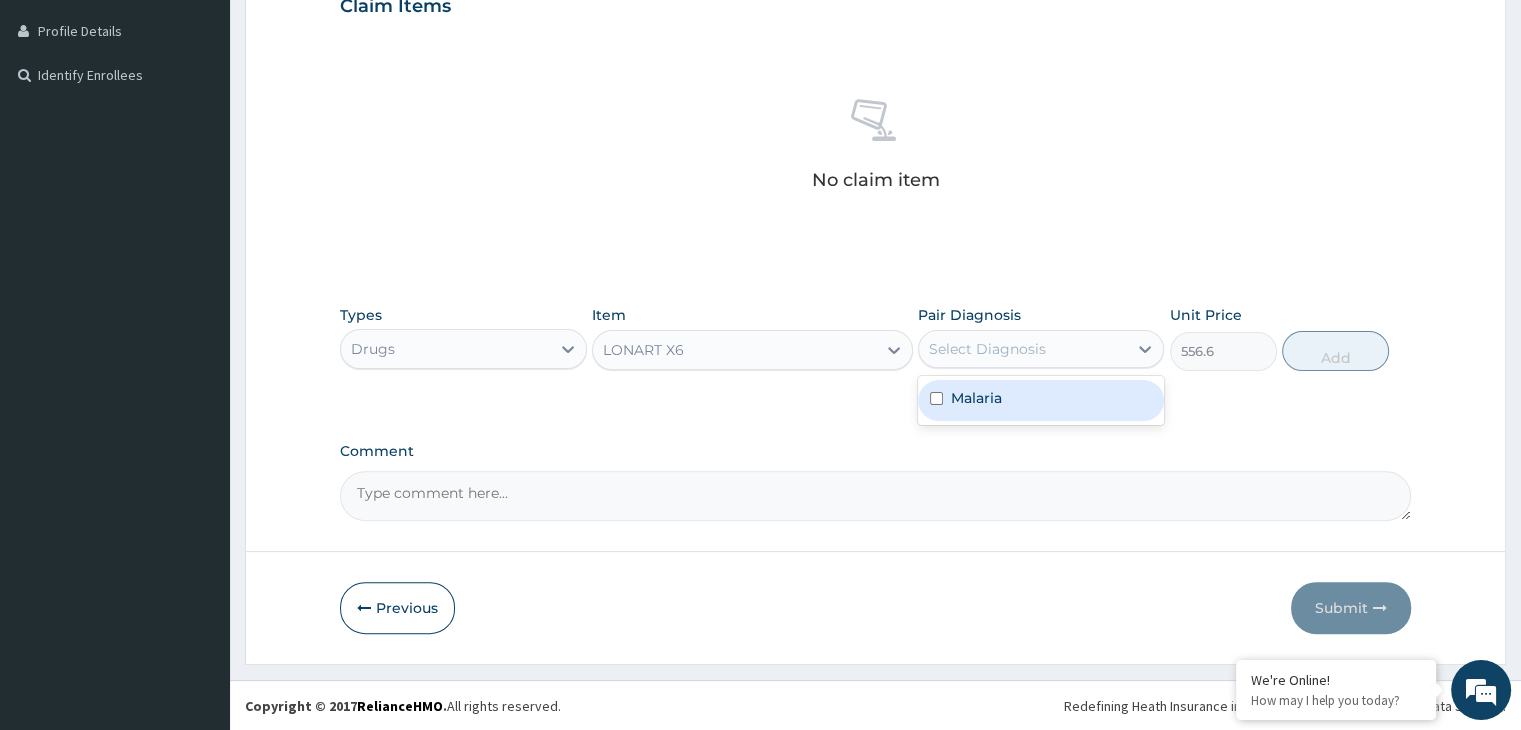 click on "Select Diagnosis" at bounding box center (987, 349) 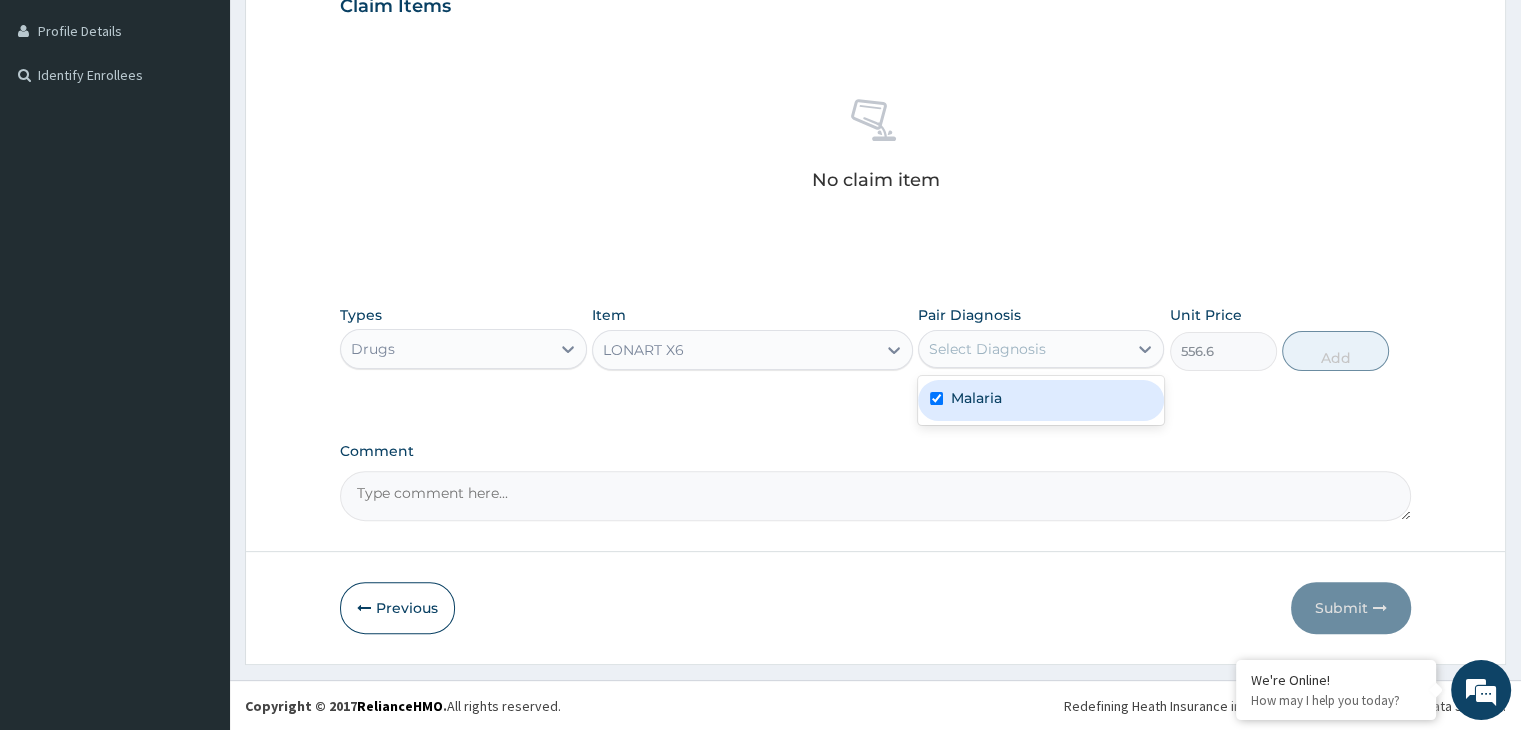 checkbox on "true" 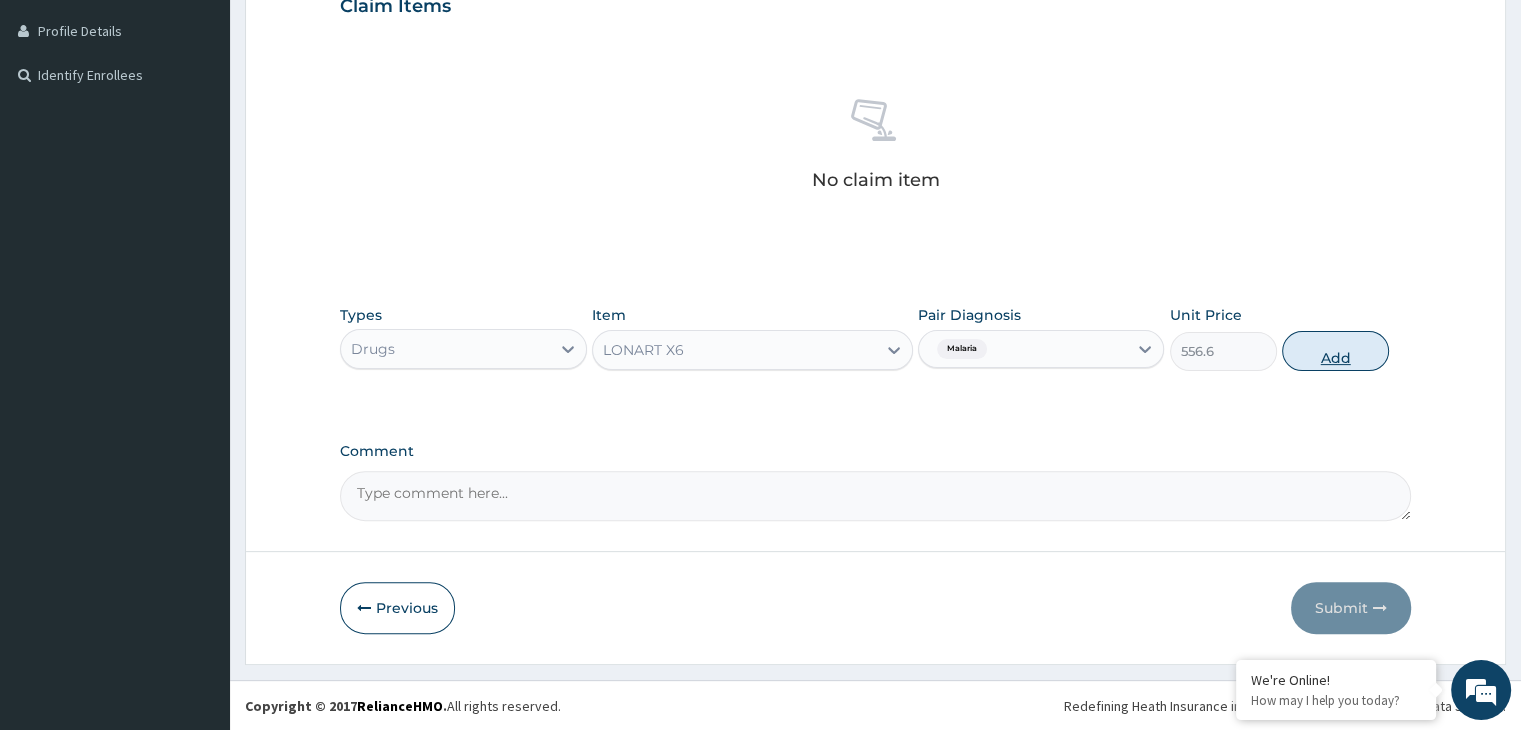 click on "Add" at bounding box center (1335, 351) 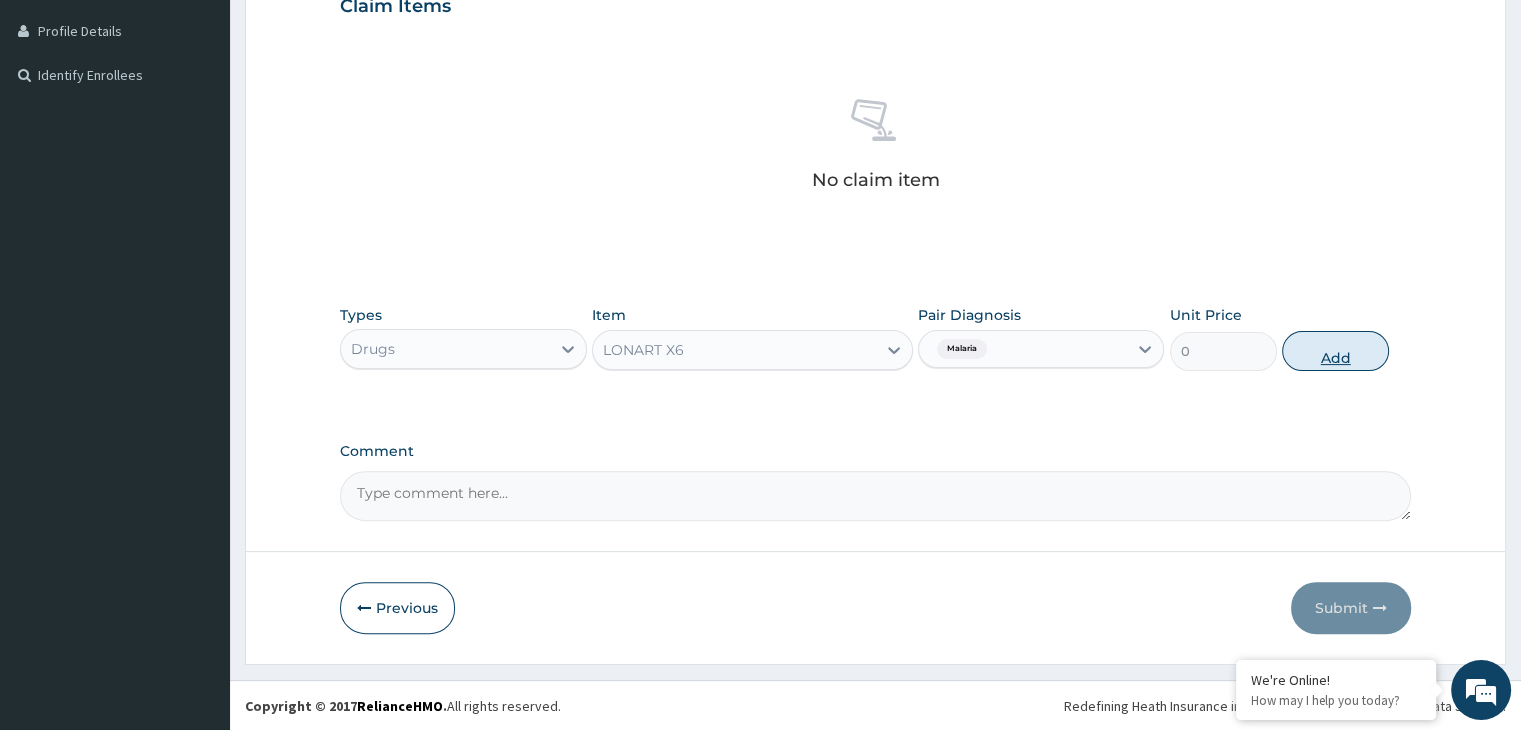 scroll, scrollTop: 398, scrollLeft: 0, axis: vertical 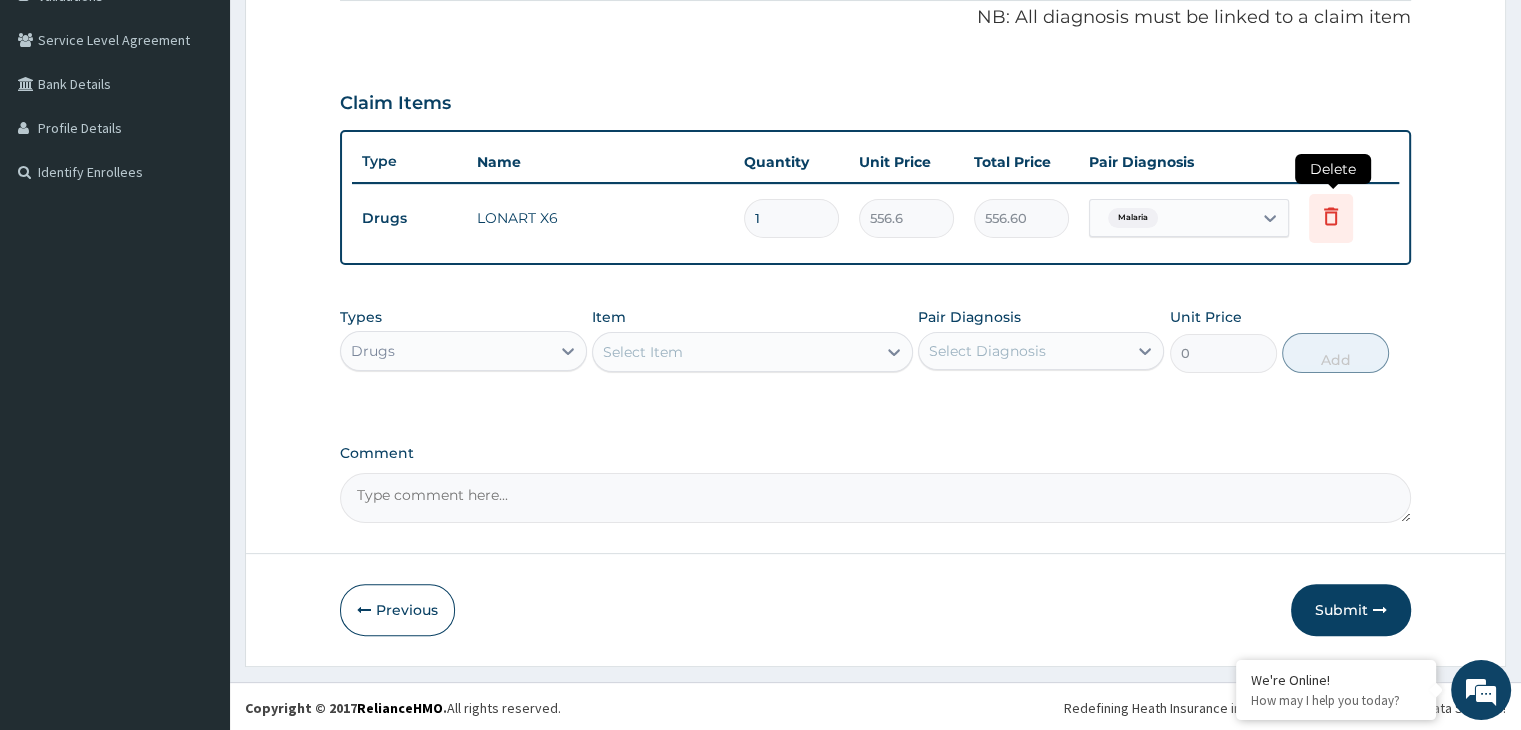 click 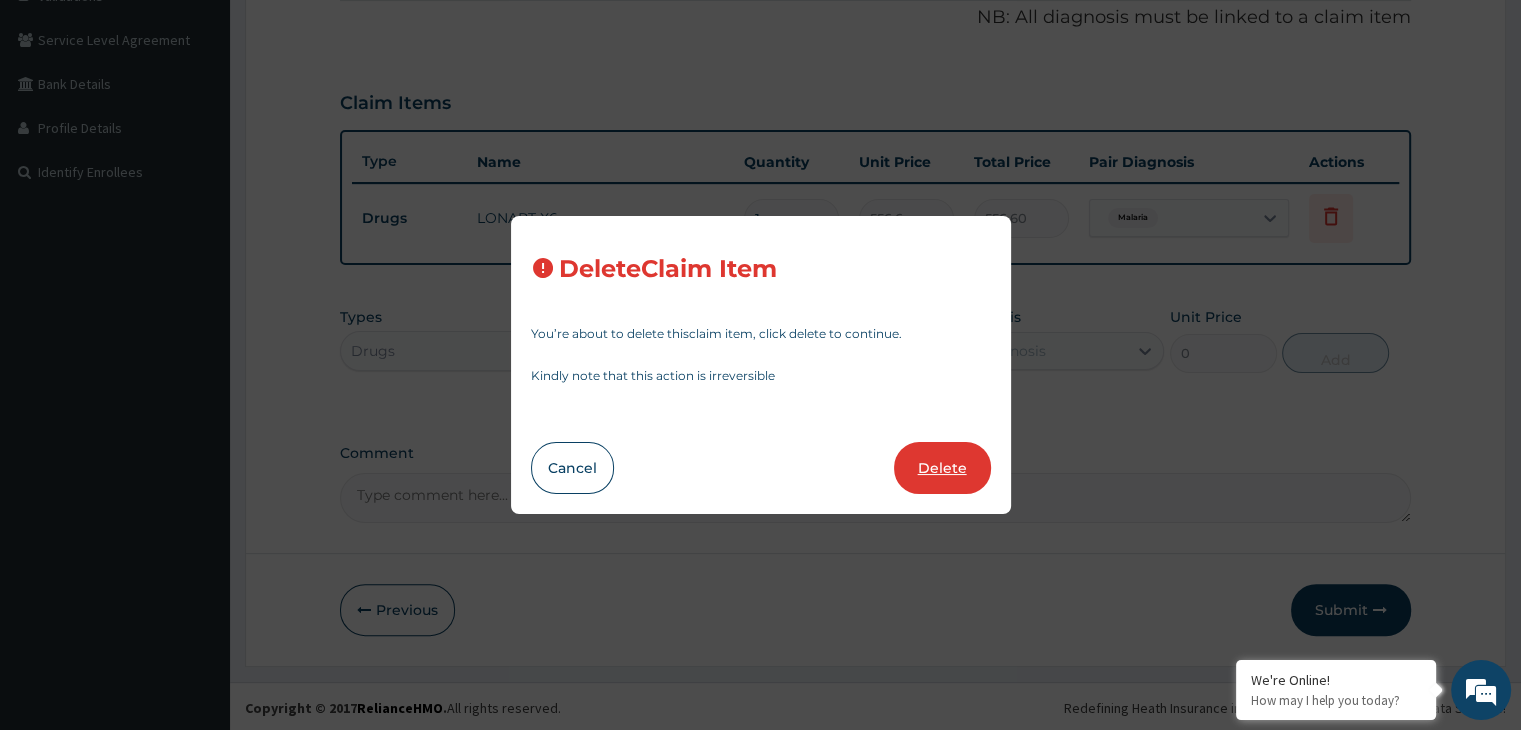 click on "Delete" at bounding box center (942, 468) 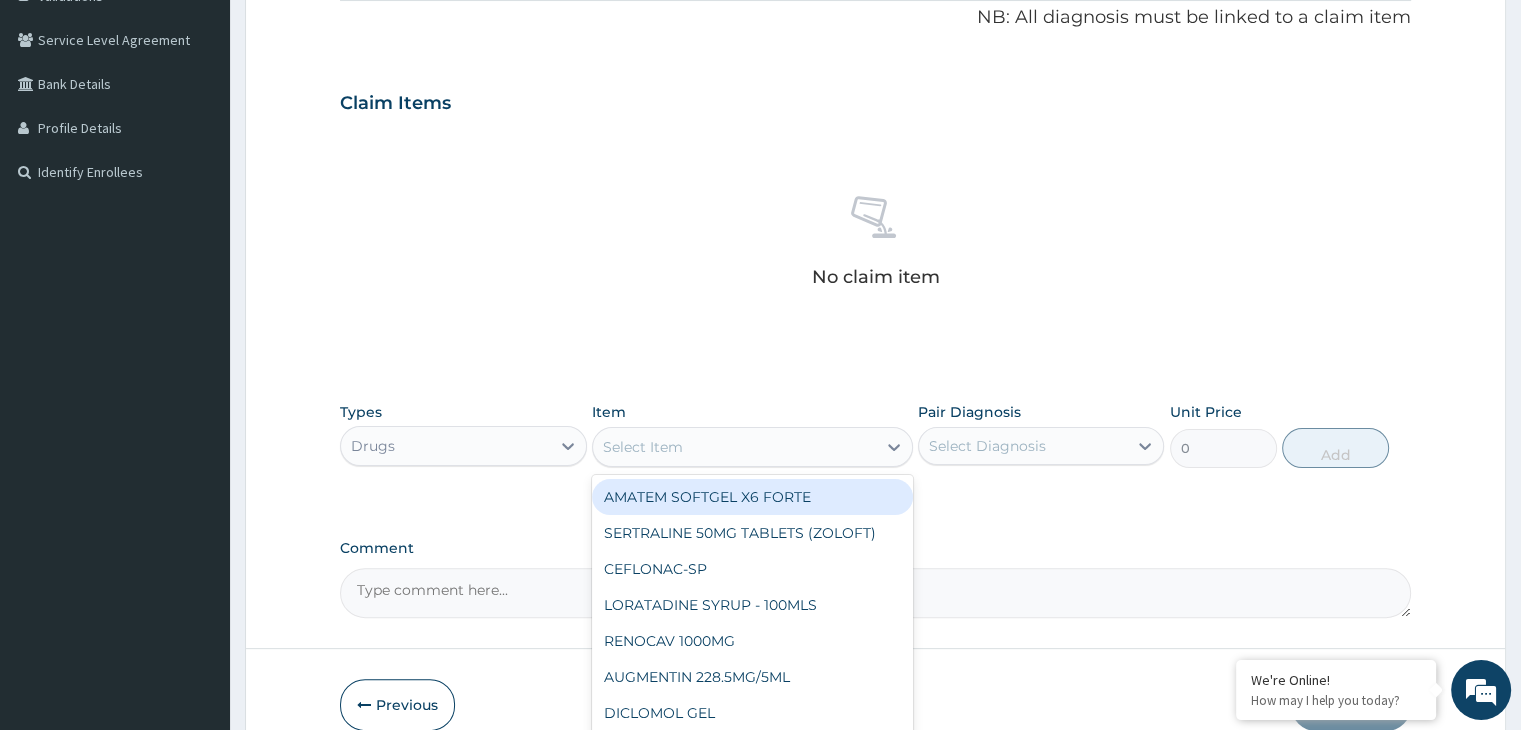 click on "Select Item" at bounding box center [734, 447] 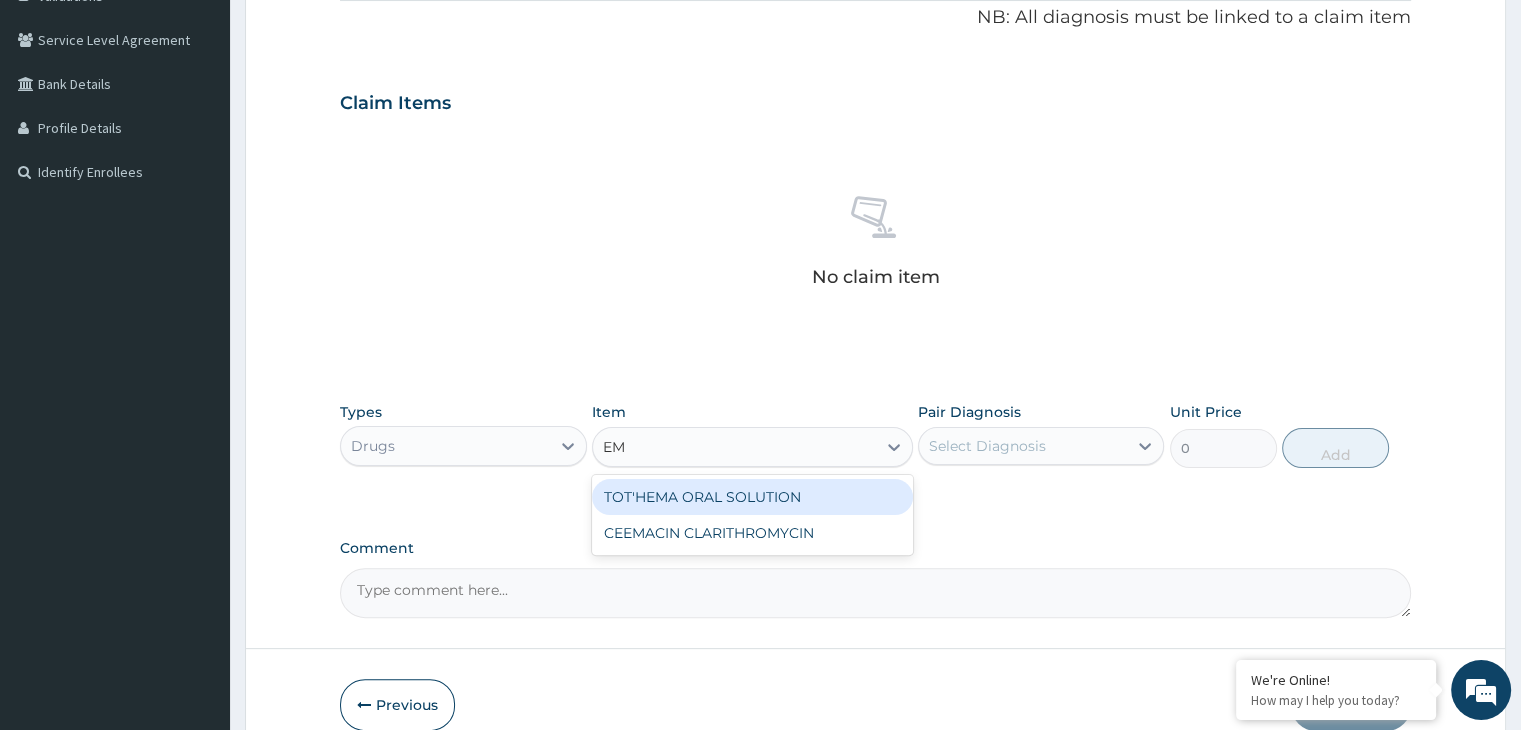 type on "E" 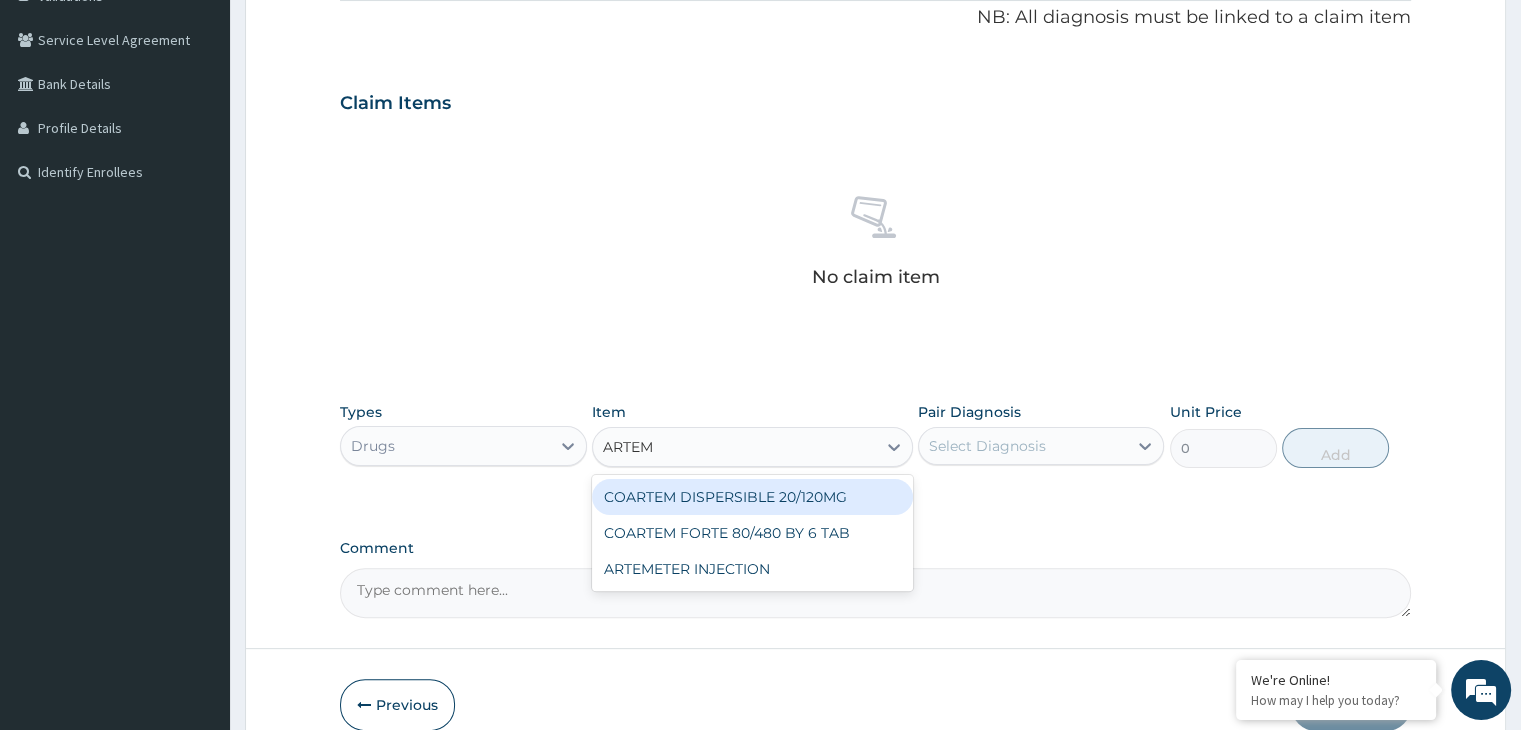 type on "ARTEME" 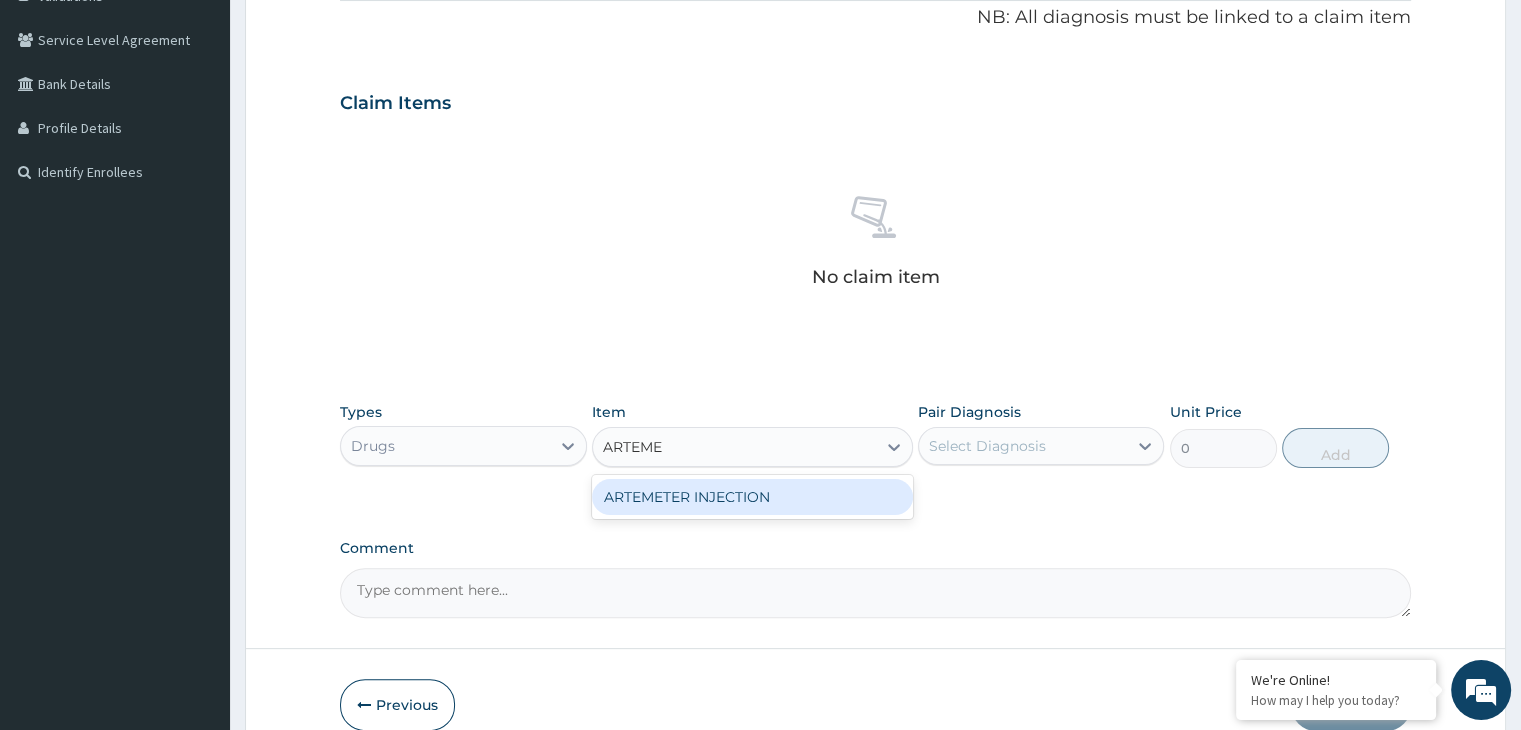 click on "ARTEMETER INJECTION" at bounding box center (752, 497) 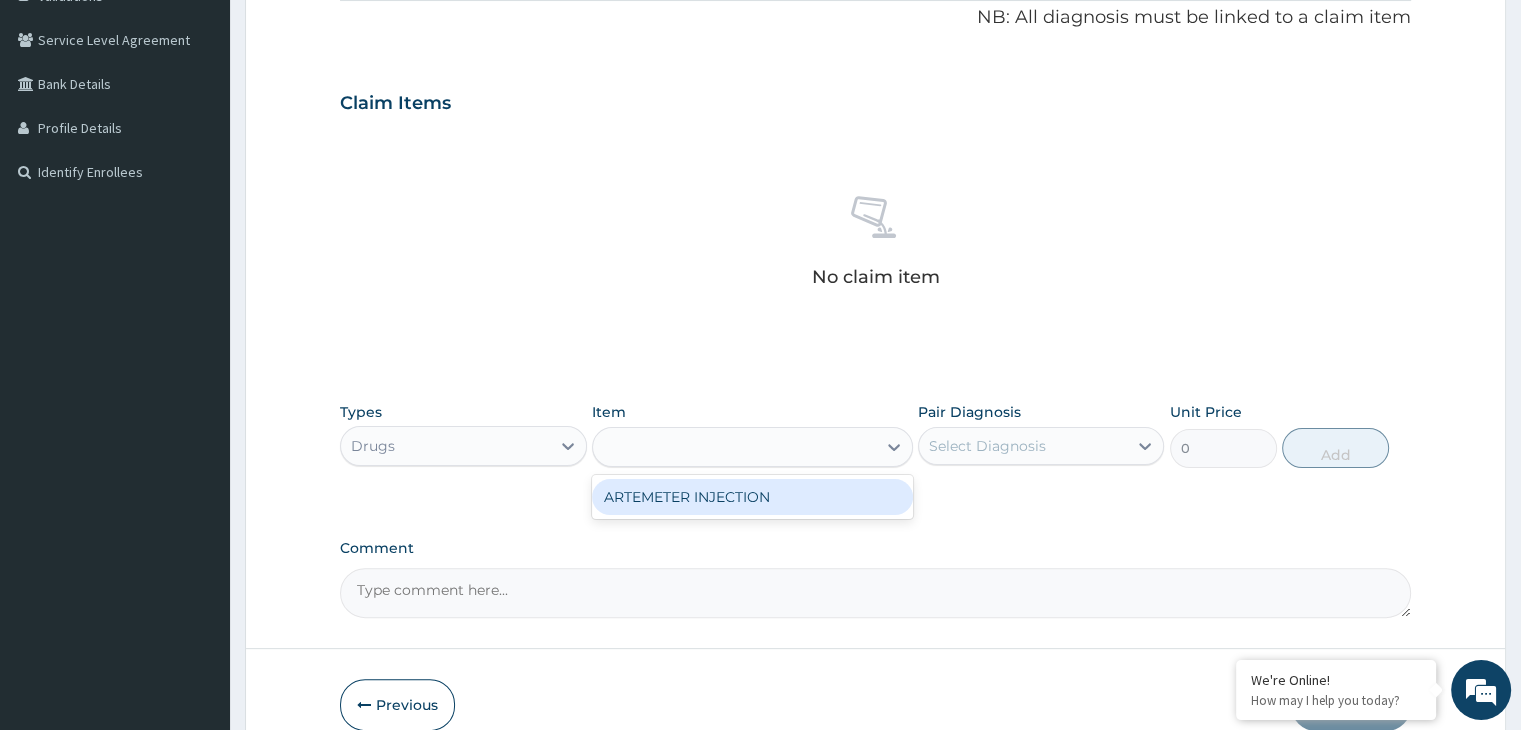 type on "1113.2" 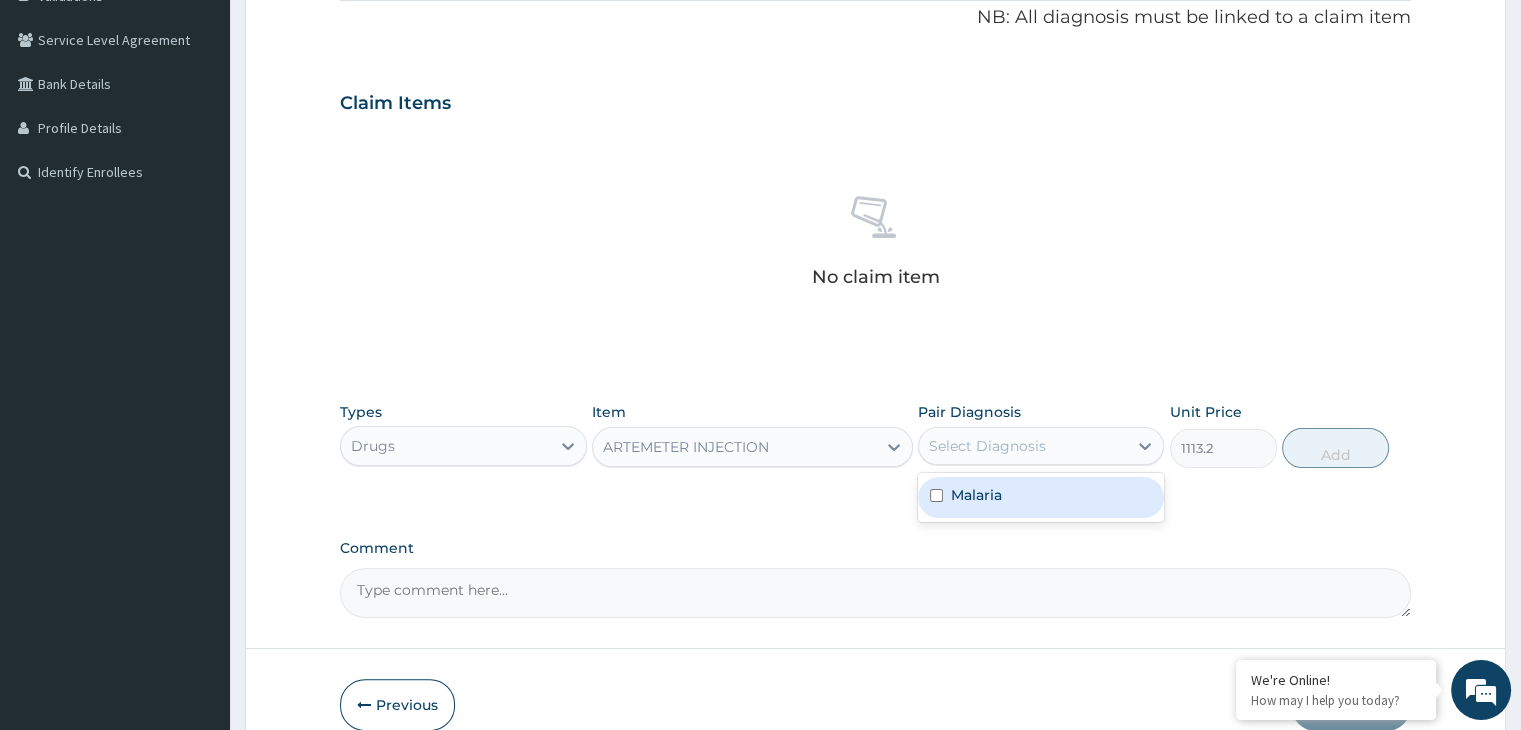 click on "Select Diagnosis" at bounding box center (987, 446) 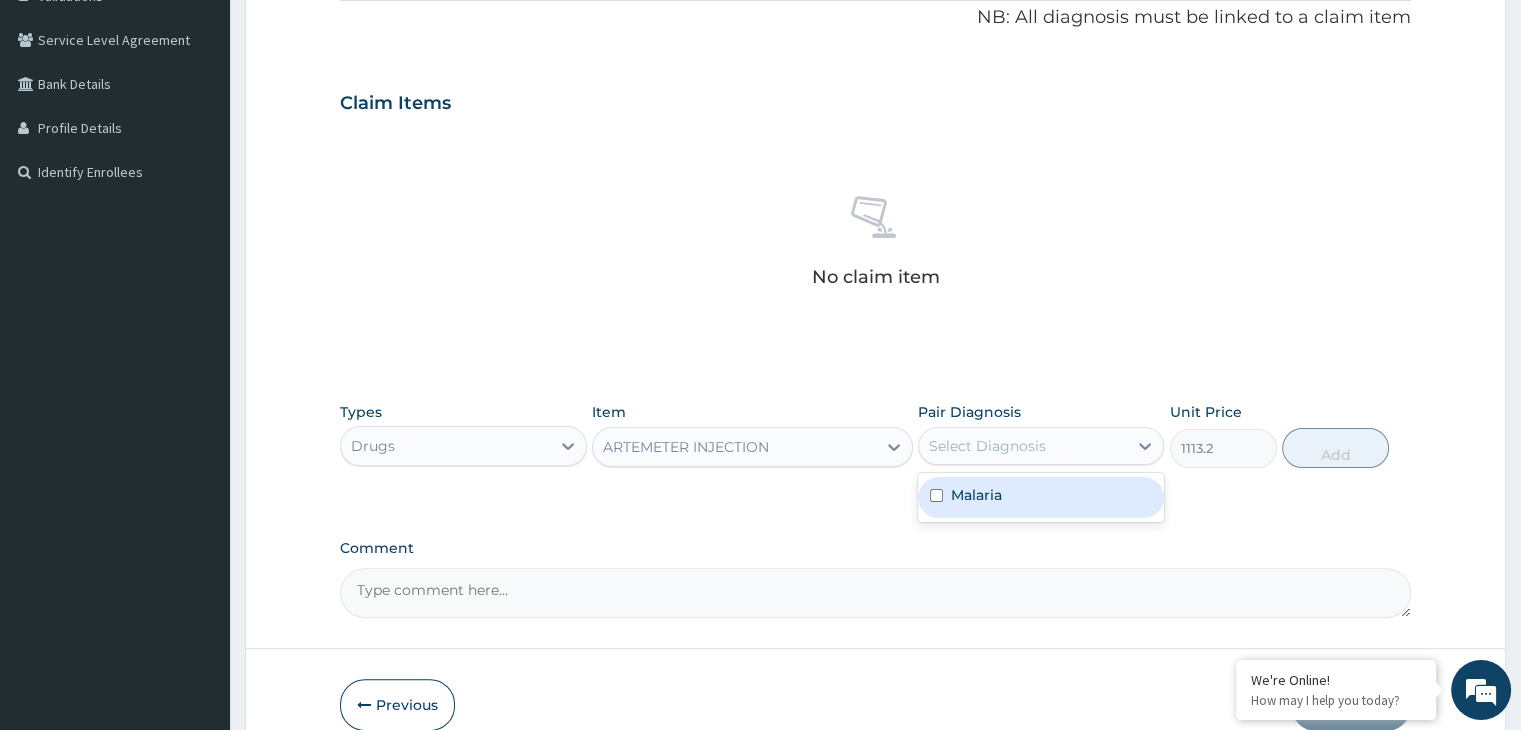 click at bounding box center [936, 495] 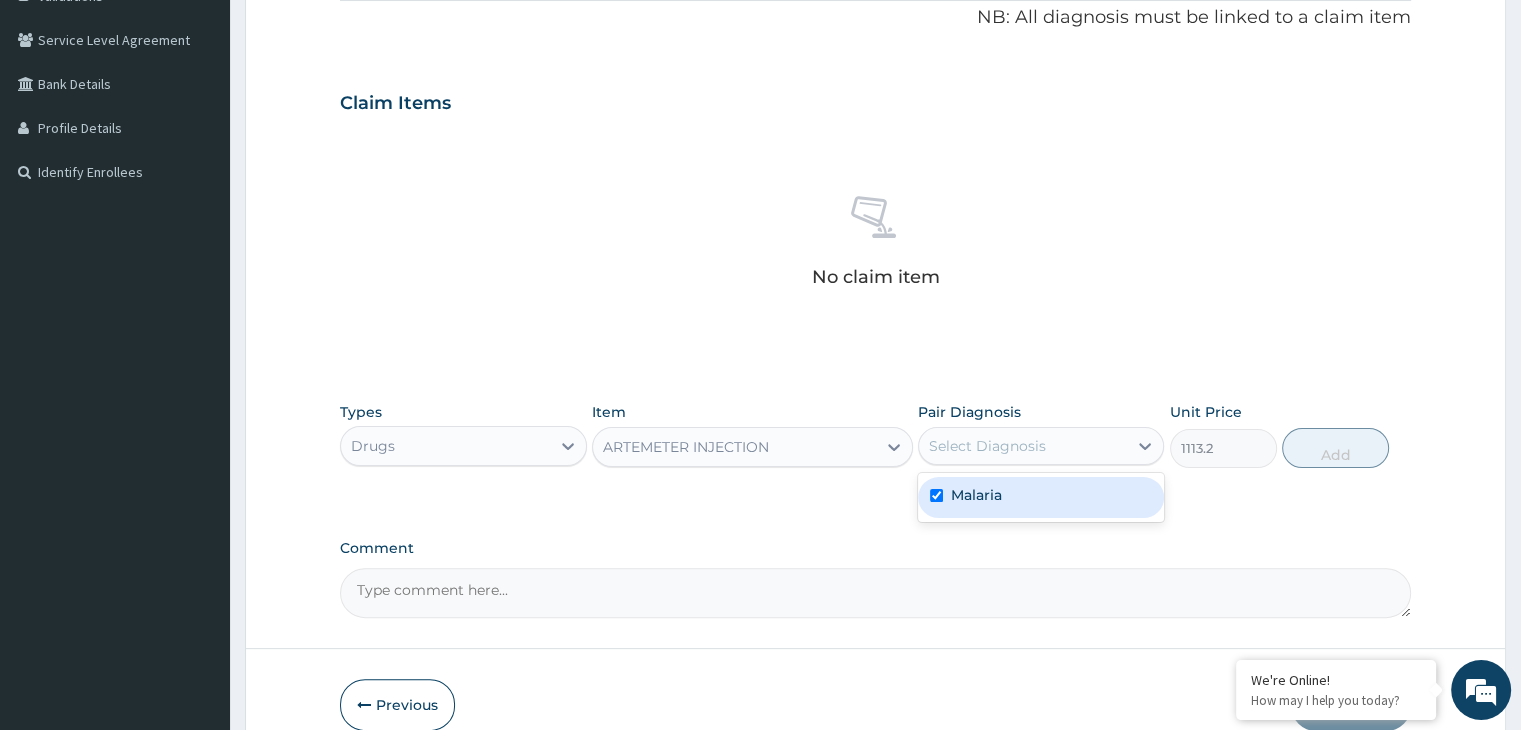 checkbox on "true" 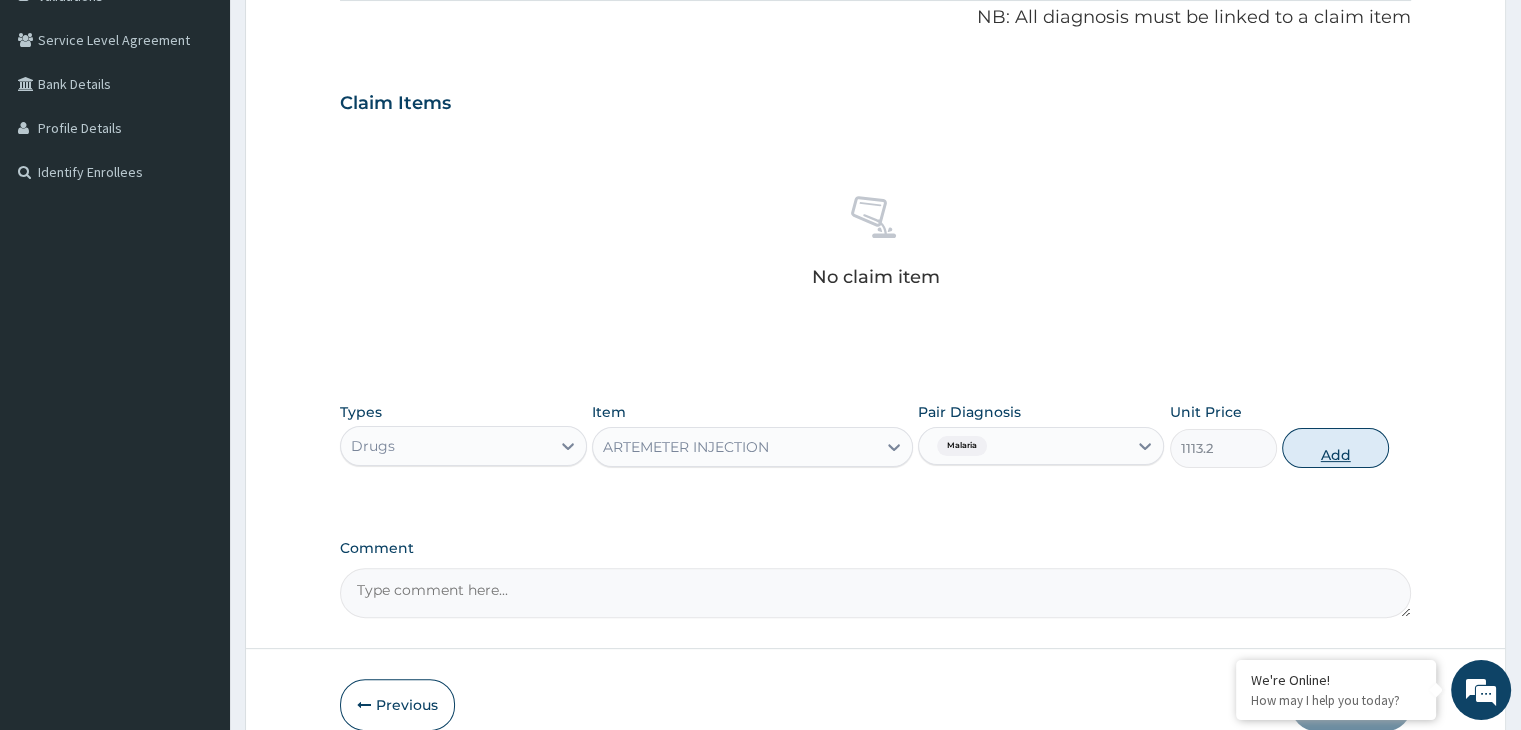 click on "Add" at bounding box center (1335, 448) 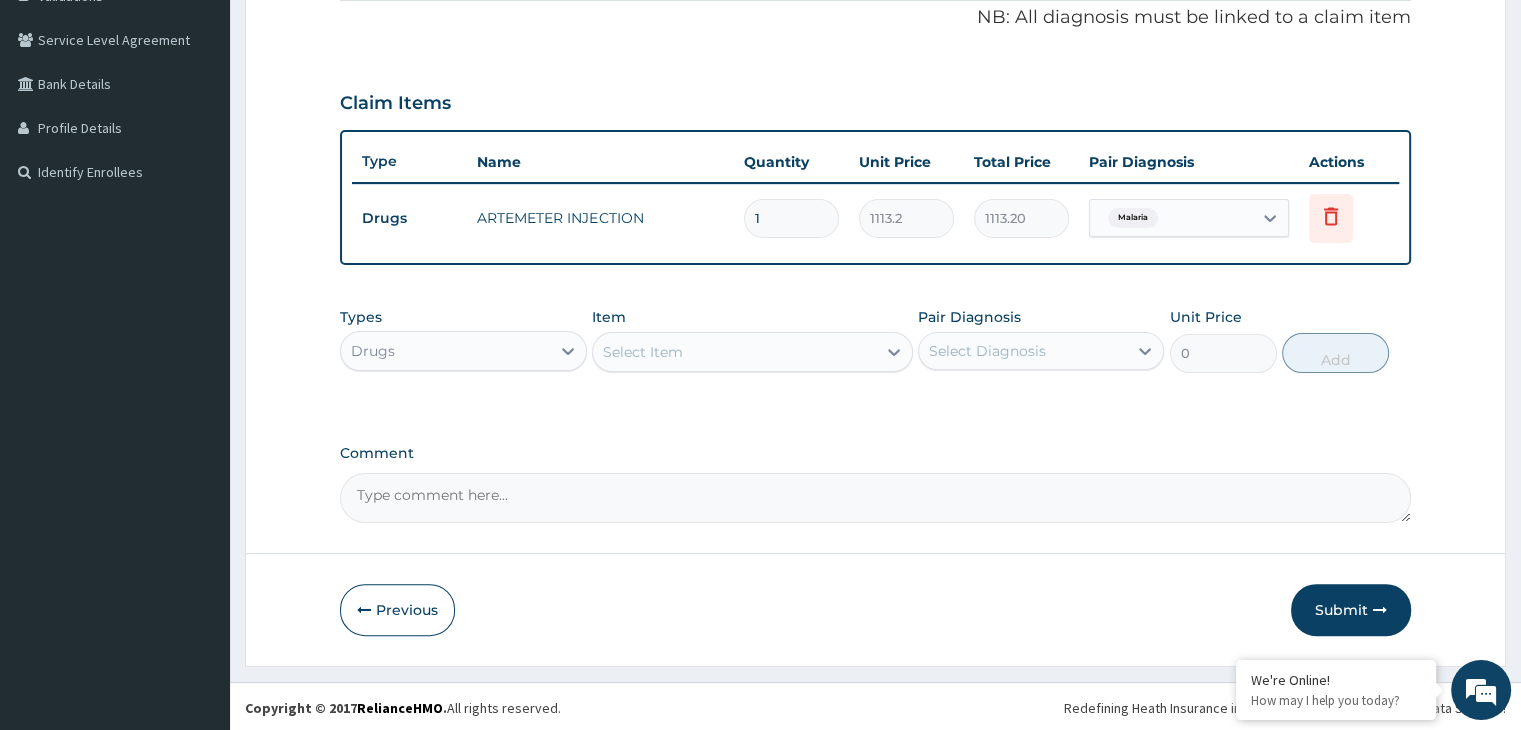 type 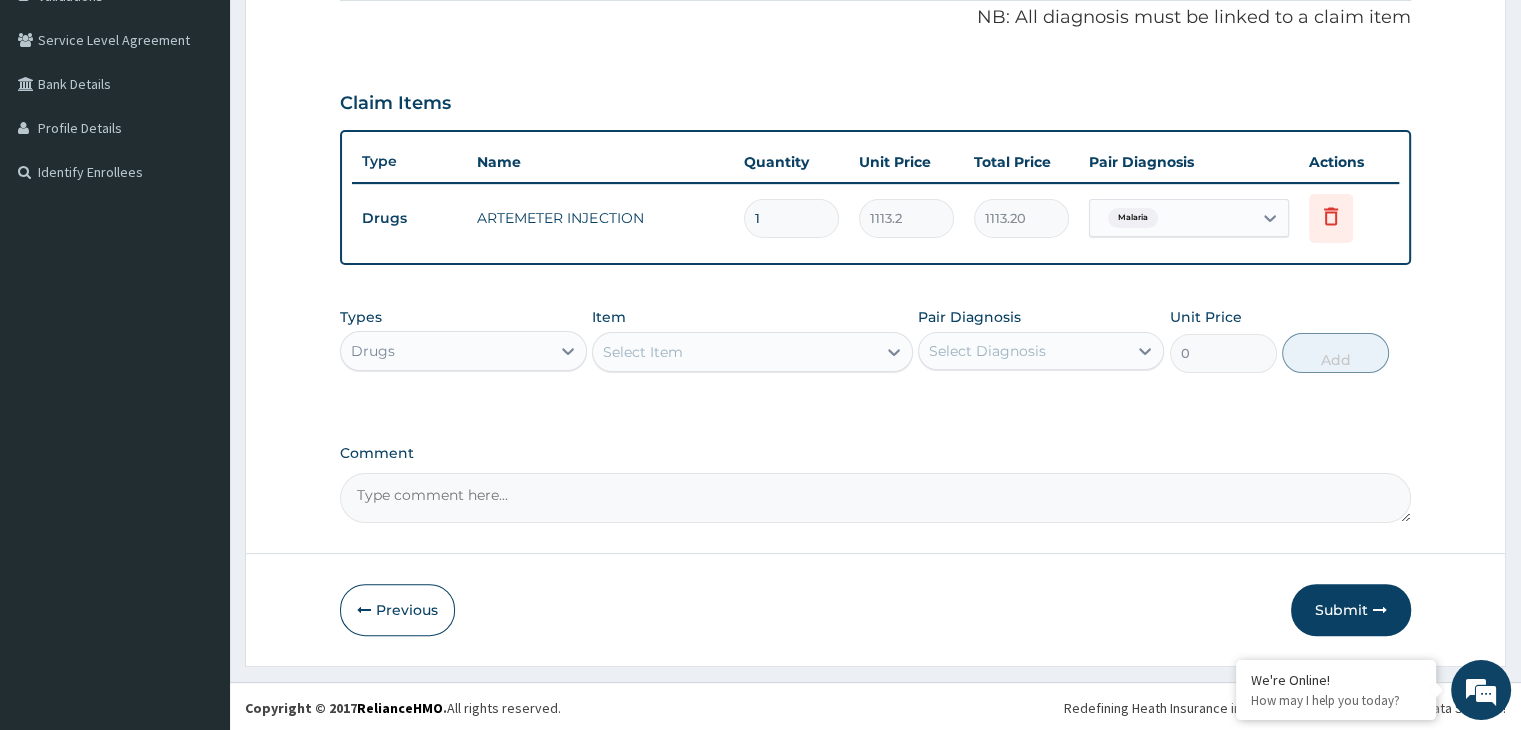 type on "0.00" 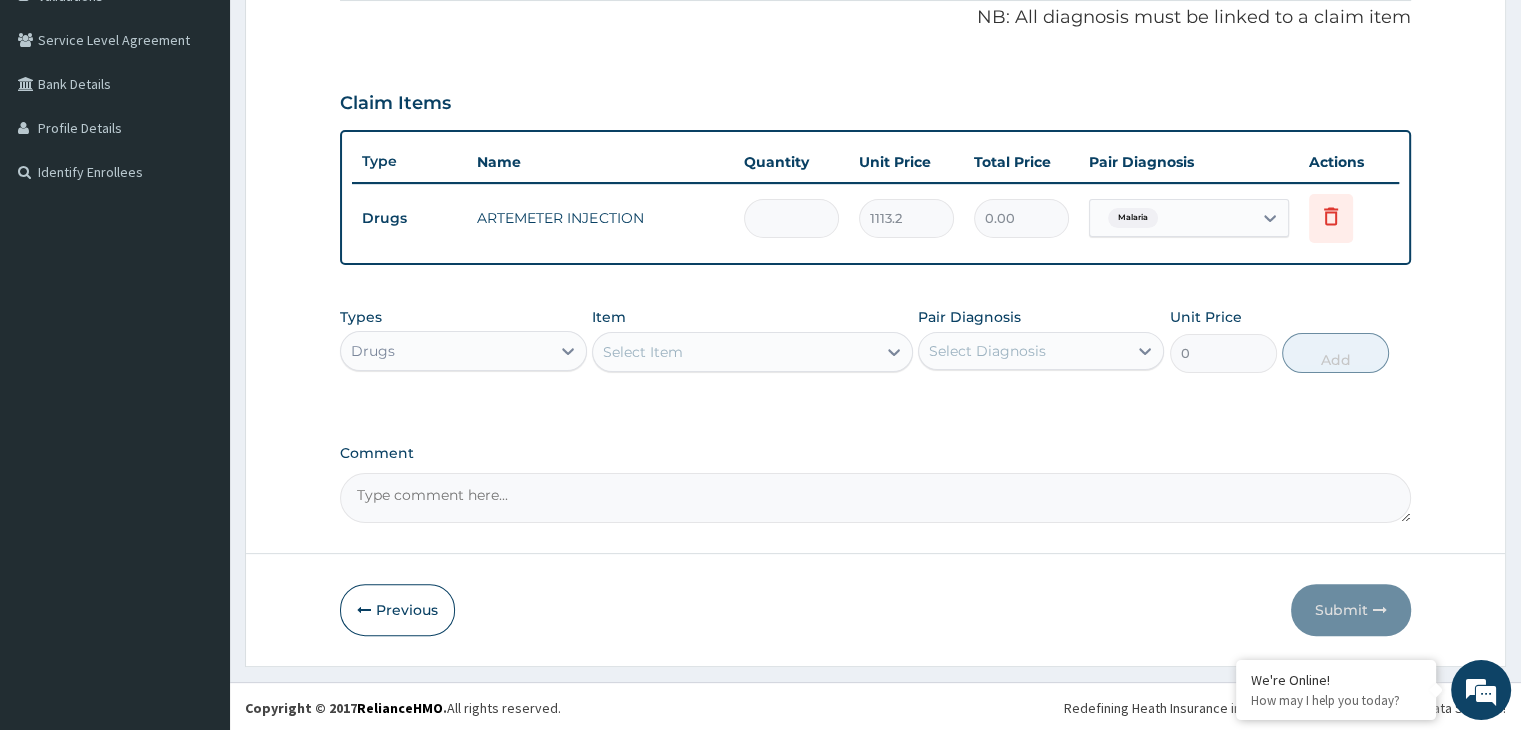 type on "6" 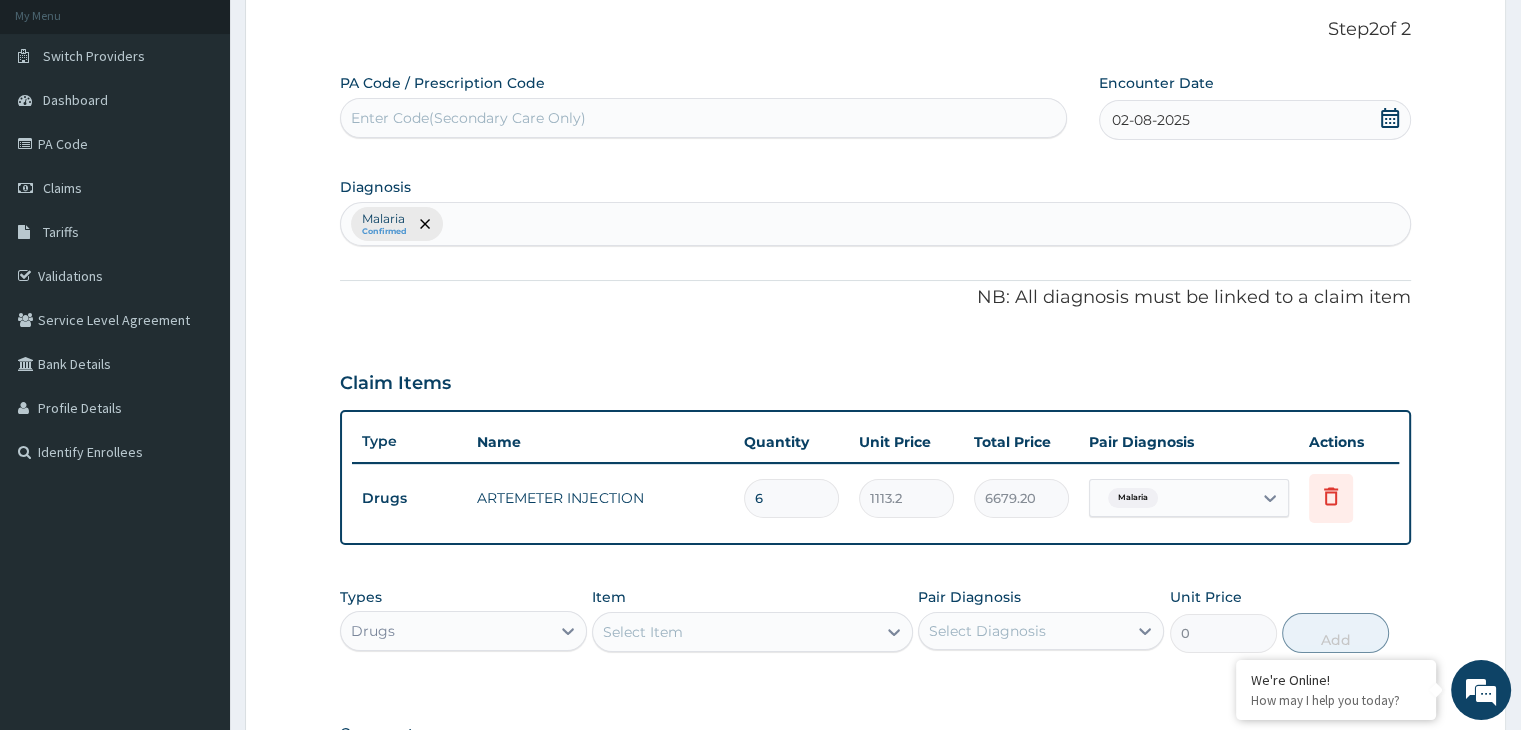 scroll, scrollTop: 116, scrollLeft: 0, axis: vertical 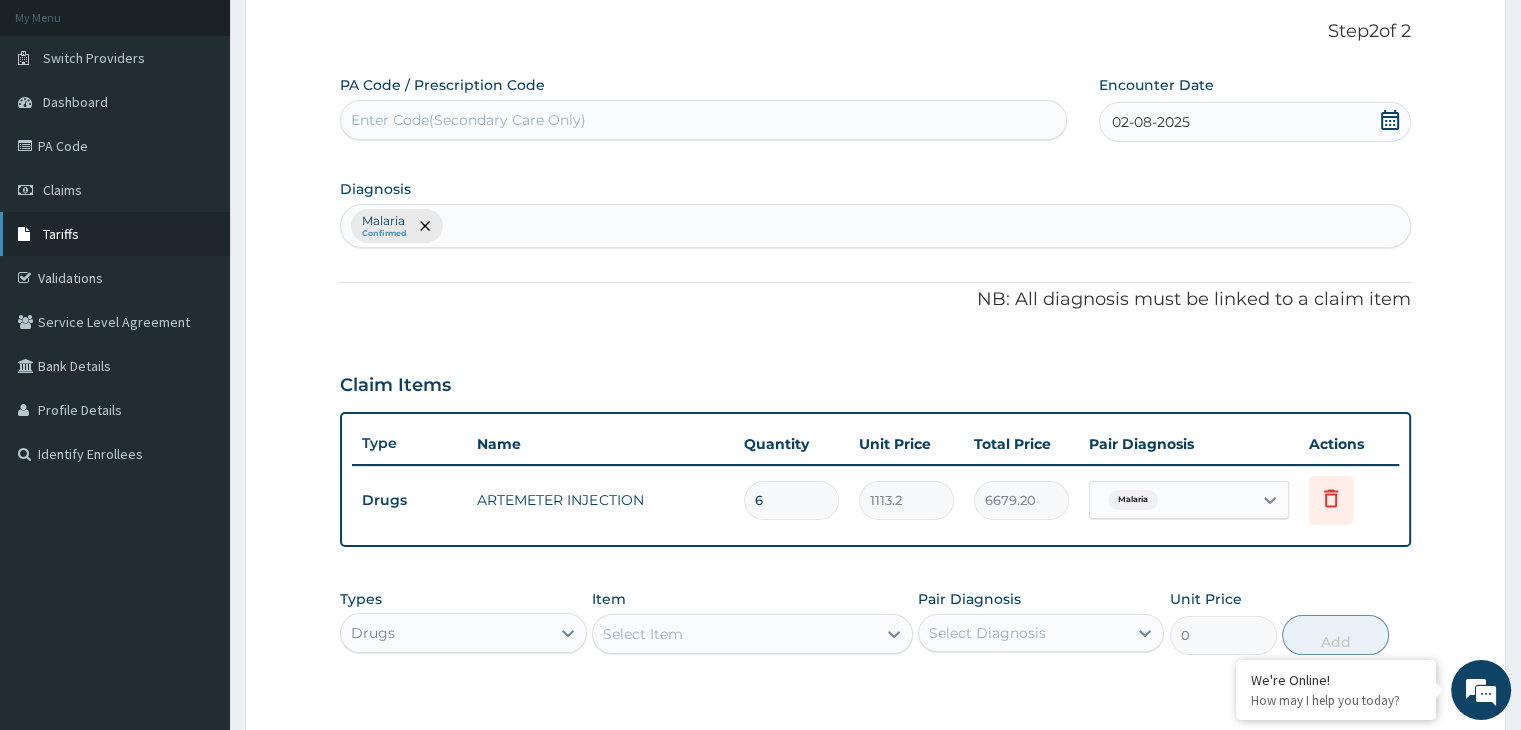 type on "6" 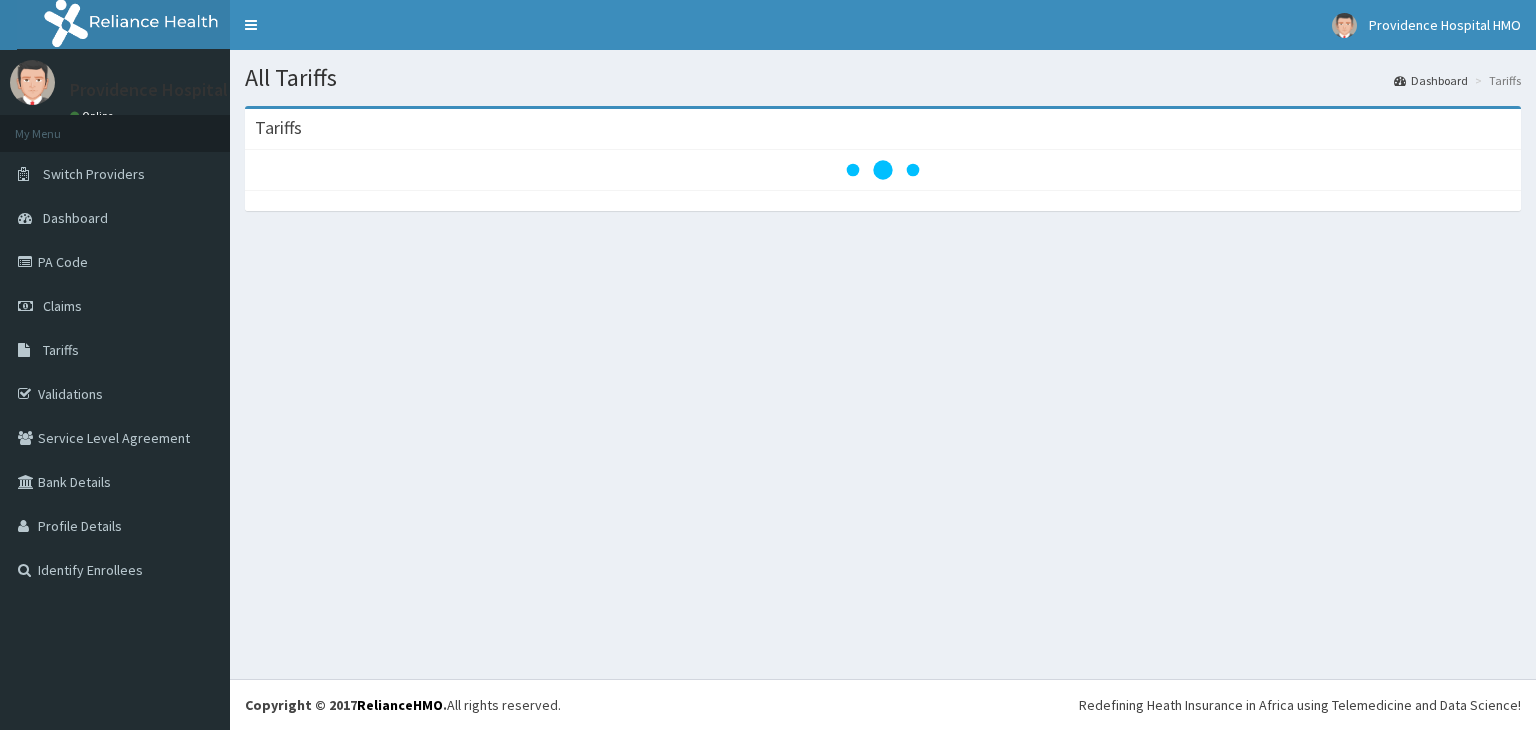 scroll, scrollTop: 0, scrollLeft: 0, axis: both 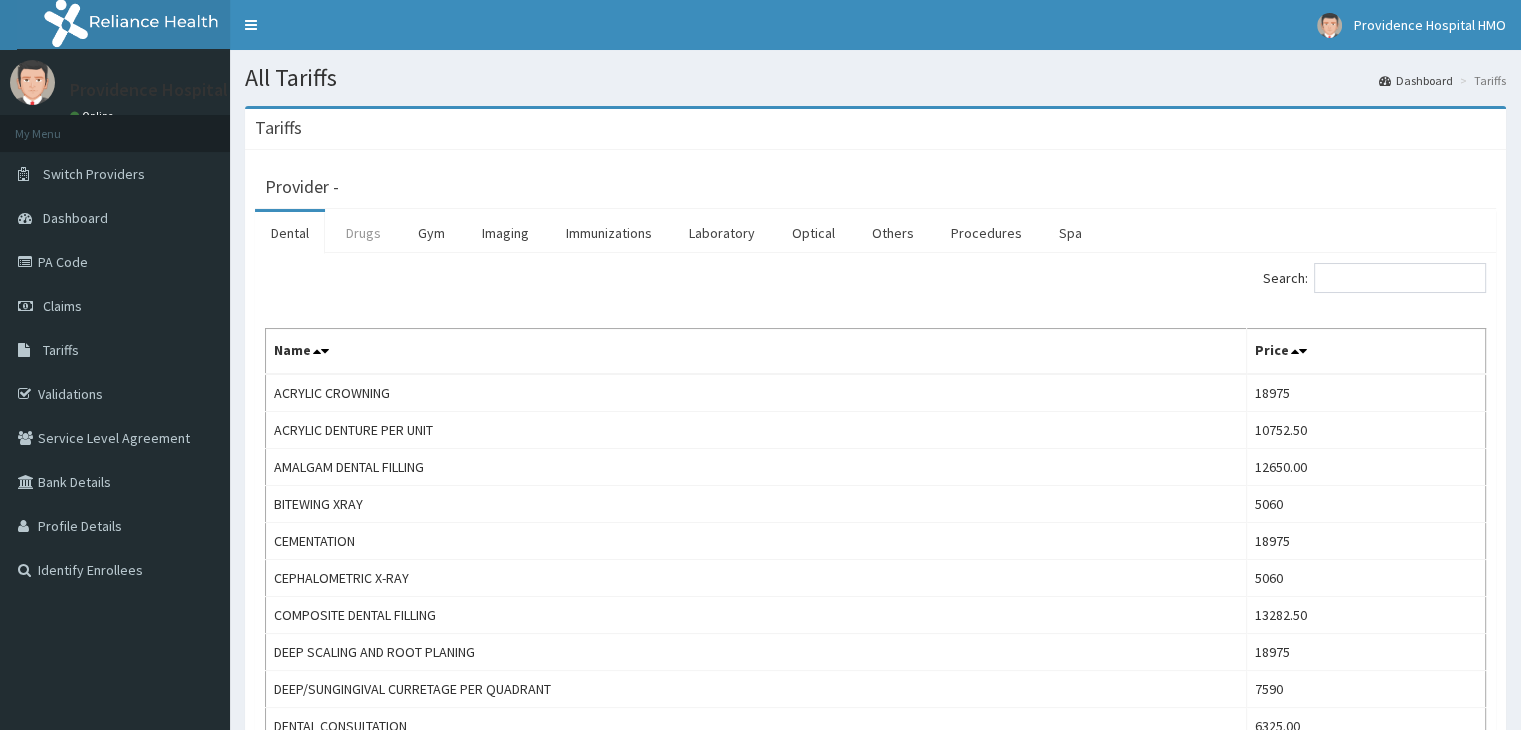 click on "Drugs" at bounding box center [363, 233] 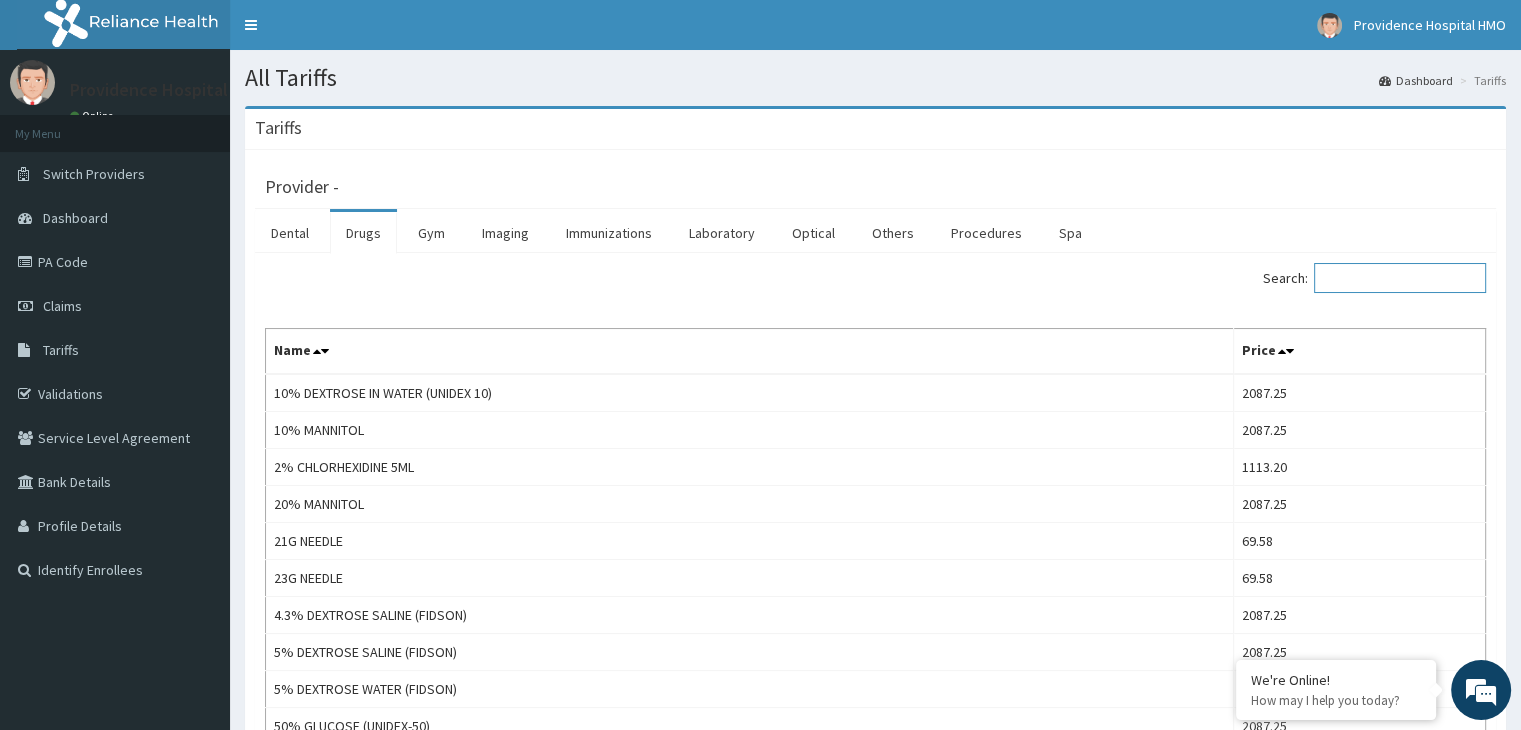 click on "Search:" at bounding box center [1400, 278] 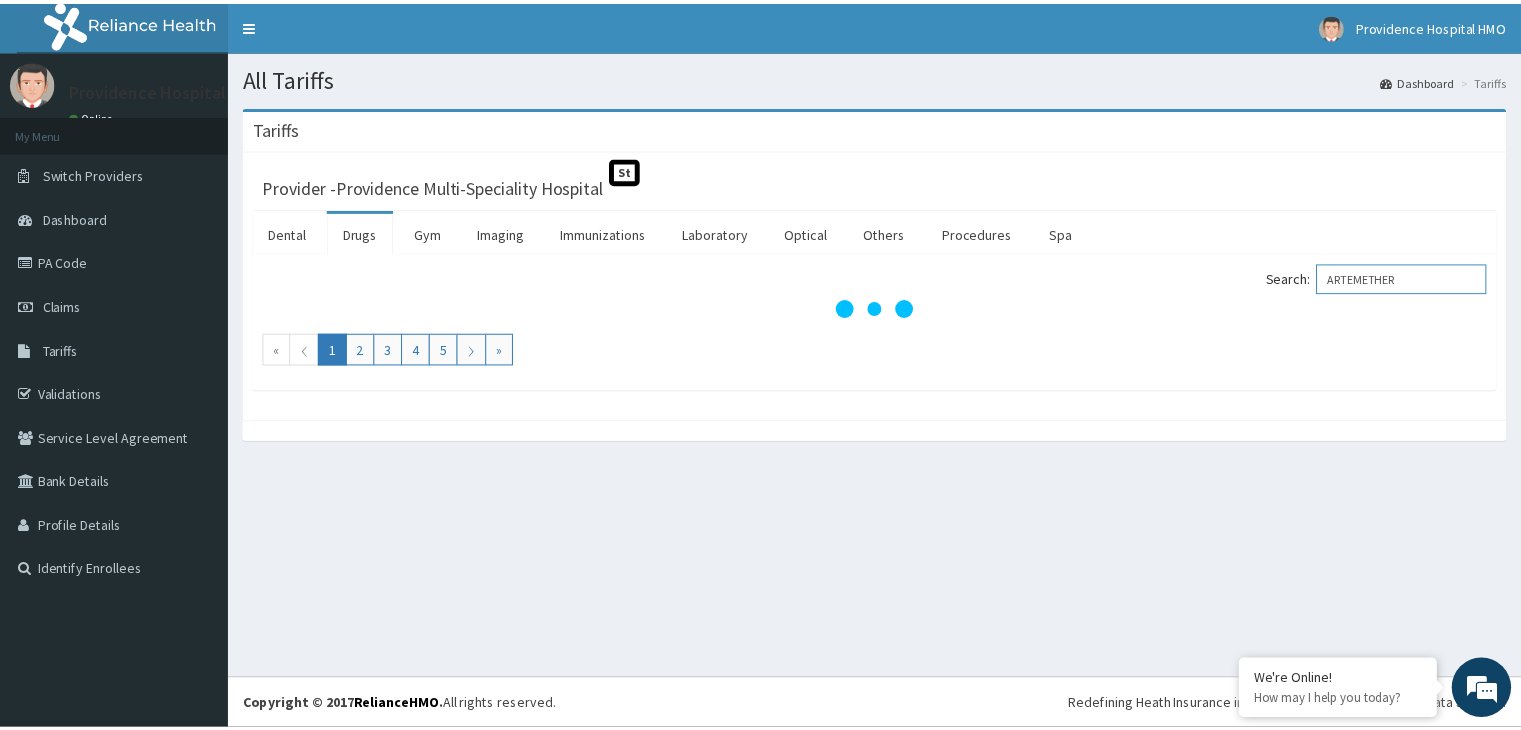 scroll, scrollTop: 0, scrollLeft: 0, axis: both 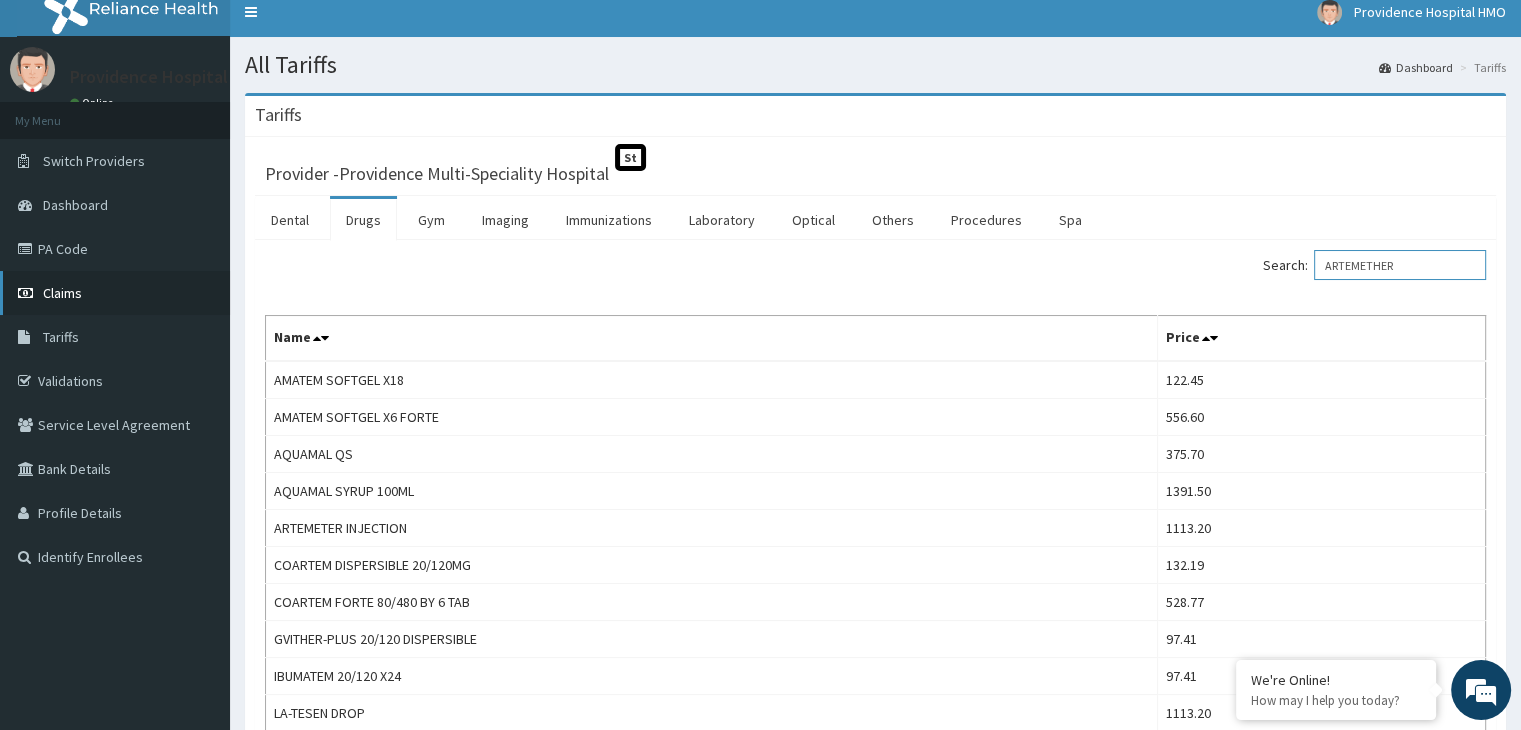 type on "ARTEMETHER" 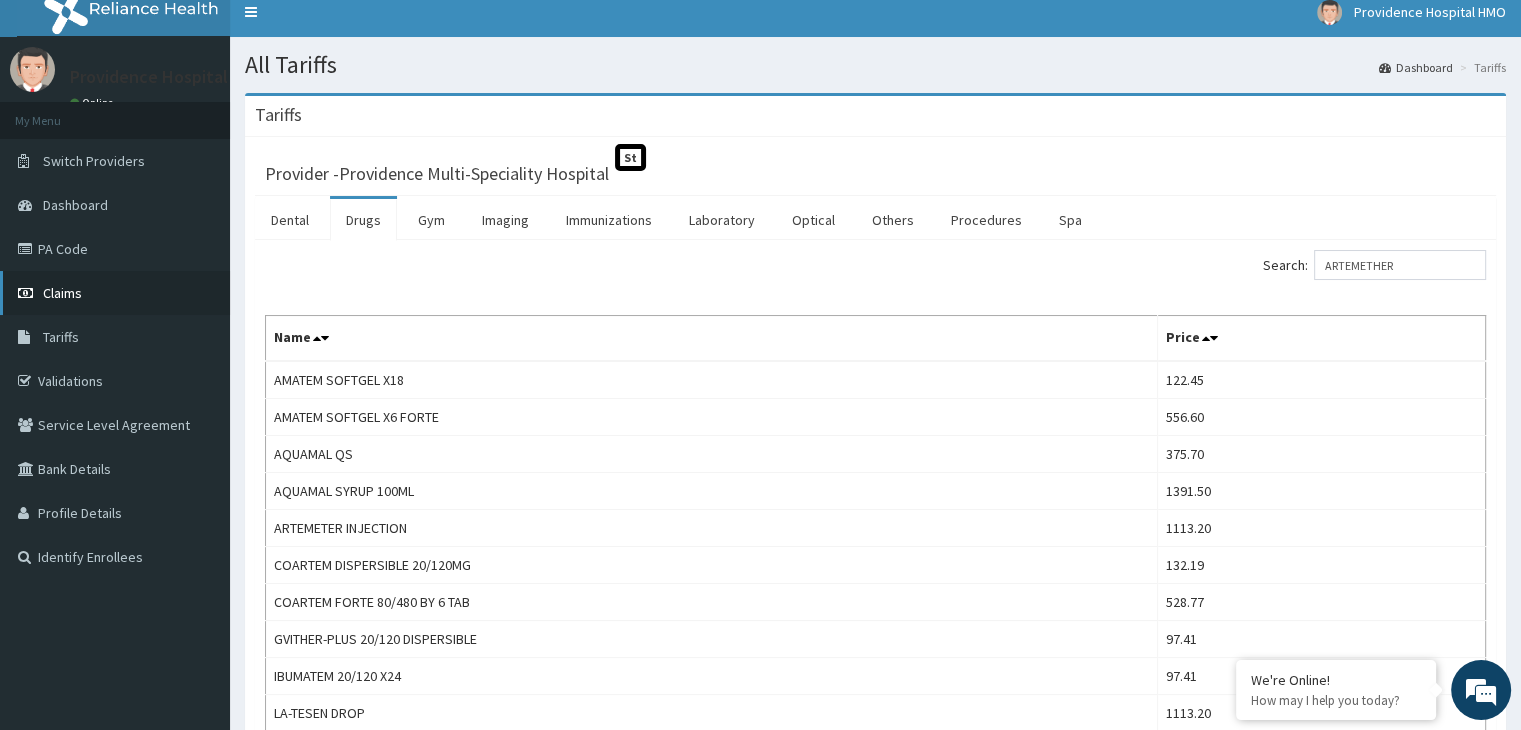 click on "Claims" at bounding box center [115, 293] 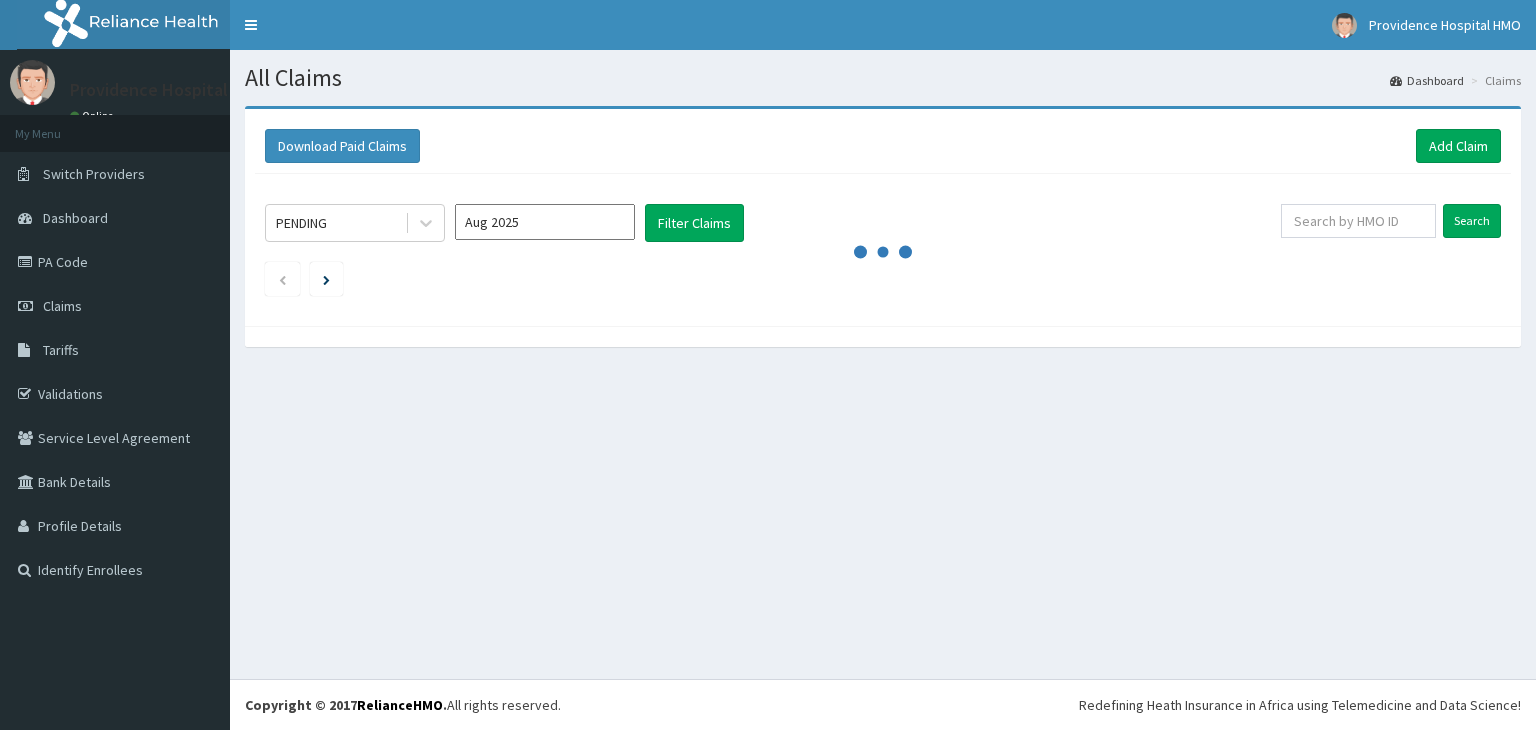 scroll, scrollTop: 0, scrollLeft: 0, axis: both 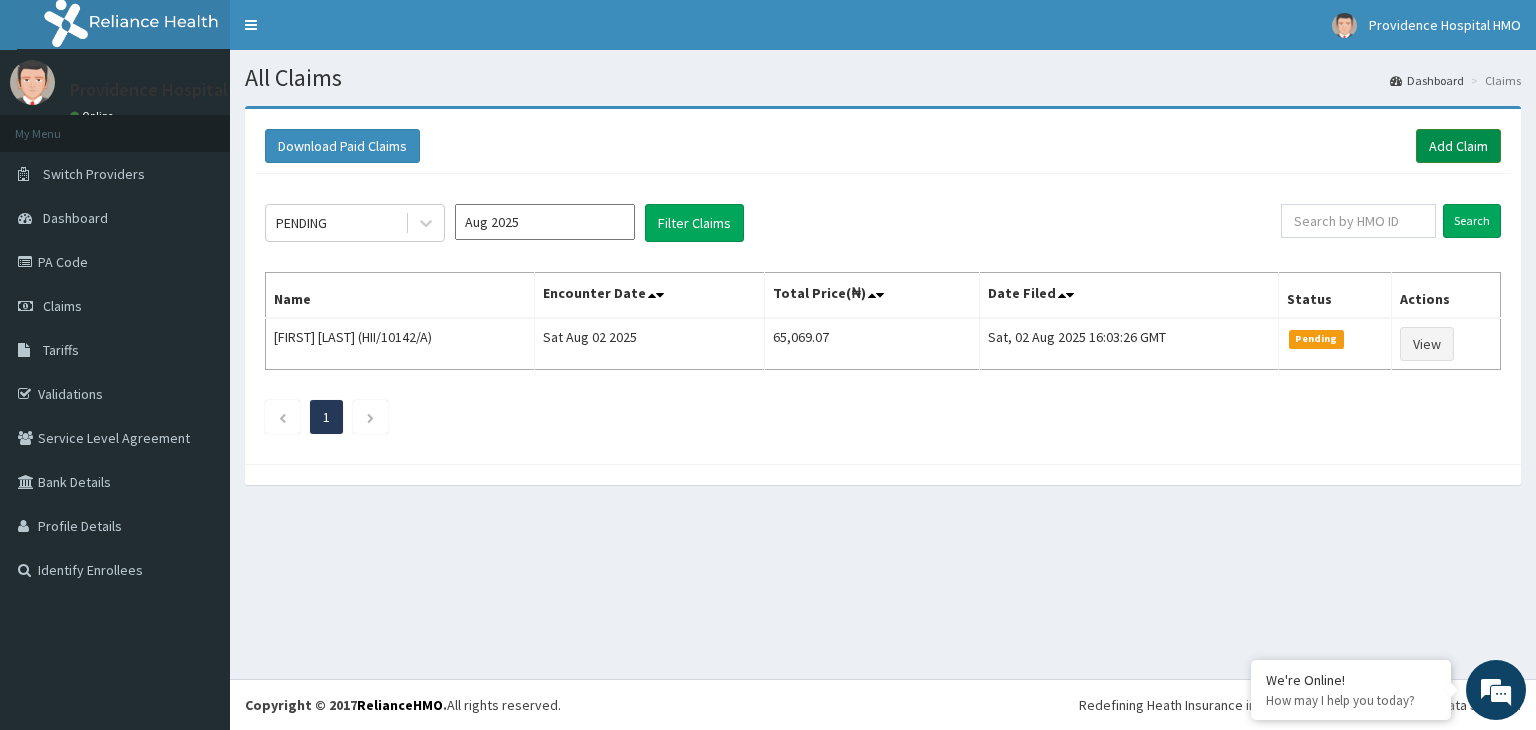 click on "Add Claim" at bounding box center [1458, 146] 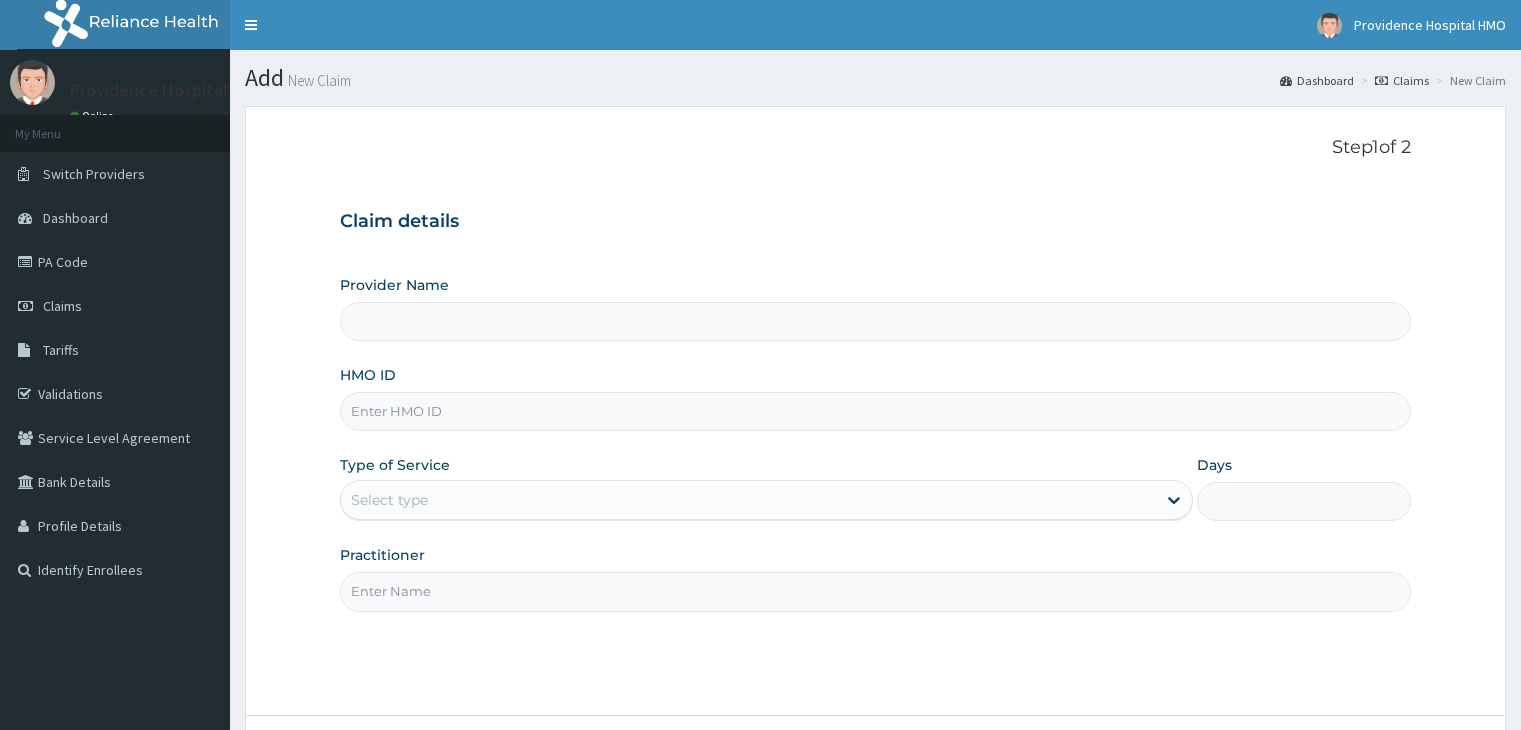 scroll, scrollTop: 0, scrollLeft: 0, axis: both 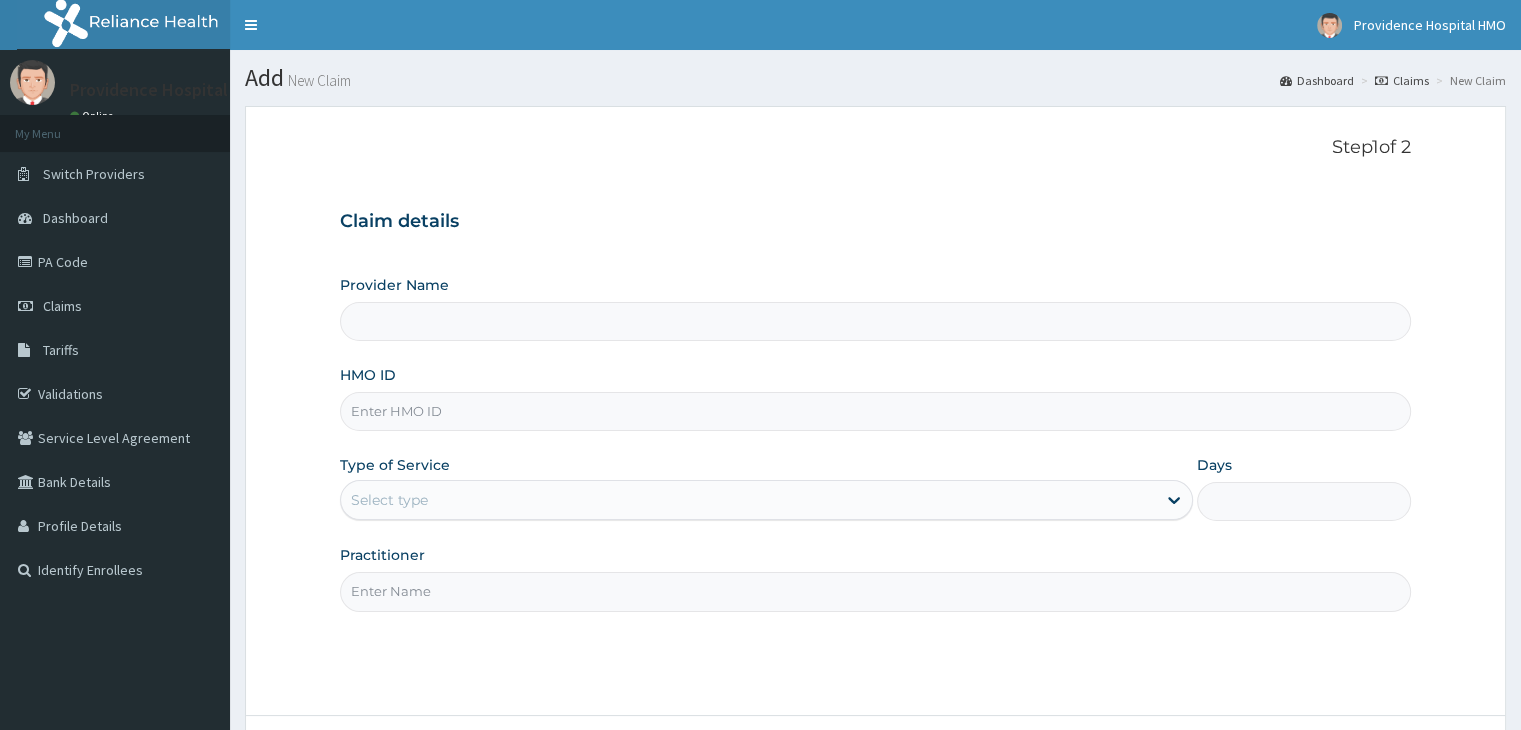 type on "Providence Multi-Speciality Hospital" 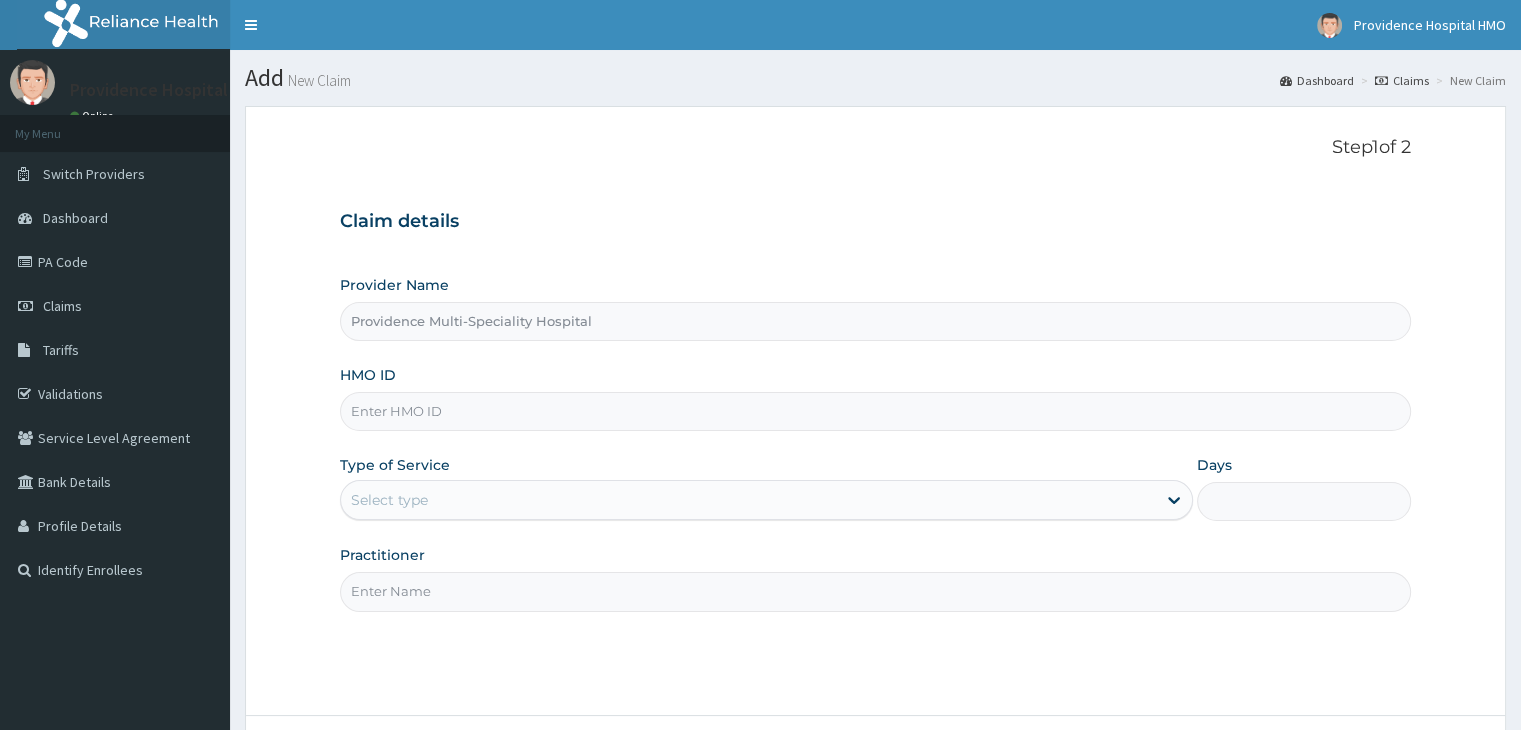 click on "HMO ID" at bounding box center (875, 411) 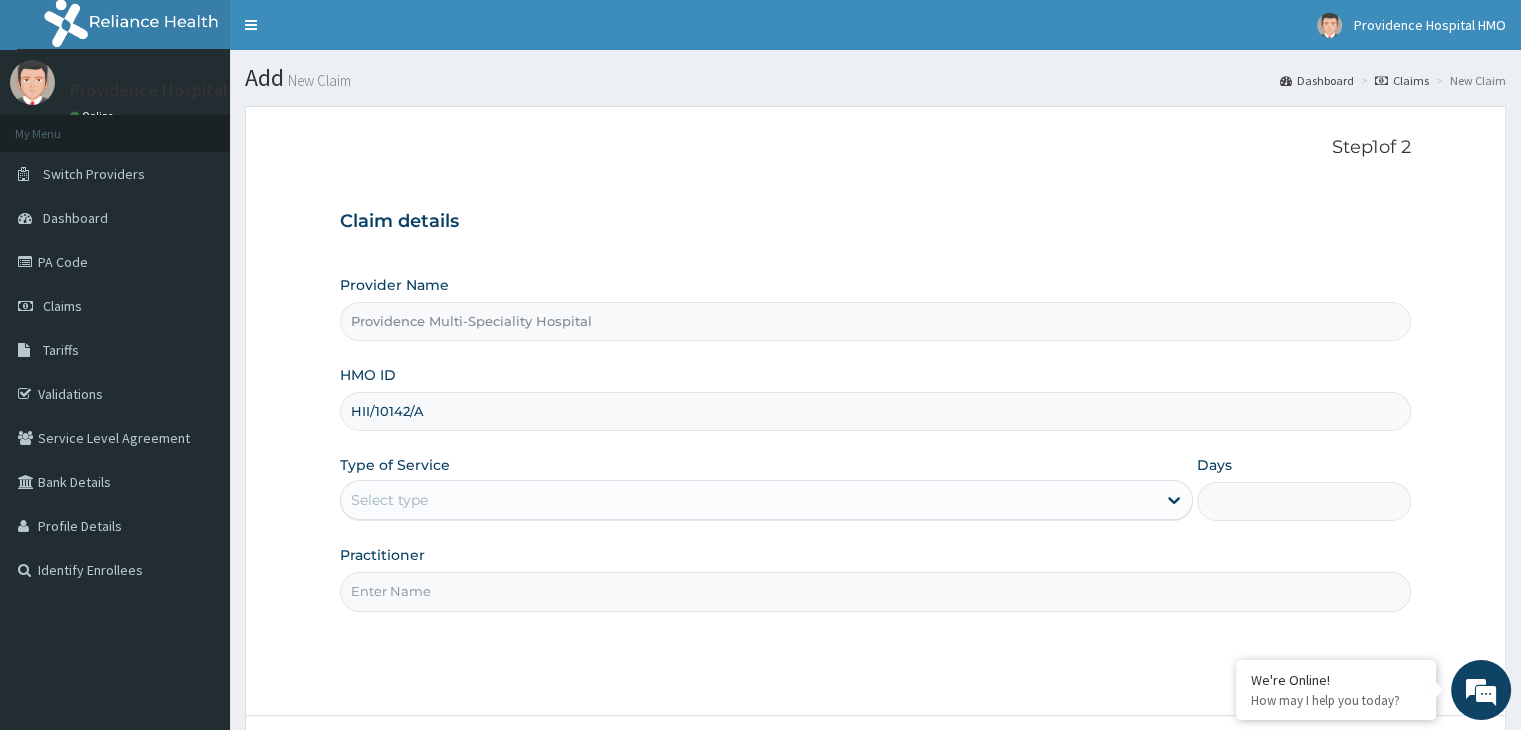 type on "HII/10142/A" 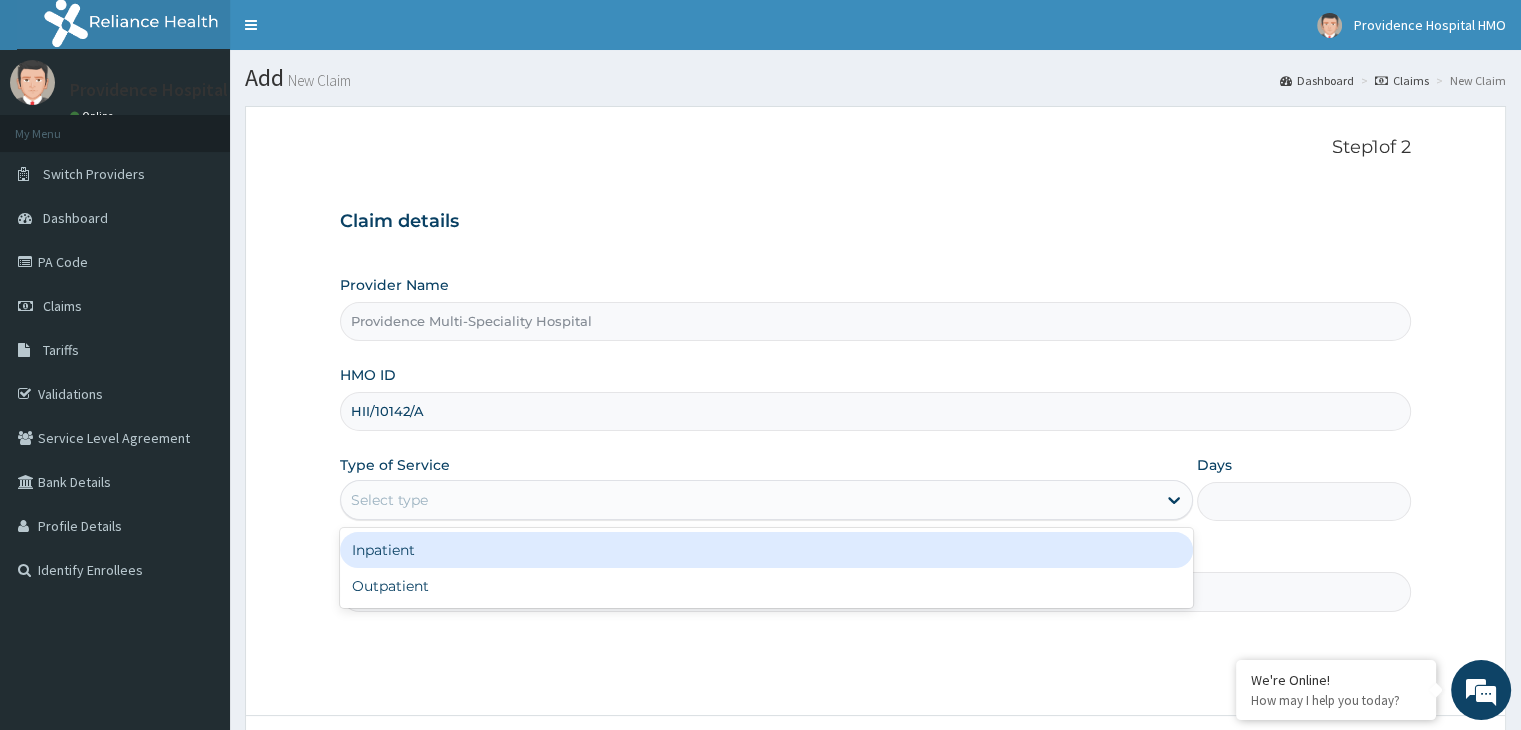 click on "Select type" at bounding box center [748, 500] 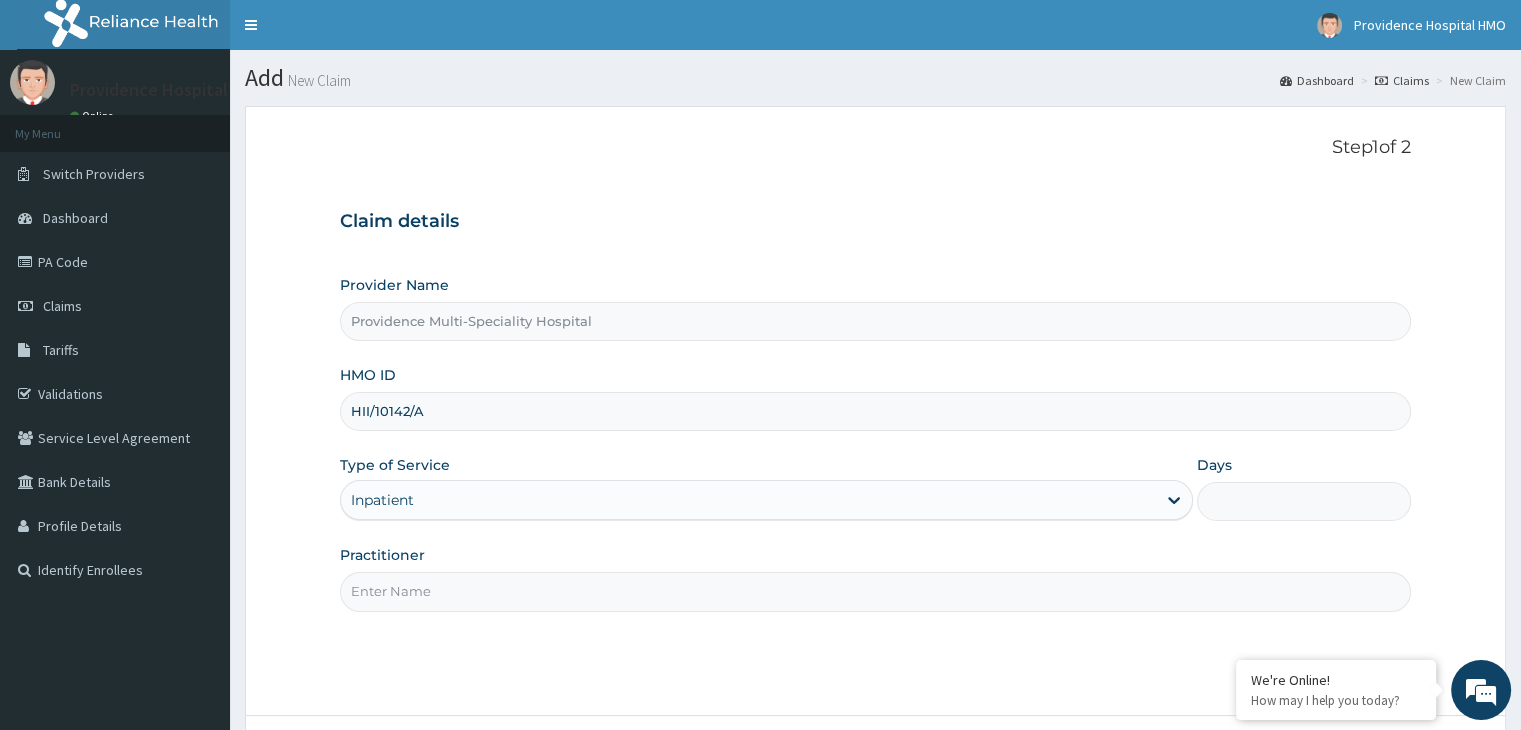 click on "Days" at bounding box center [1303, 501] 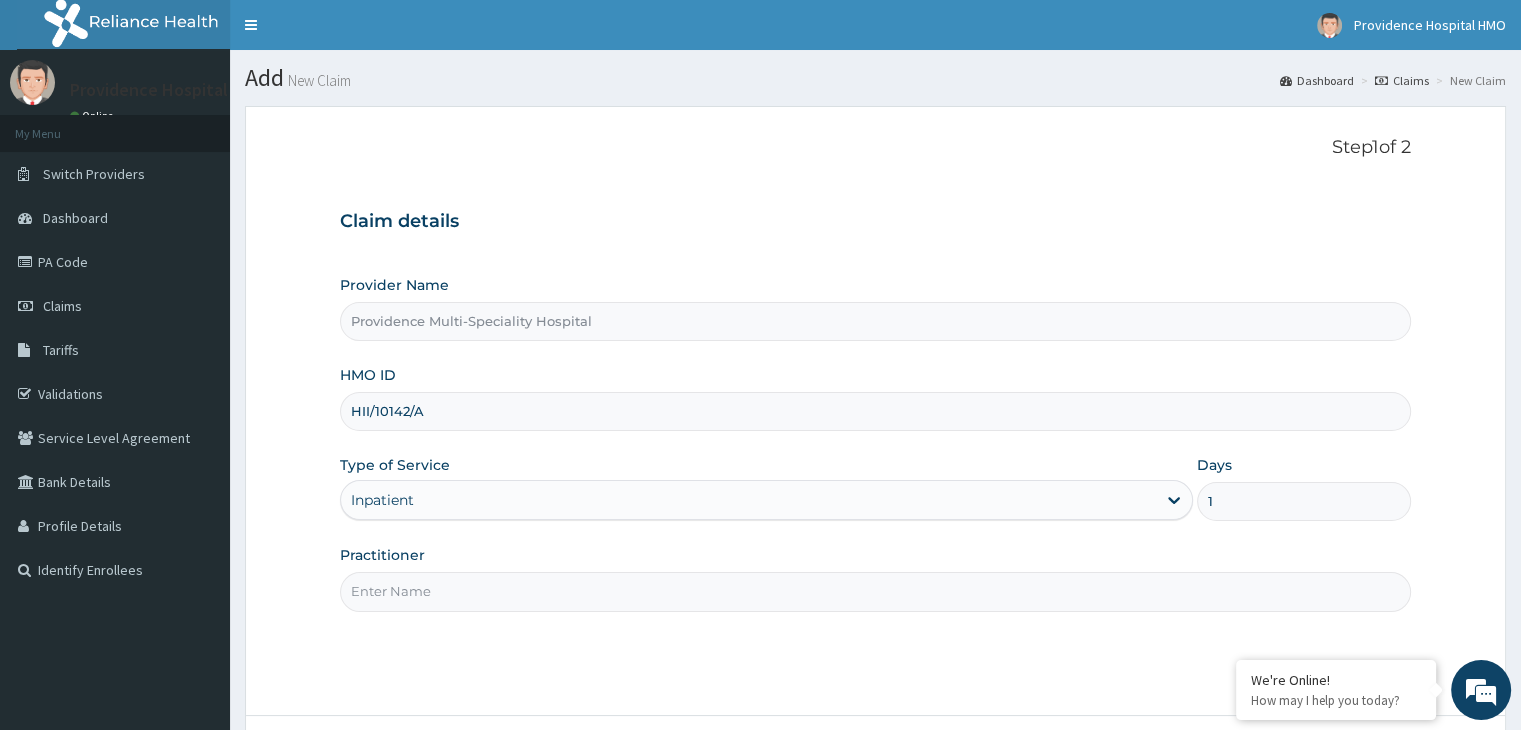 type on "1" 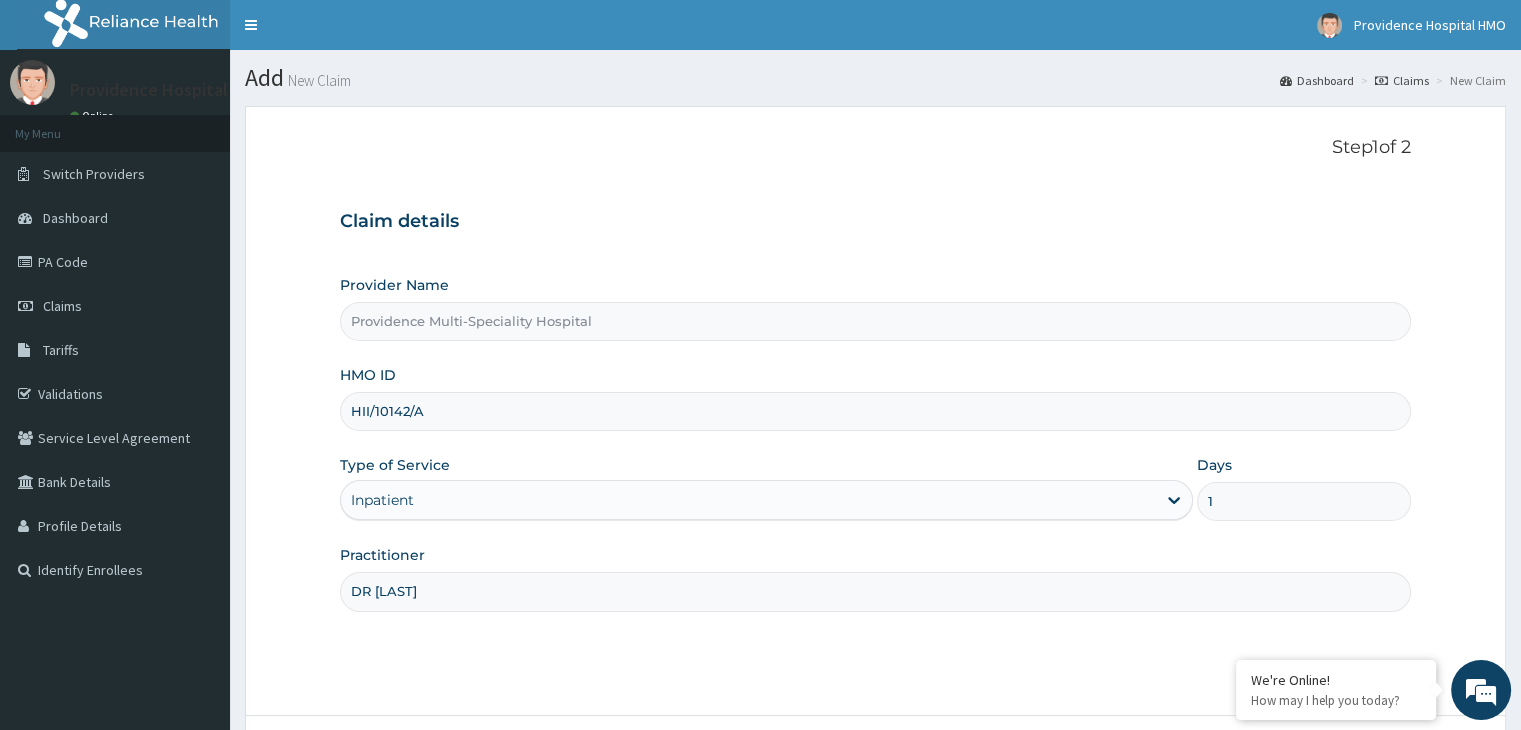 type on "DR BAHAGO" 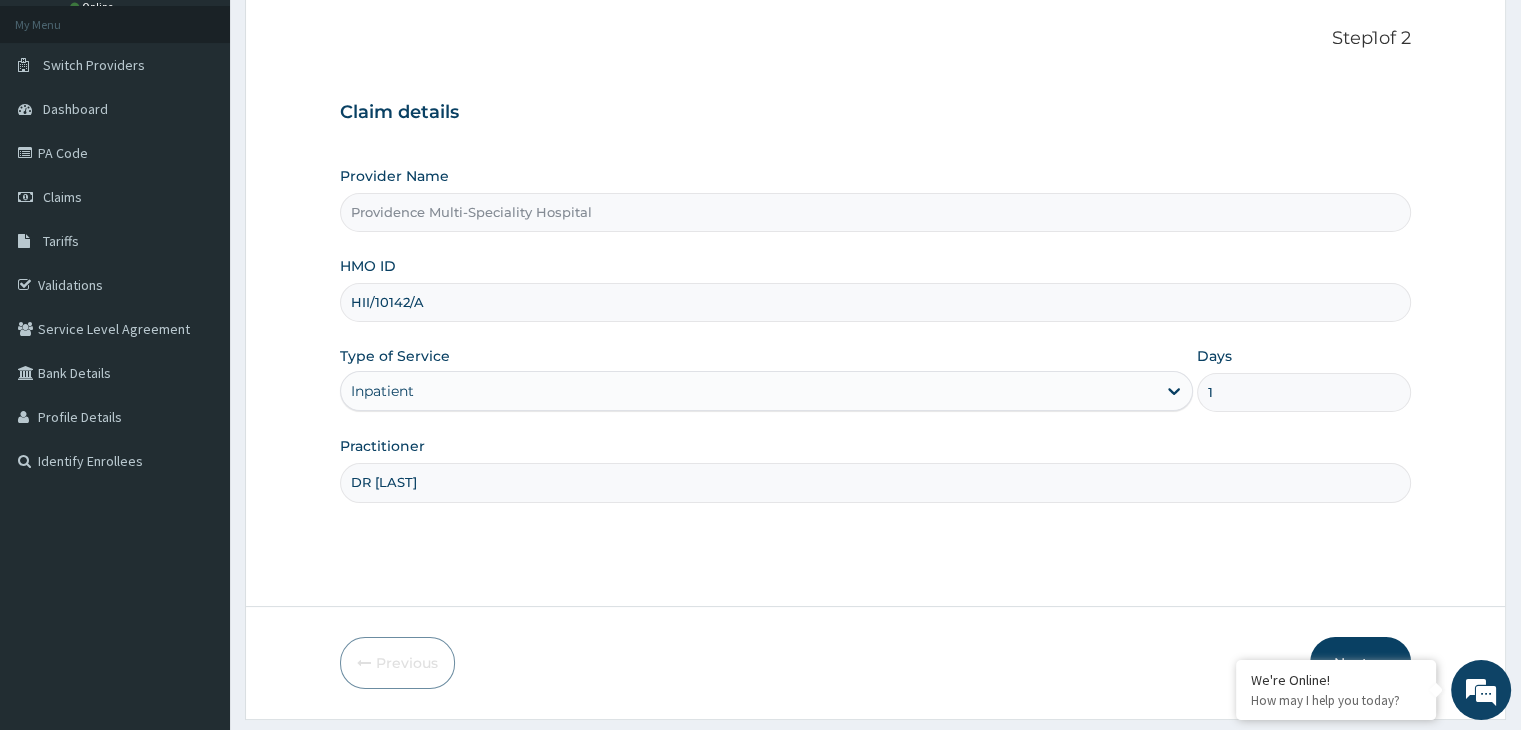 scroll, scrollTop: 164, scrollLeft: 0, axis: vertical 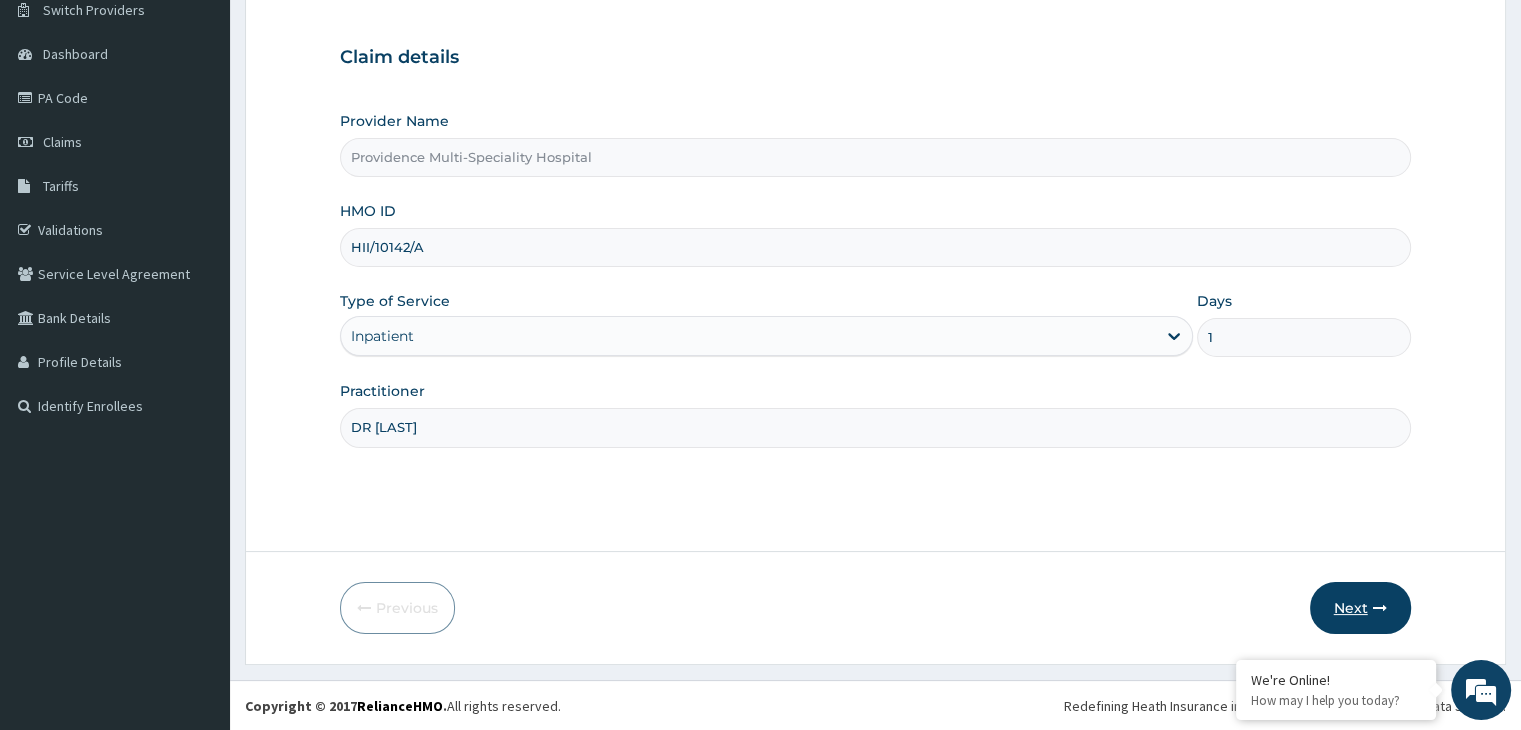 click on "Next" at bounding box center [1360, 608] 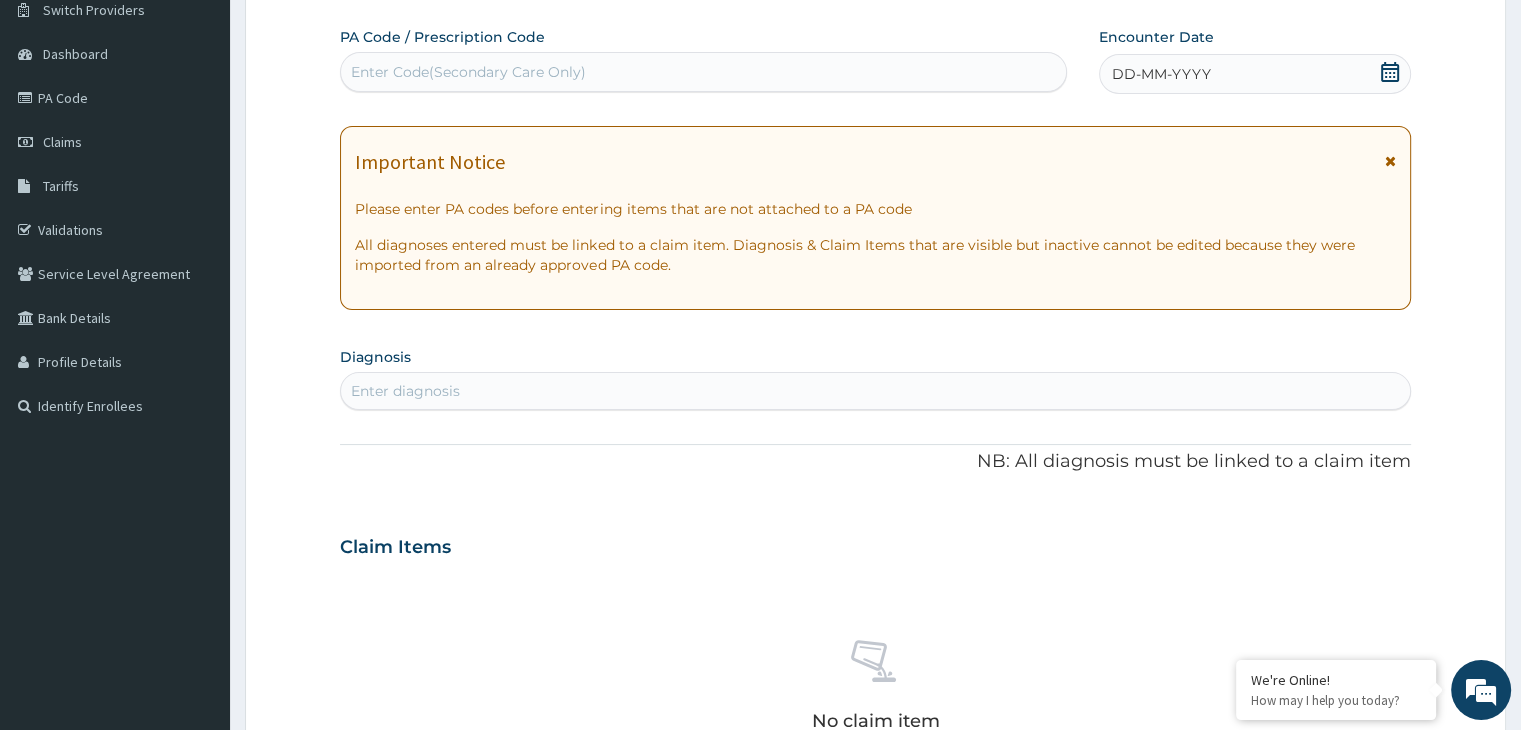 click 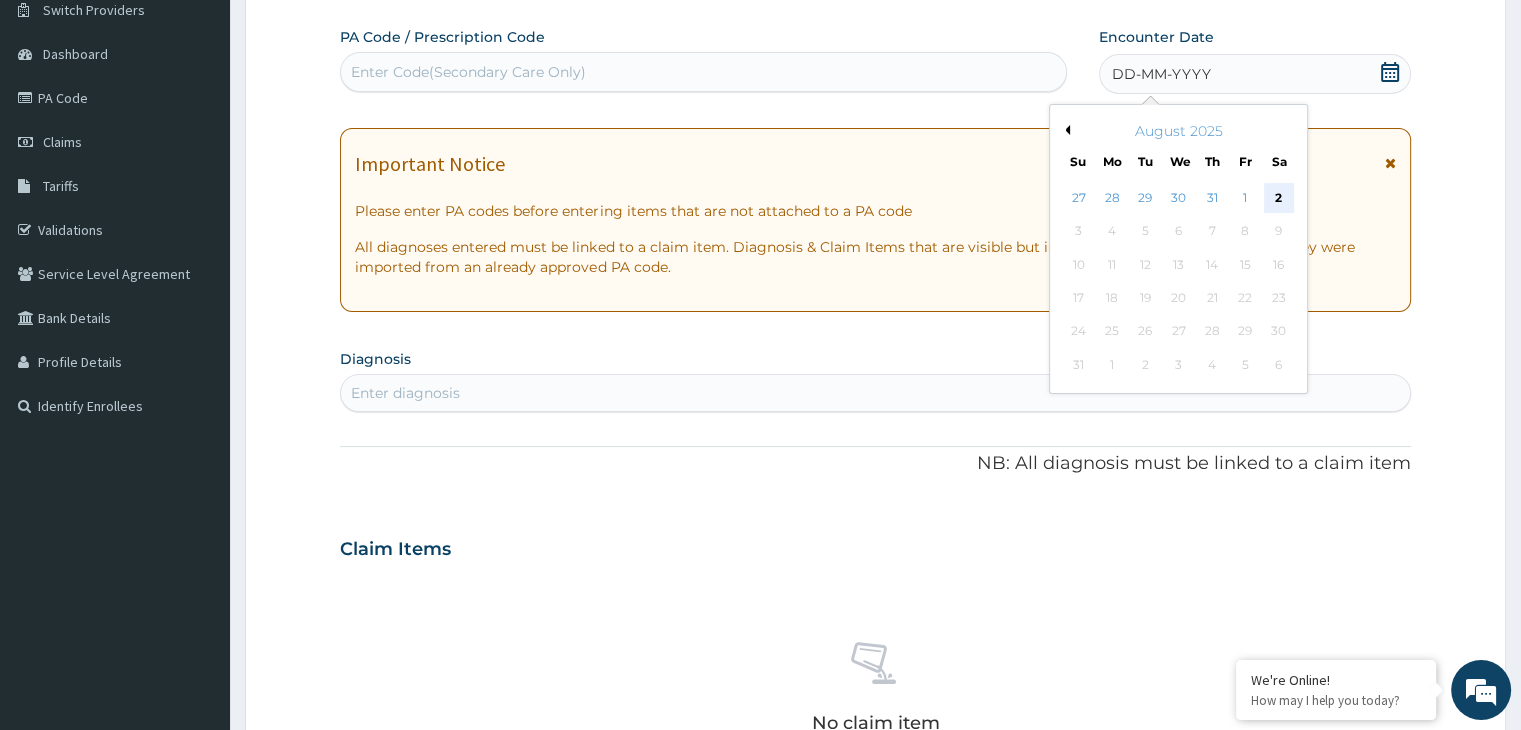 click on "2" at bounding box center (1279, 198) 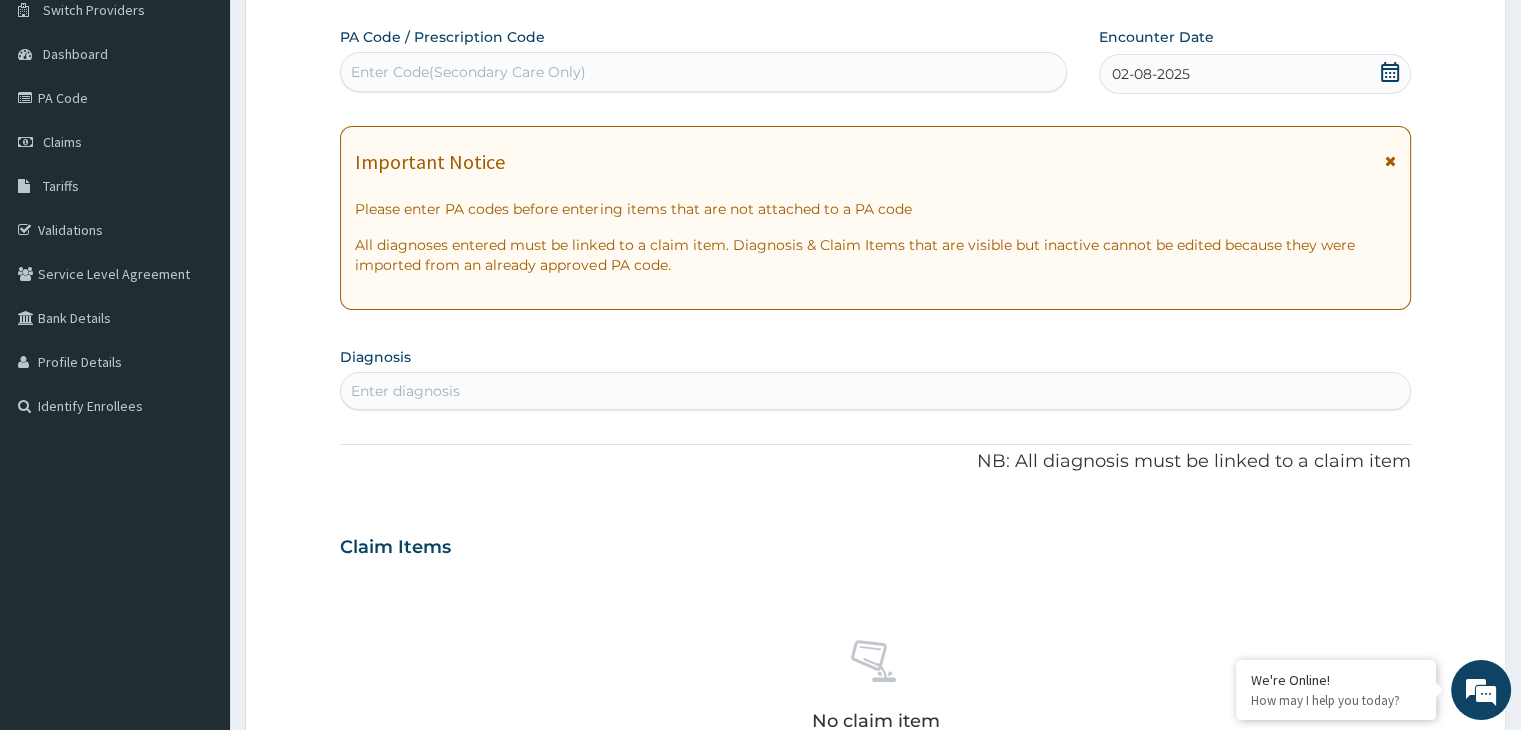 click at bounding box center (1390, 161) 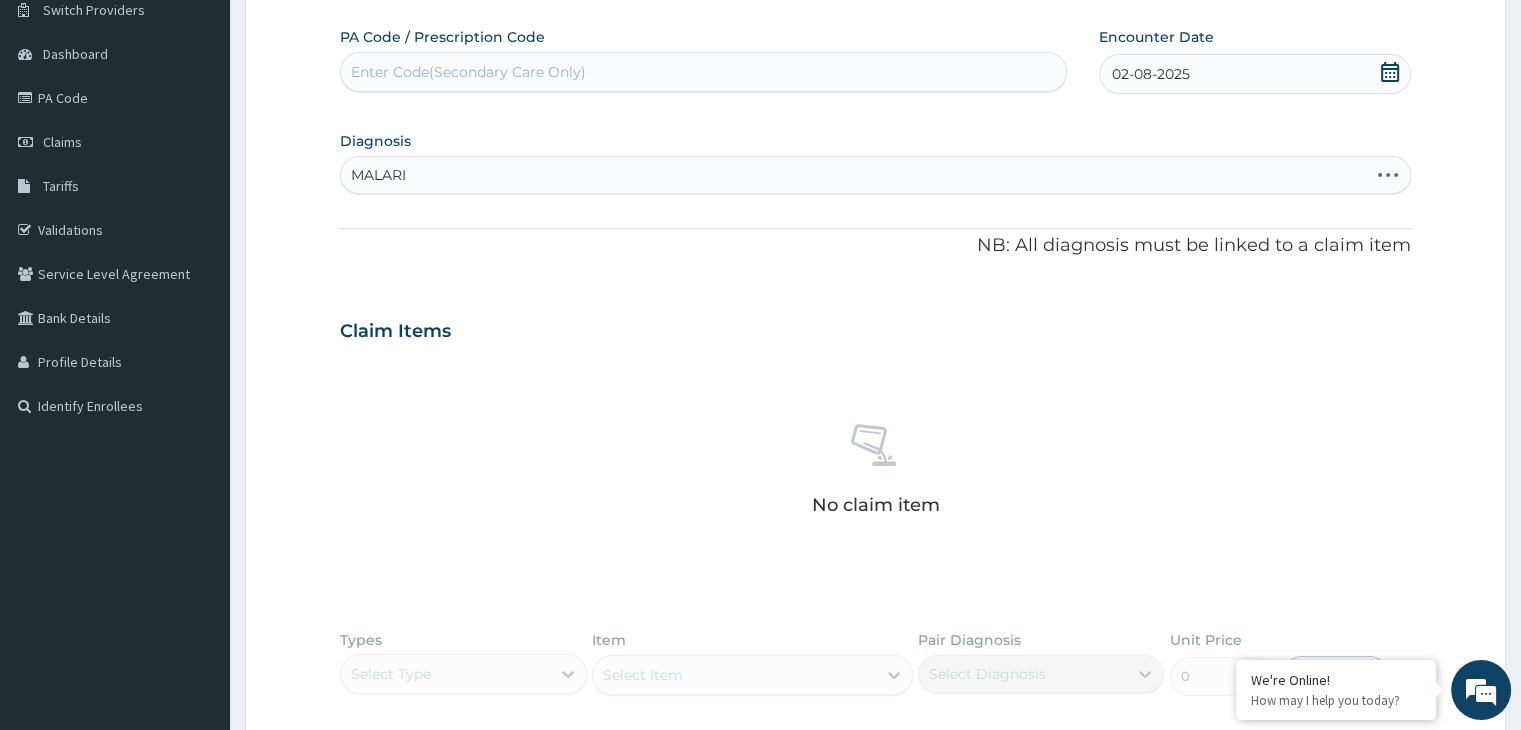type on "MALARIA" 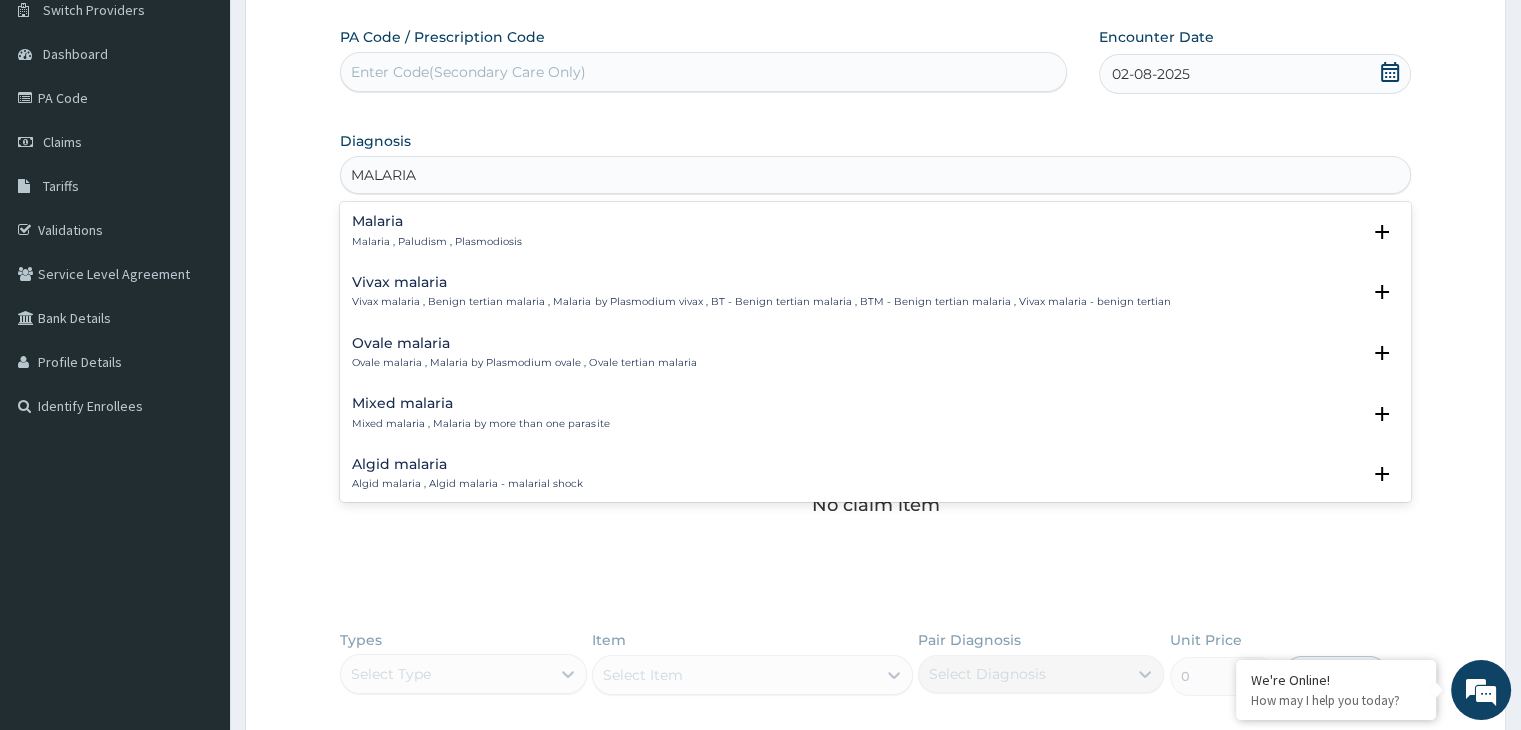 click on "Malaria Malaria , Paludism , Plasmodiosis" at bounding box center (437, 231) 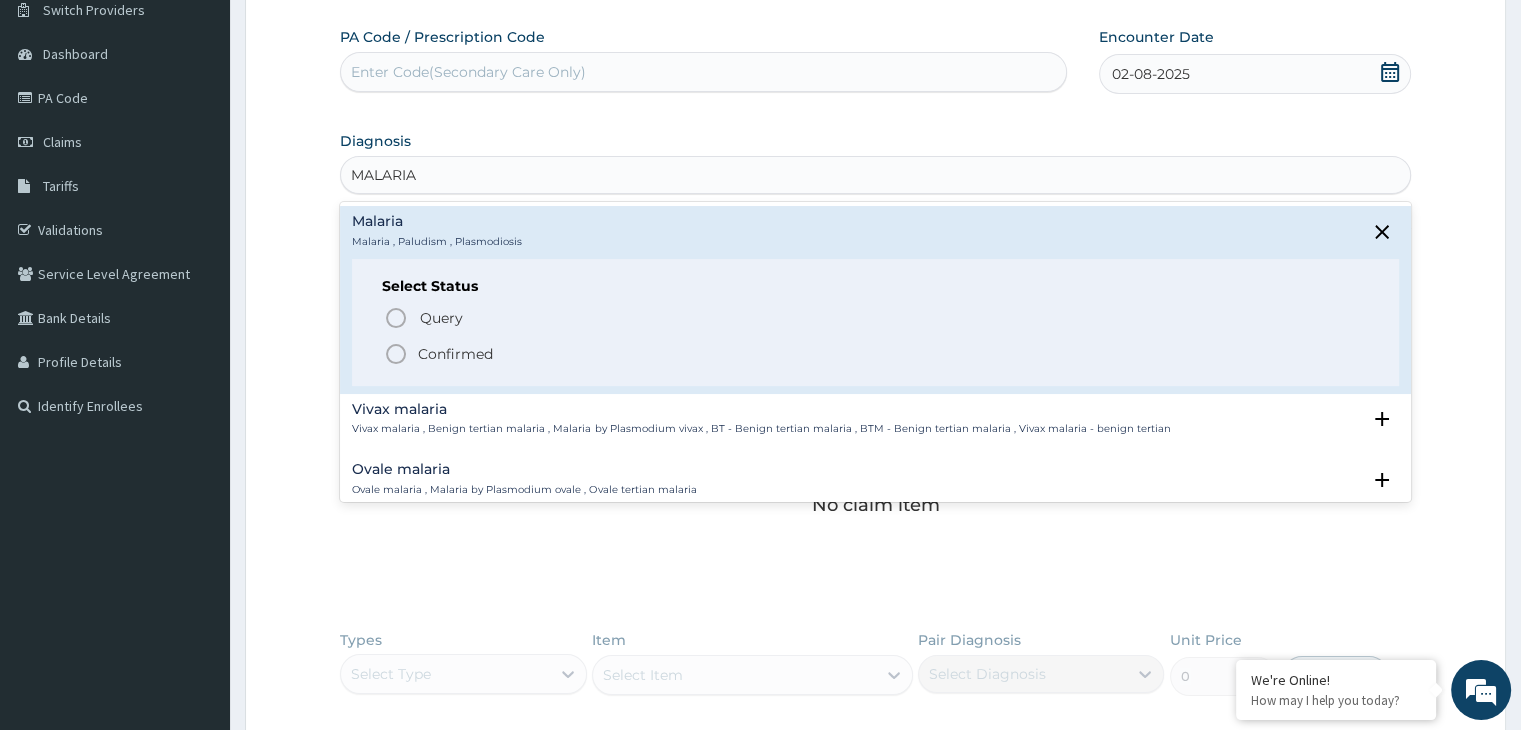 click 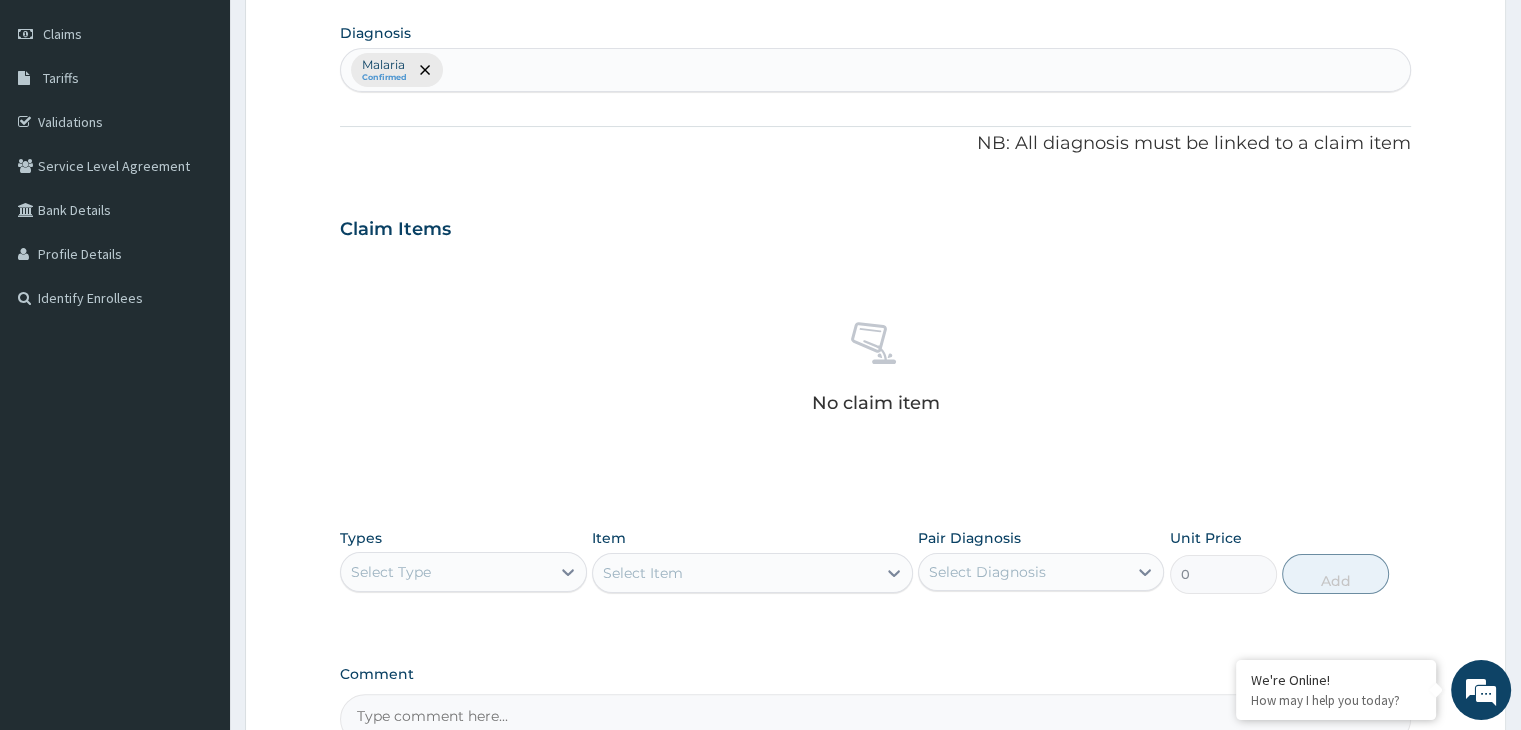scroll, scrollTop: 440, scrollLeft: 0, axis: vertical 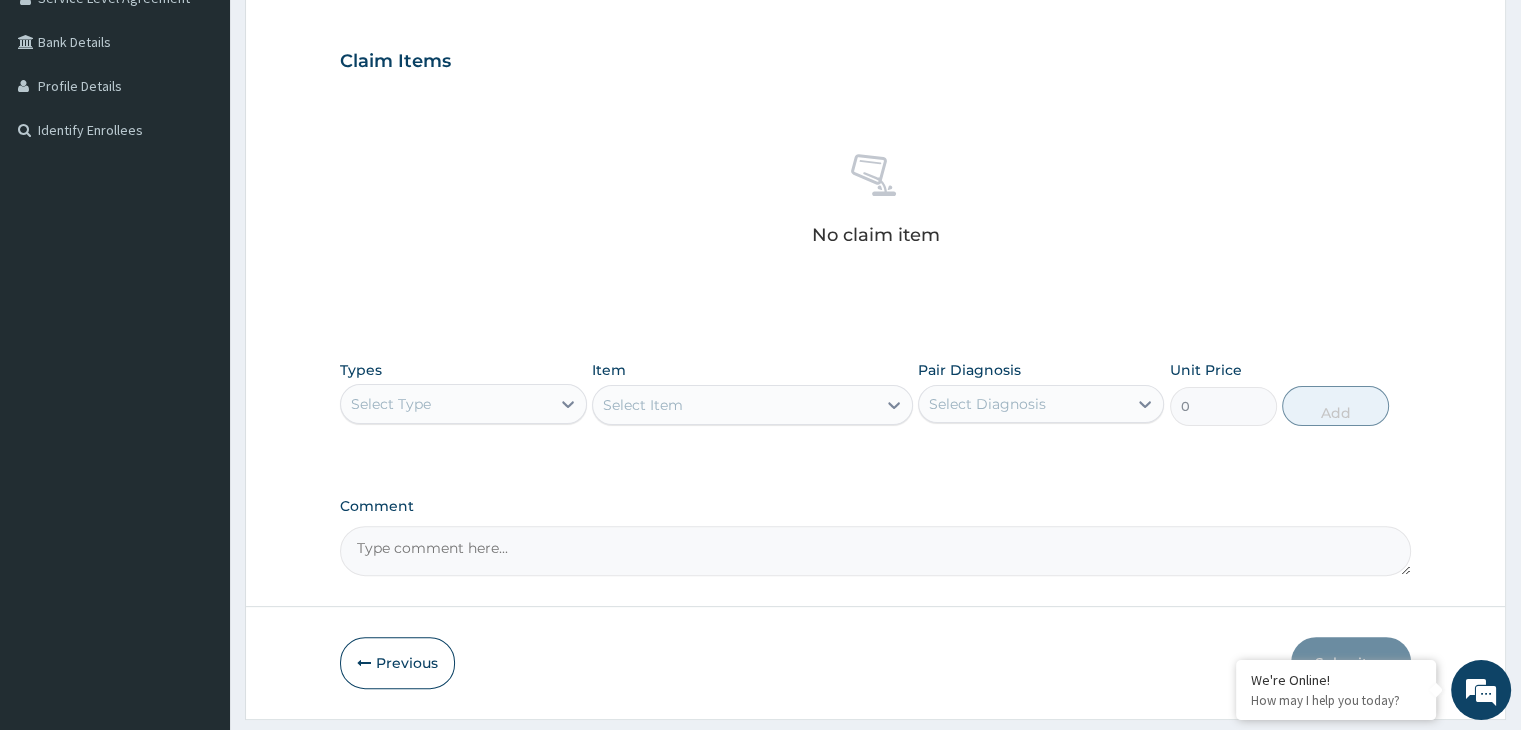 click on "Select Type" at bounding box center [445, 404] 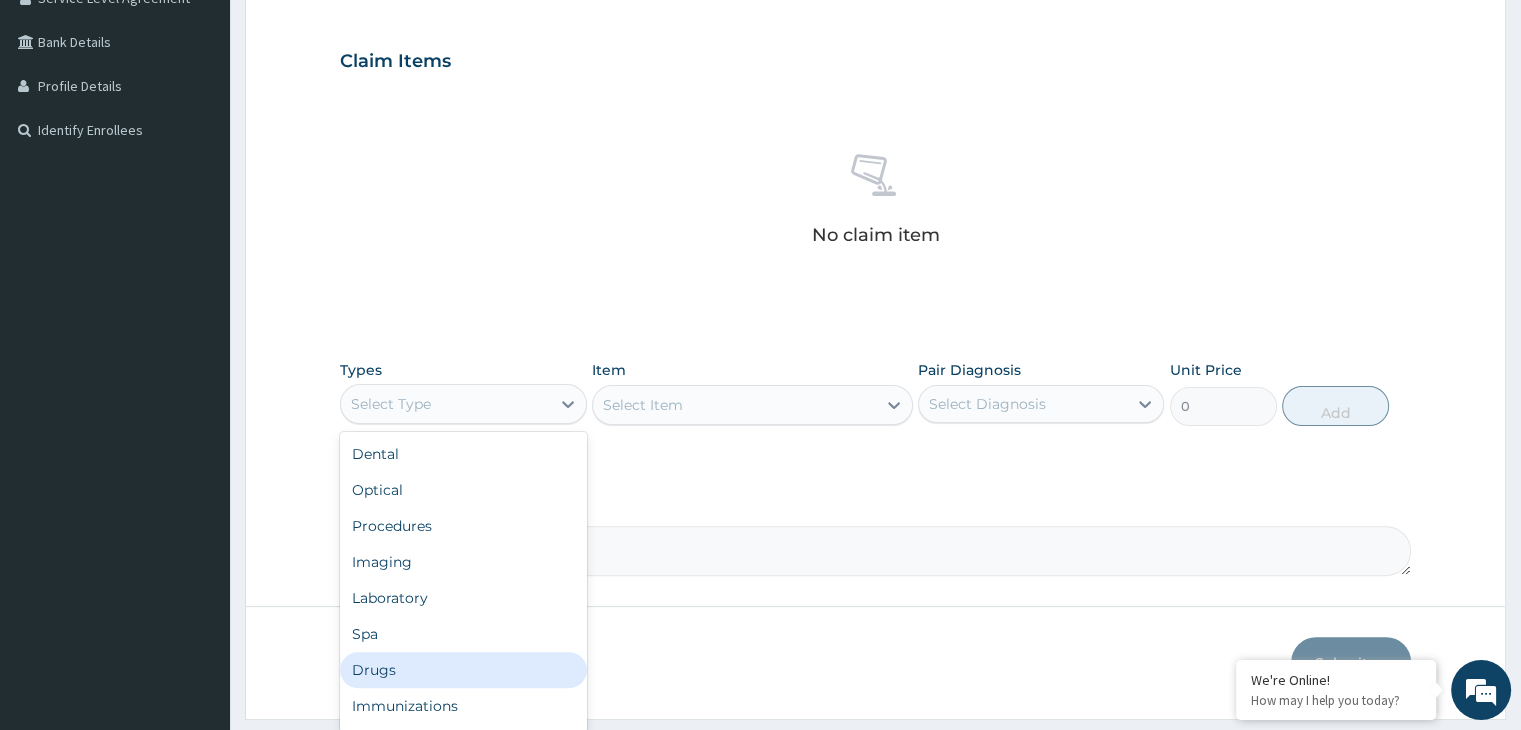 click on "Drugs" at bounding box center (463, 670) 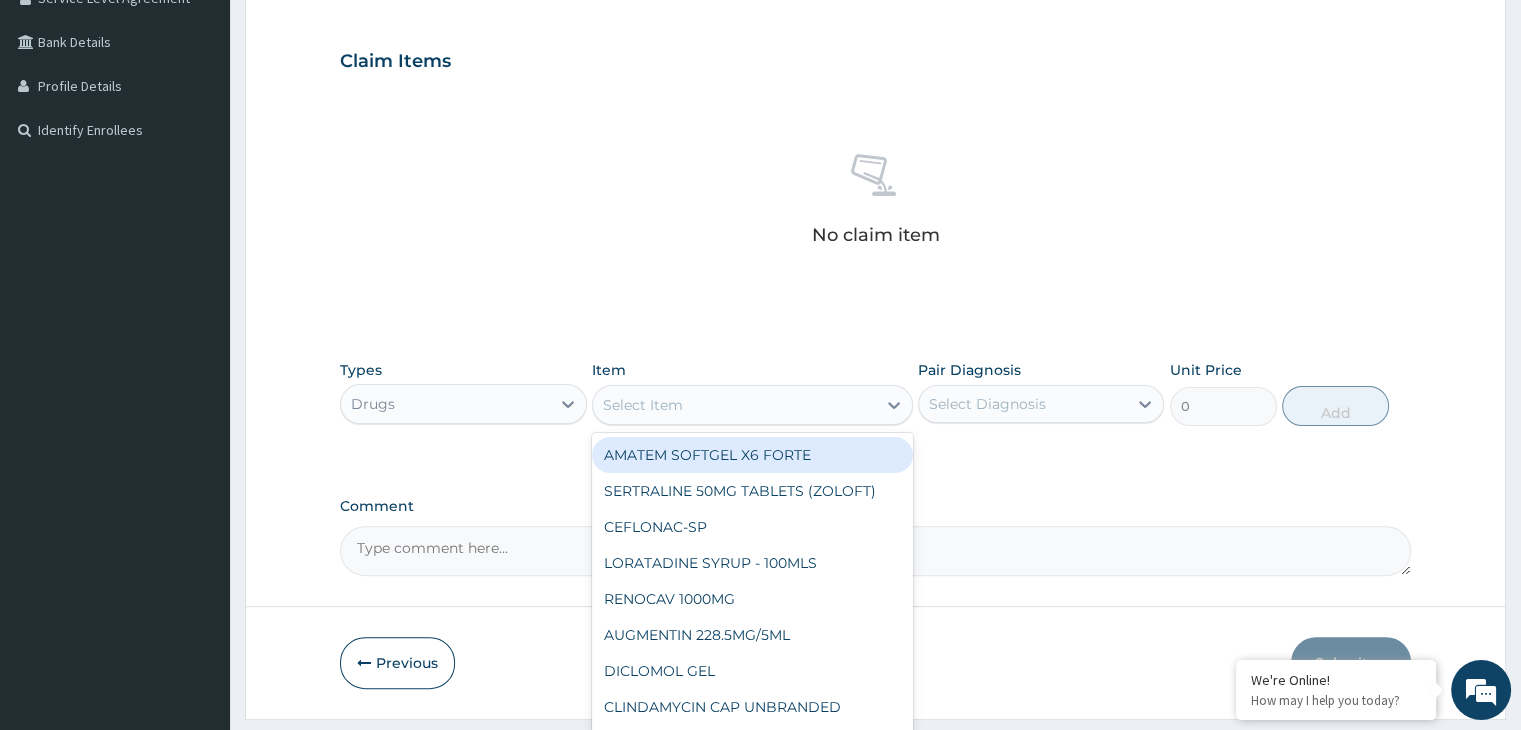 click on "Select Item" at bounding box center (734, 405) 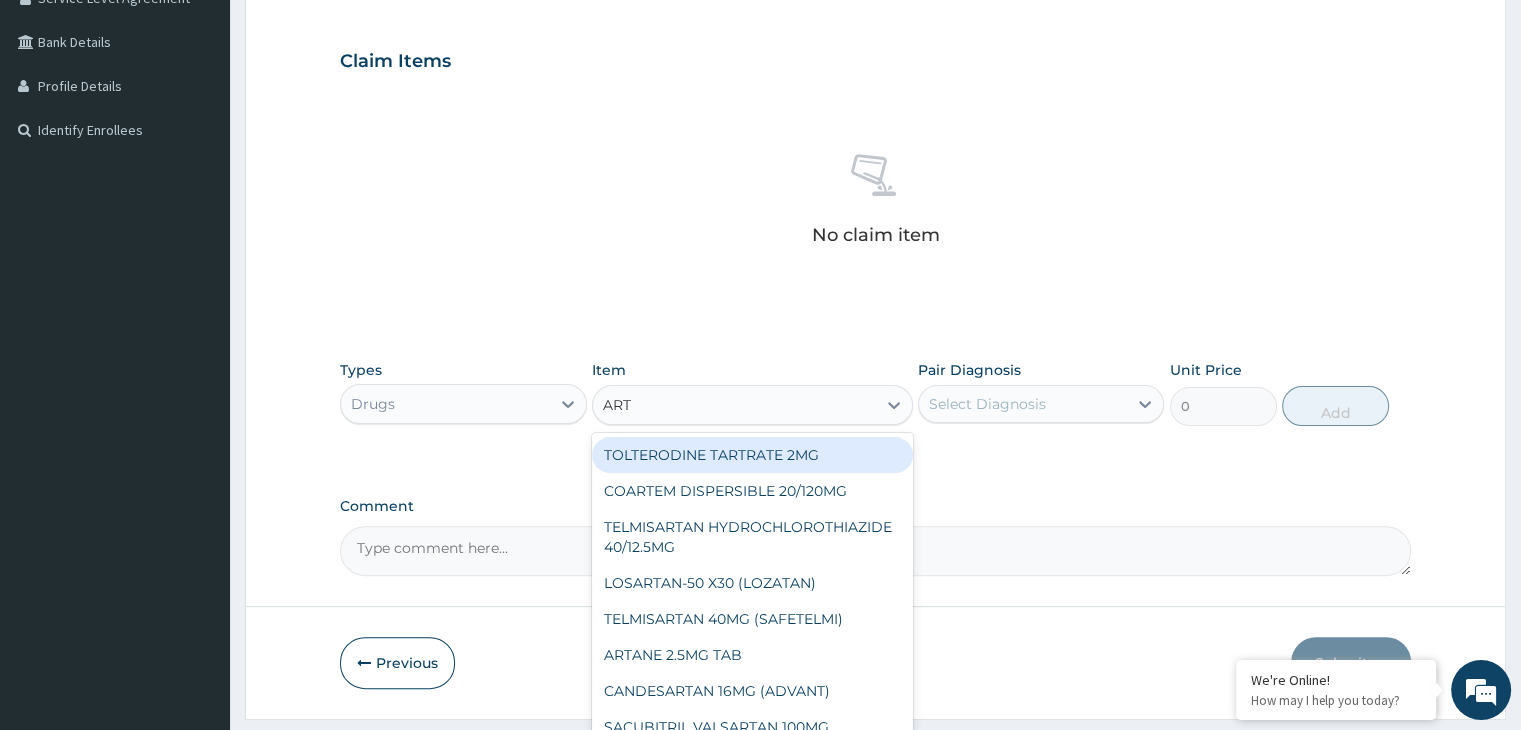type on "ARTE" 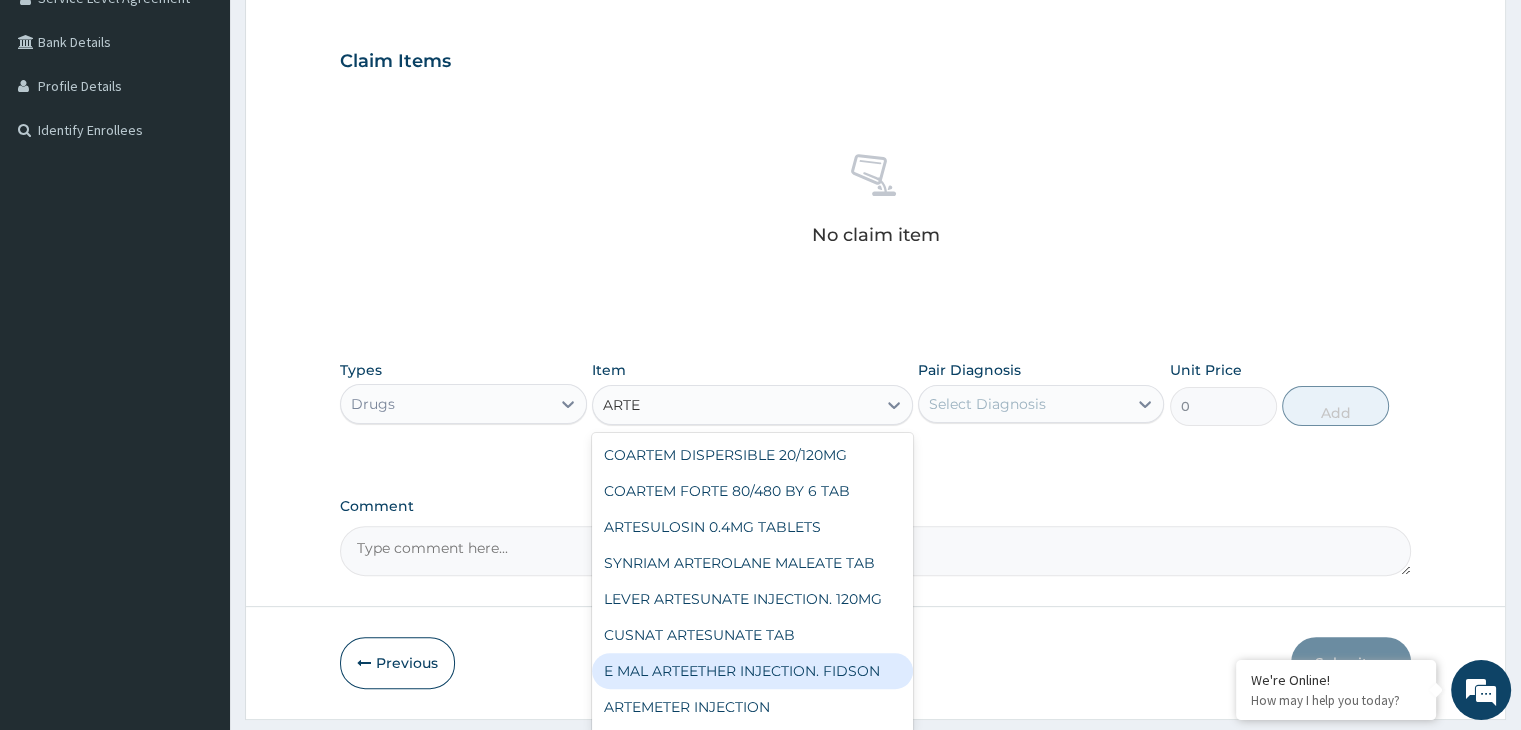 click on "E MAL ARTEETHER INJECTION. FIDSON" at bounding box center (752, 671) 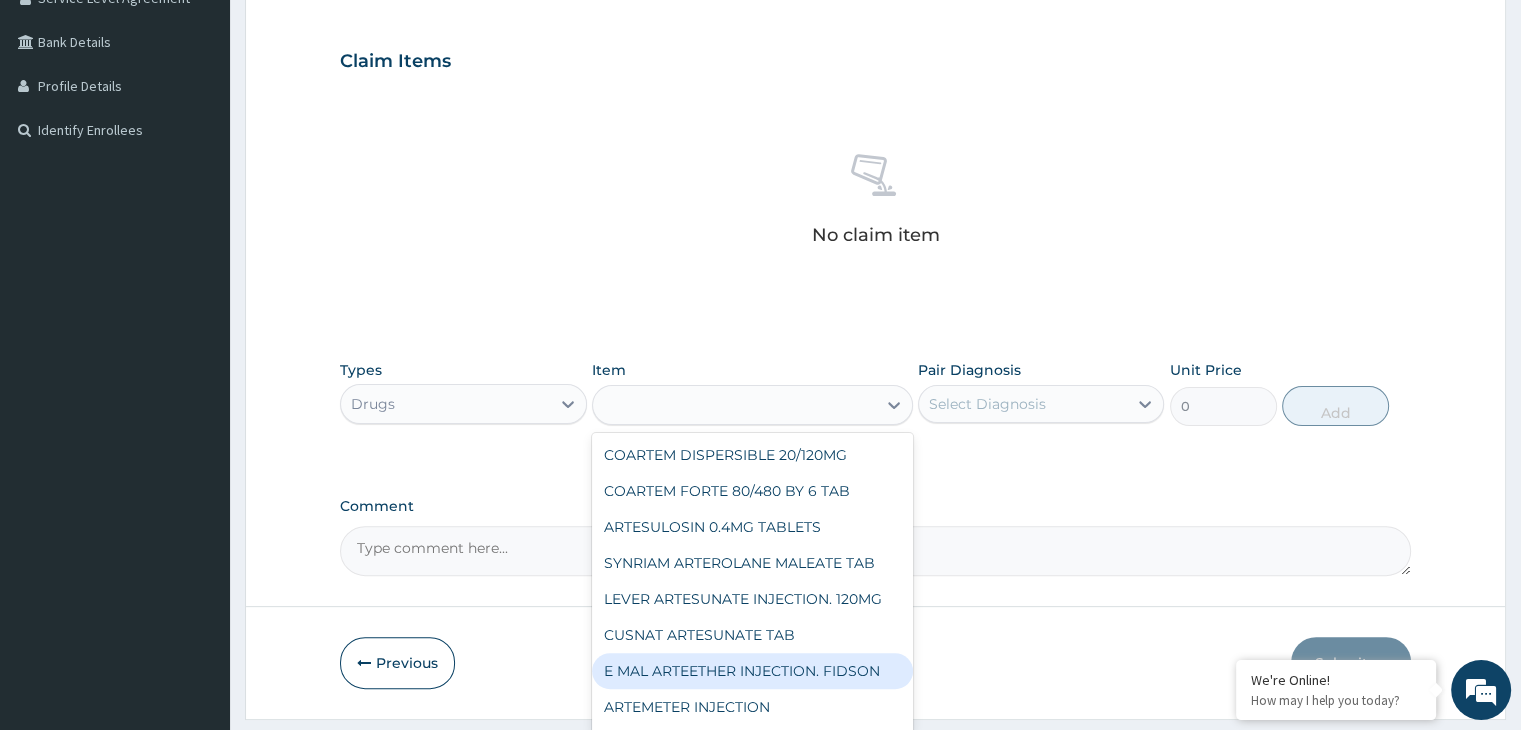 type on "2087.2500000000005" 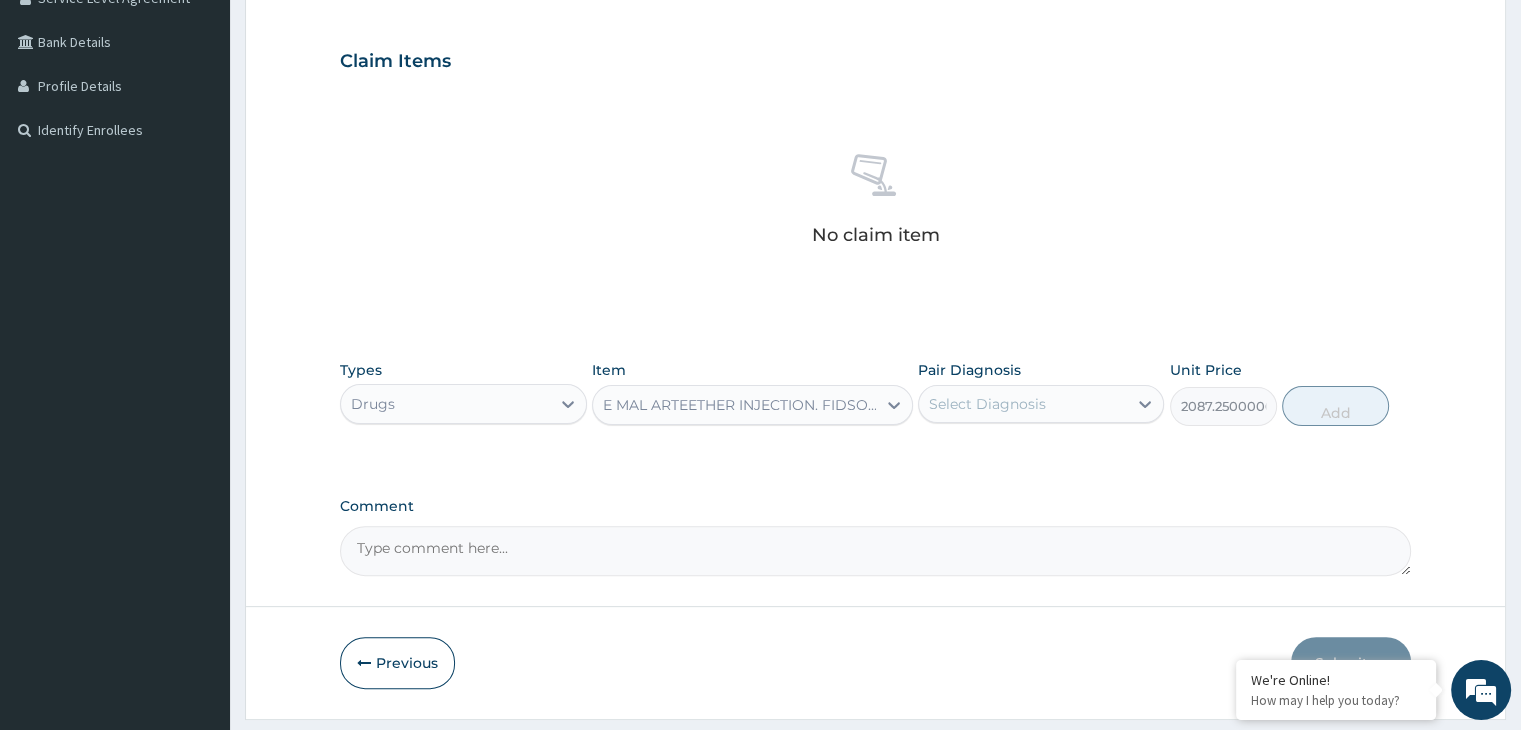 click on "Select Diagnosis" at bounding box center (1023, 404) 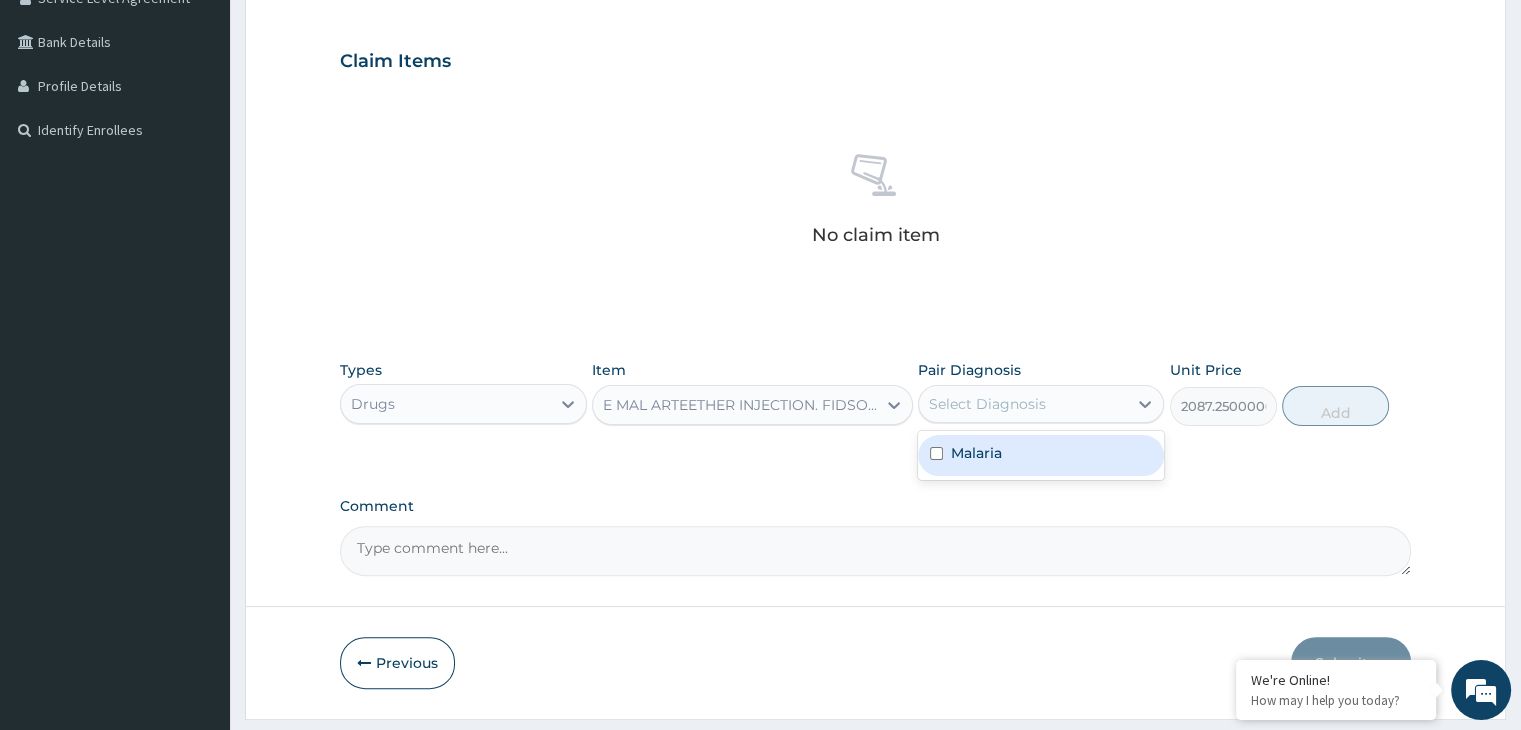 click on "Malaria" at bounding box center [1041, 455] 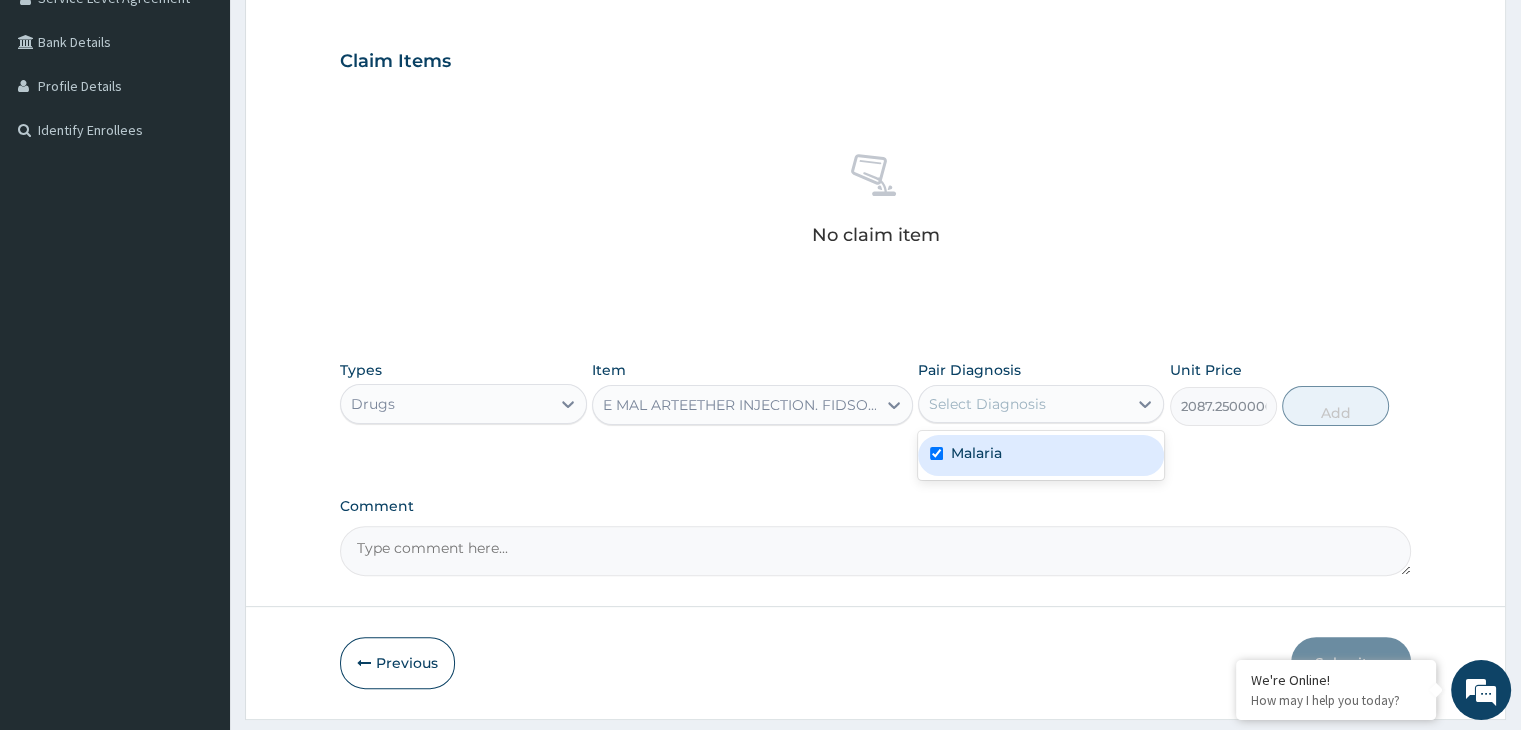 checkbox on "true" 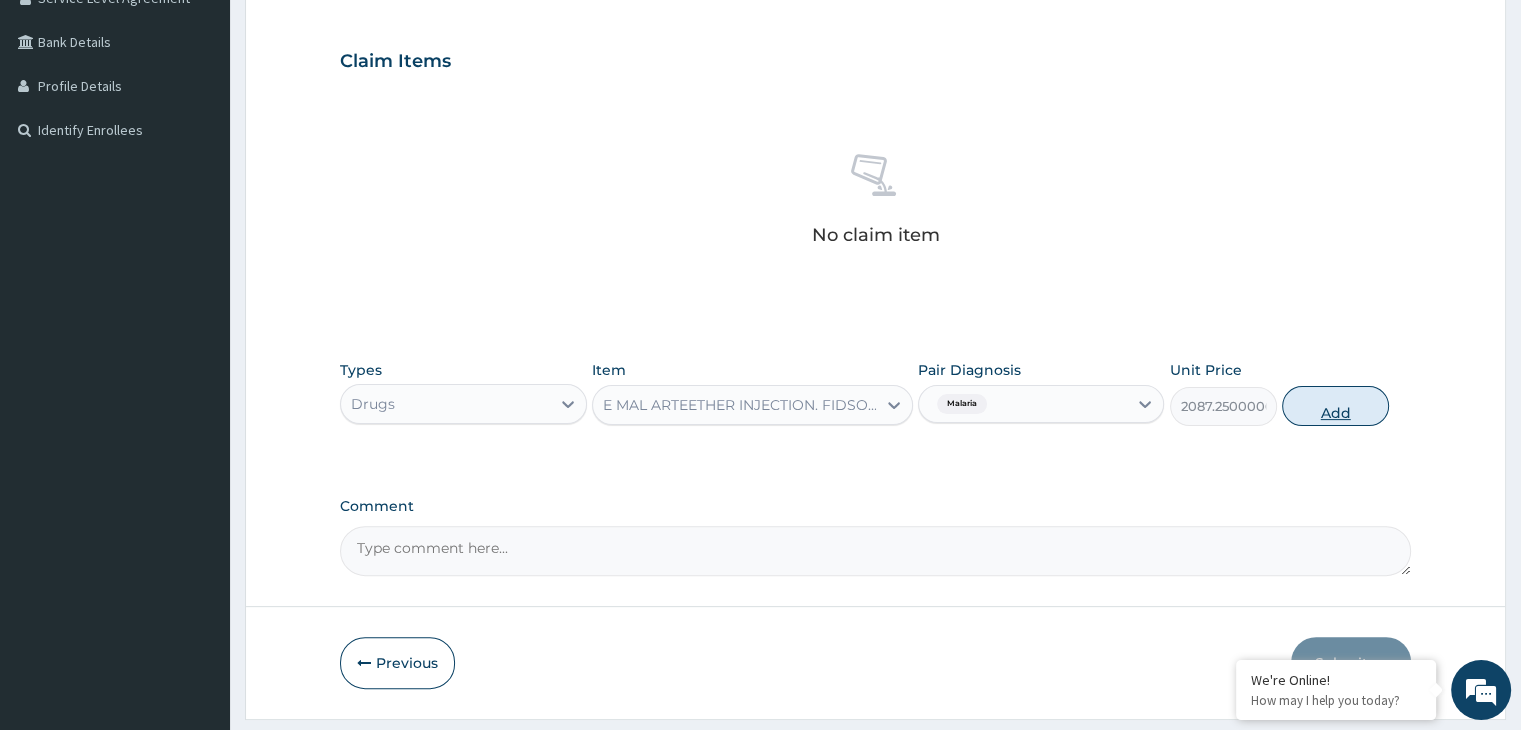 click on "Add" at bounding box center (1335, 406) 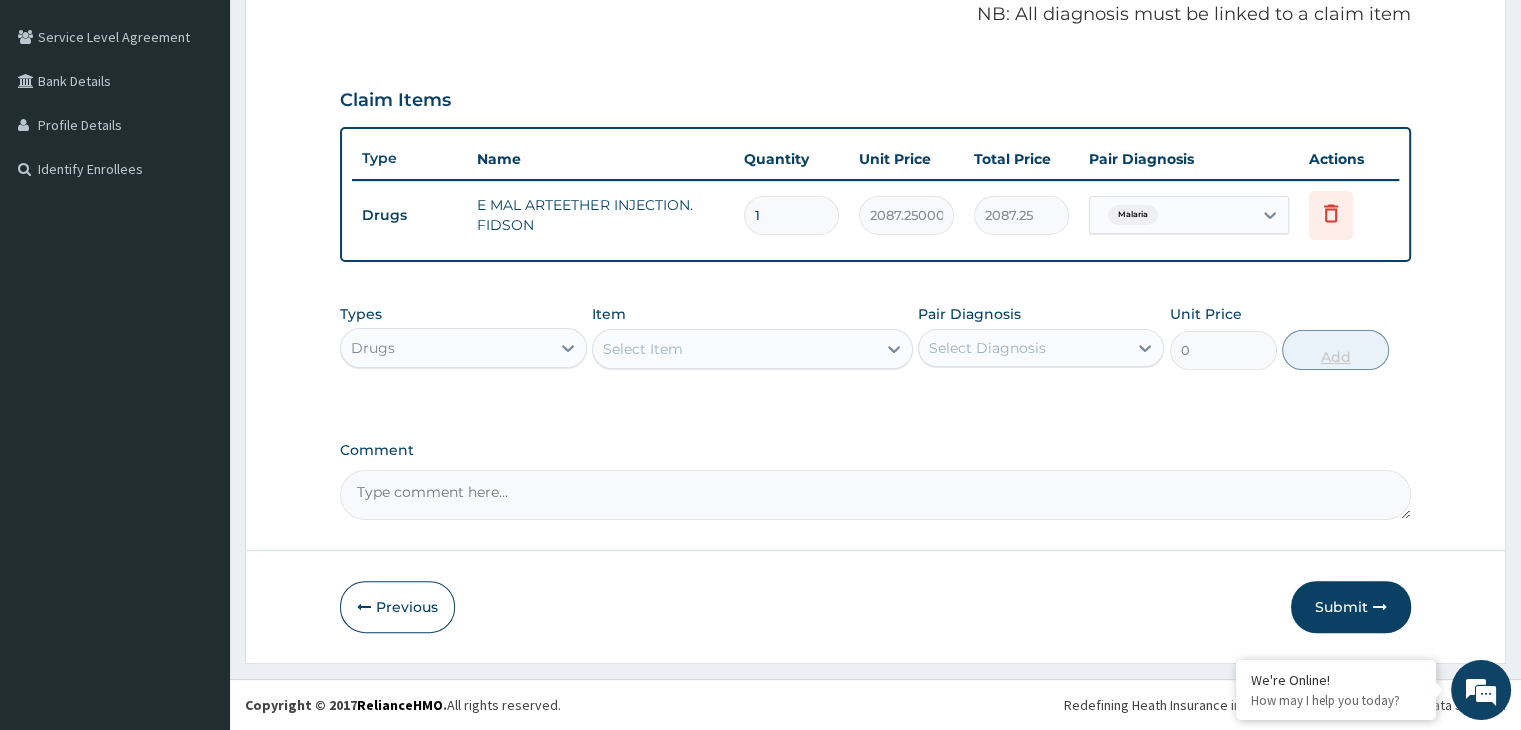 scroll, scrollTop: 398, scrollLeft: 0, axis: vertical 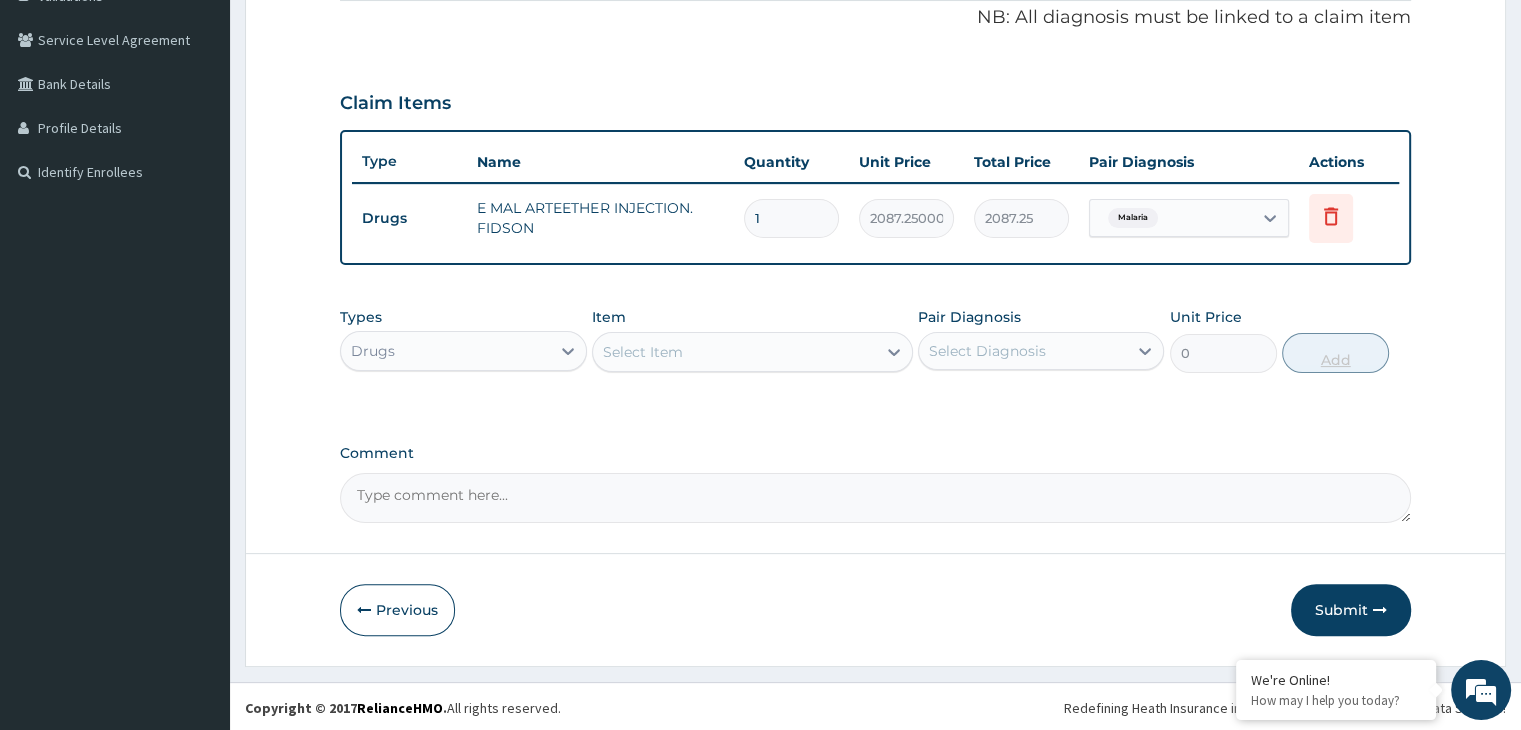 type 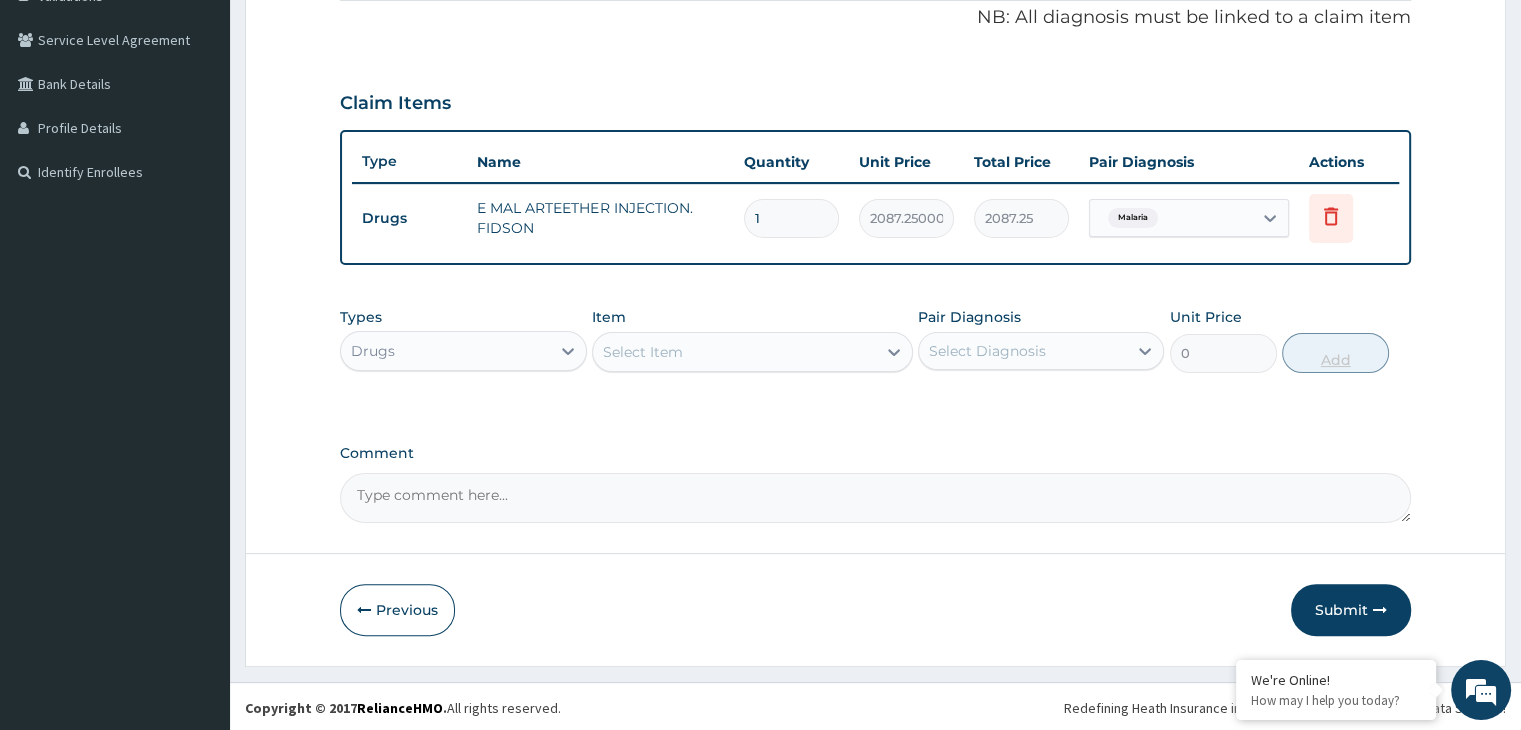 type on "0.00" 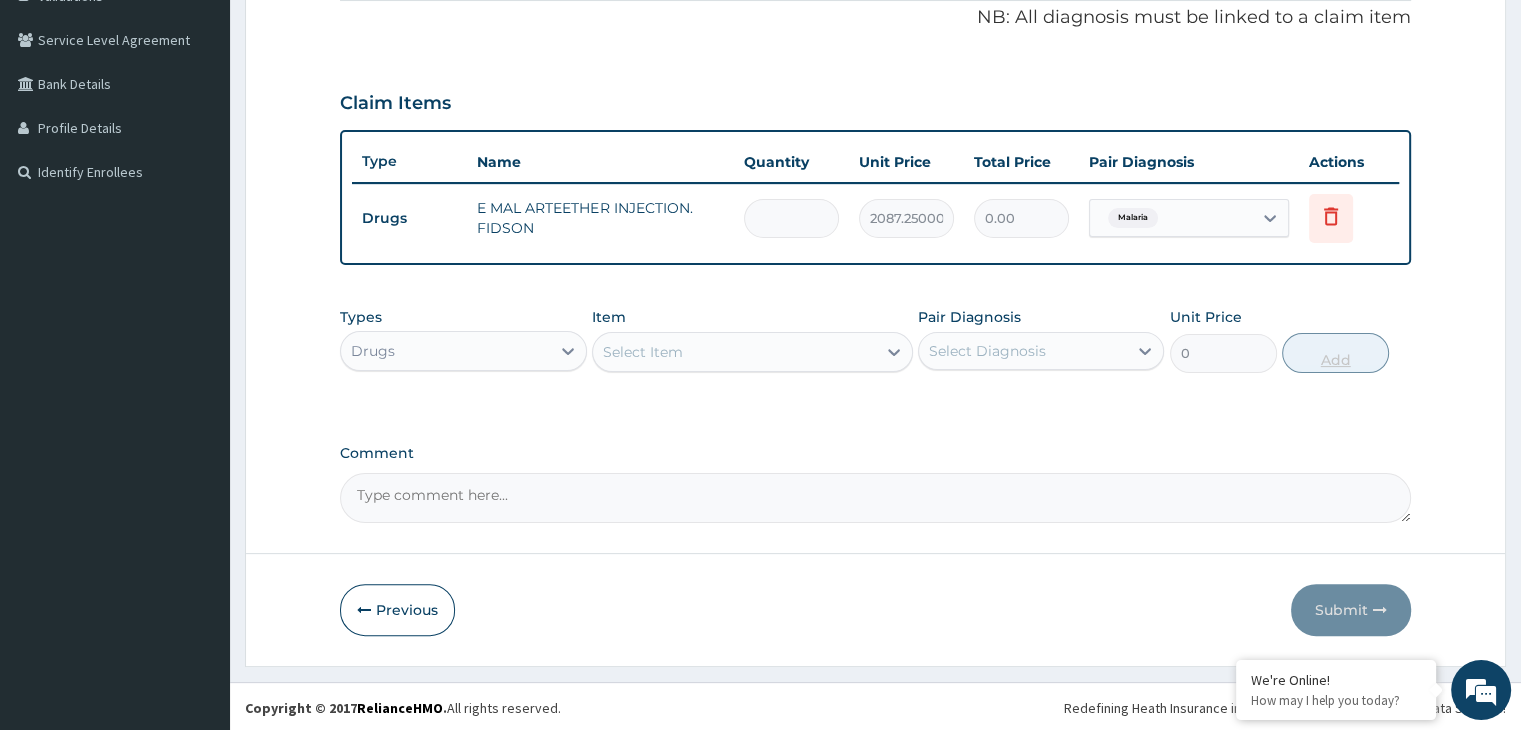 type on "3" 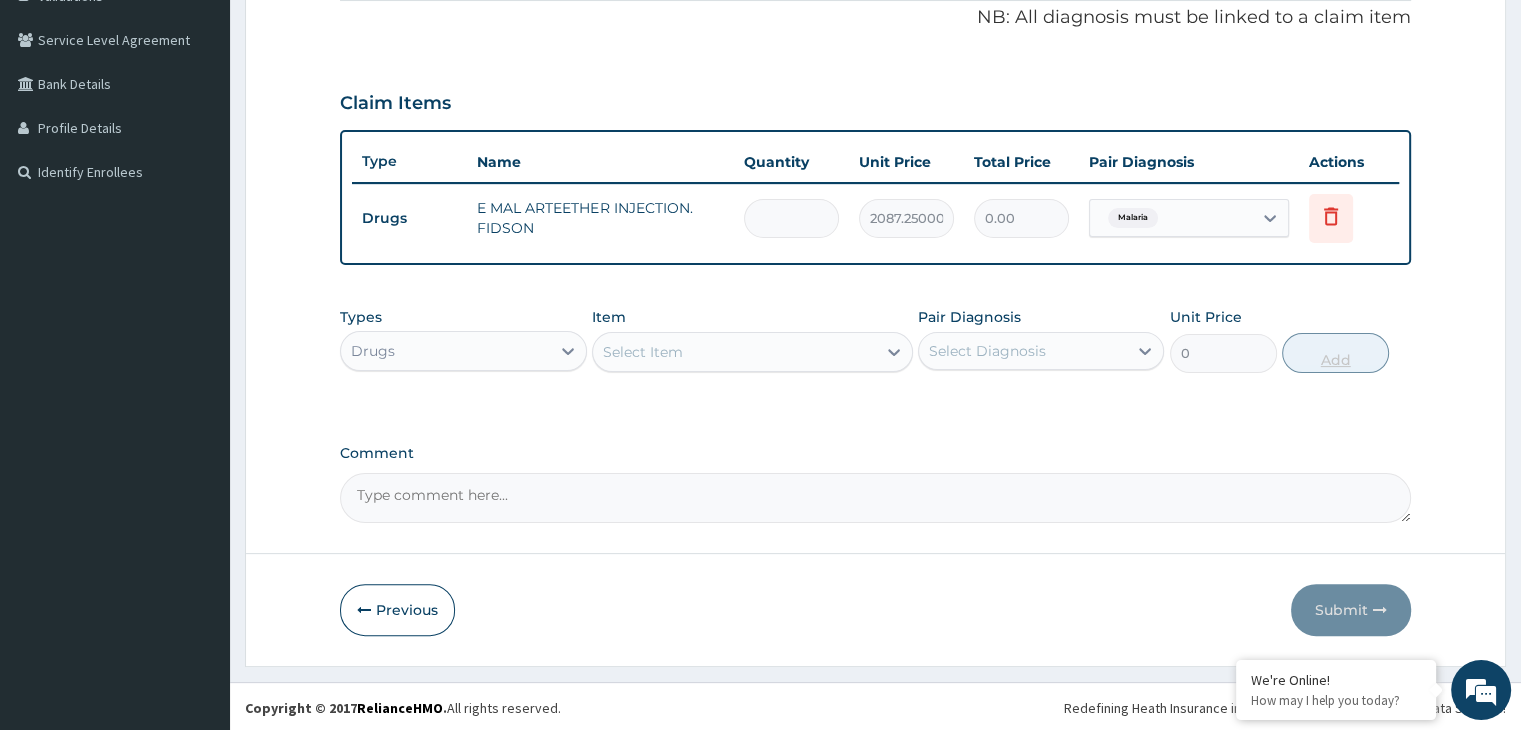 type on "6261.75" 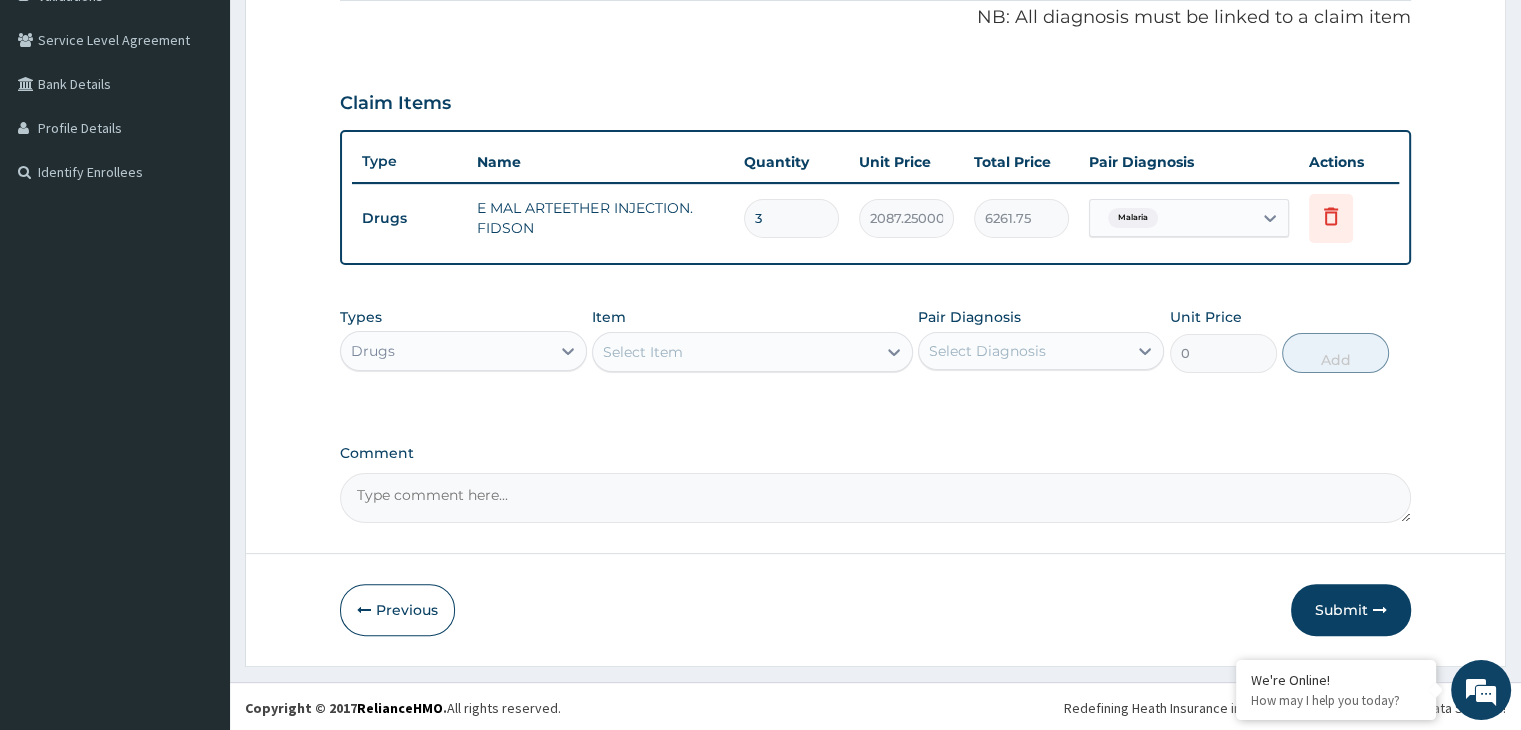 type on "3" 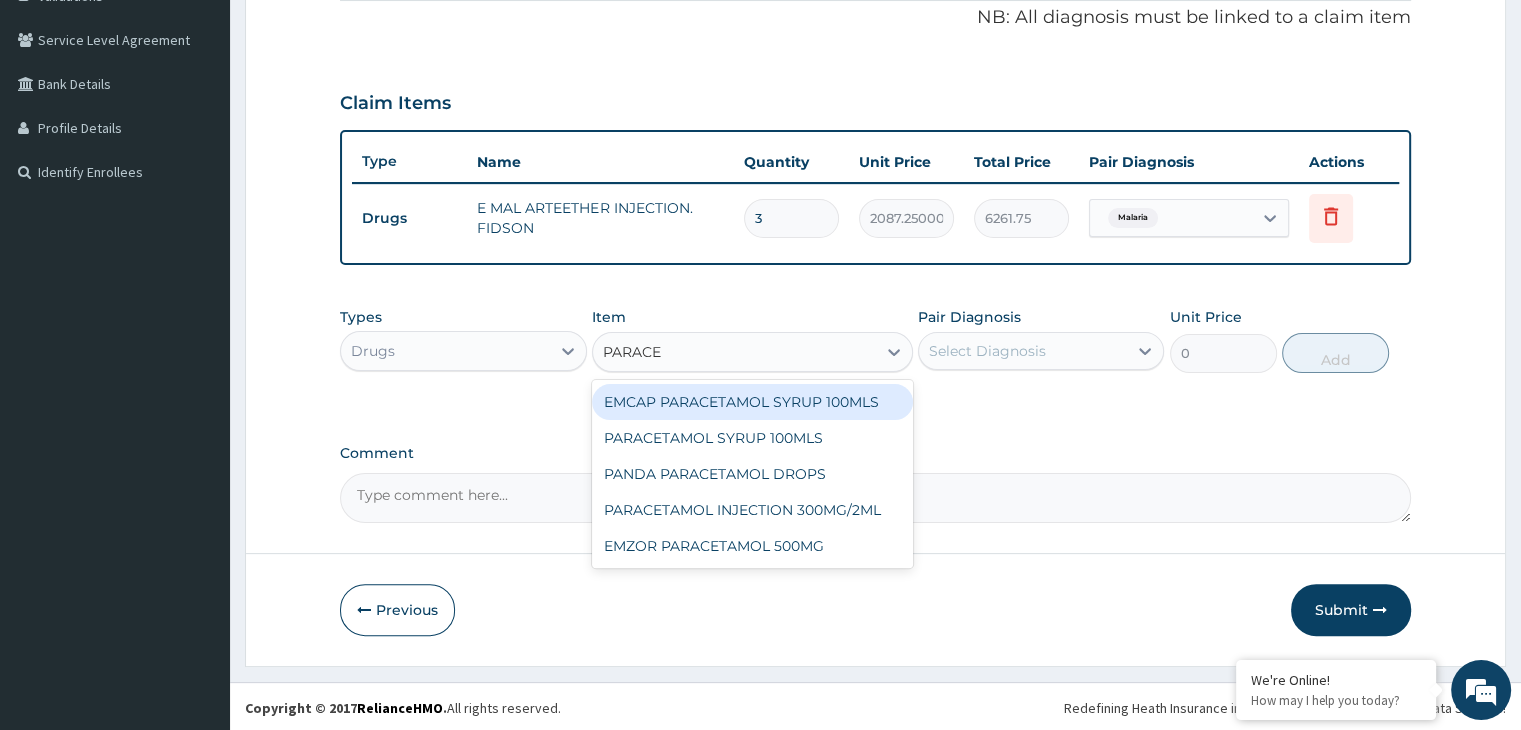type on "PARACET" 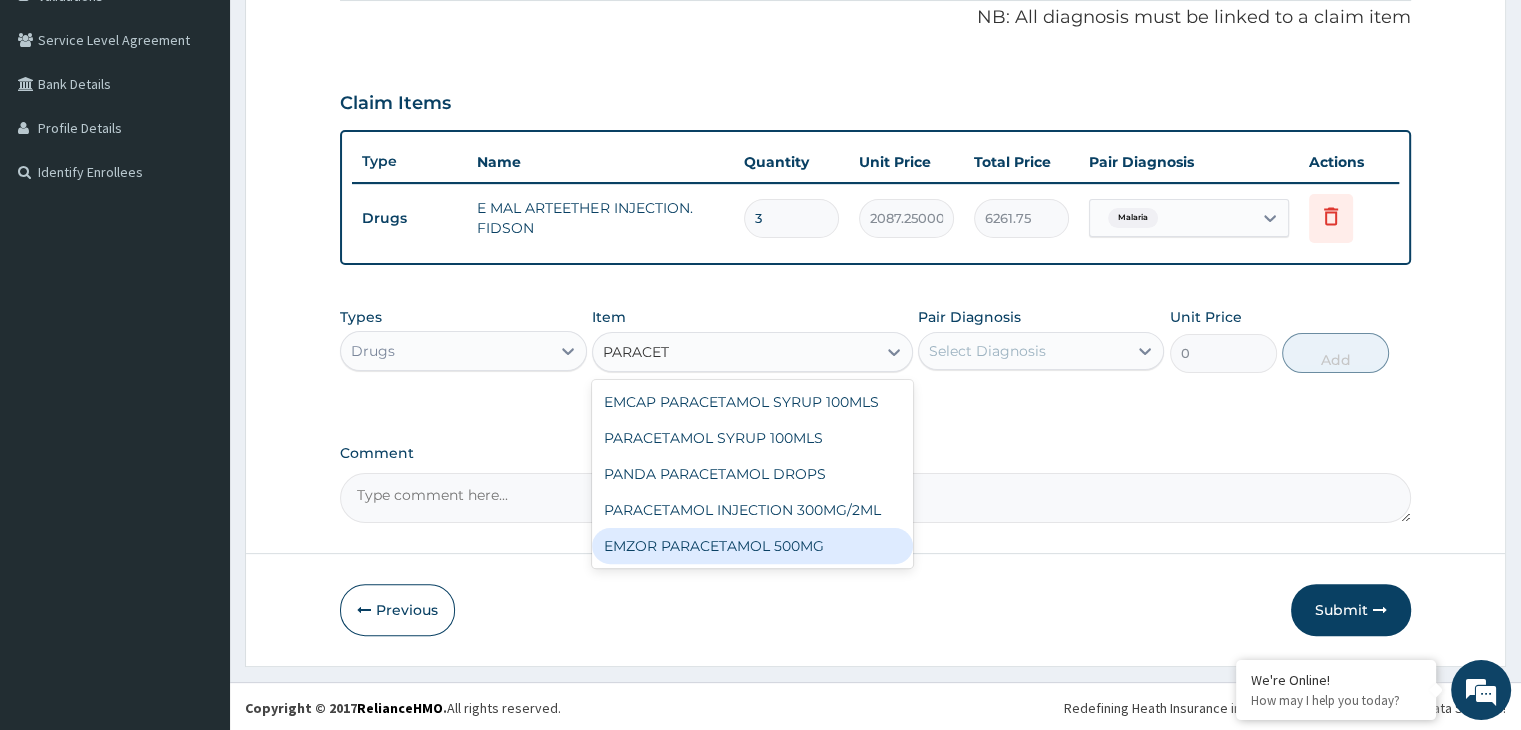 click on "EMZOR PARACETAMOL 500MG" at bounding box center (752, 546) 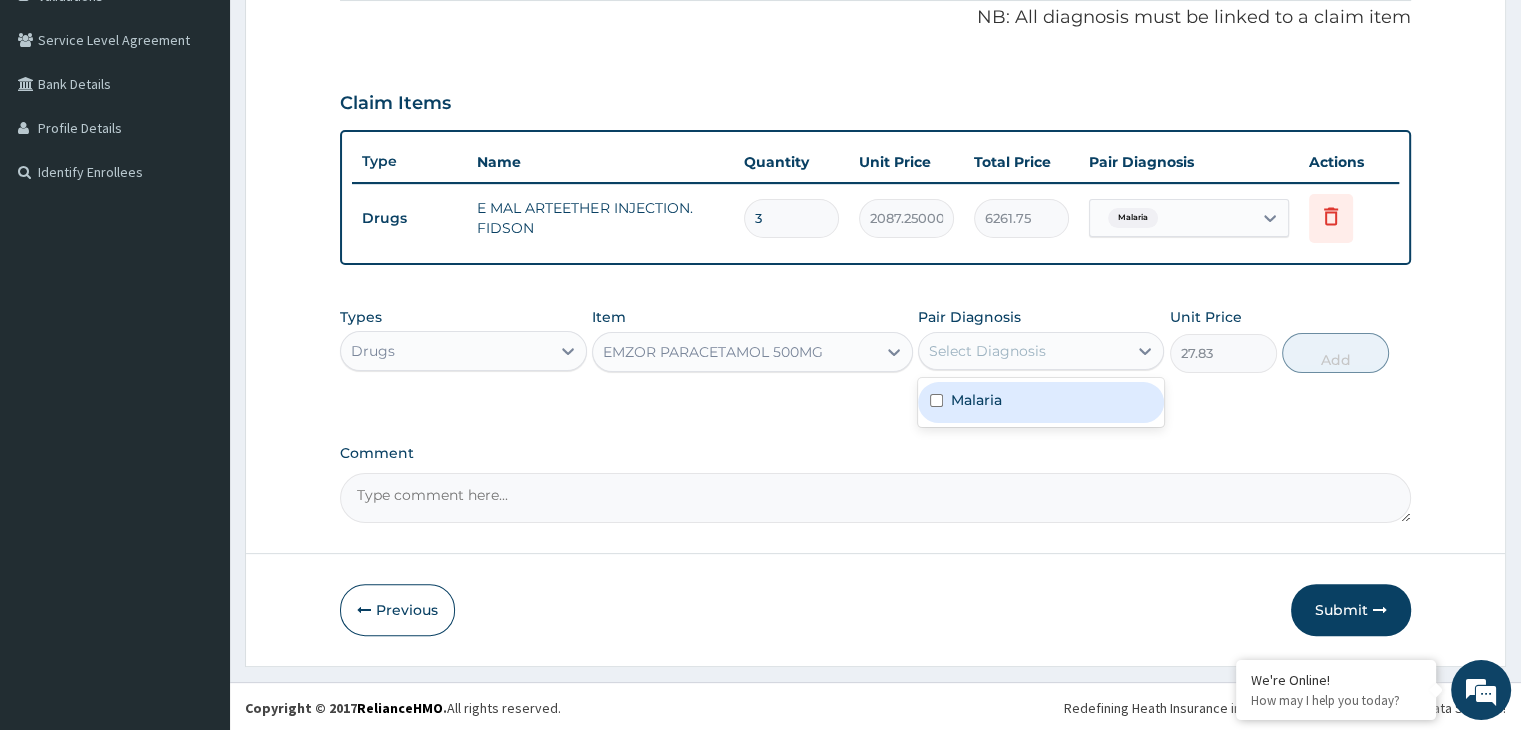 click on "Select Diagnosis" at bounding box center (987, 351) 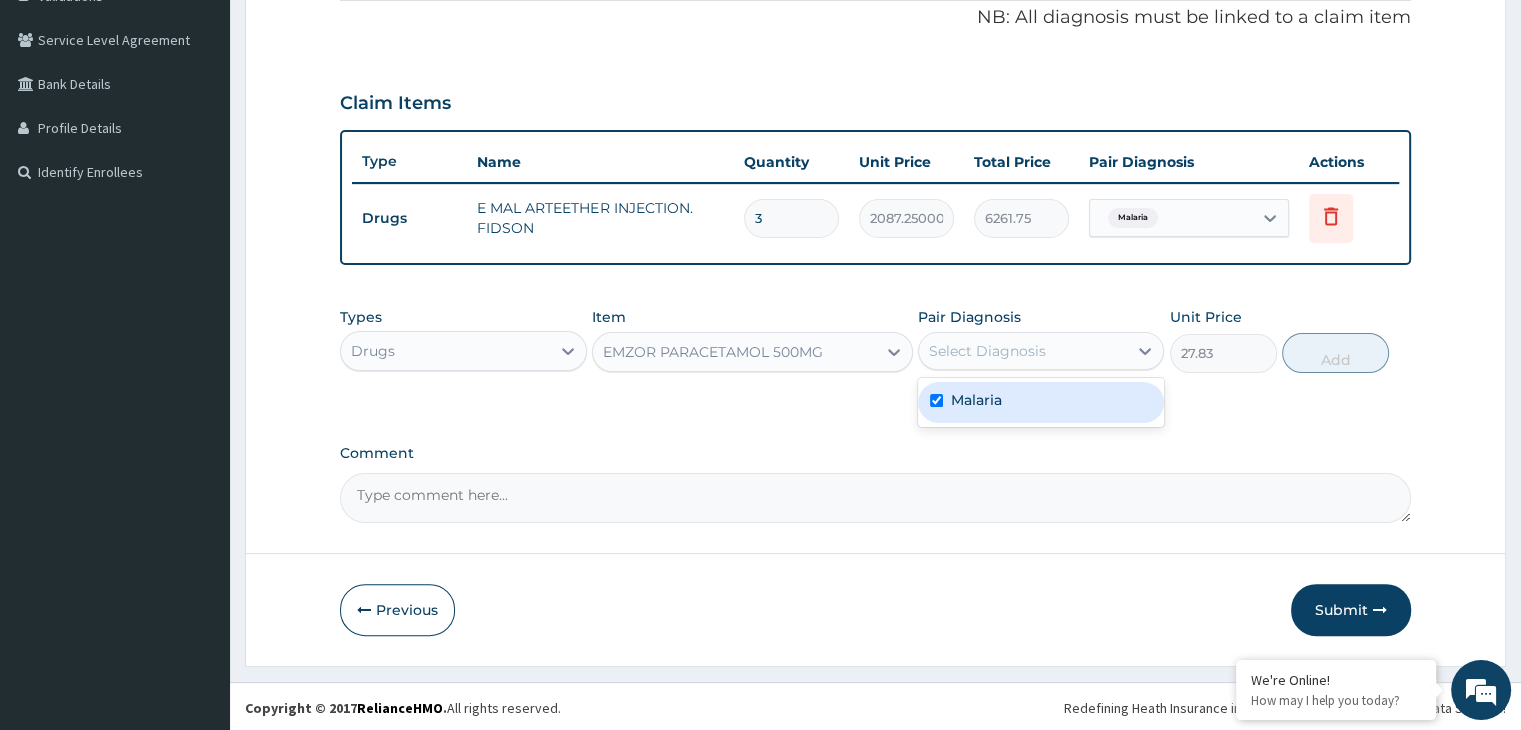checkbox on "true" 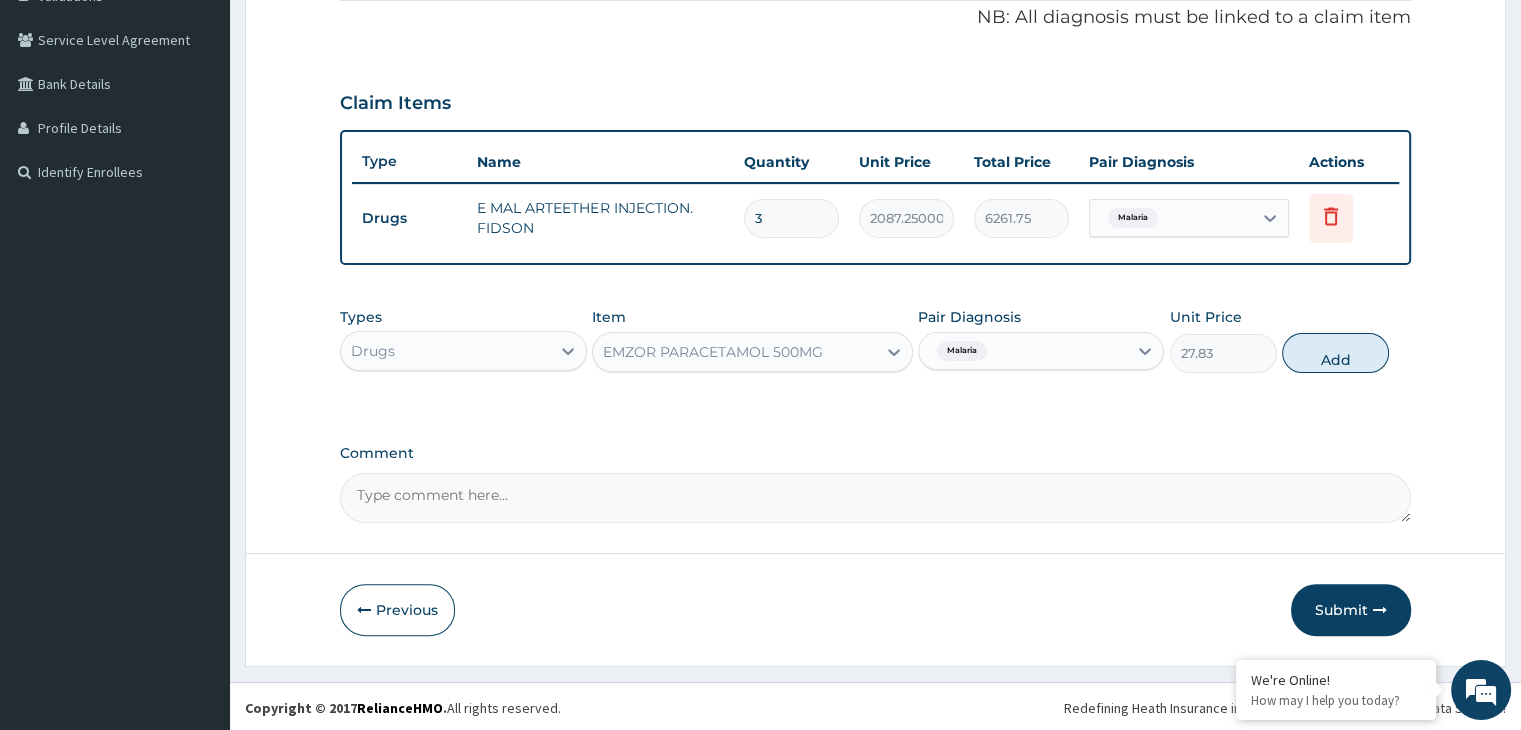 click on "Types Drugs Item EMZOR PARACETAMOL 500MG Pair Diagnosis Malaria Unit Price 27.83 Add" at bounding box center [875, 340] 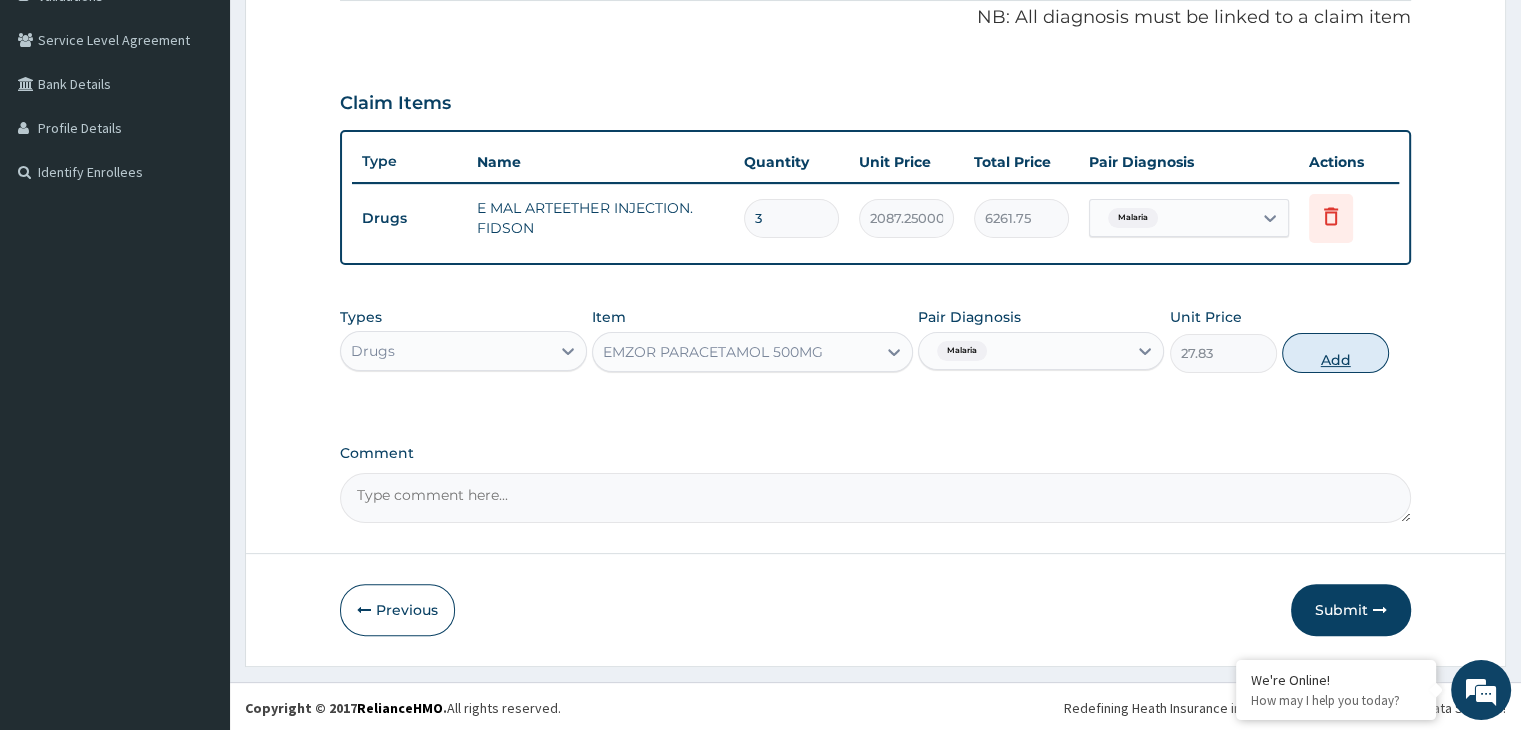 click on "Add" at bounding box center [1335, 353] 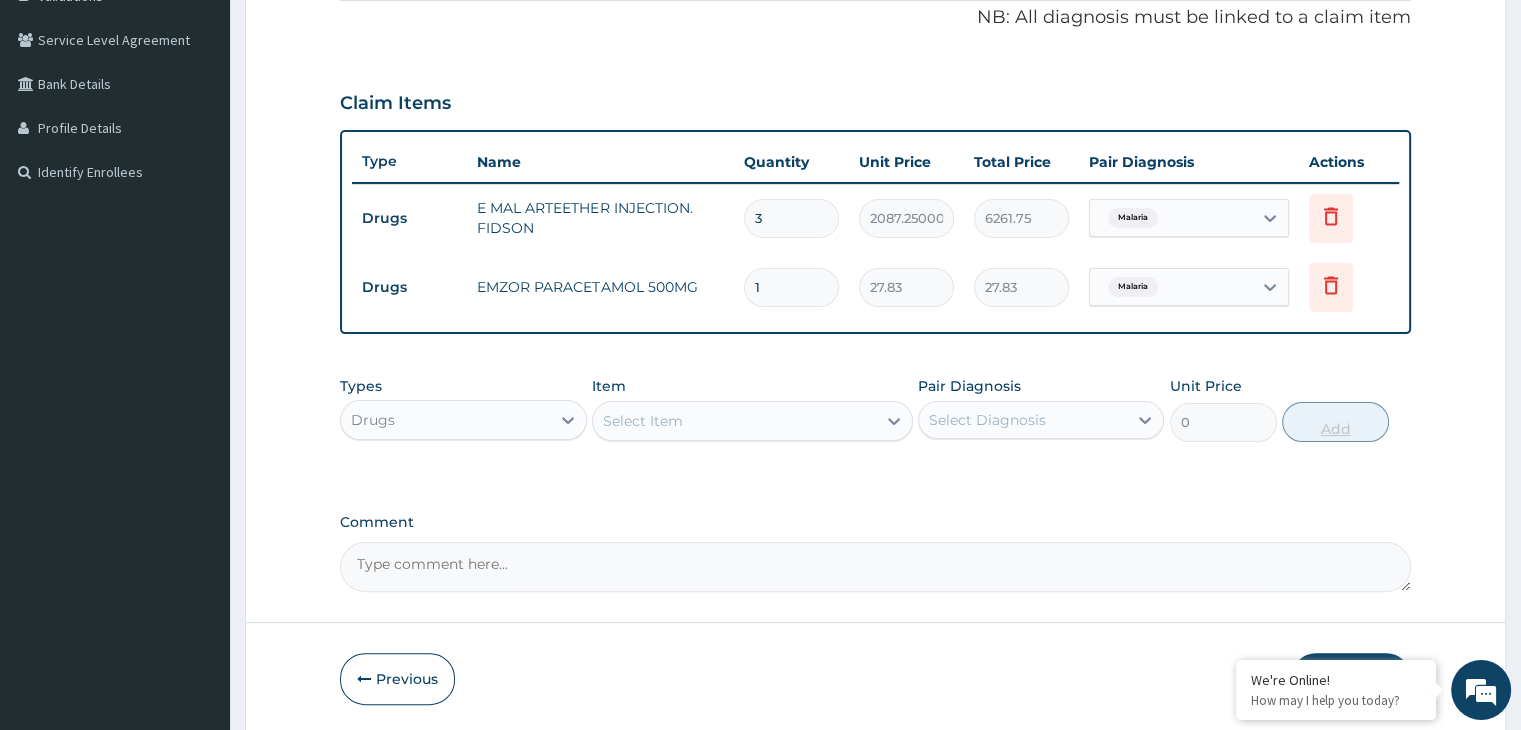 type on "18" 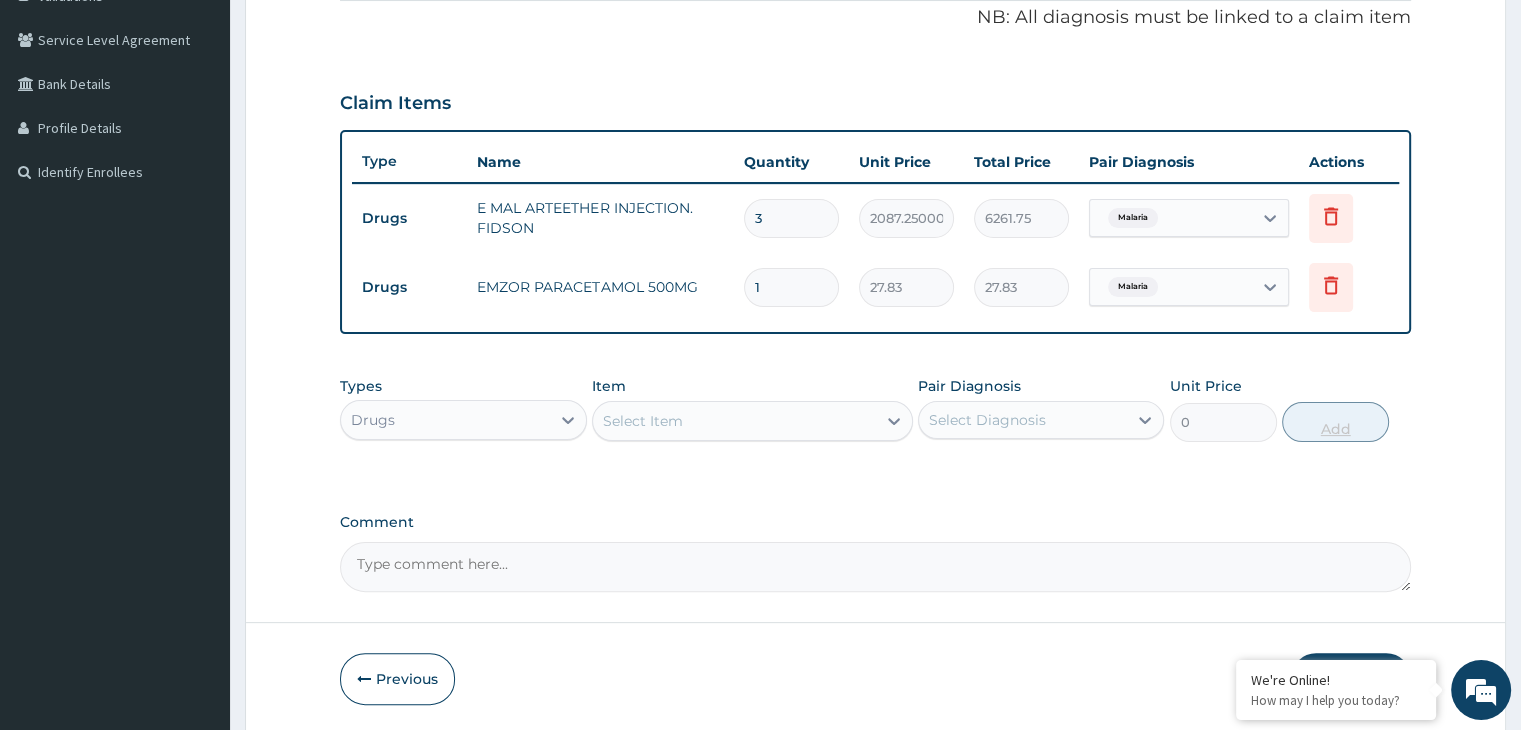 type on "500.94" 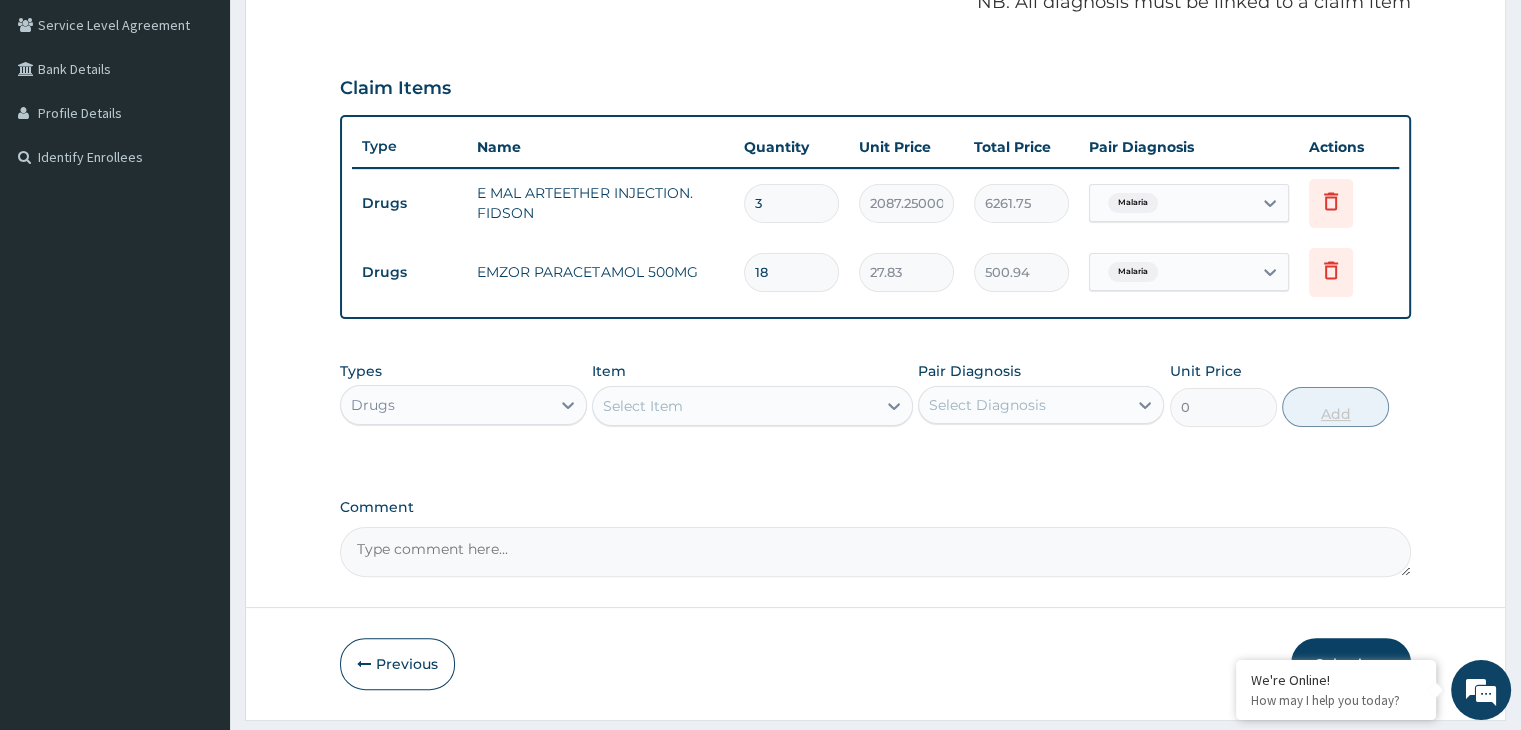 scroll, scrollTop: 467, scrollLeft: 0, axis: vertical 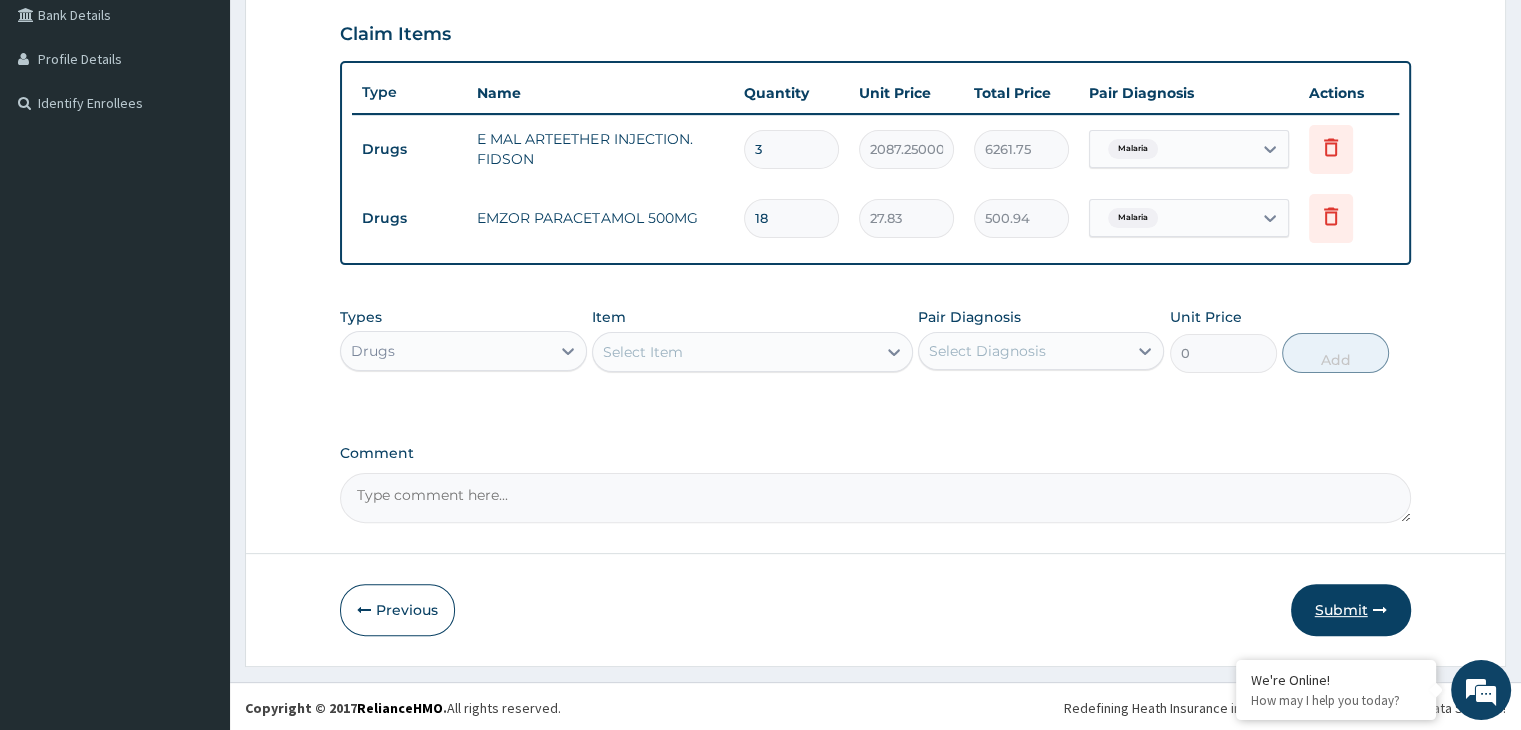 type on "18" 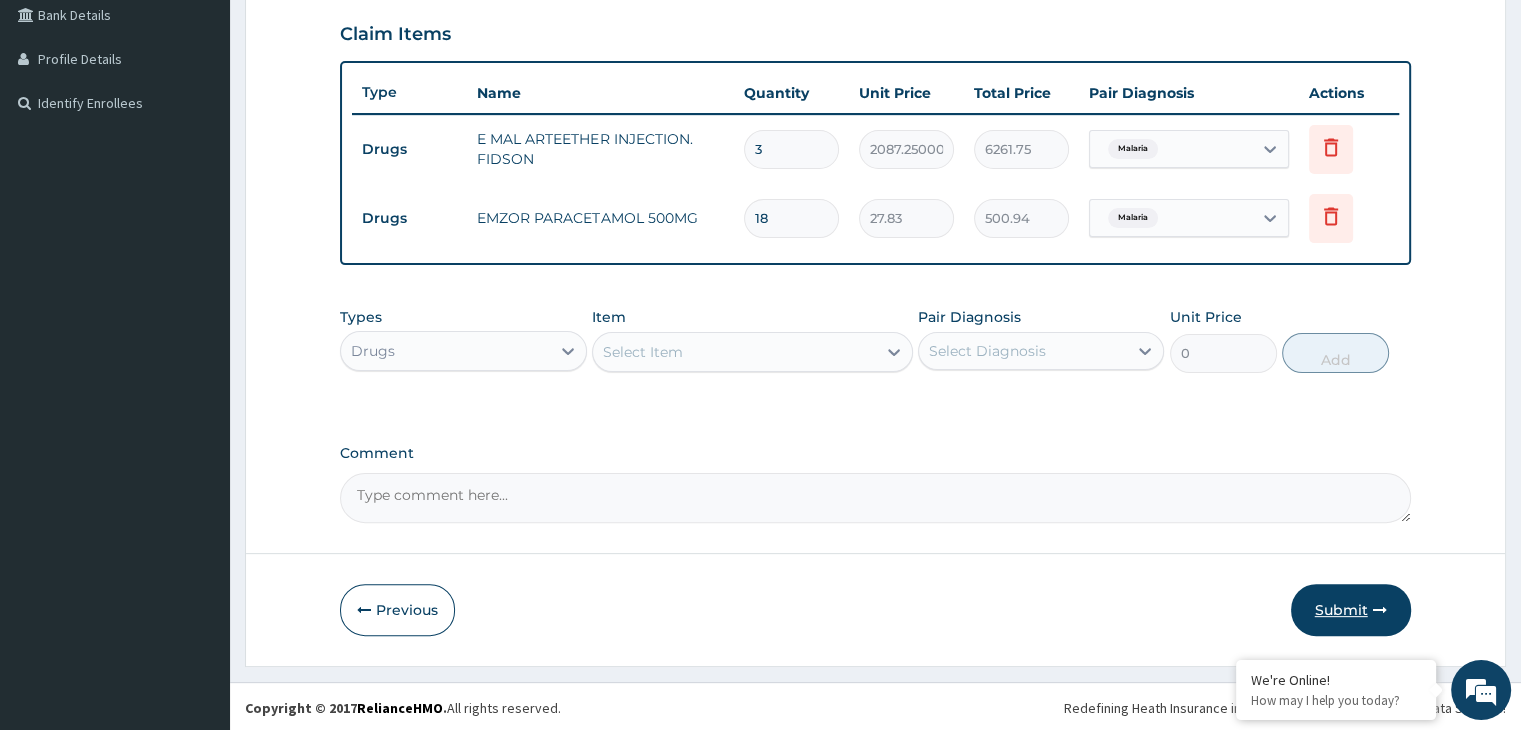 click on "Submit" at bounding box center (1351, 610) 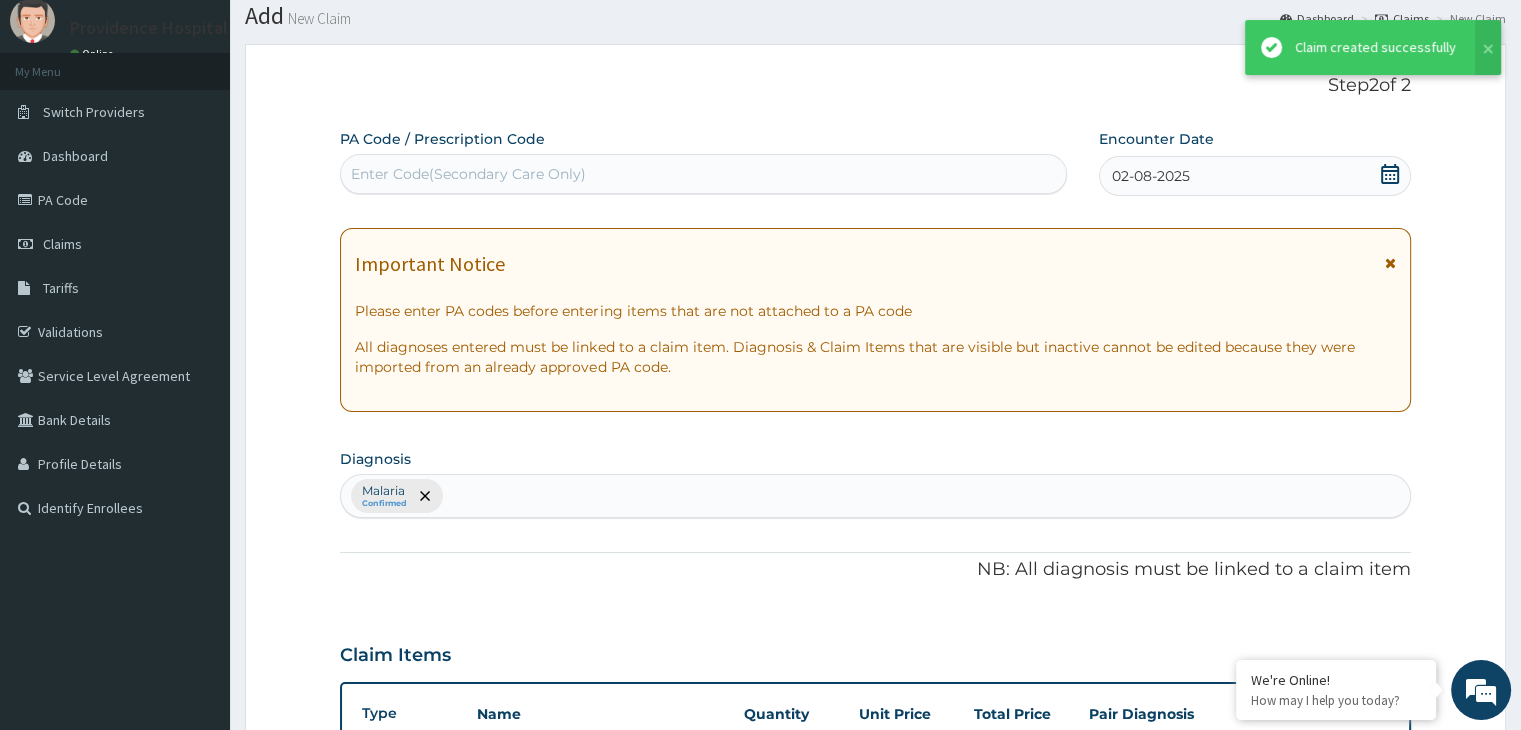 scroll, scrollTop: 467, scrollLeft: 0, axis: vertical 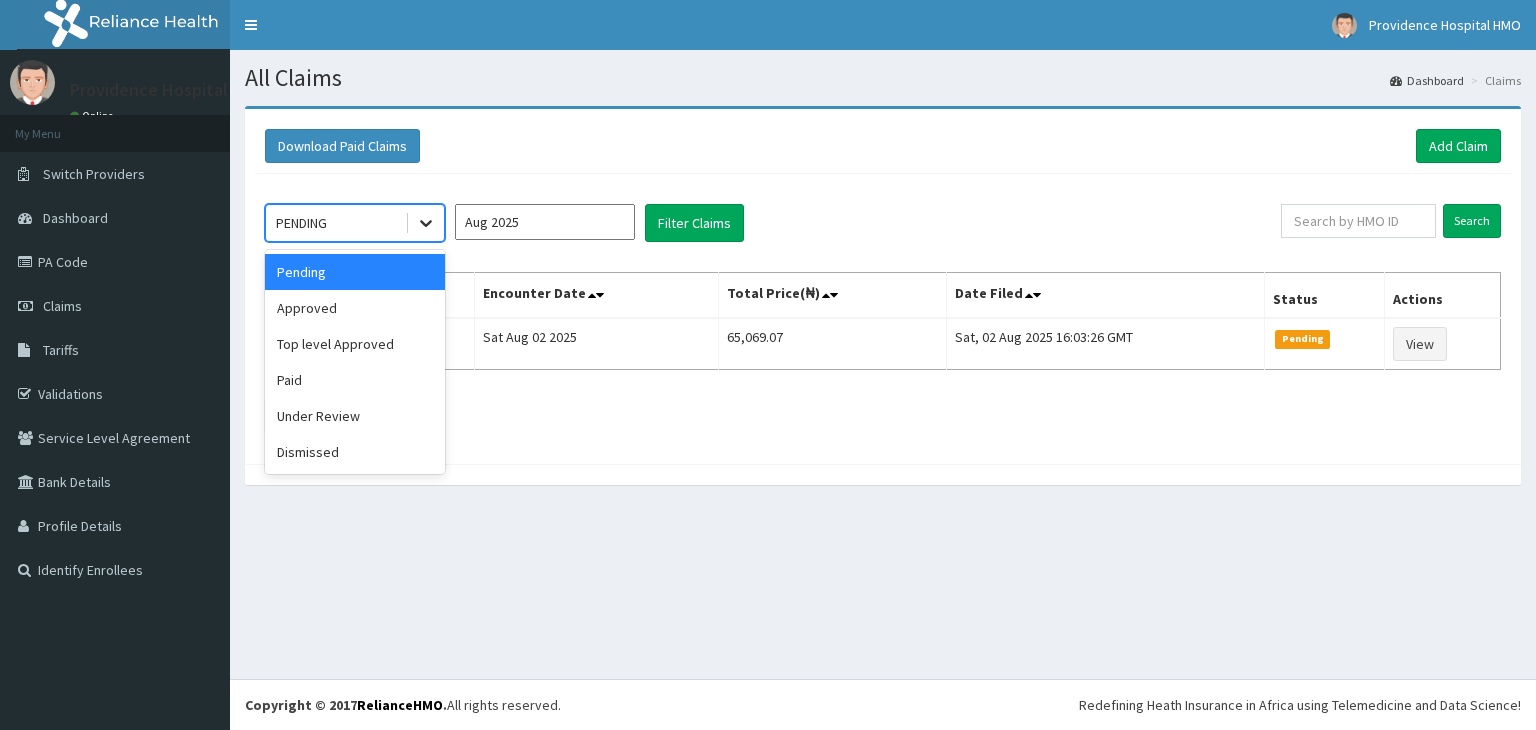 click 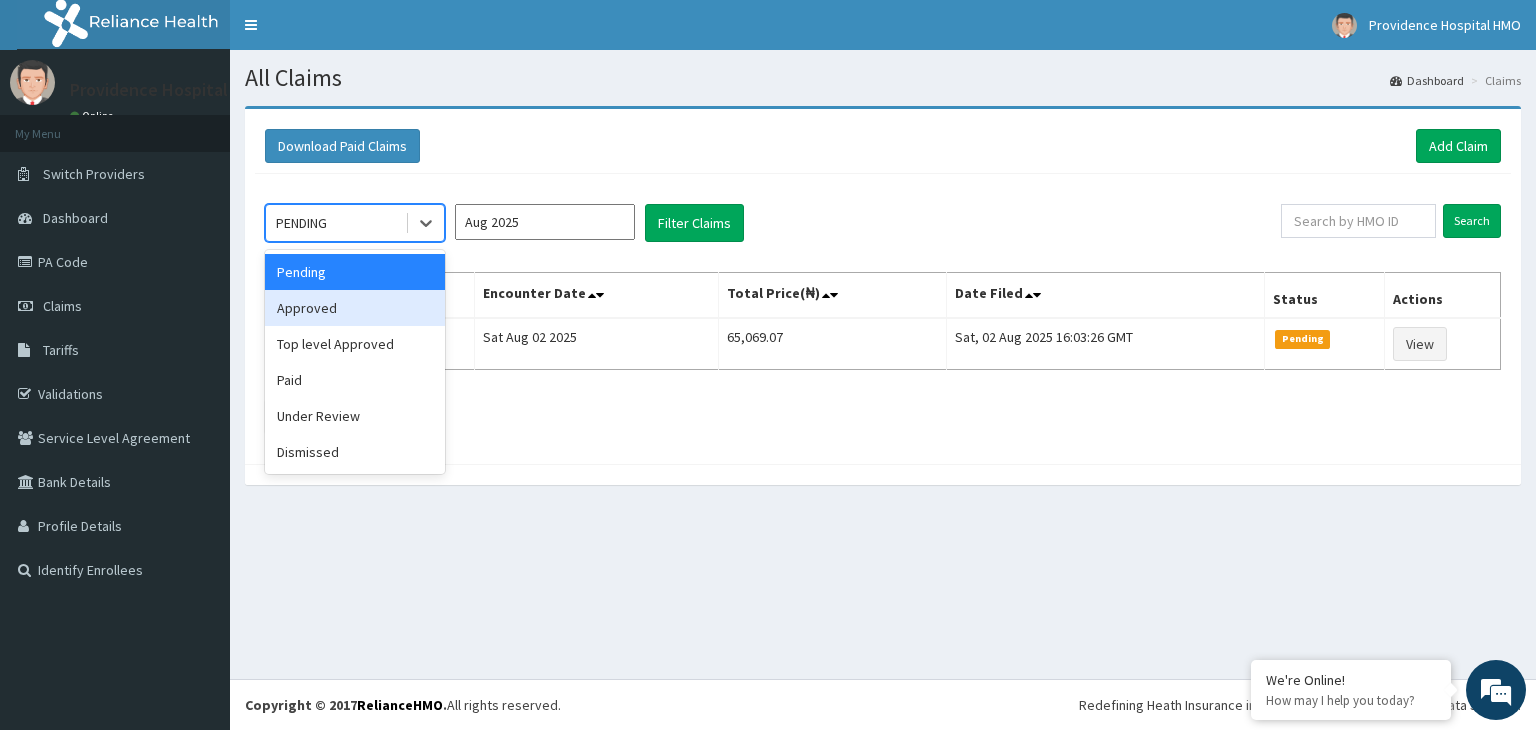 click on "Approved" at bounding box center (355, 308) 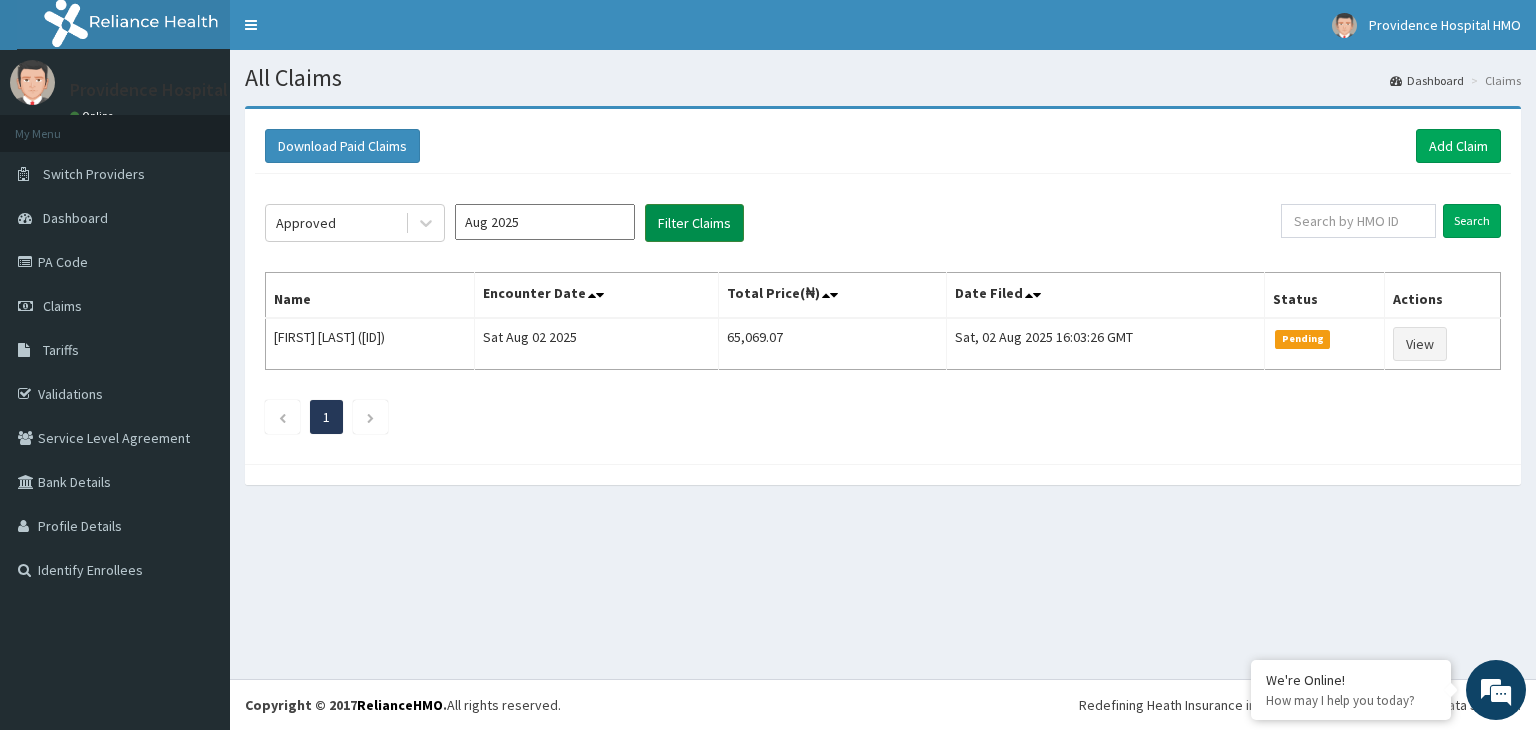 click on "Filter Claims" at bounding box center [694, 223] 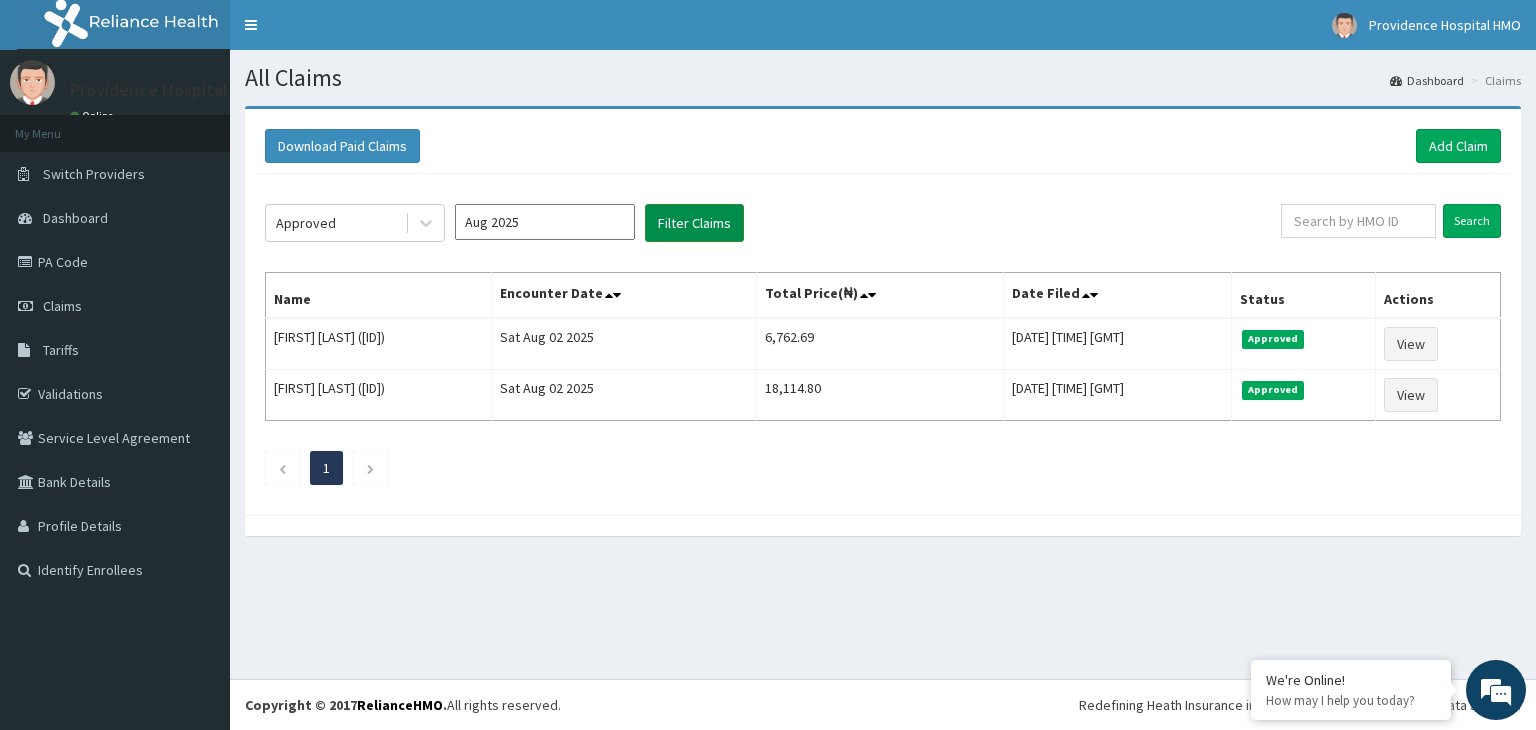 scroll, scrollTop: 0, scrollLeft: 0, axis: both 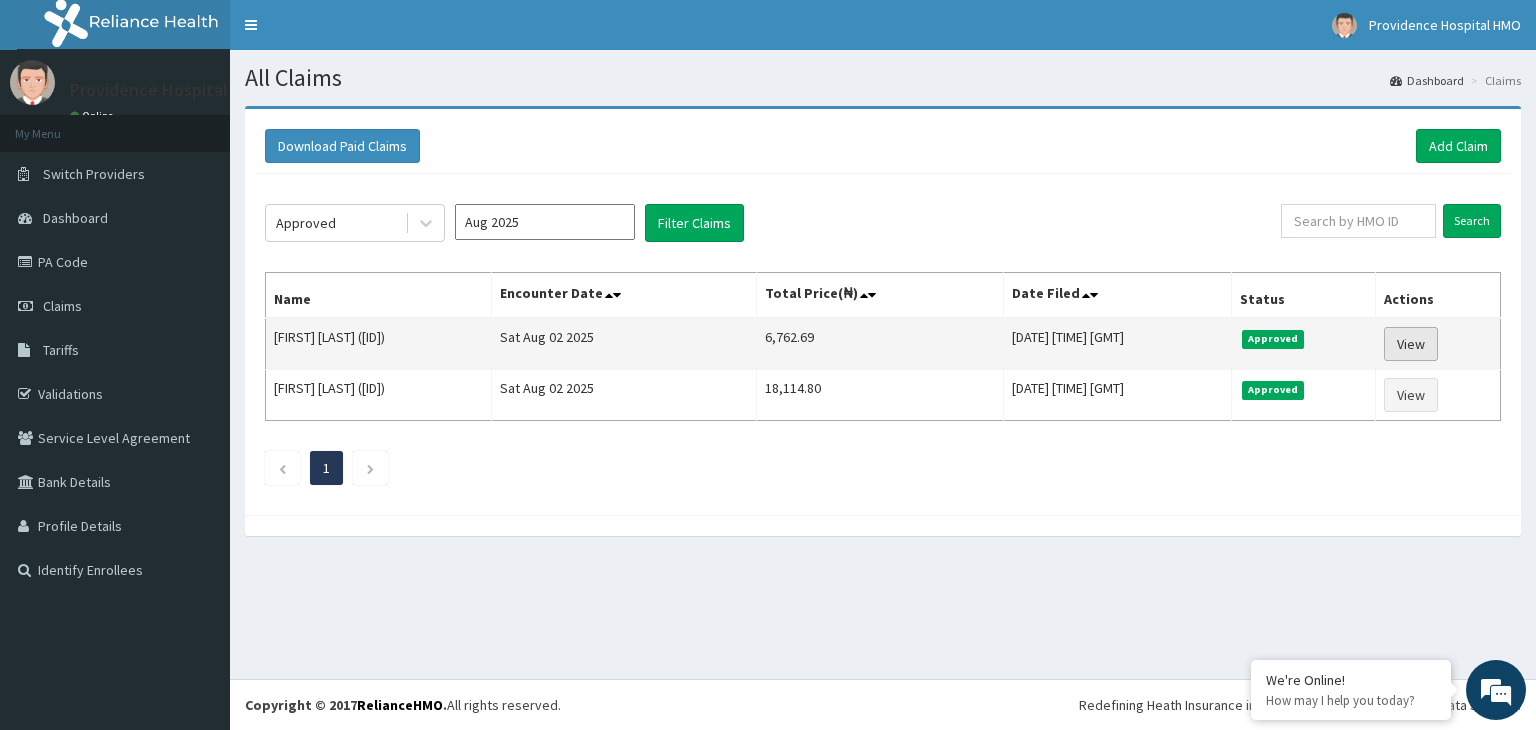 click on "View" at bounding box center (1411, 344) 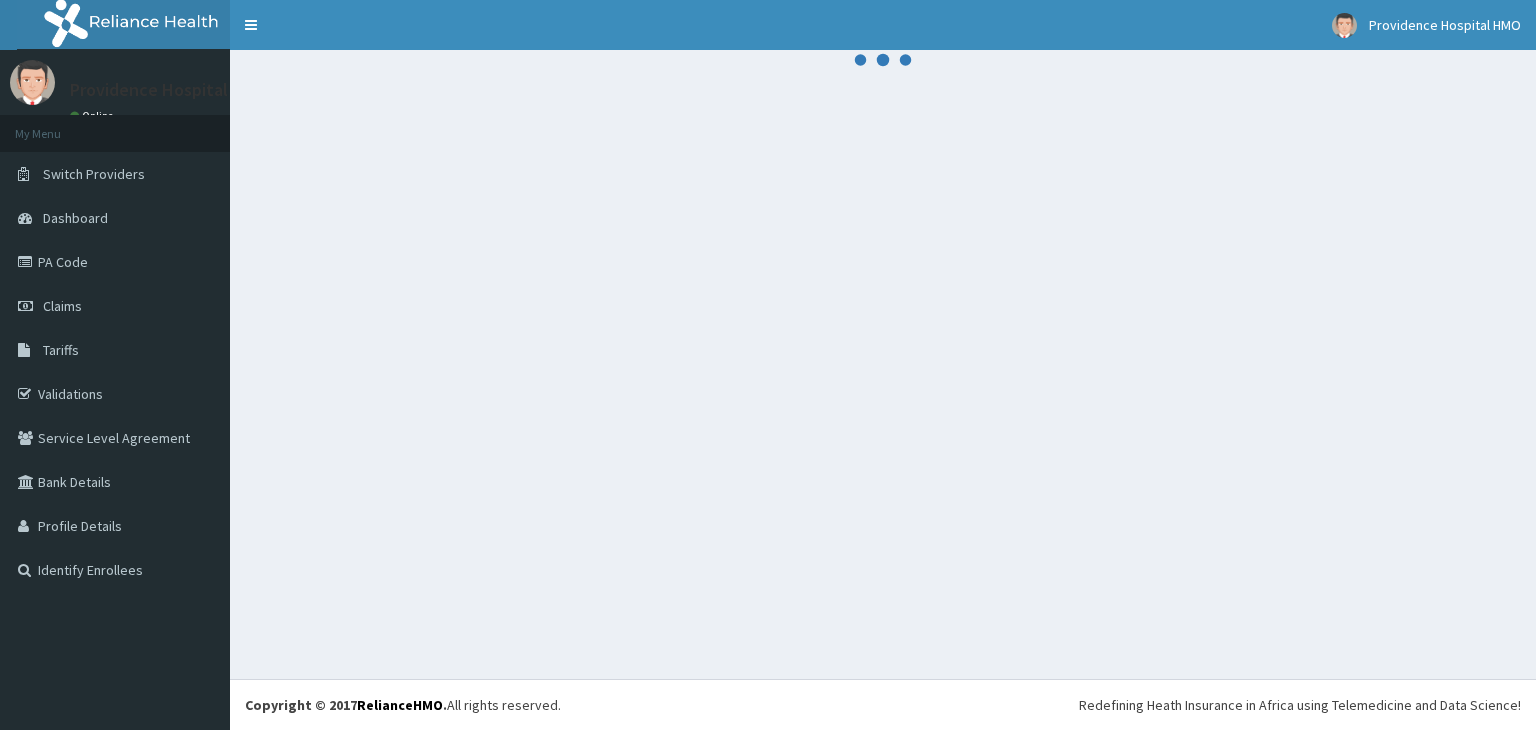 scroll, scrollTop: 0, scrollLeft: 0, axis: both 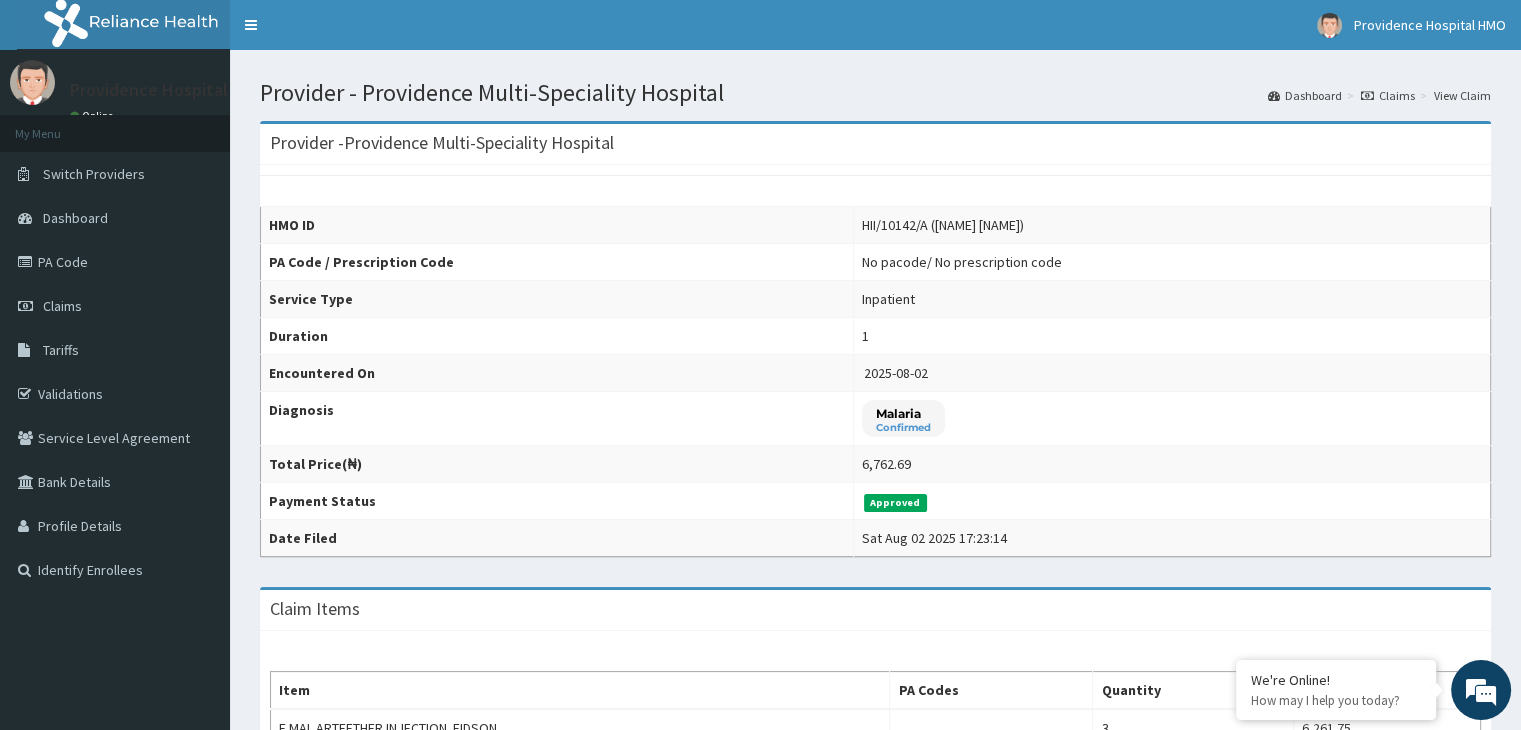 click on "Claims" at bounding box center [1388, 95] 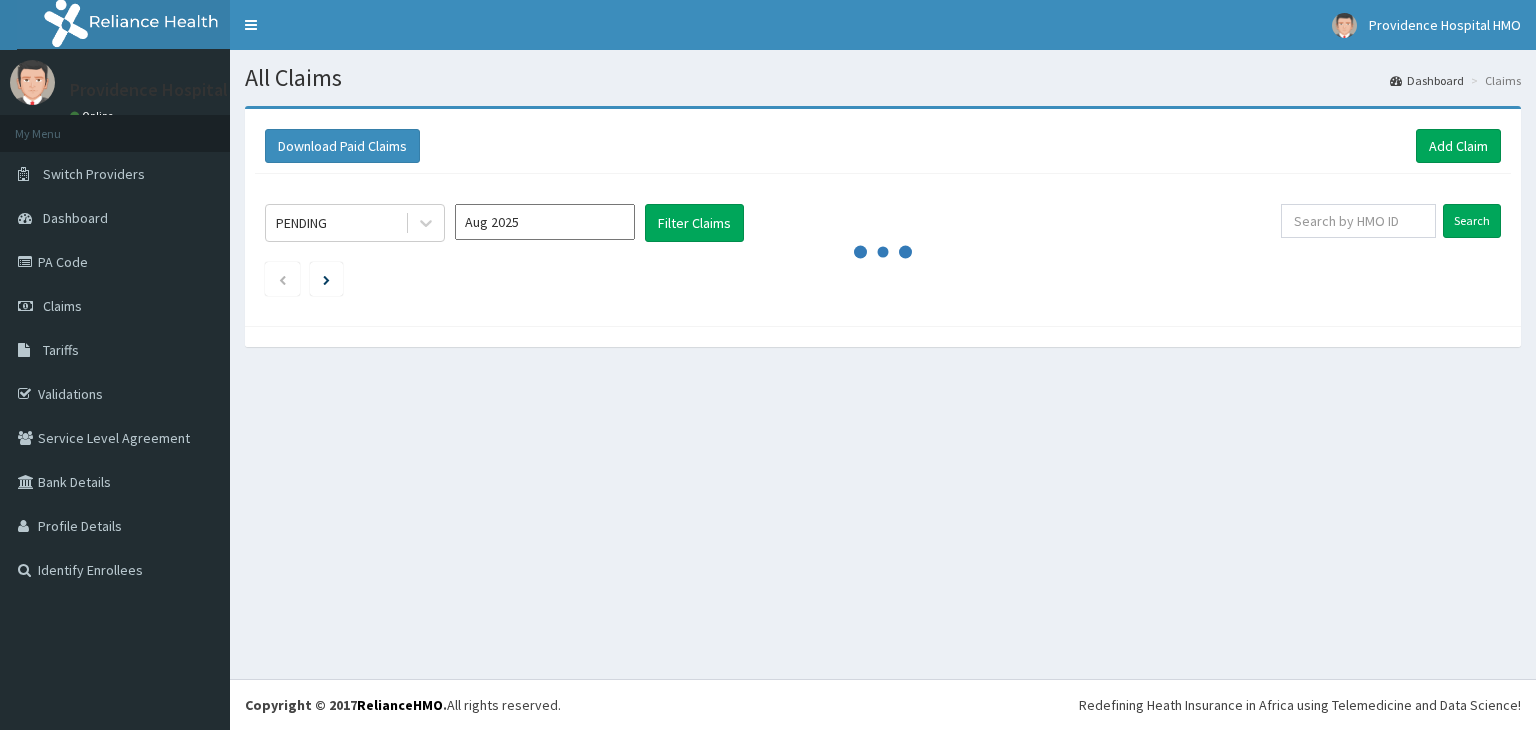 scroll, scrollTop: 0, scrollLeft: 0, axis: both 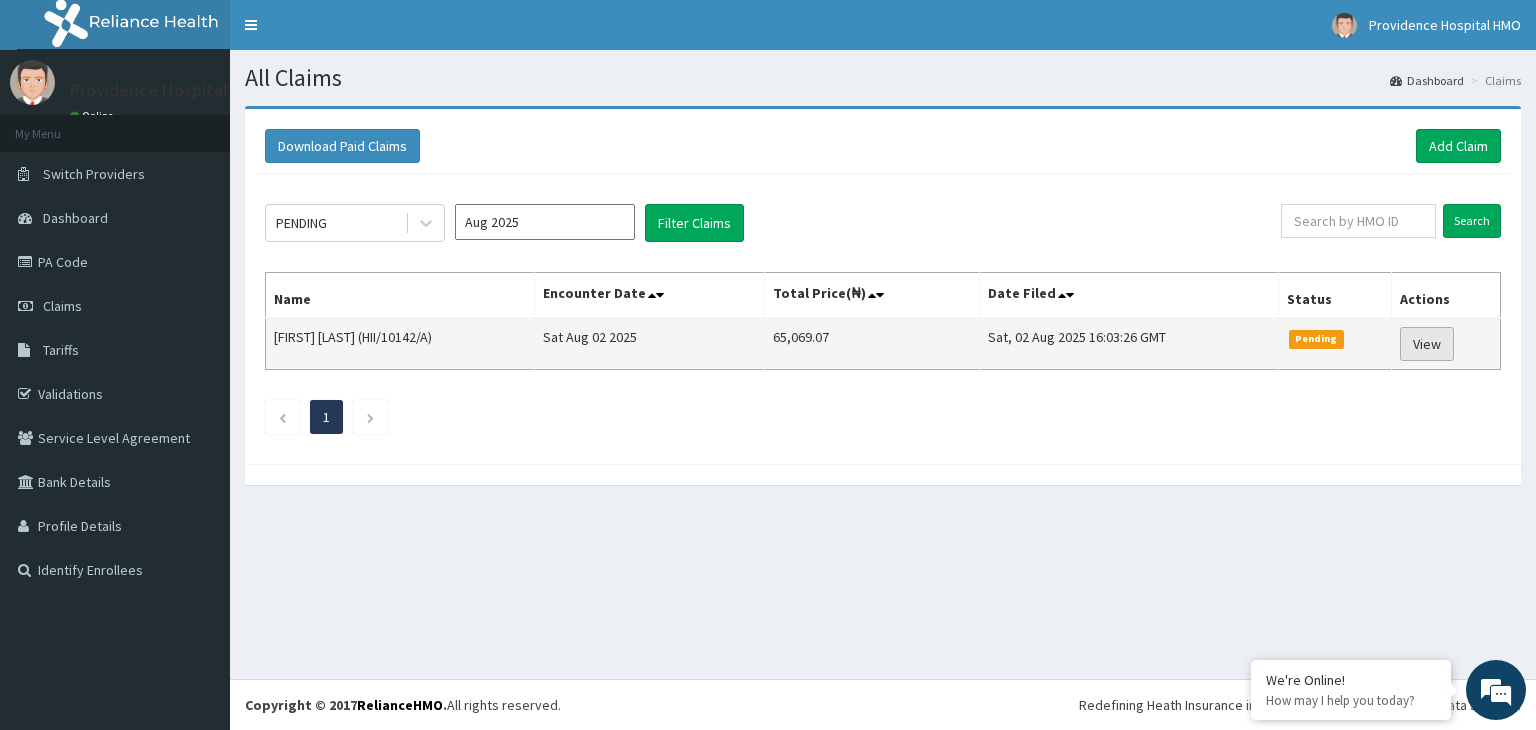 click on "View" at bounding box center [1427, 344] 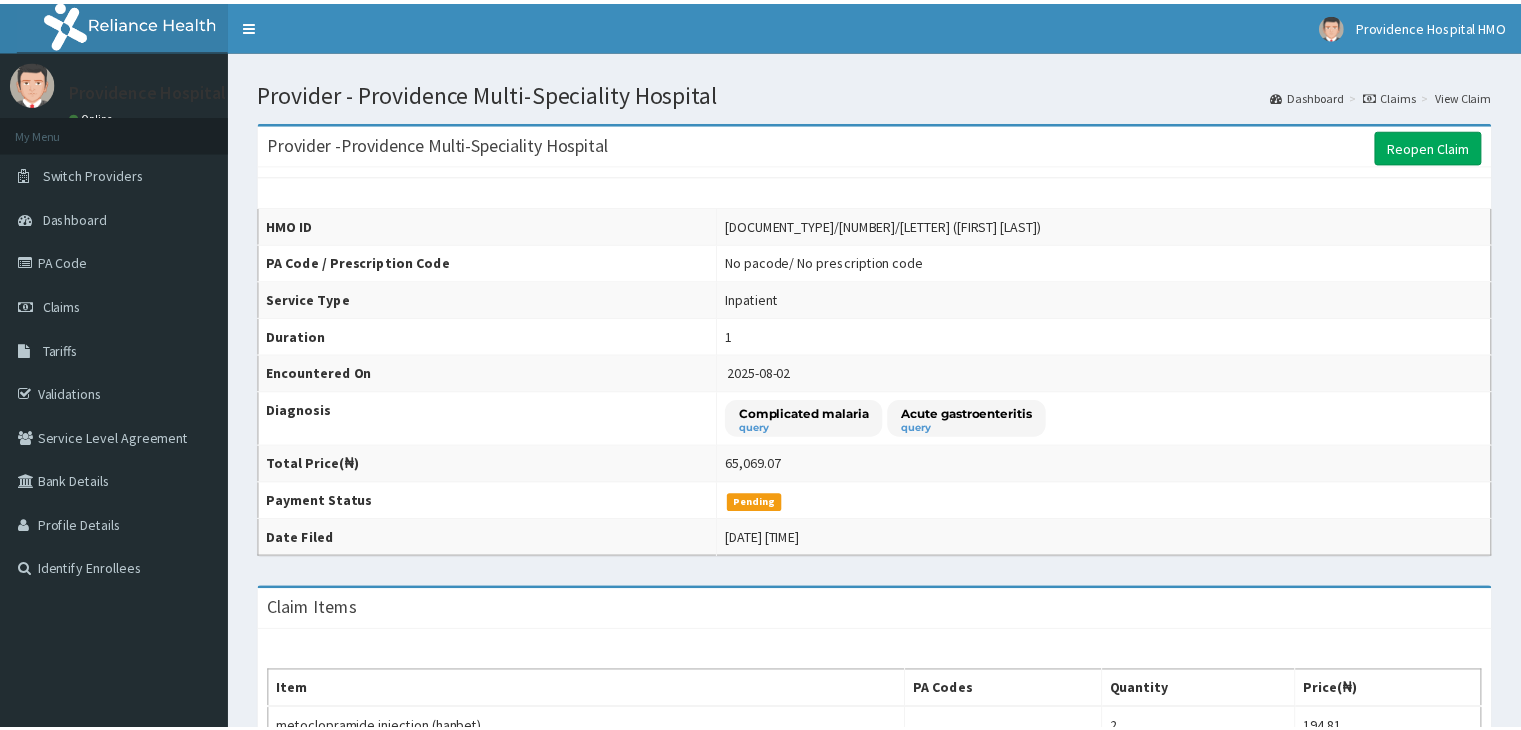 scroll, scrollTop: 0, scrollLeft: 0, axis: both 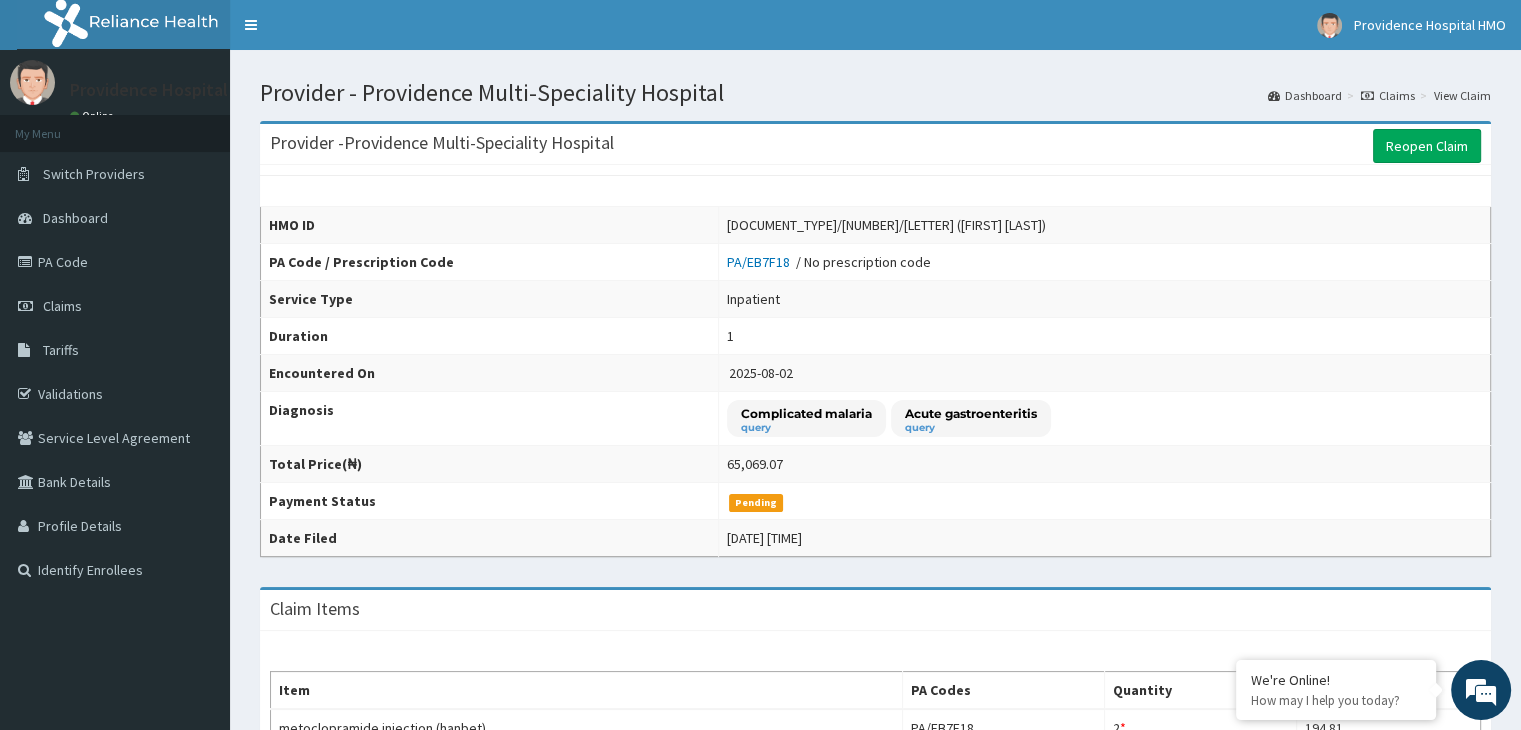 click on "HMO ID" at bounding box center [490, 225] 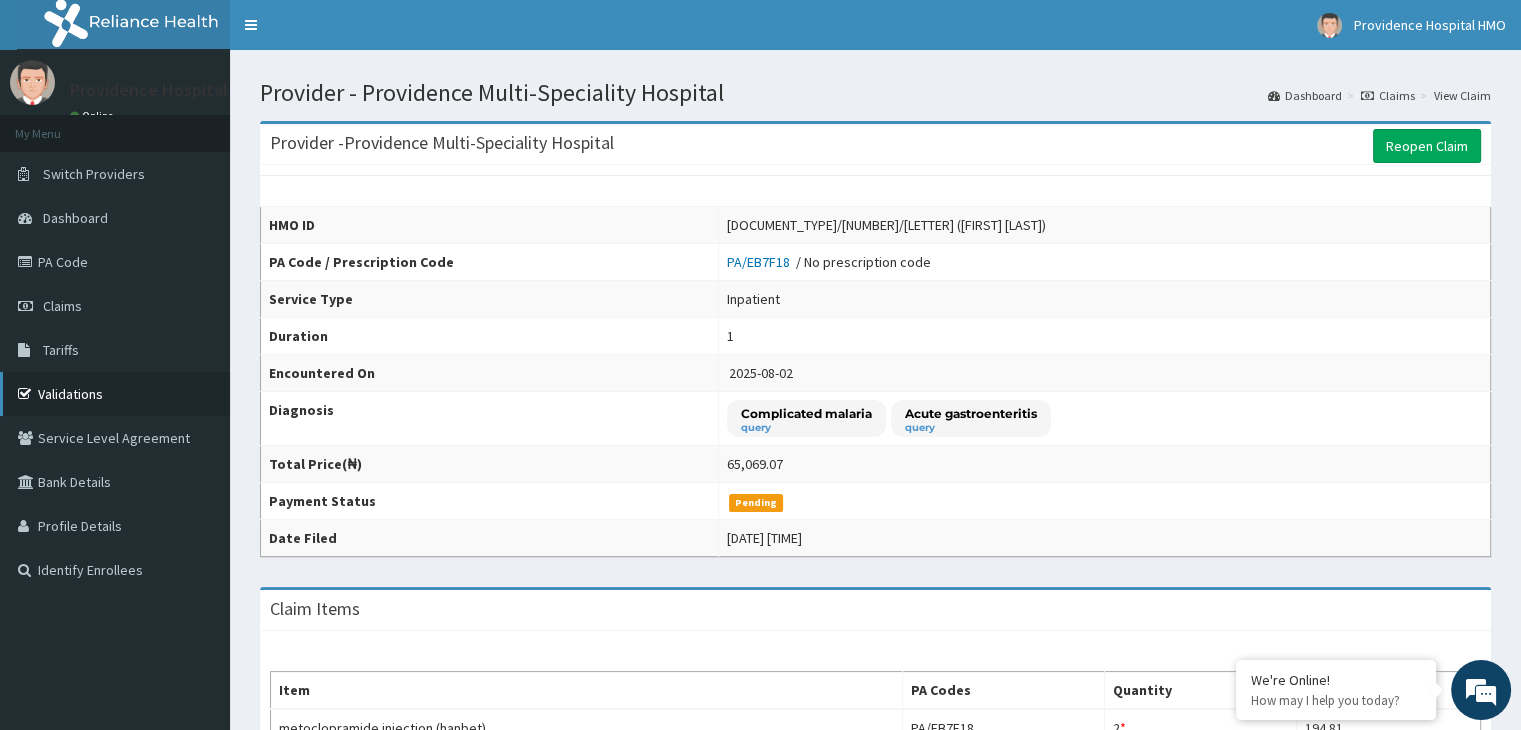 click on "Validations" at bounding box center [115, 394] 